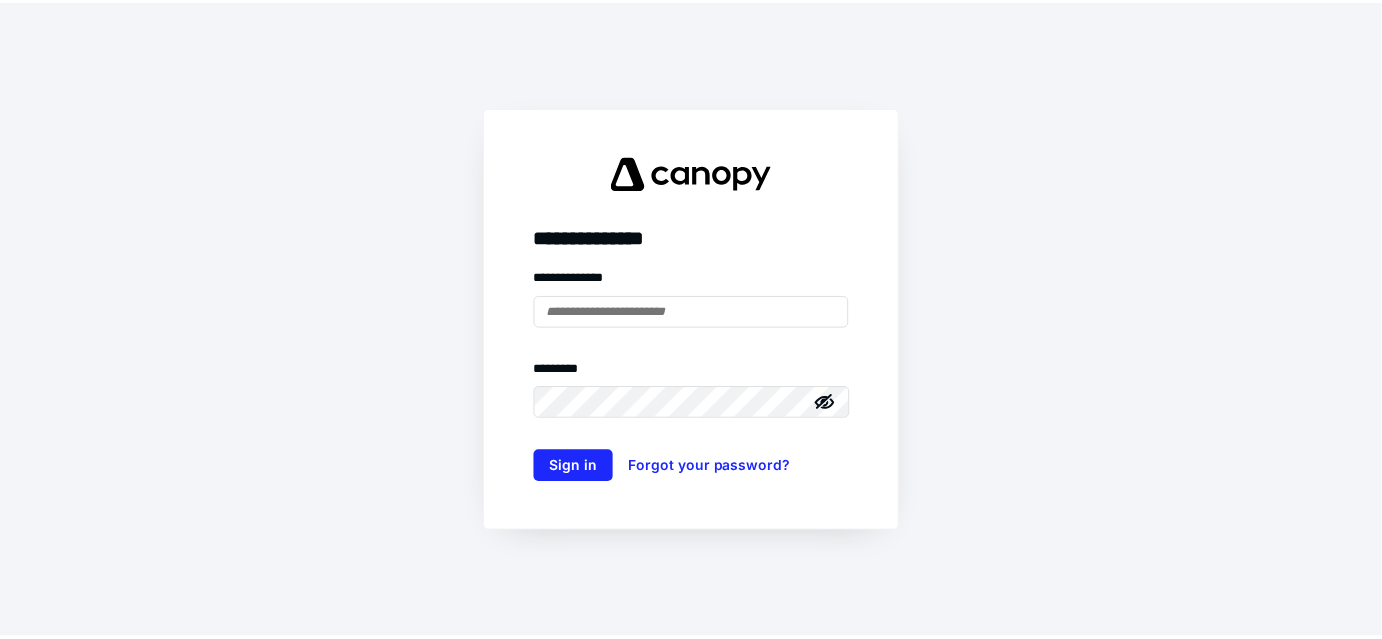 scroll, scrollTop: 0, scrollLeft: 0, axis: both 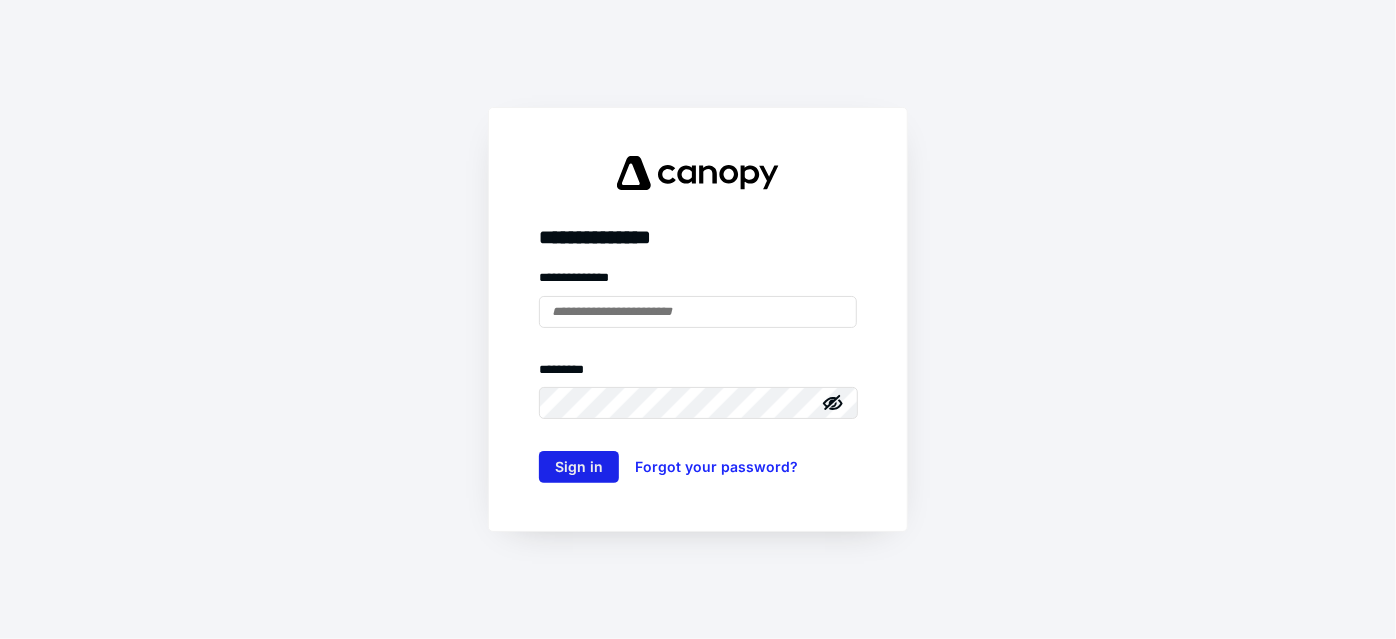 type on "**********" 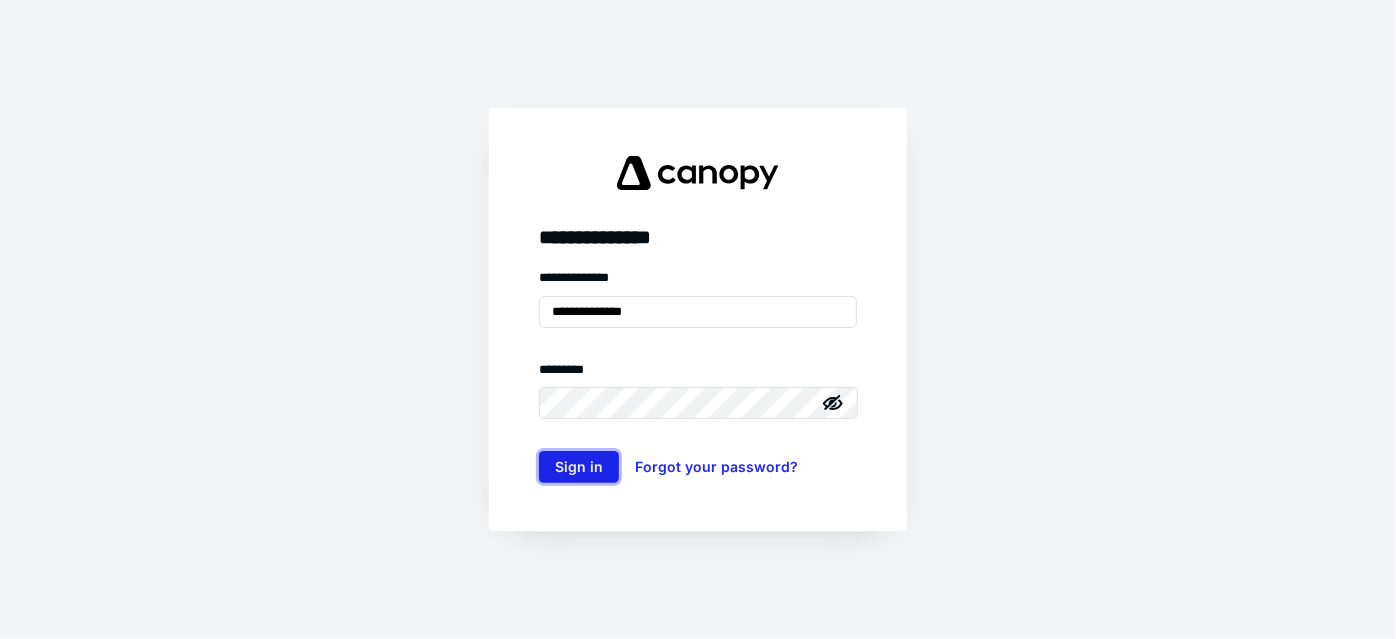 click on "Sign in" at bounding box center (579, 467) 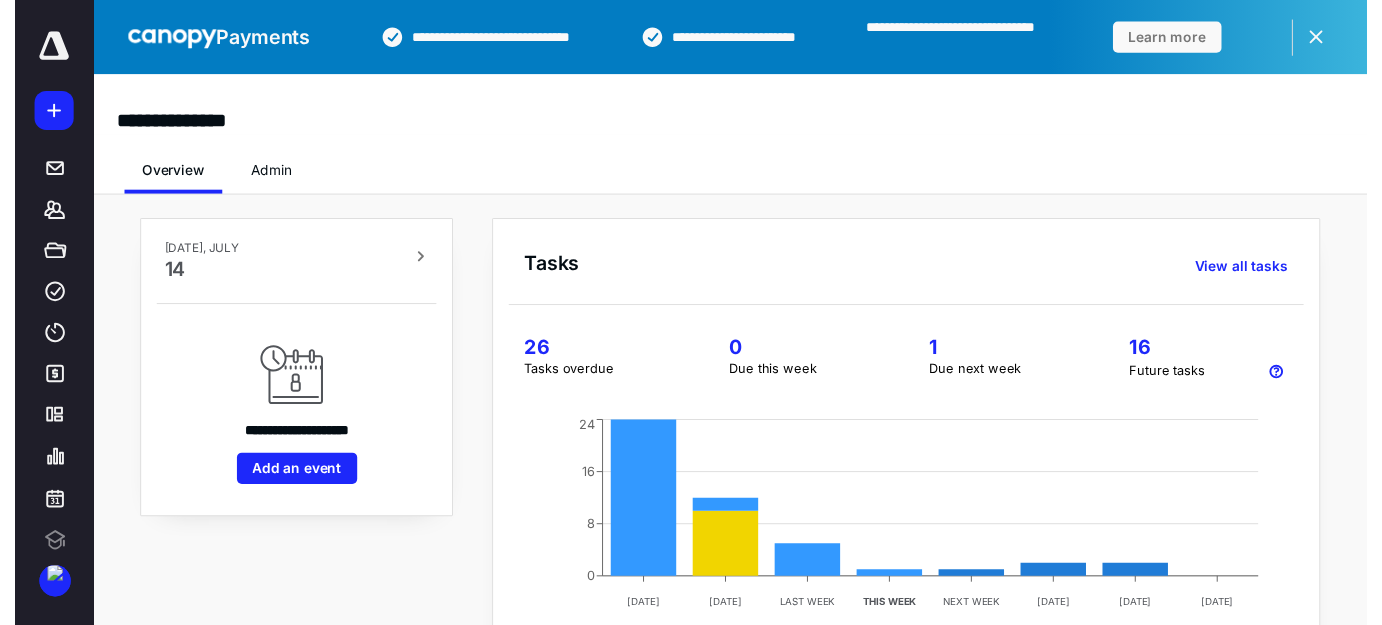 scroll, scrollTop: 0, scrollLeft: 0, axis: both 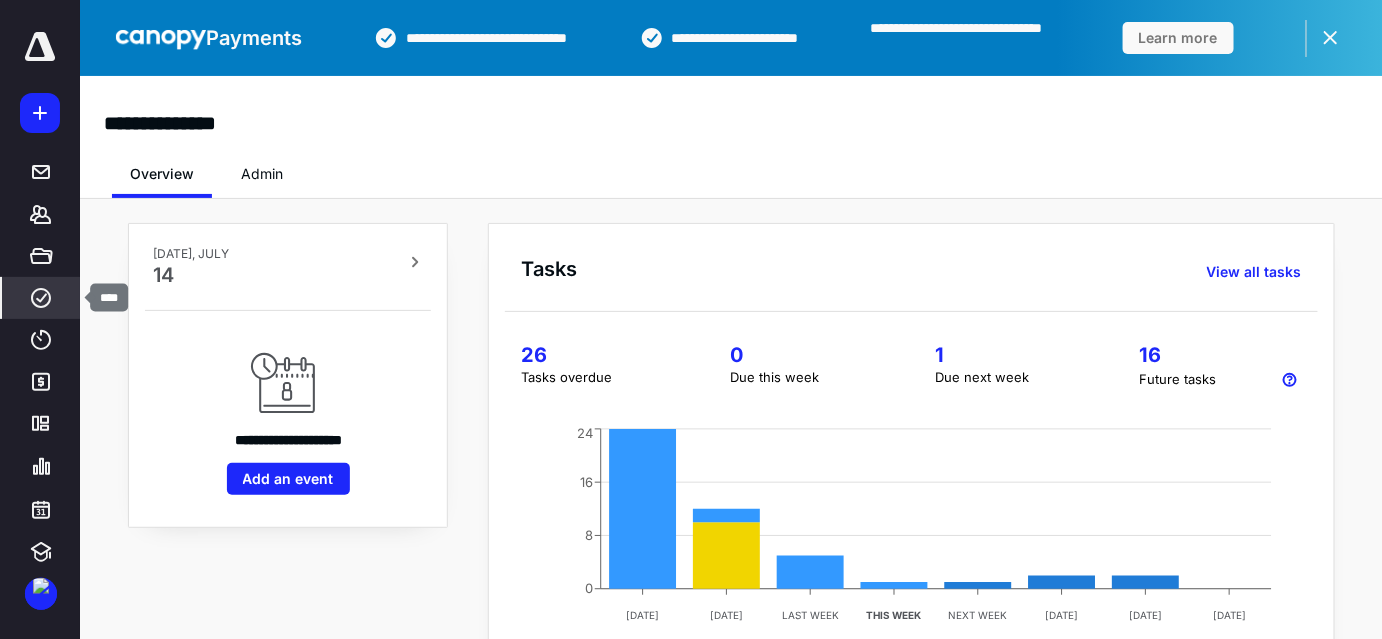 click 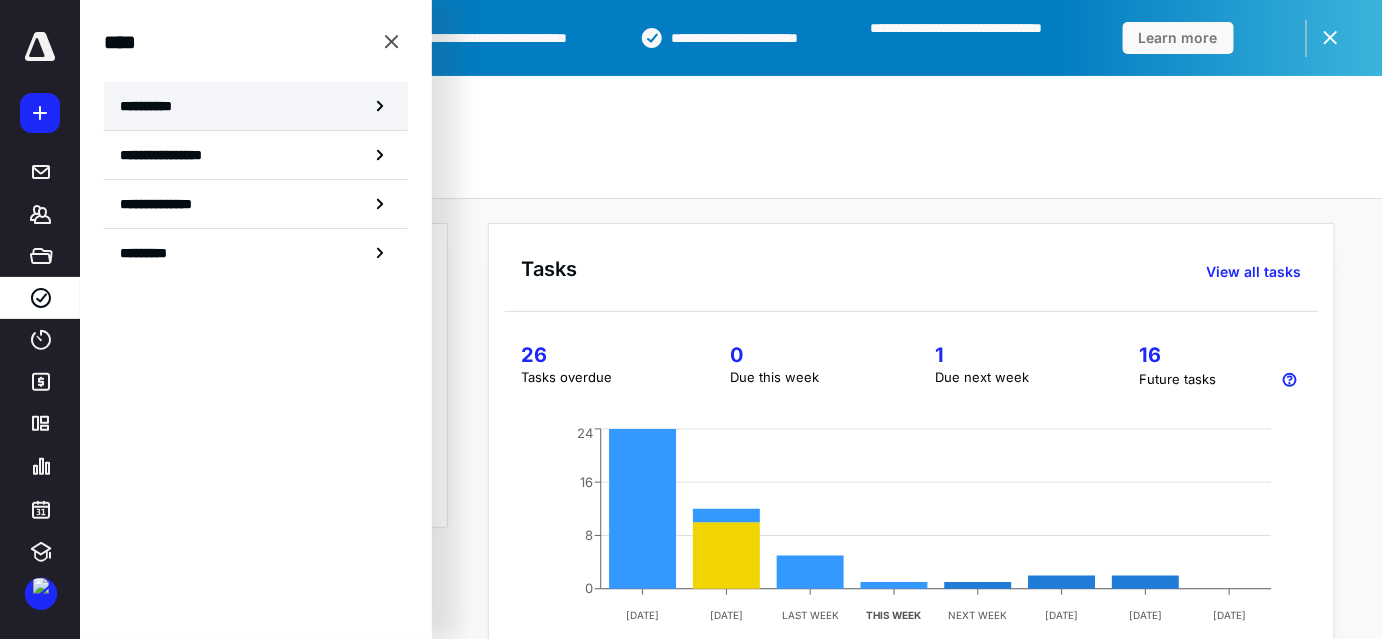 click on "**********" at bounding box center [256, 106] 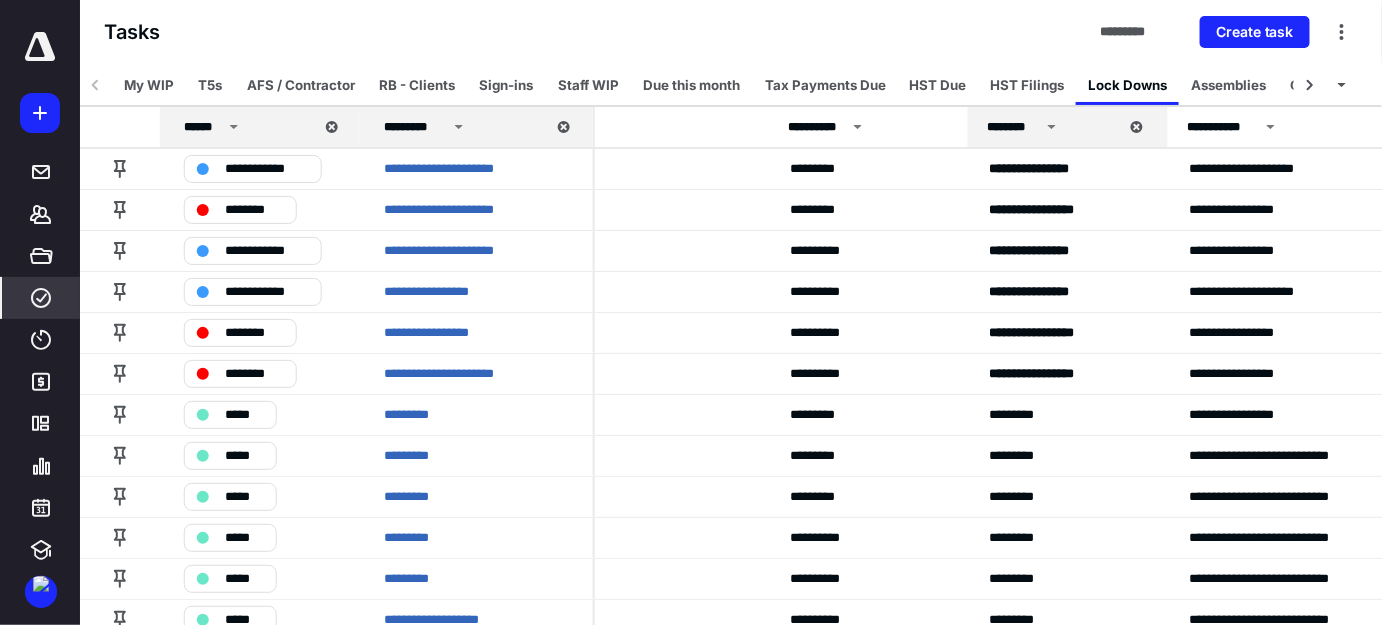 scroll, scrollTop: 0, scrollLeft: 406, axis: horizontal 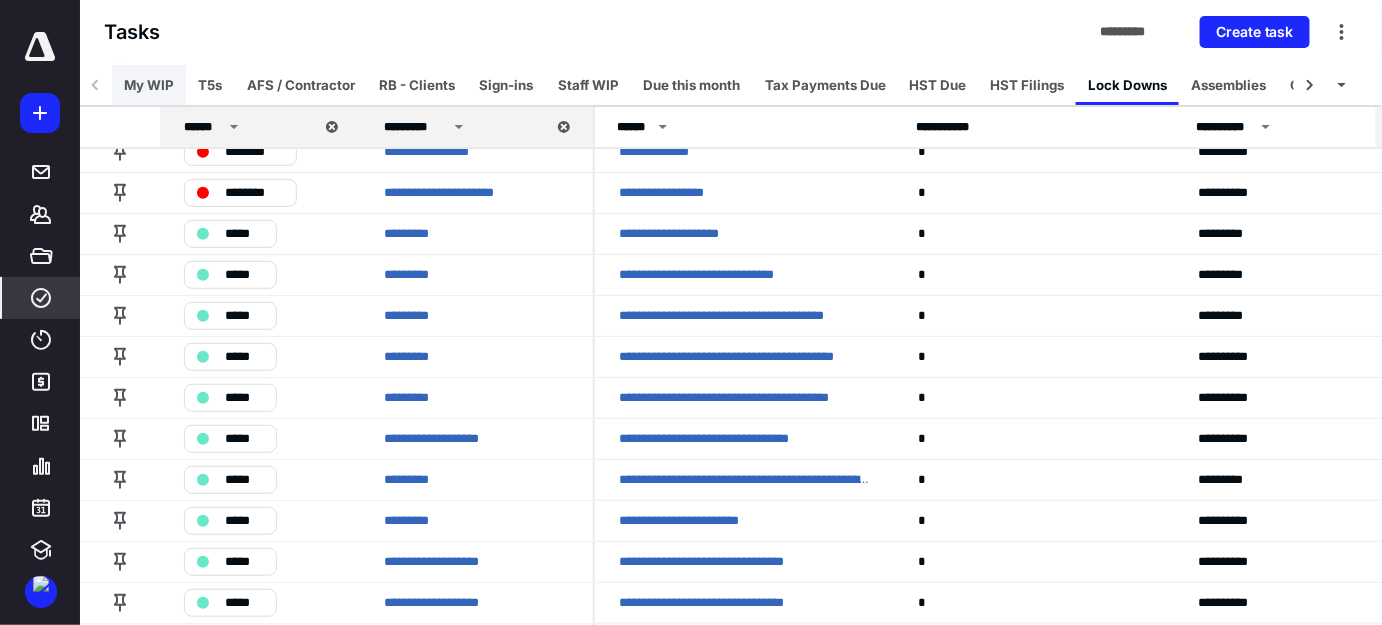 click on "My WIP" at bounding box center [149, 85] 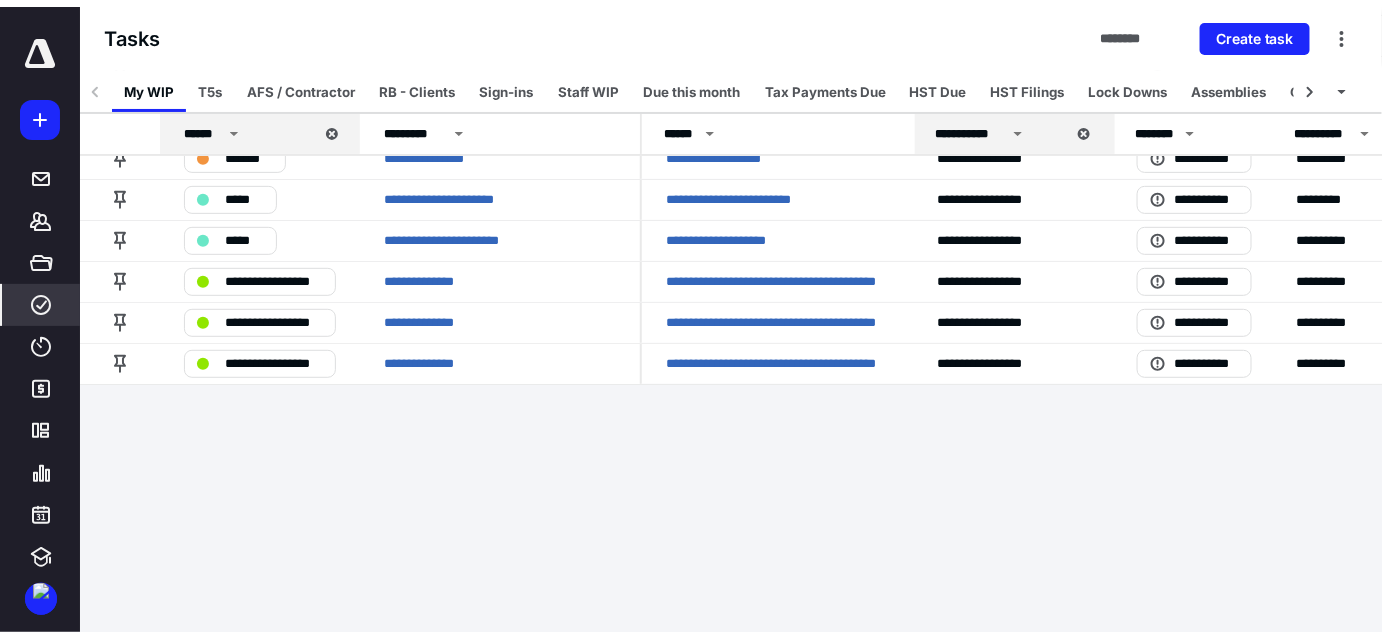 scroll, scrollTop: 0, scrollLeft: 0, axis: both 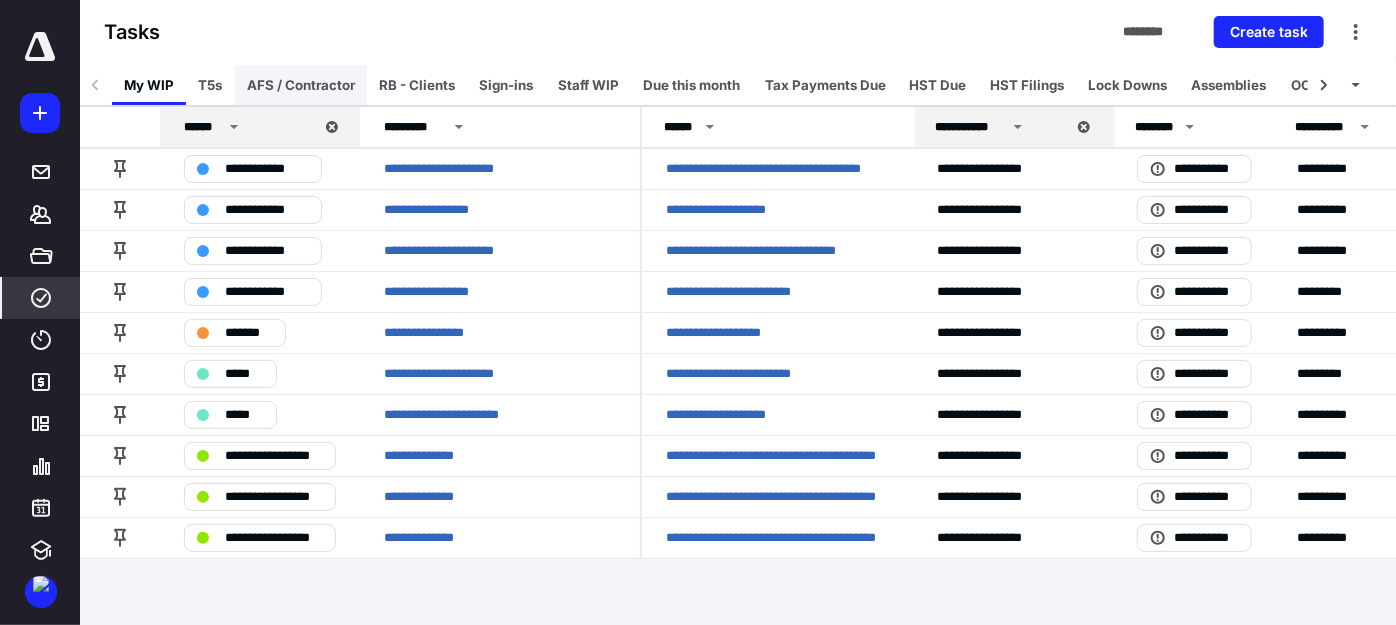 click on "AFS / Contractor" at bounding box center [301, 85] 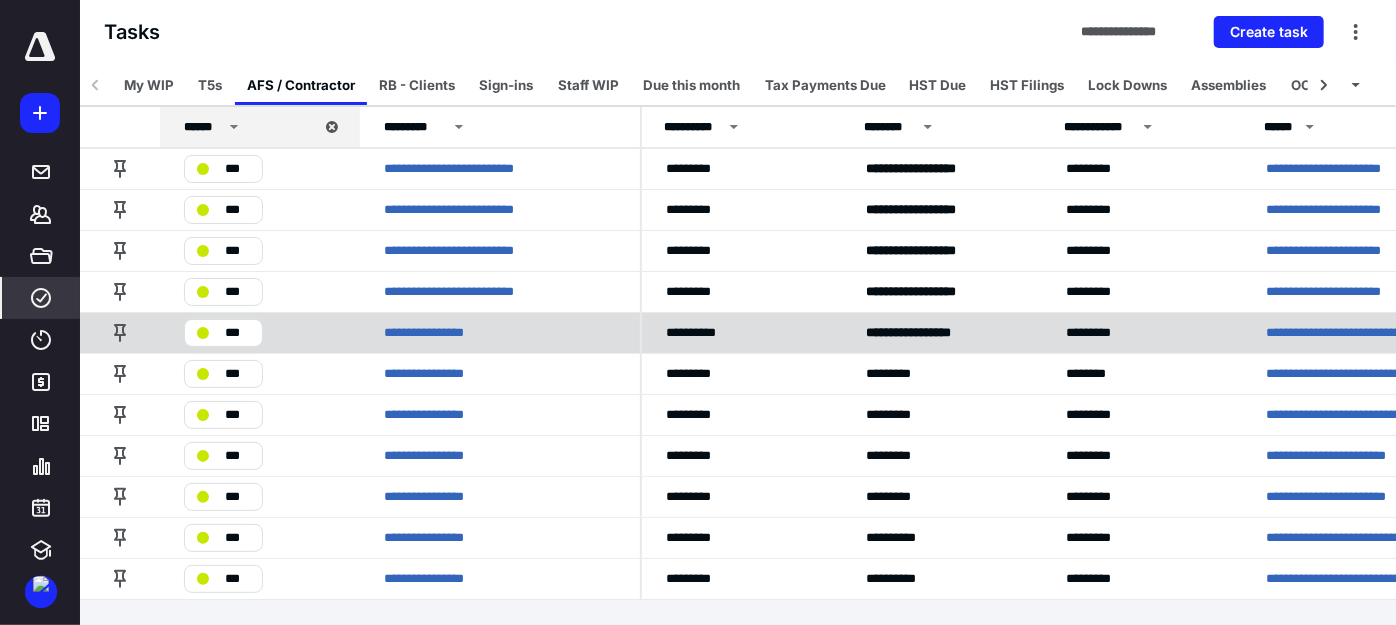 click on "***" at bounding box center (237, 333) 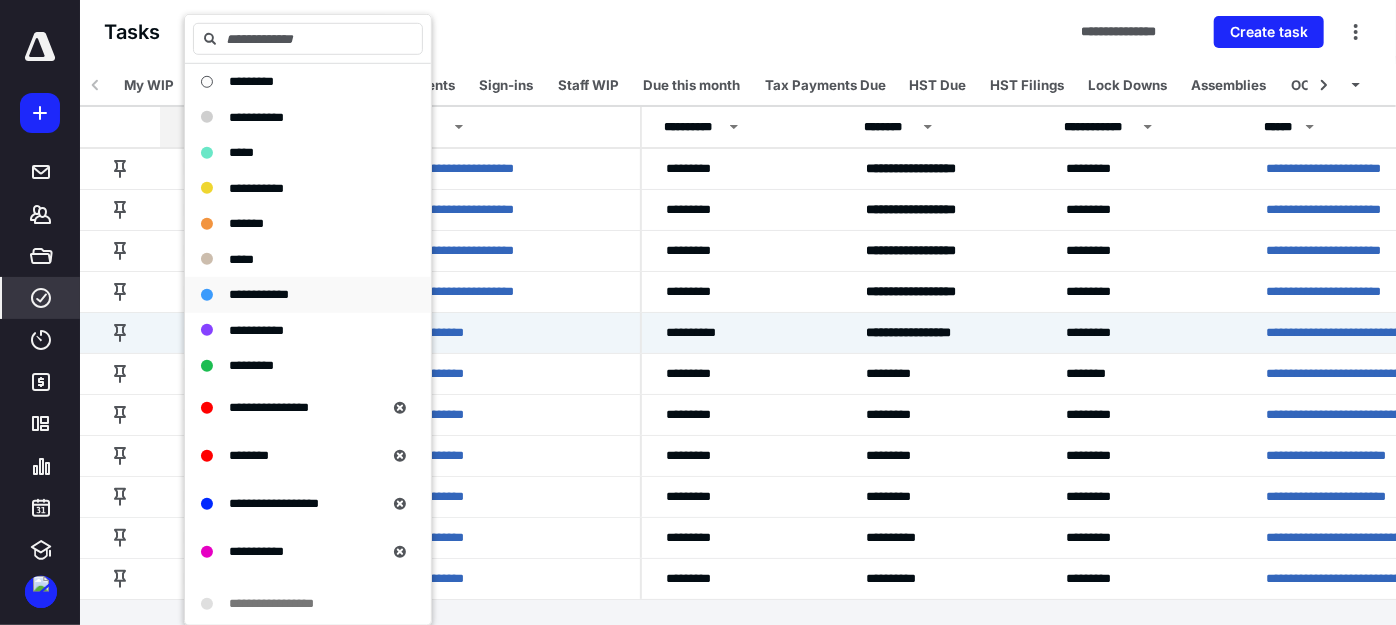 click on "**********" at bounding box center (259, 294) 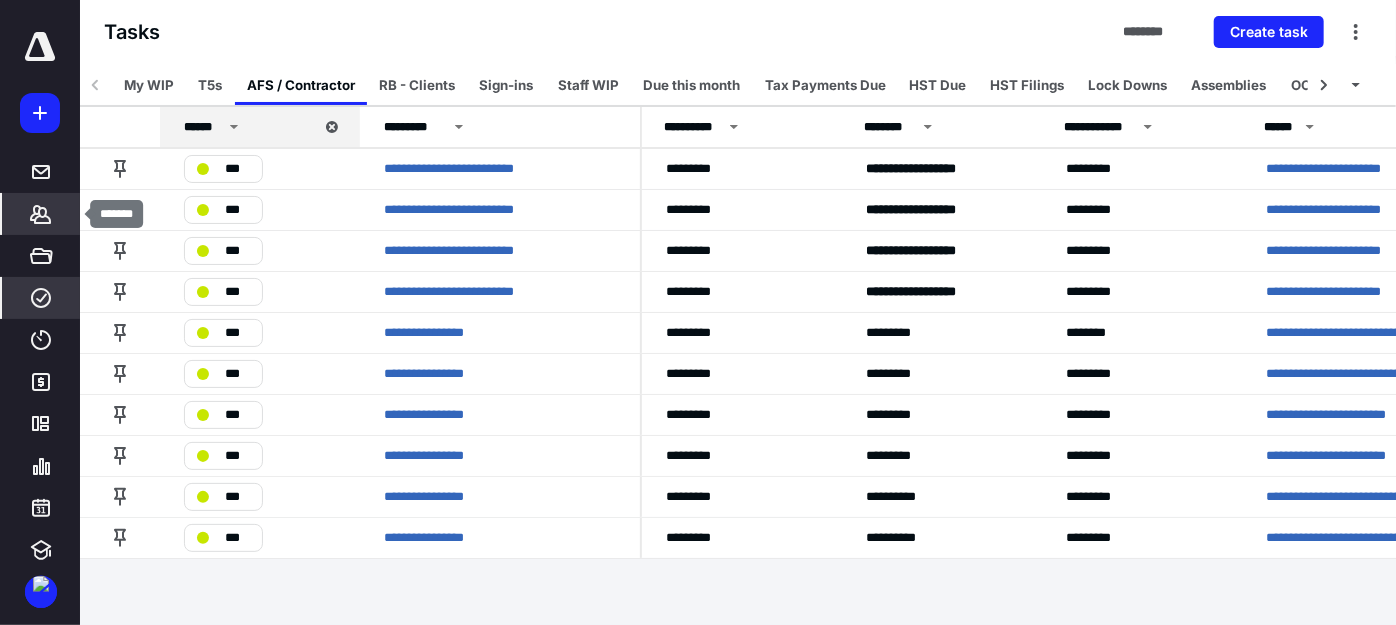 click 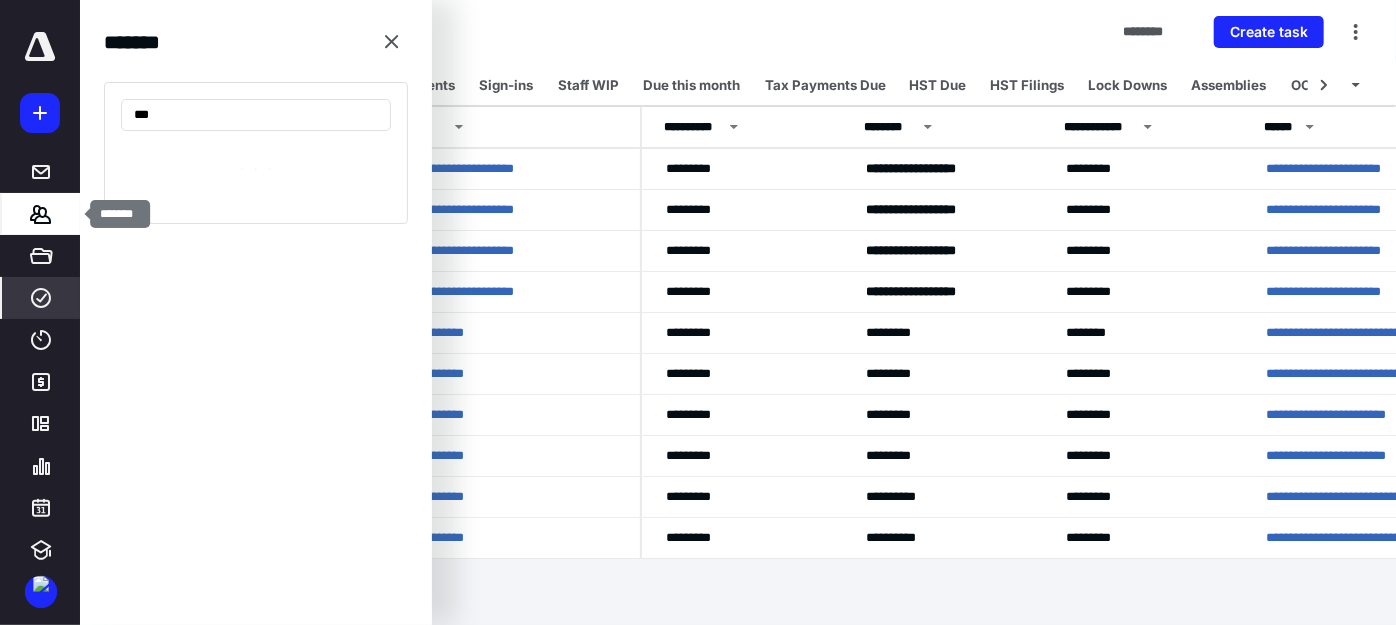 type on "****" 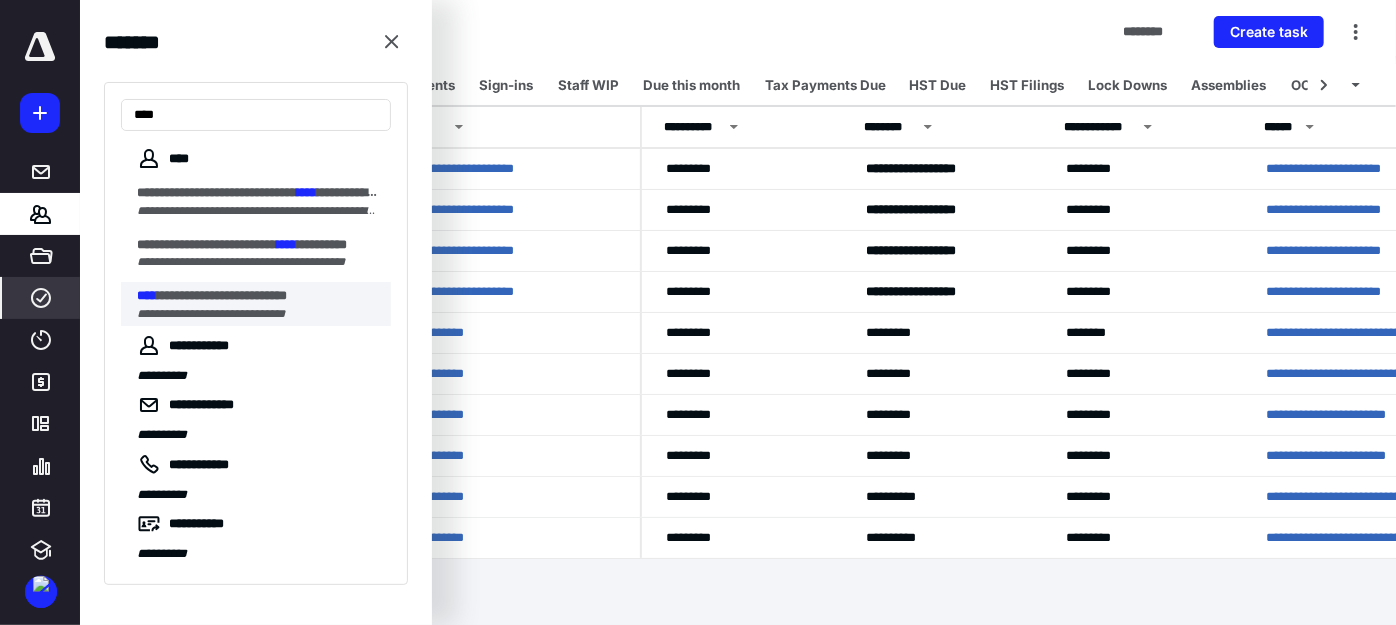 click on "**********" at bounding box center [211, 314] 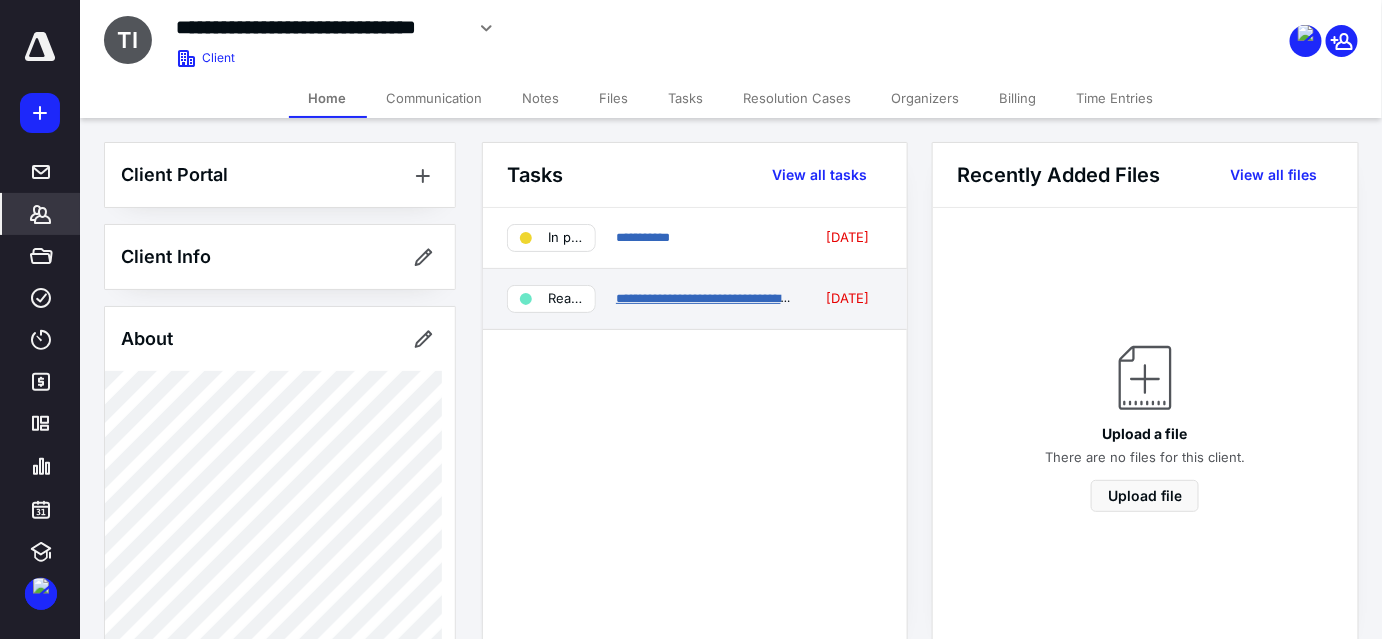 click on "**********" at bounding box center [718, 298] 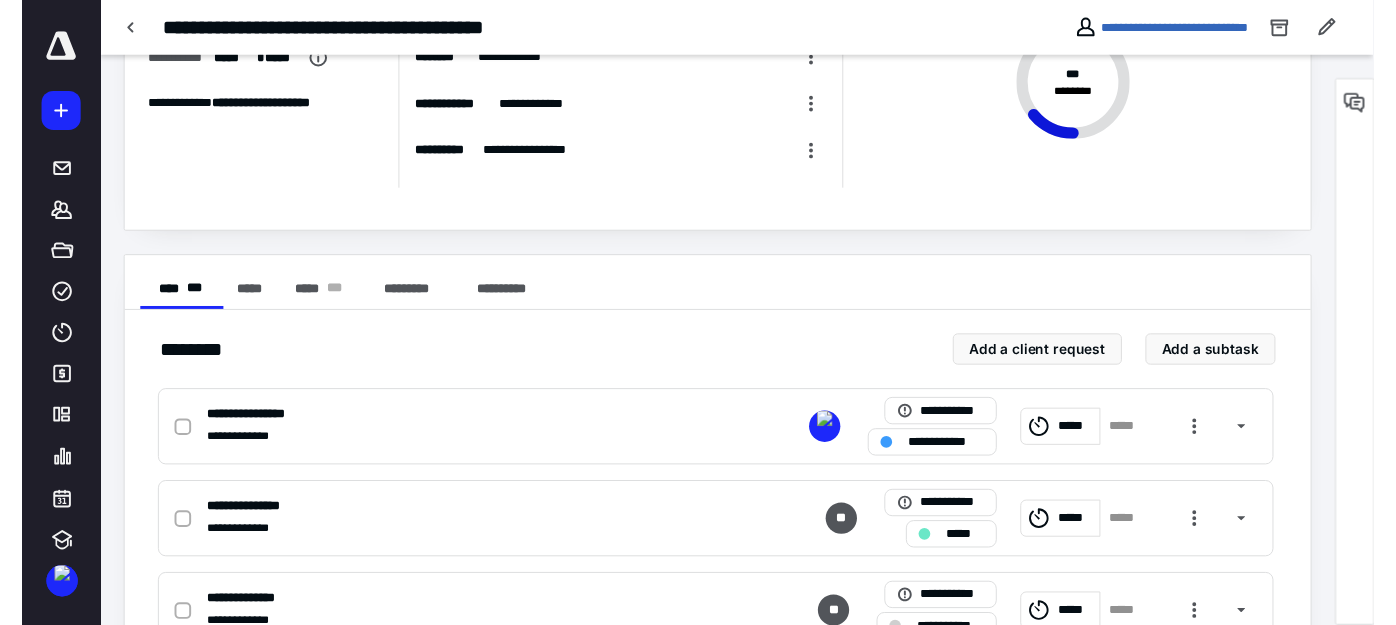 scroll, scrollTop: 0, scrollLeft: 0, axis: both 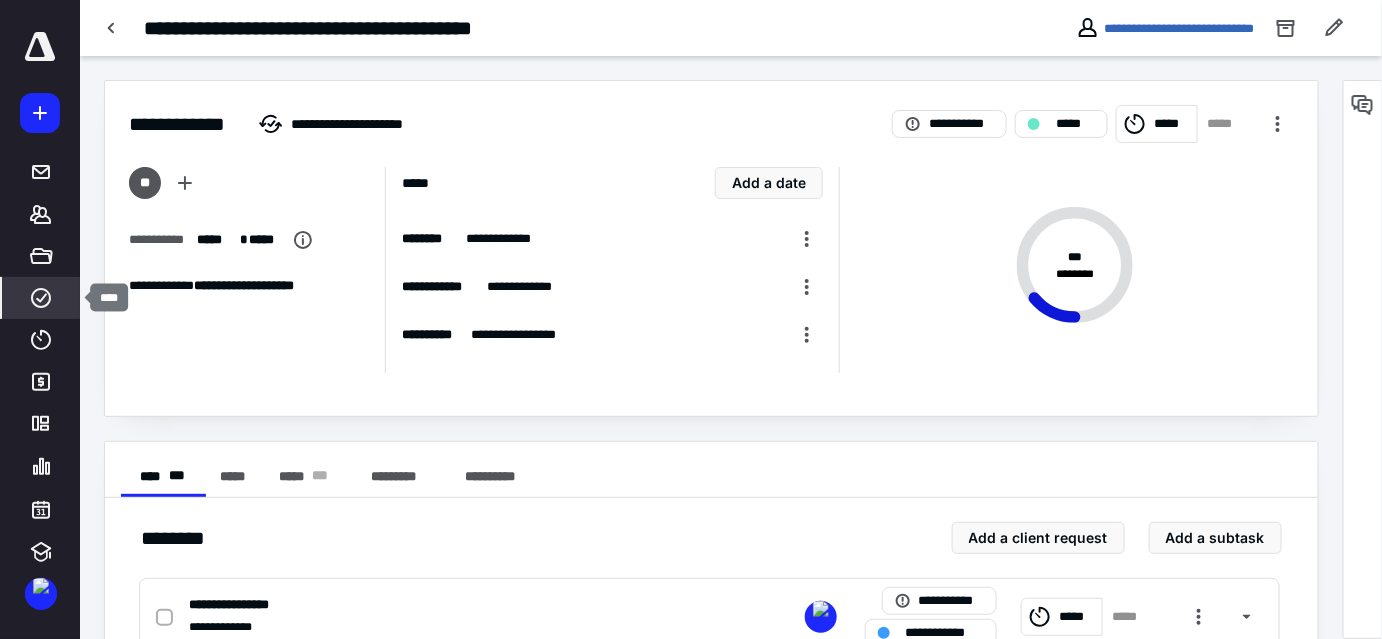 click on "****" at bounding box center (41, 298) 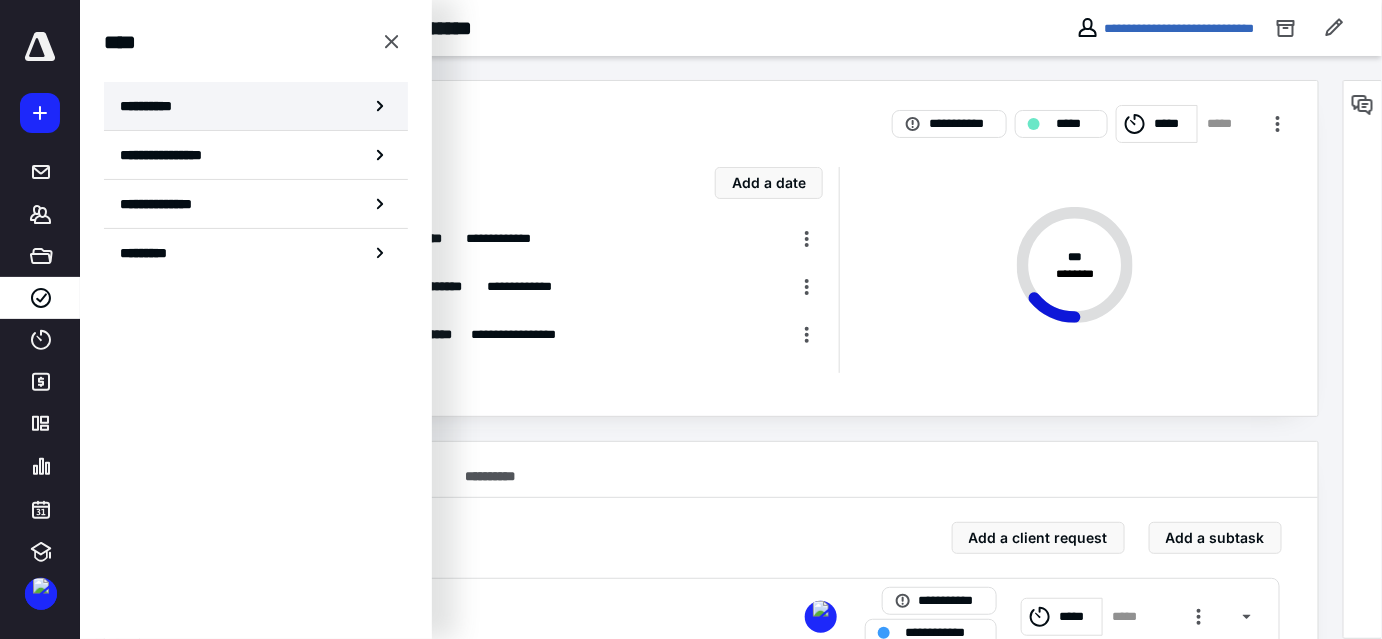 click on "**********" at bounding box center [153, 106] 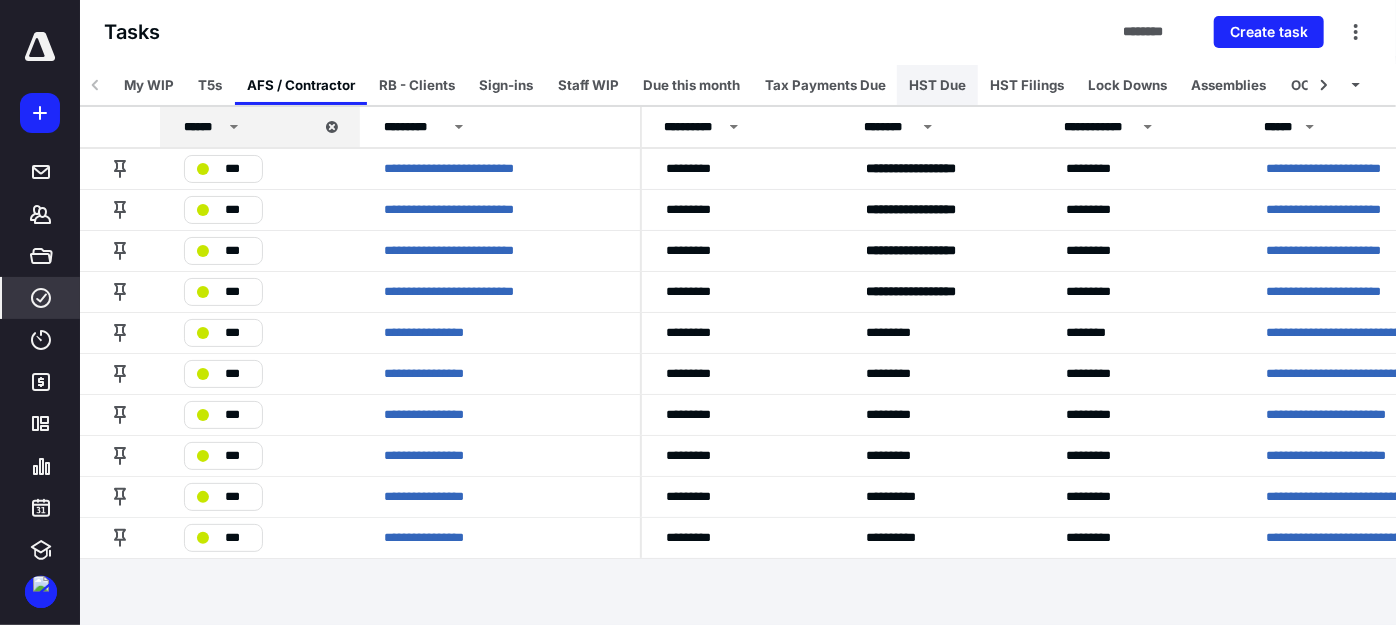 click on "HST Due" at bounding box center [937, 85] 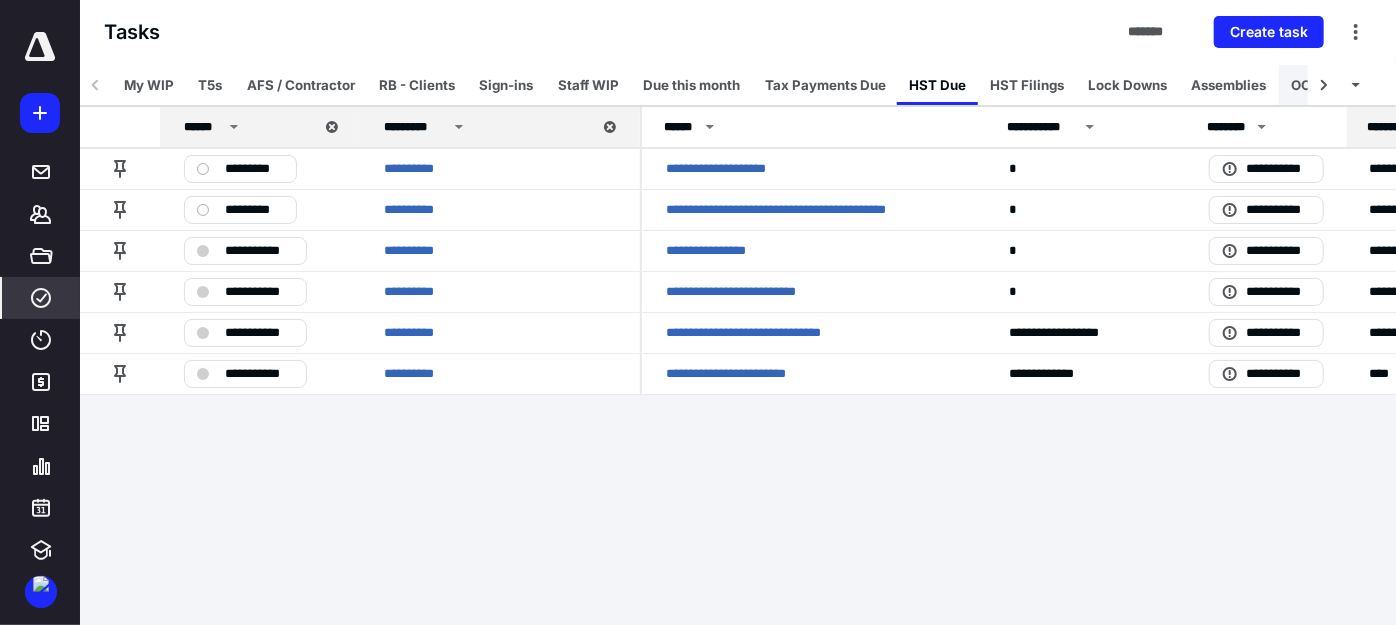 click on "OCAR" at bounding box center [1310, 85] 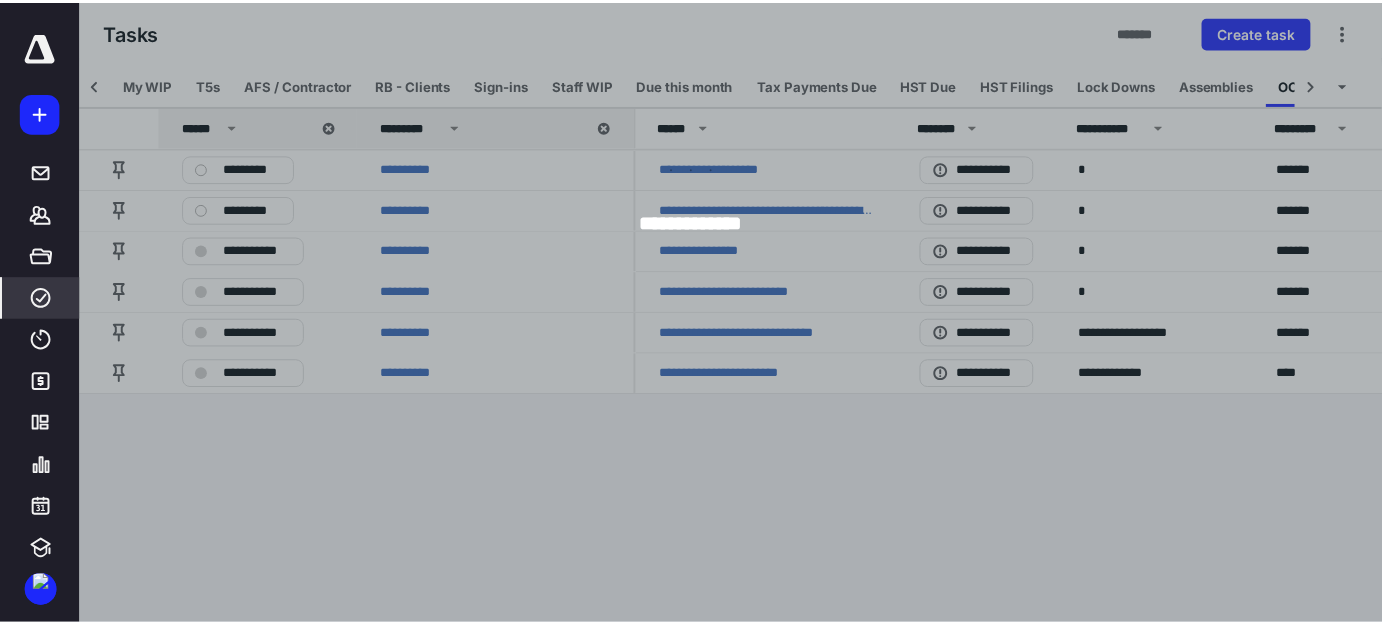 scroll, scrollTop: 0, scrollLeft: 32, axis: horizontal 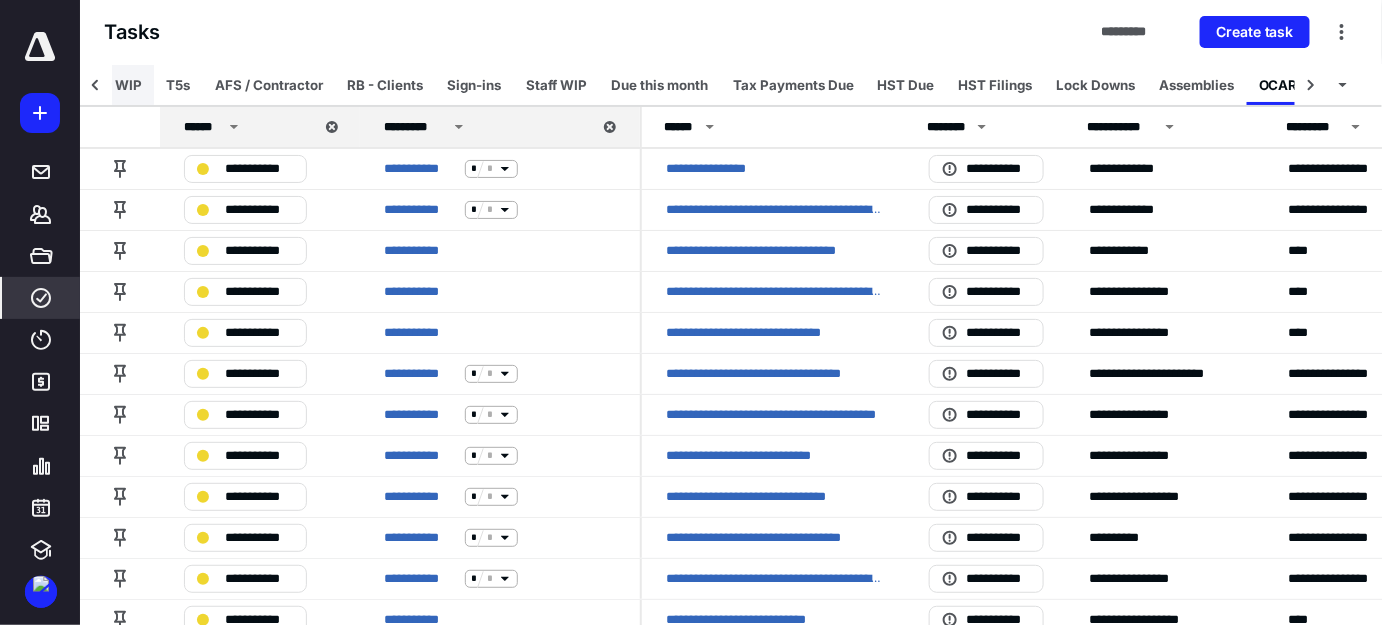 click on "My WIP" at bounding box center (117, 85) 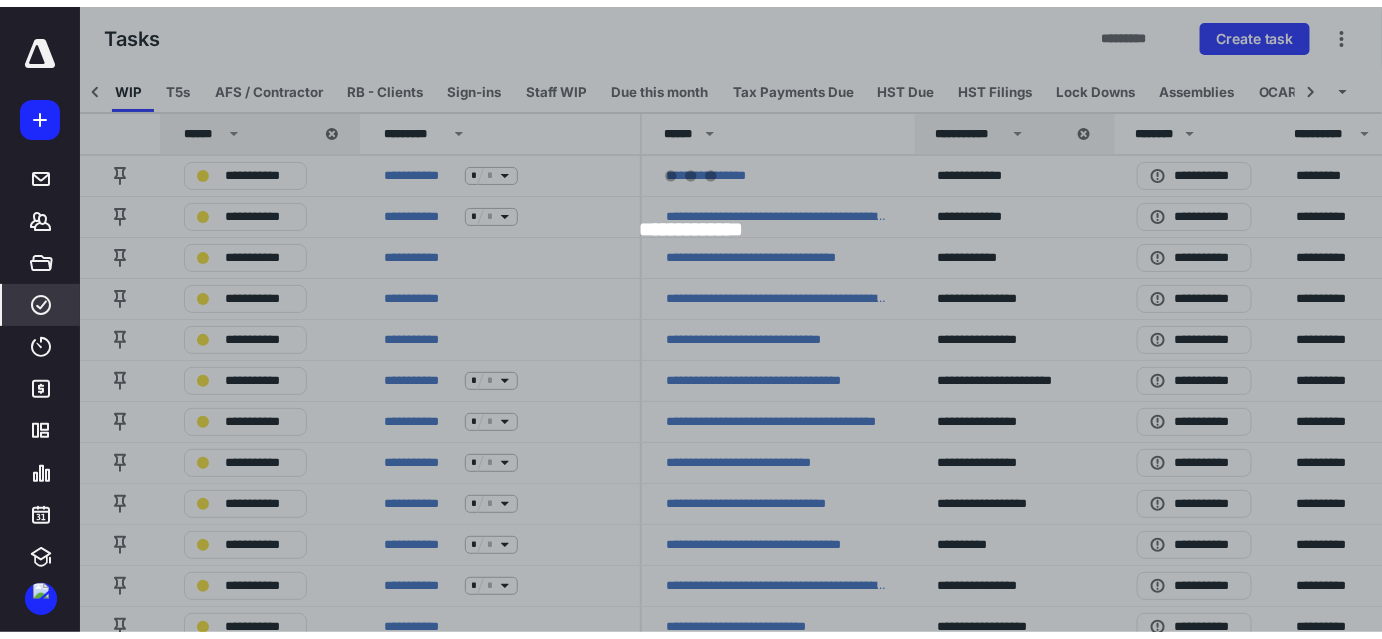 scroll, scrollTop: 0, scrollLeft: 0, axis: both 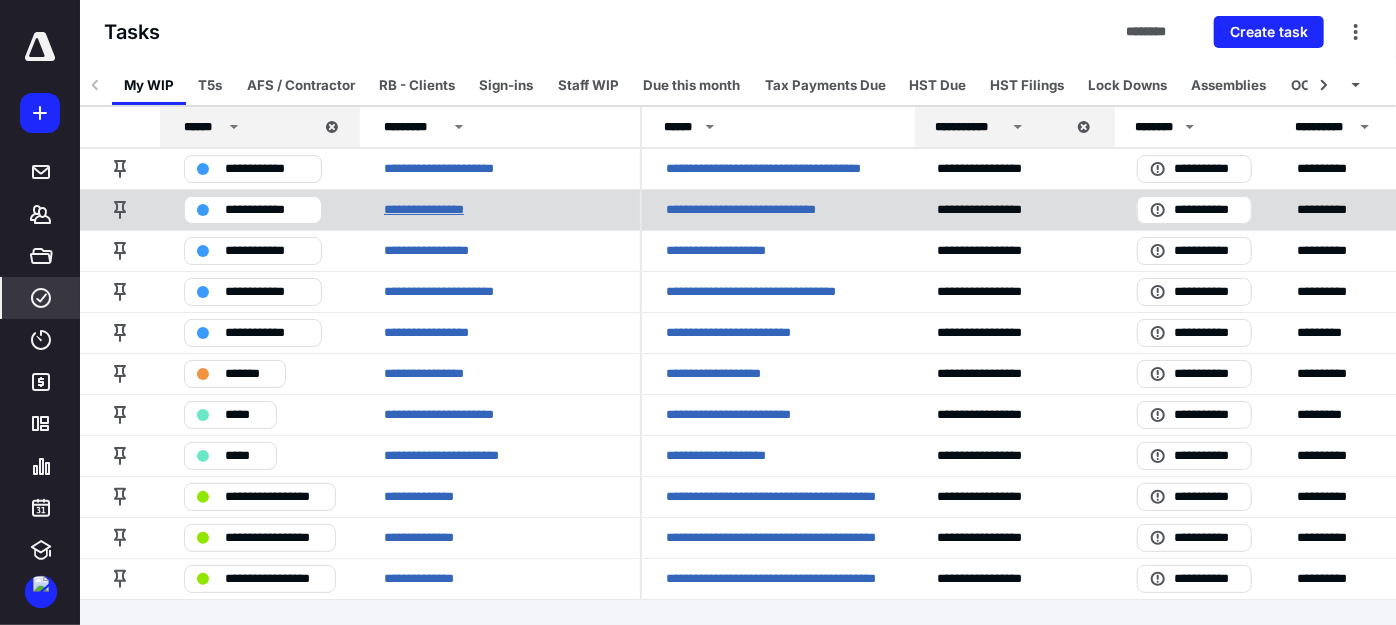 click on "**********" at bounding box center (432, 210) 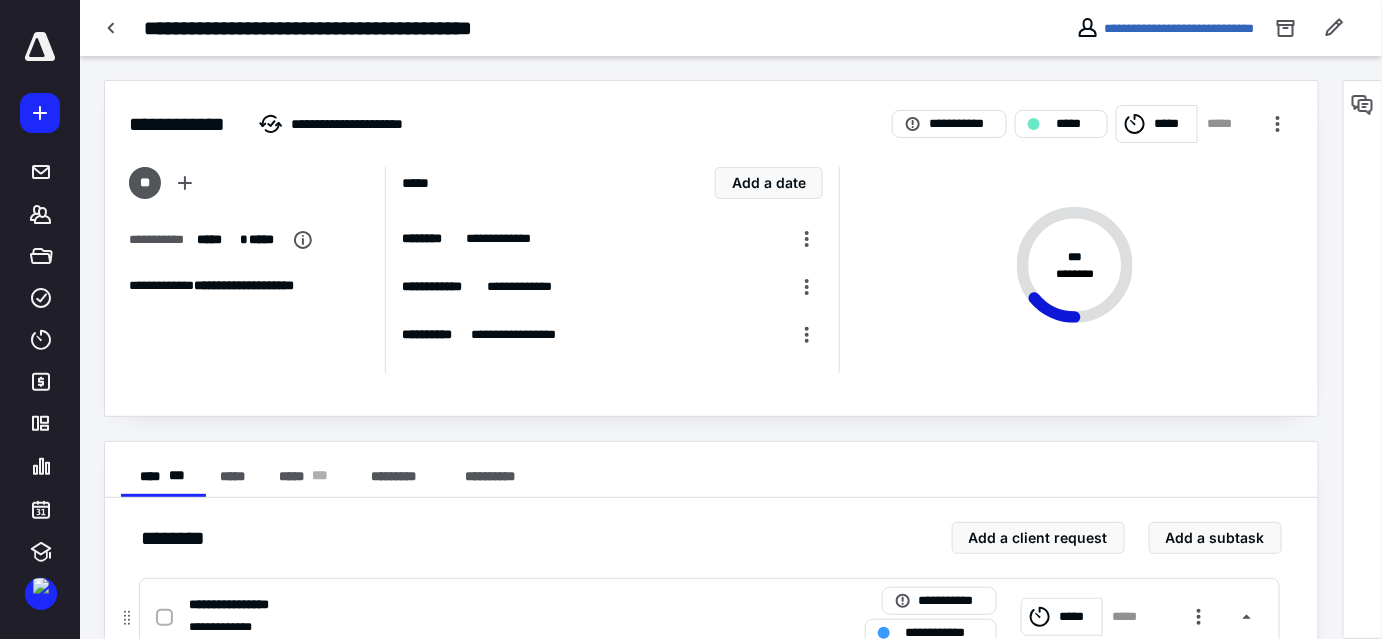 click 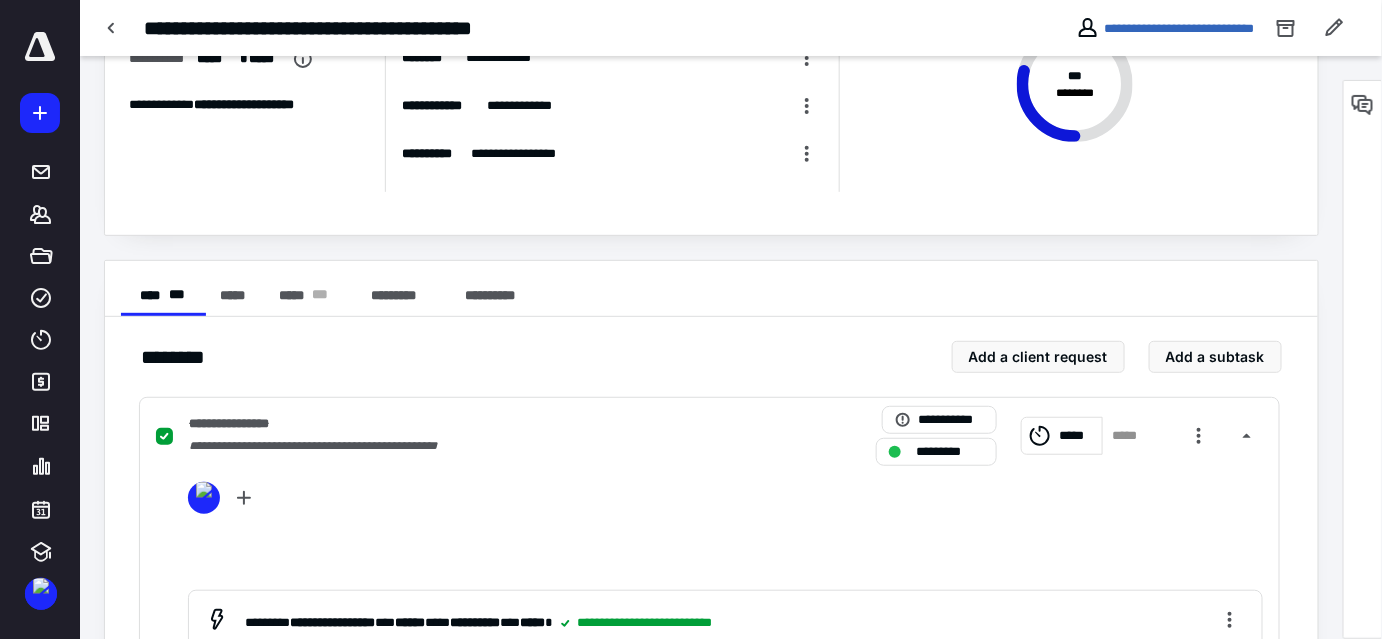 scroll, scrollTop: 272, scrollLeft: 0, axis: vertical 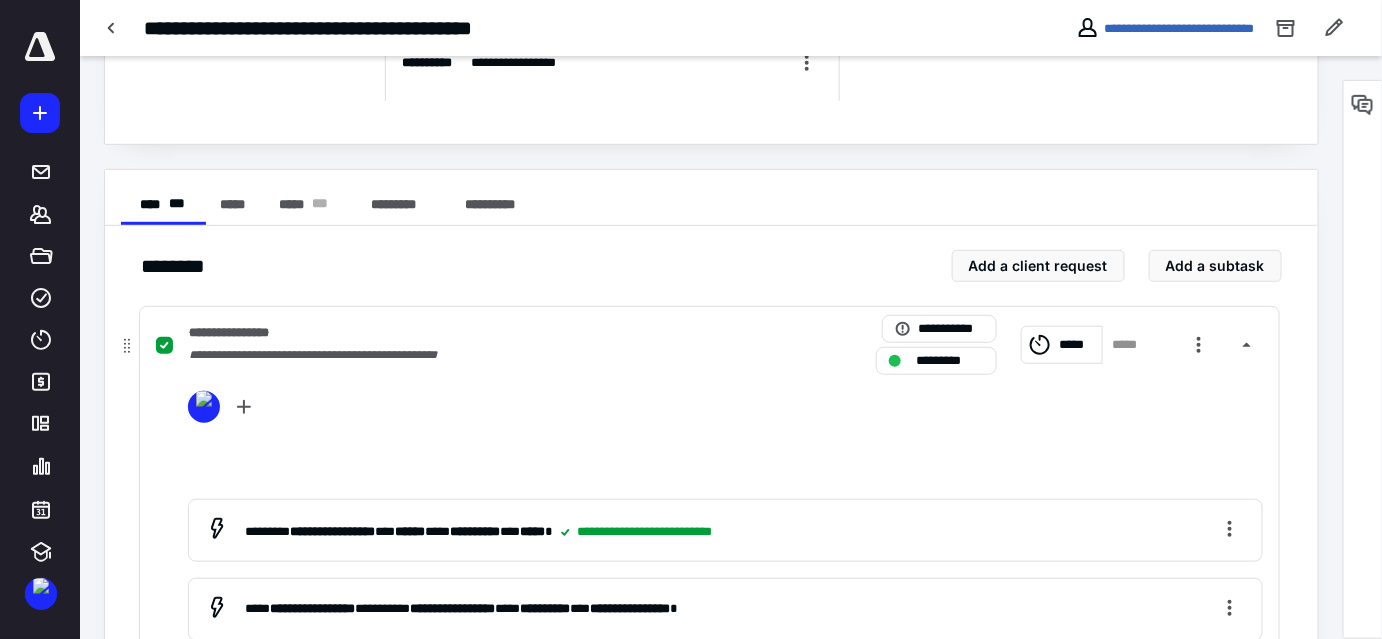 click on "**********" at bounding box center (447, 355) 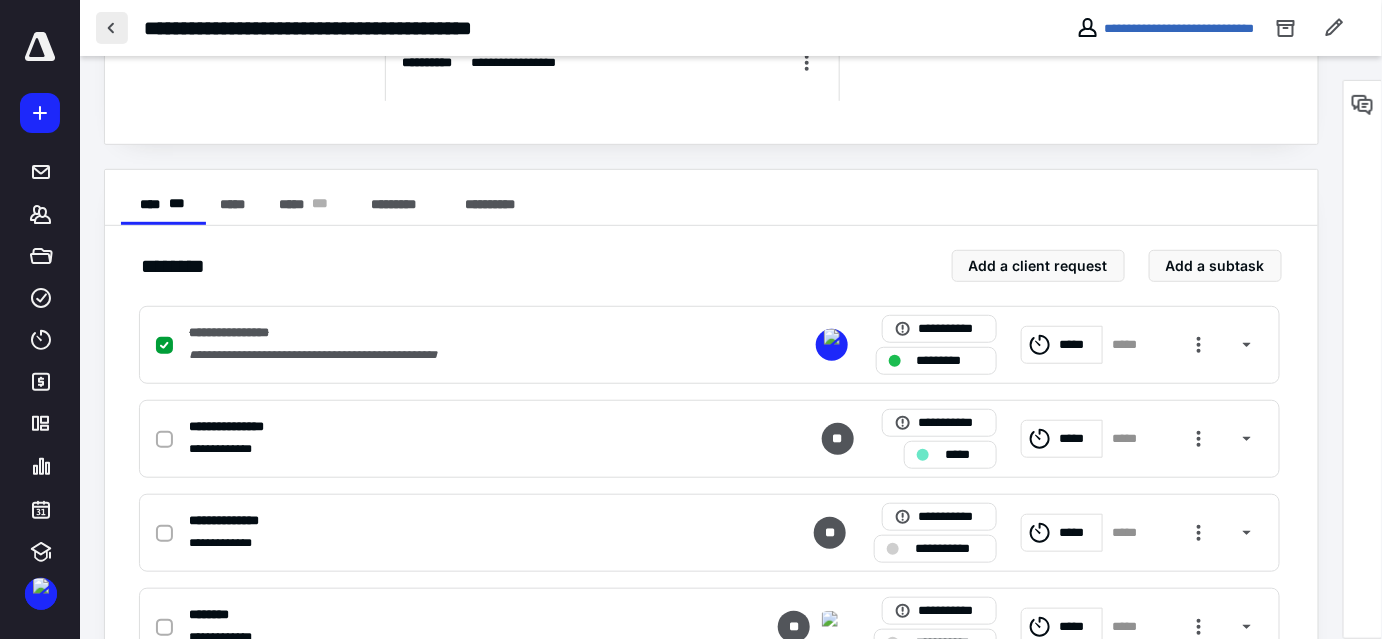 click at bounding box center (112, 28) 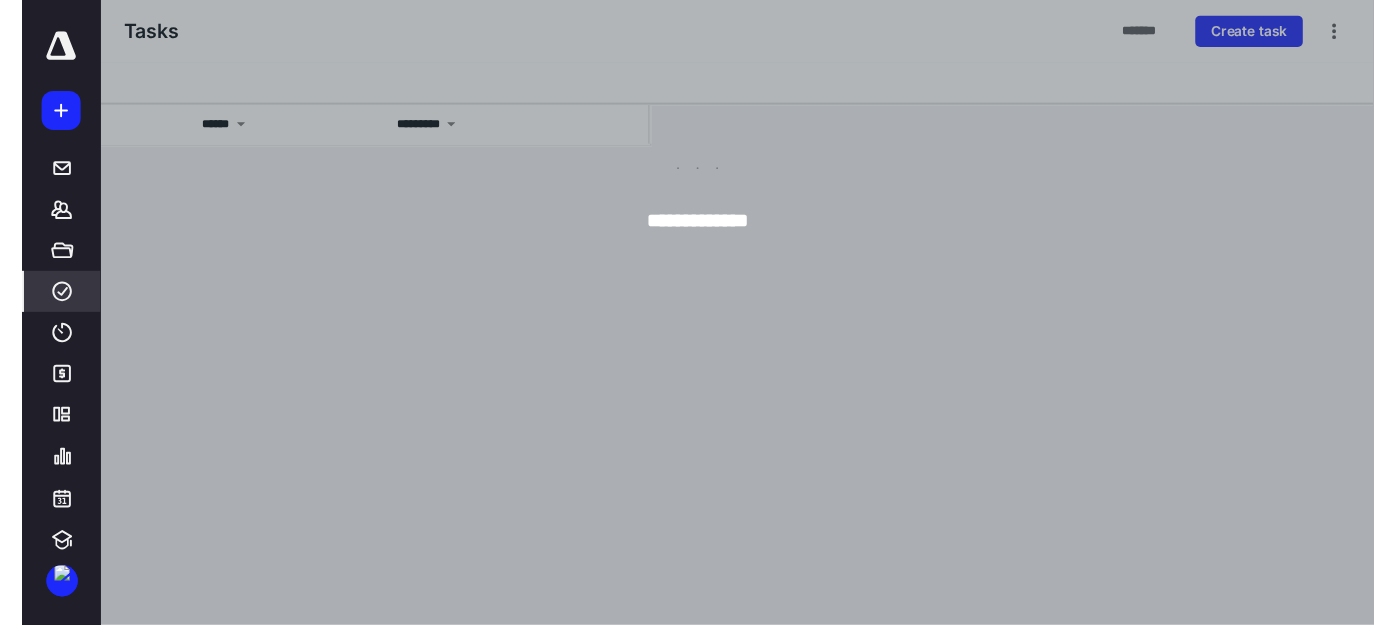 scroll, scrollTop: 0, scrollLeft: 0, axis: both 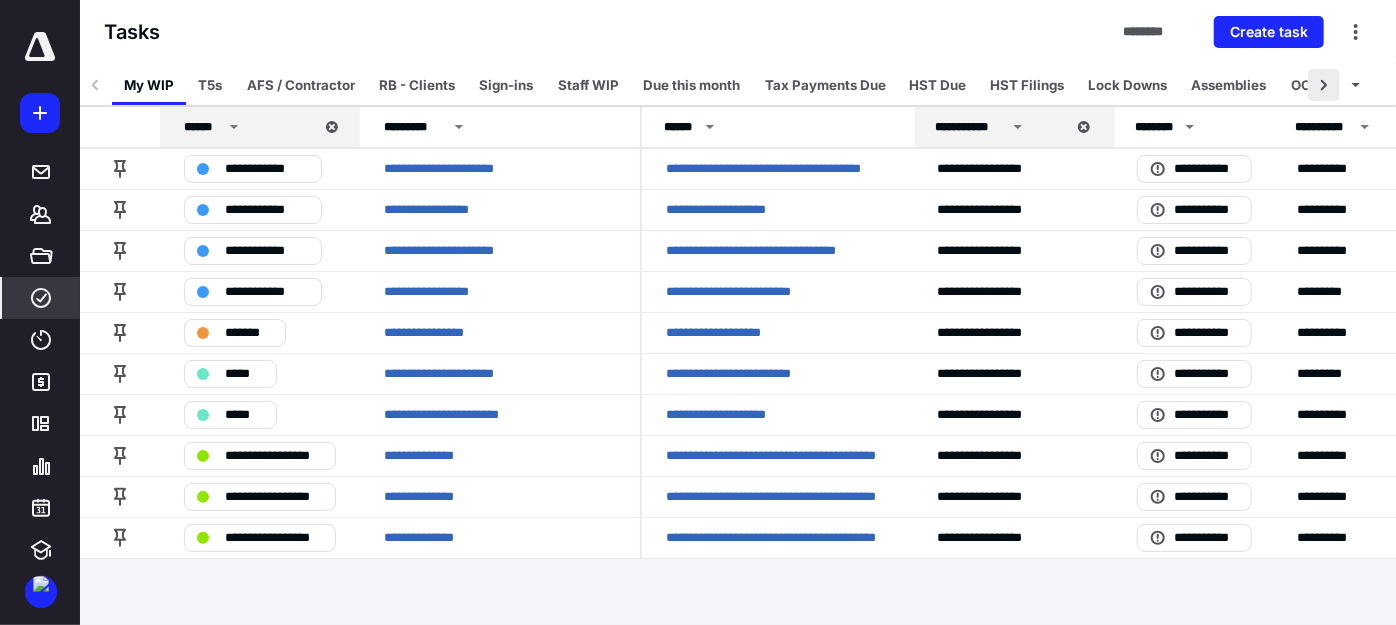 click at bounding box center [1324, 85] 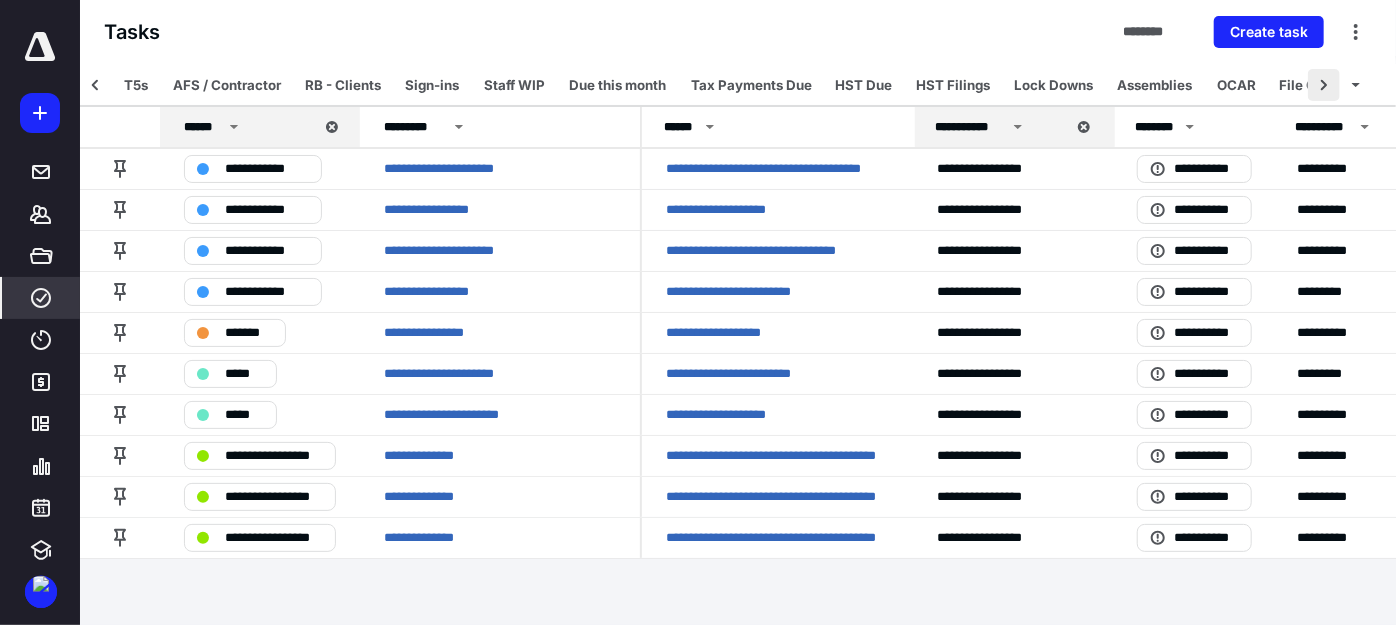 click at bounding box center [1324, 85] 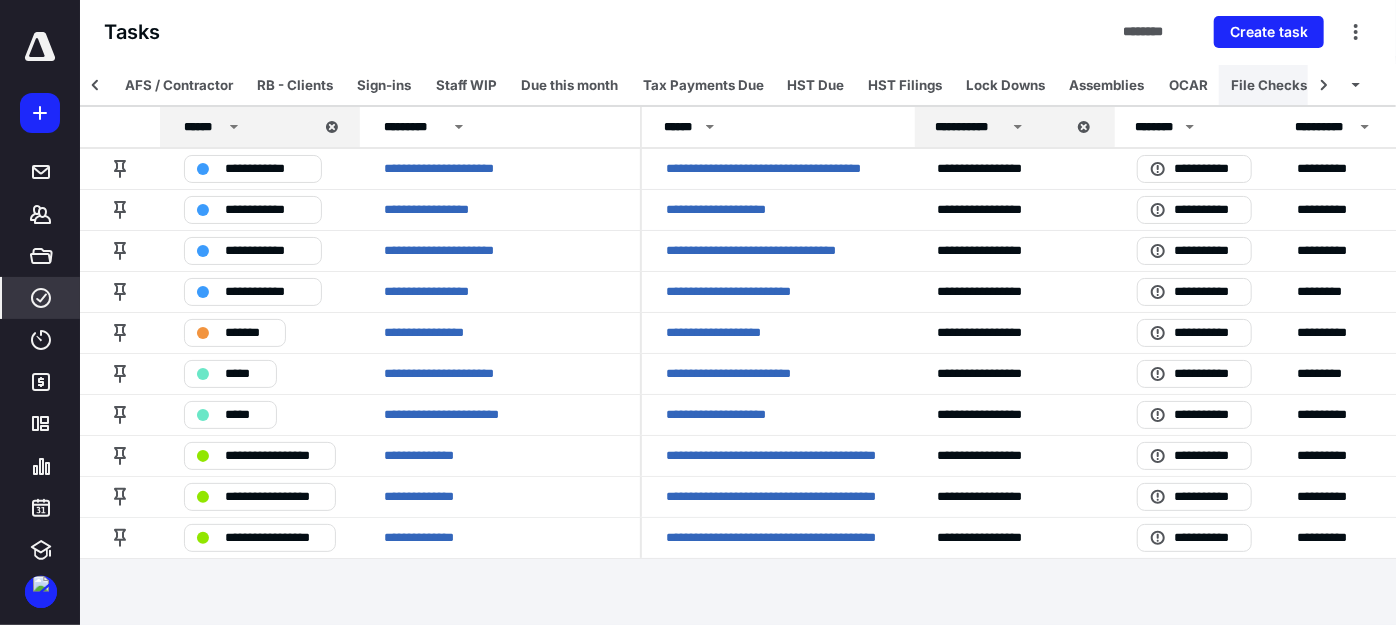 click on "File Checks" at bounding box center (1269, 85) 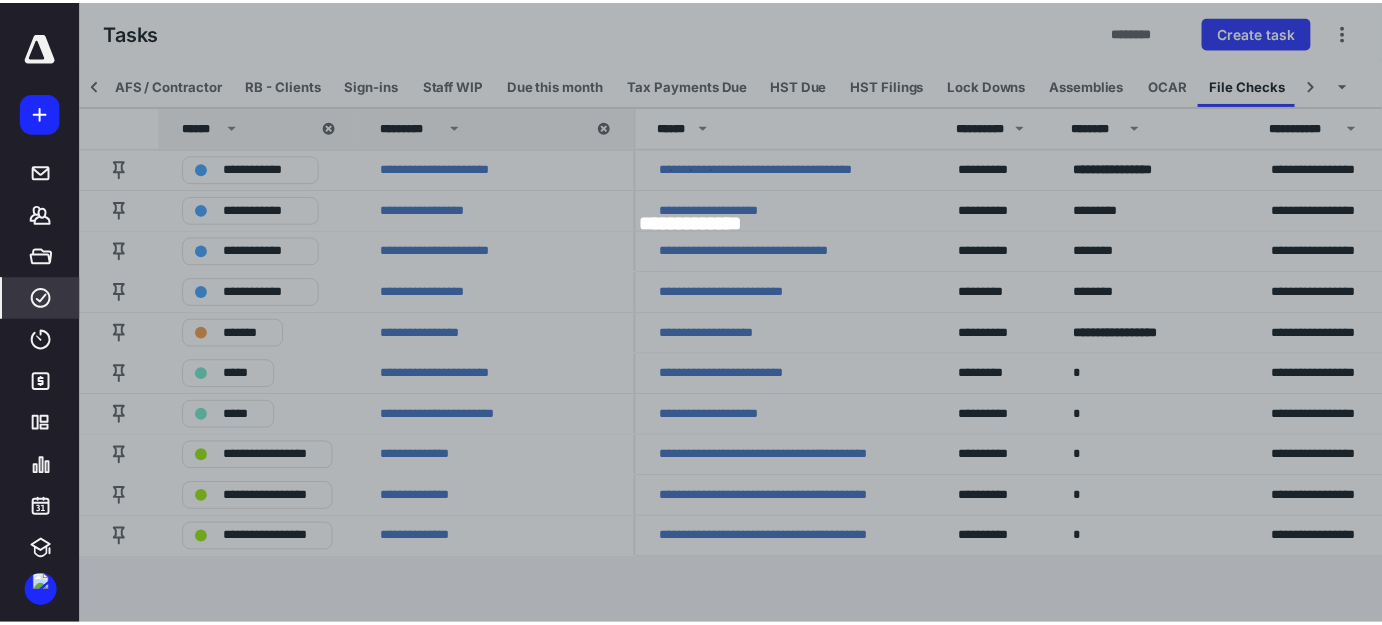 scroll, scrollTop: 0, scrollLeft: 131, axis: horizontal 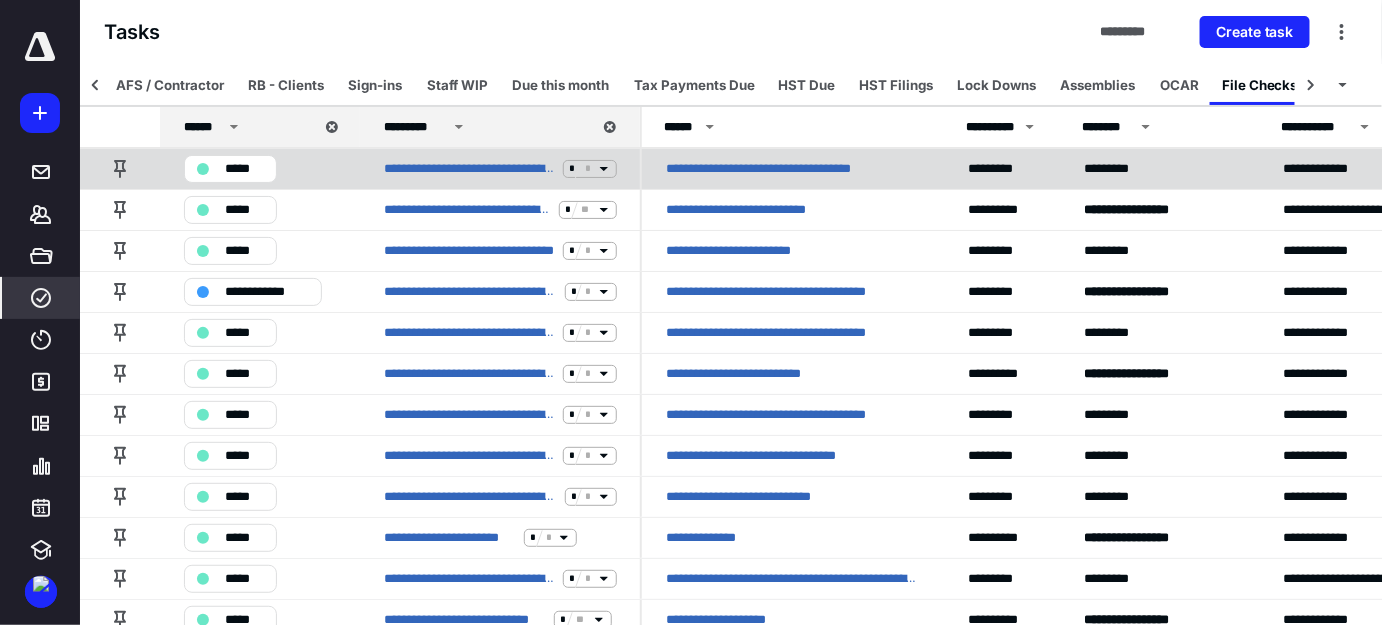 click 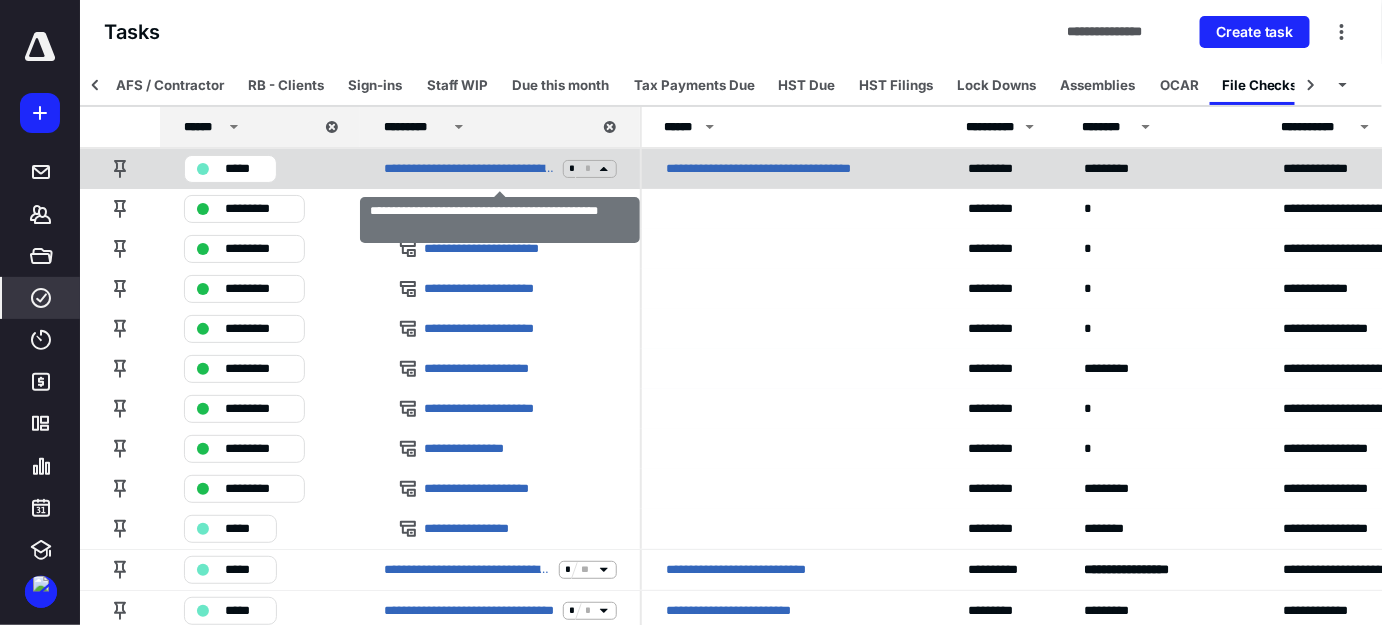 click 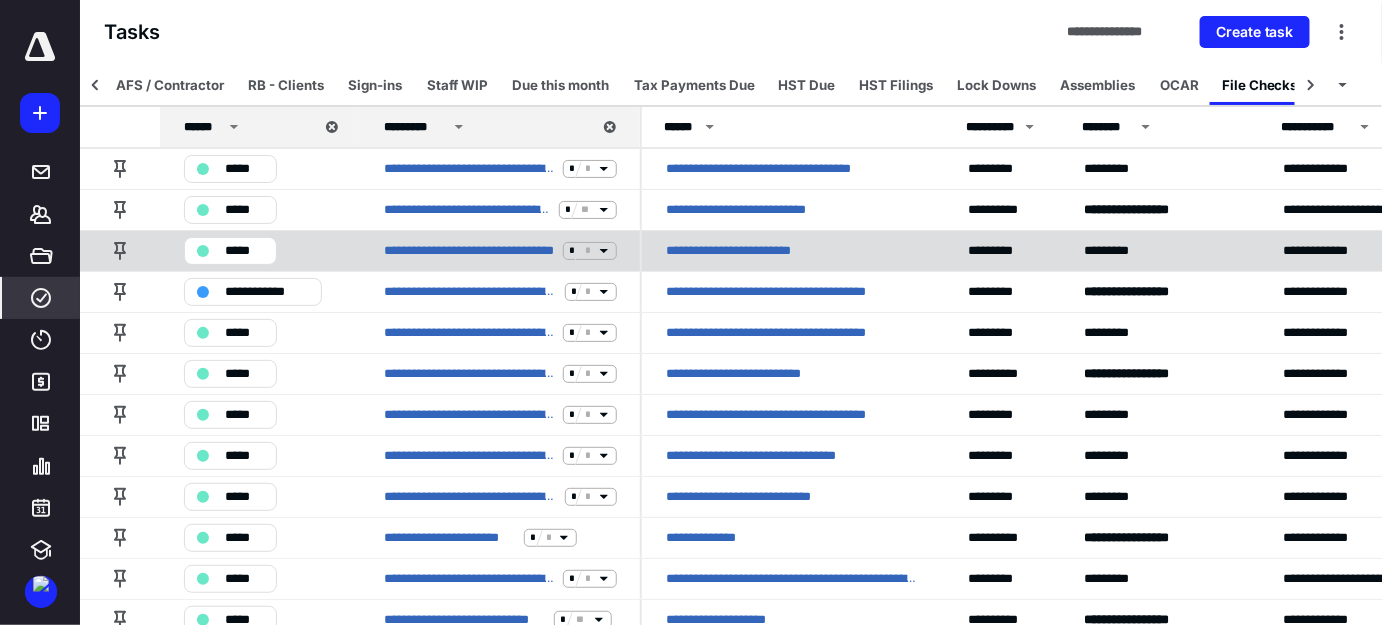 click 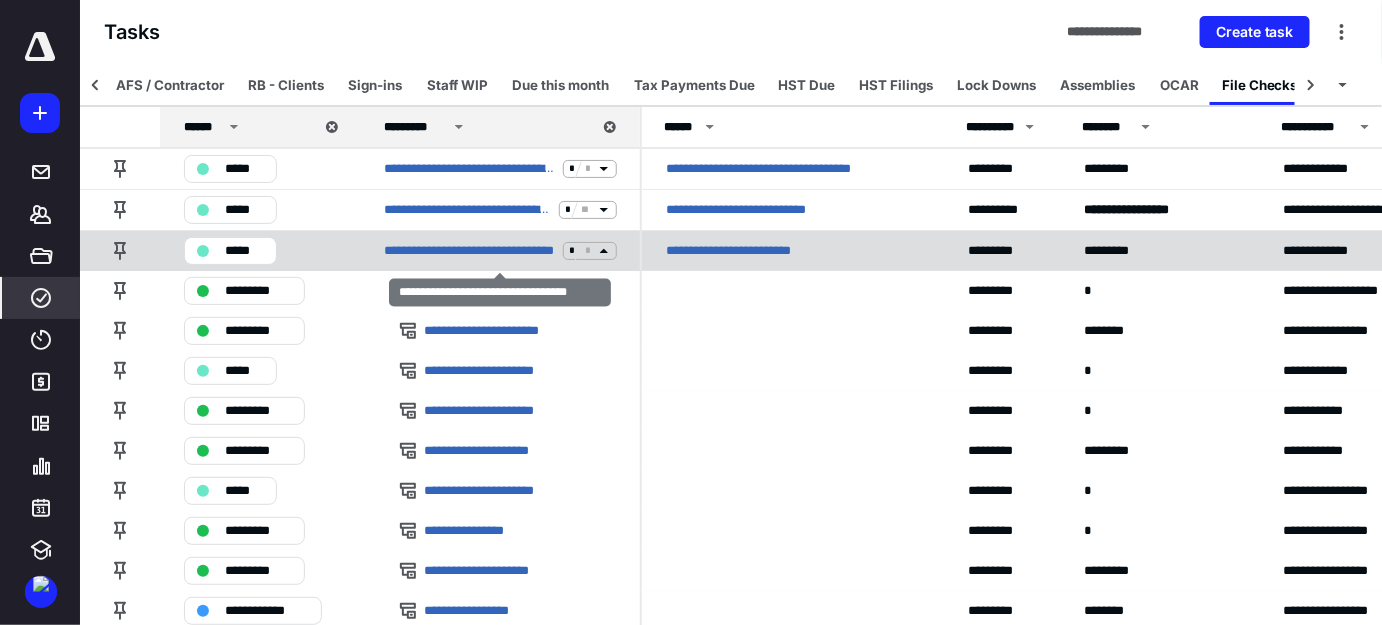 click 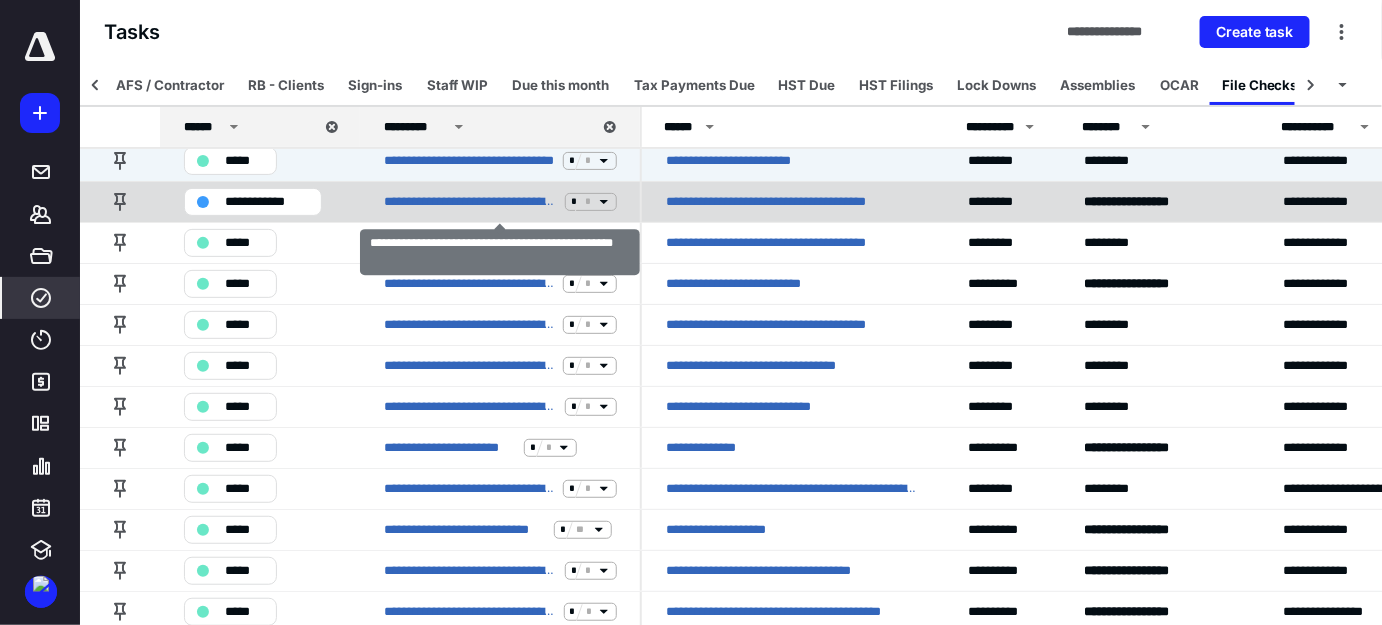 scroll, scrollTop: 181, scrollLeft: 0, axis: vertical 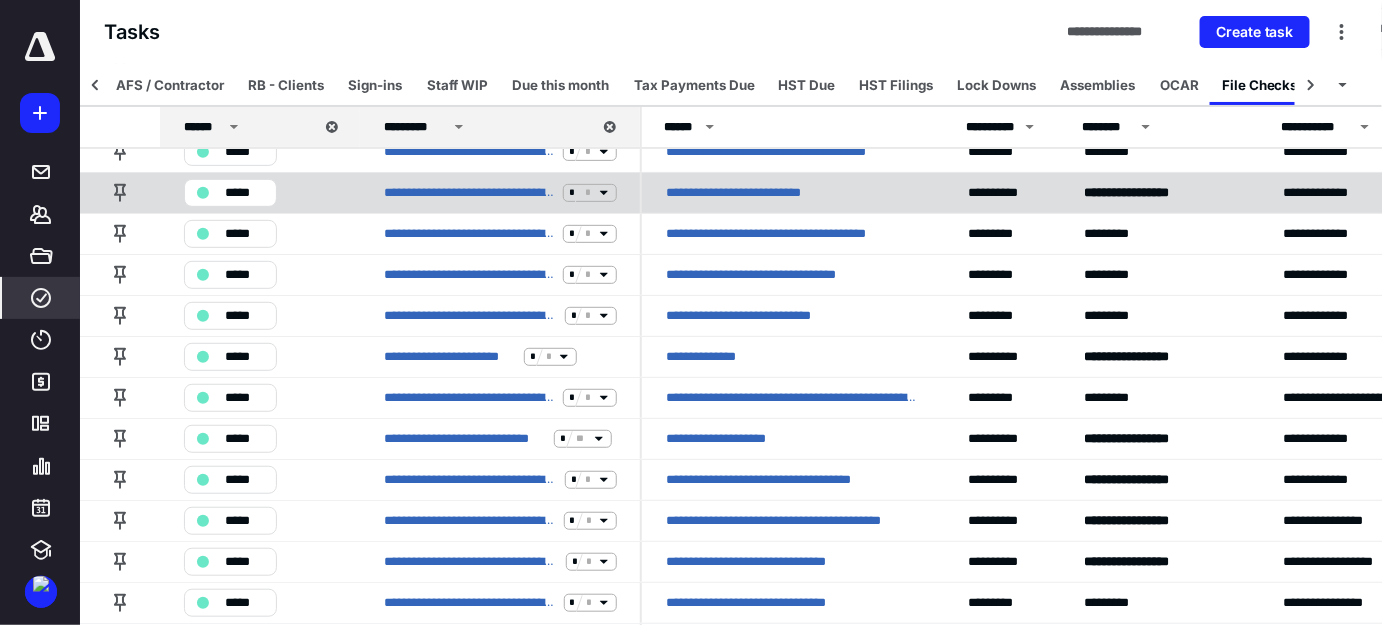 click 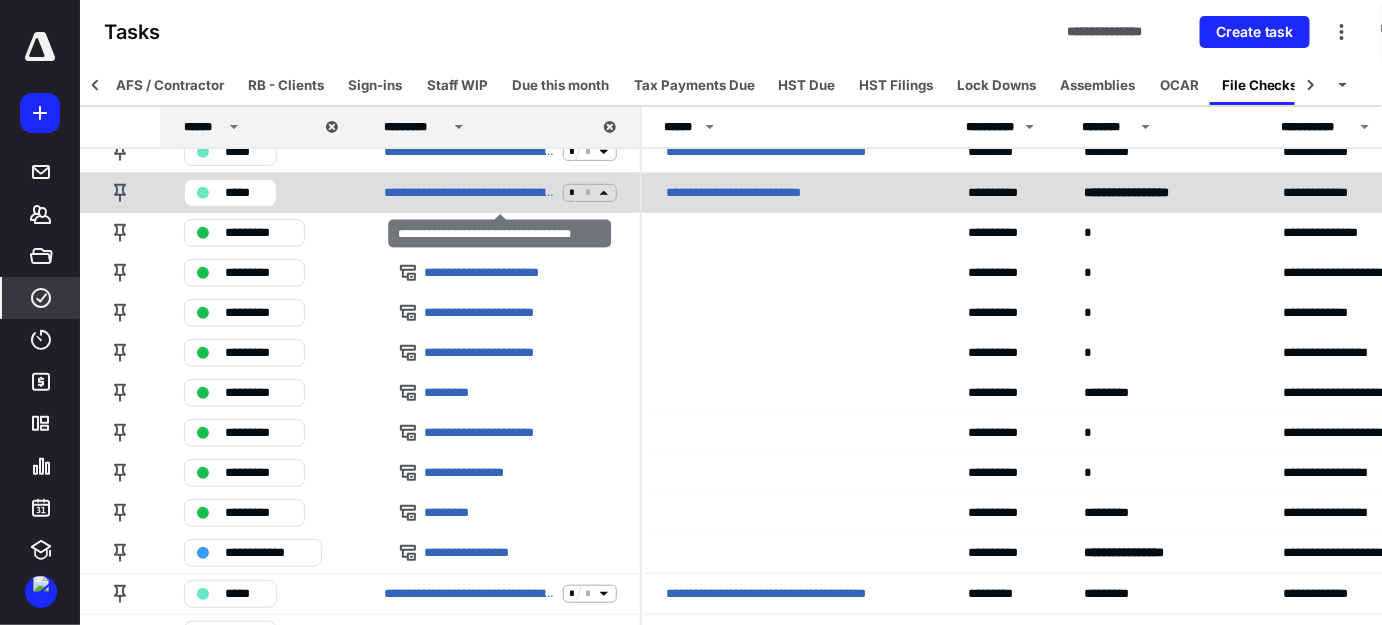 click 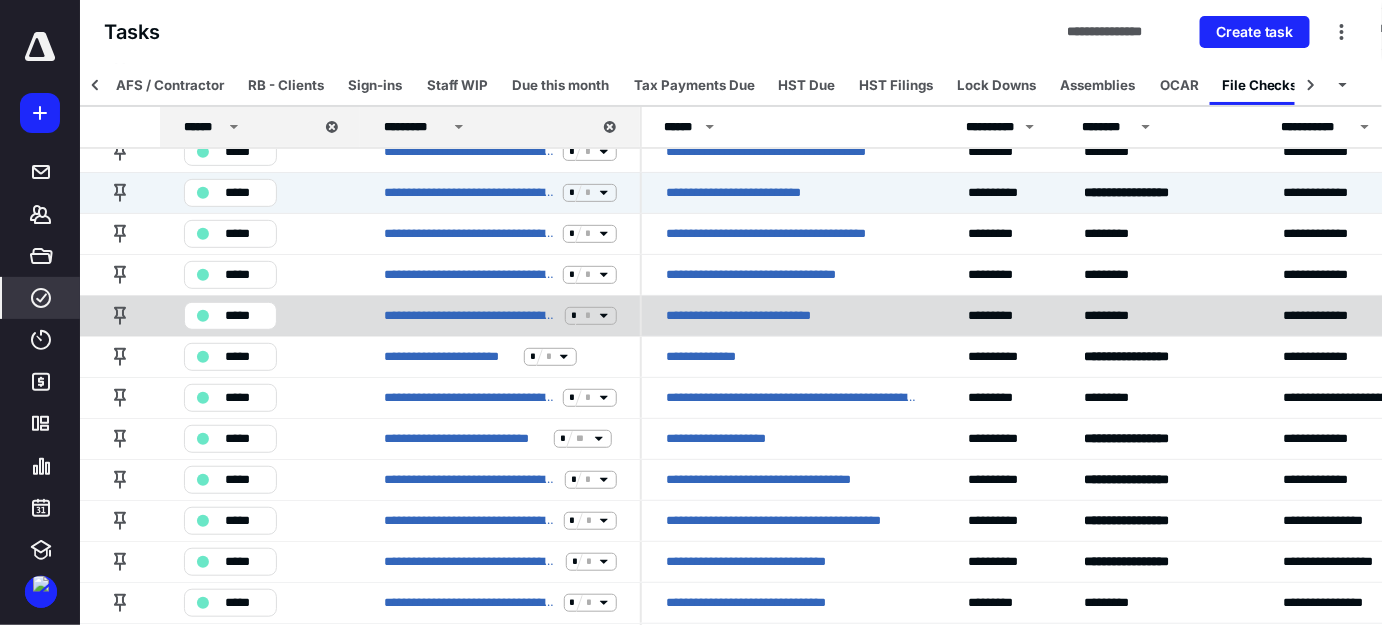 scroll, scrollTop: 272, scrollLeft: 0, axis: vertical 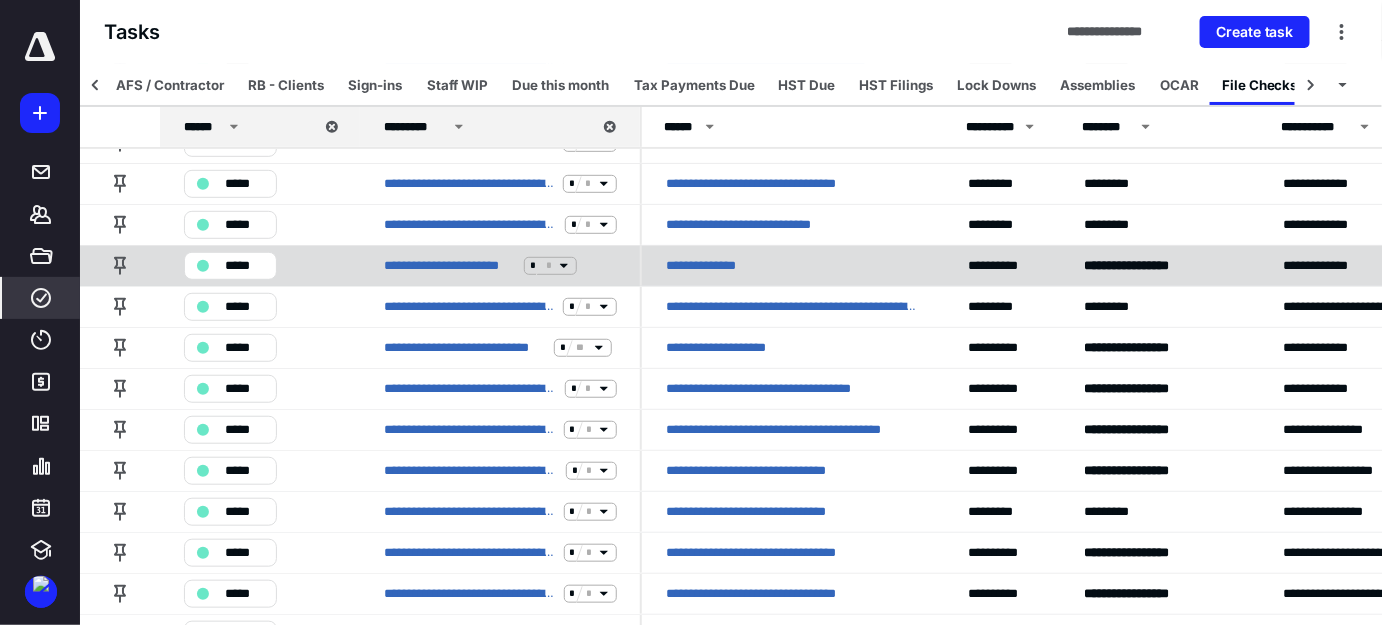 click 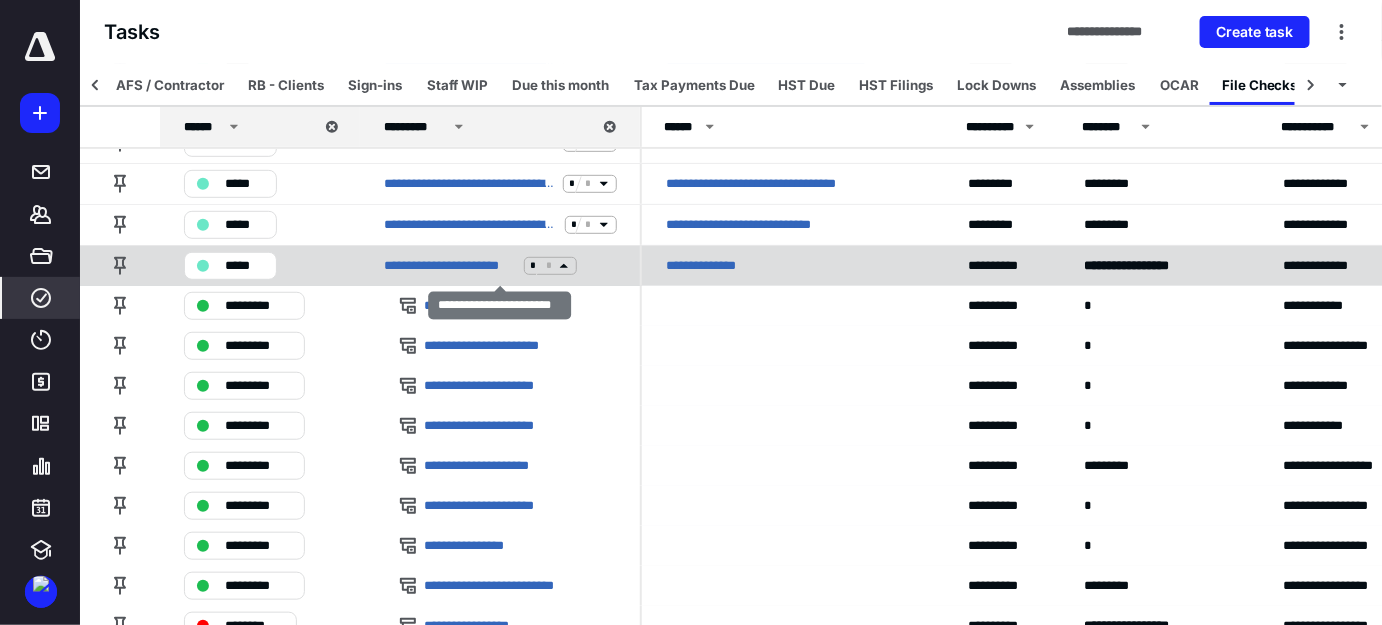click 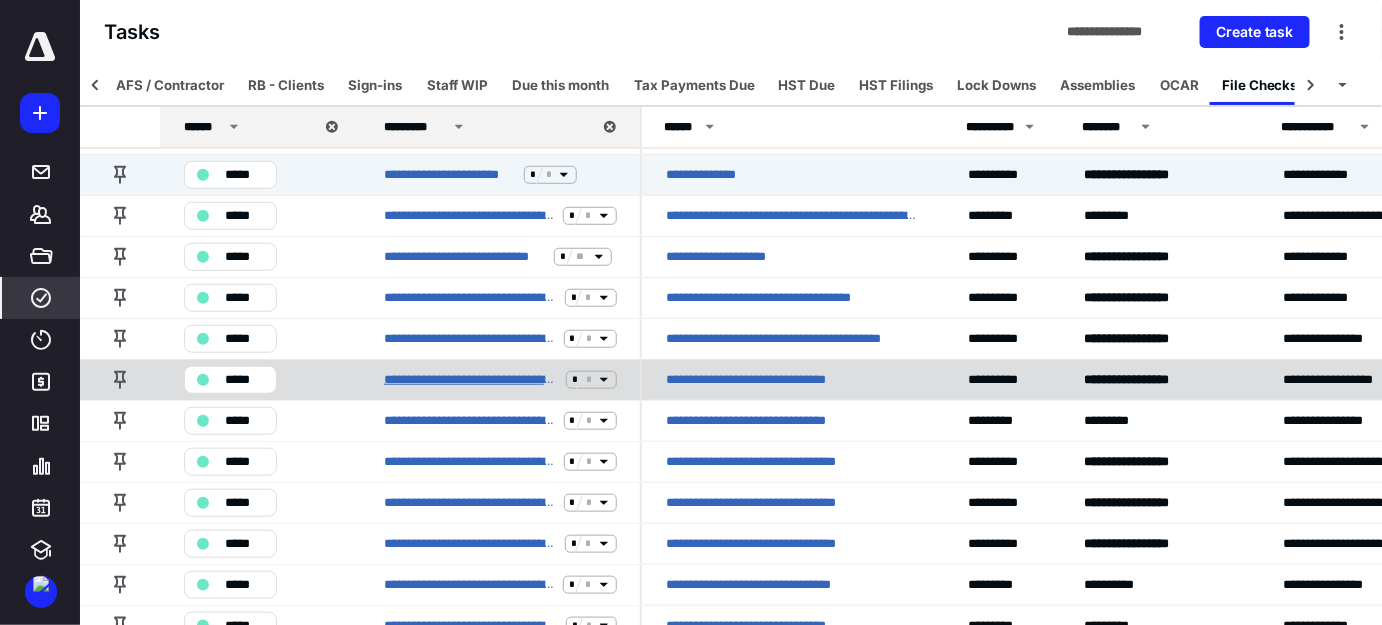 scroll, scrollTop: 454, scrollLeft: 0, axis: vertical 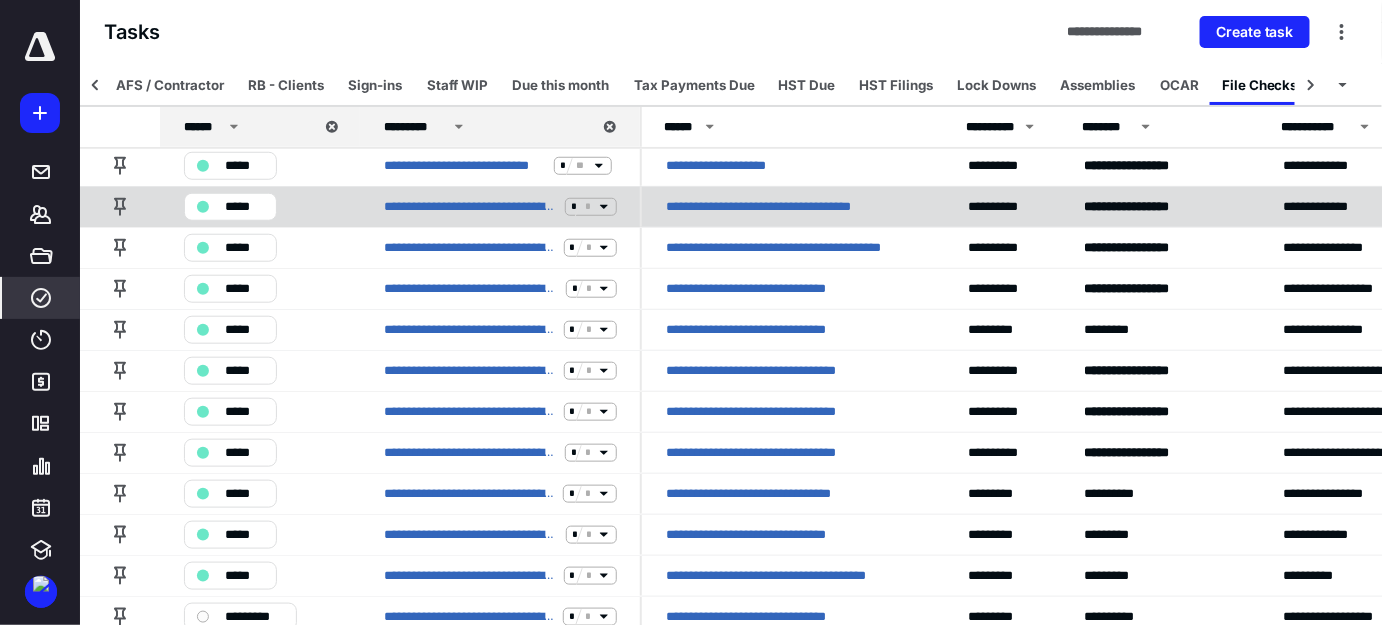 click 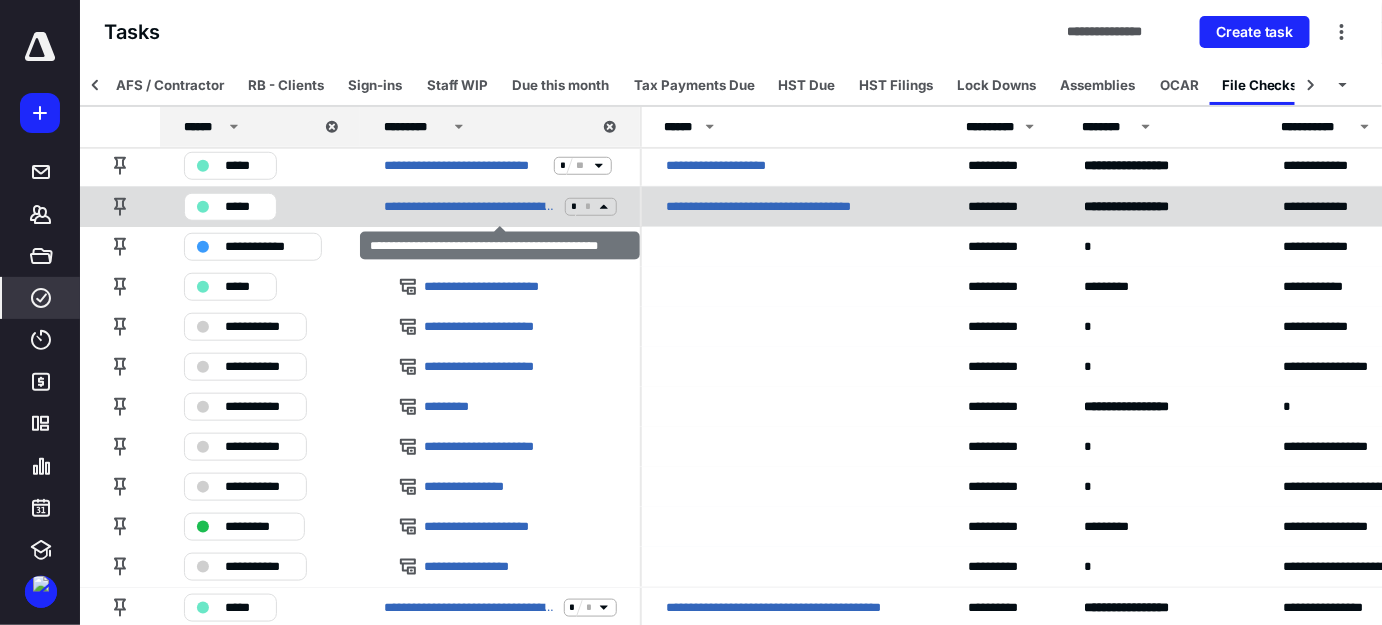 click 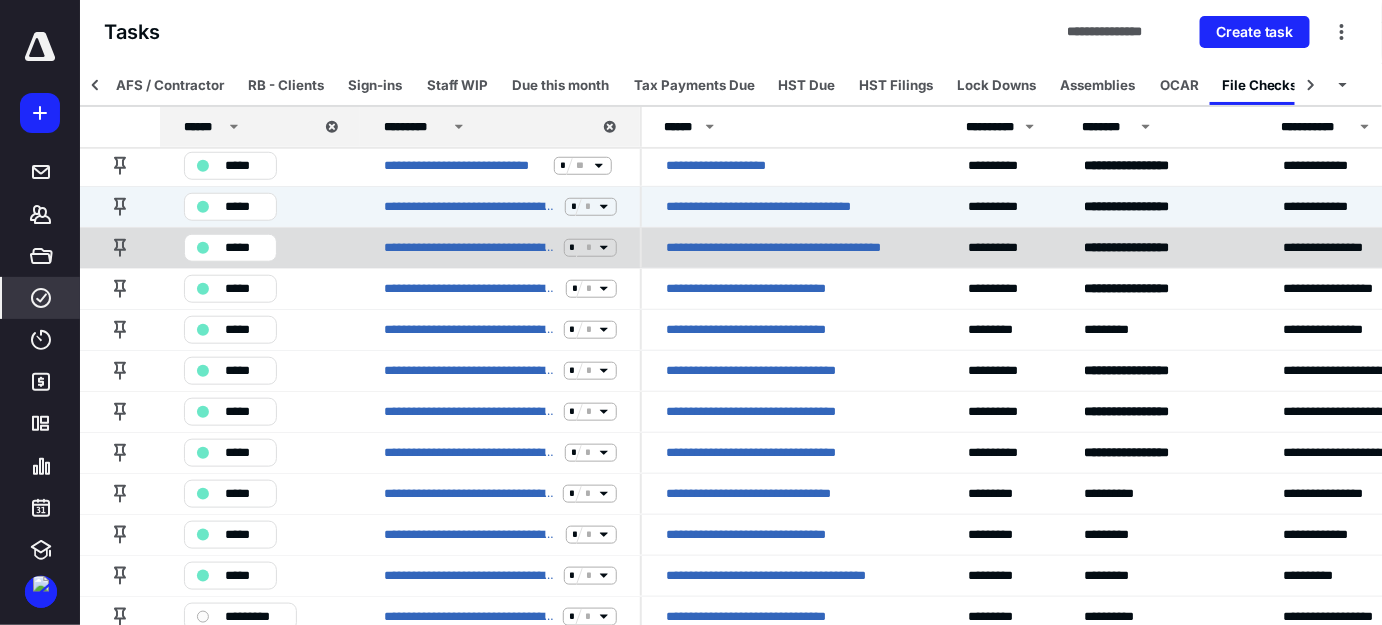 click 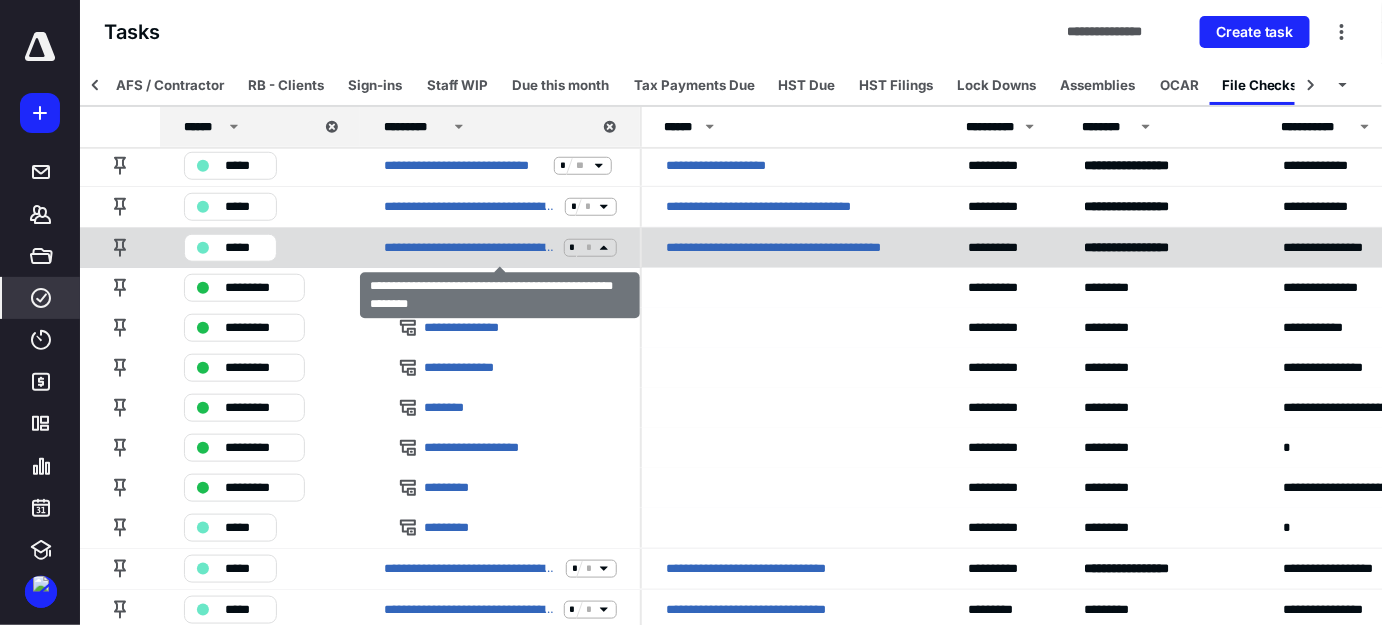 click 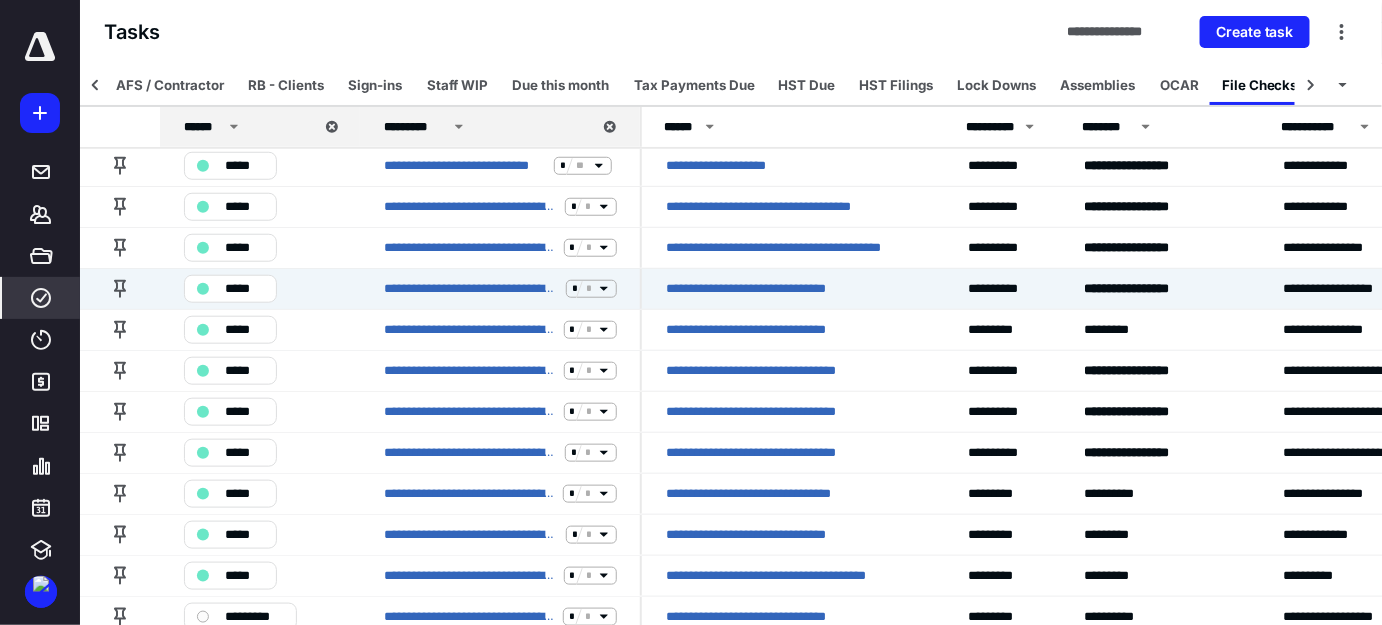 click 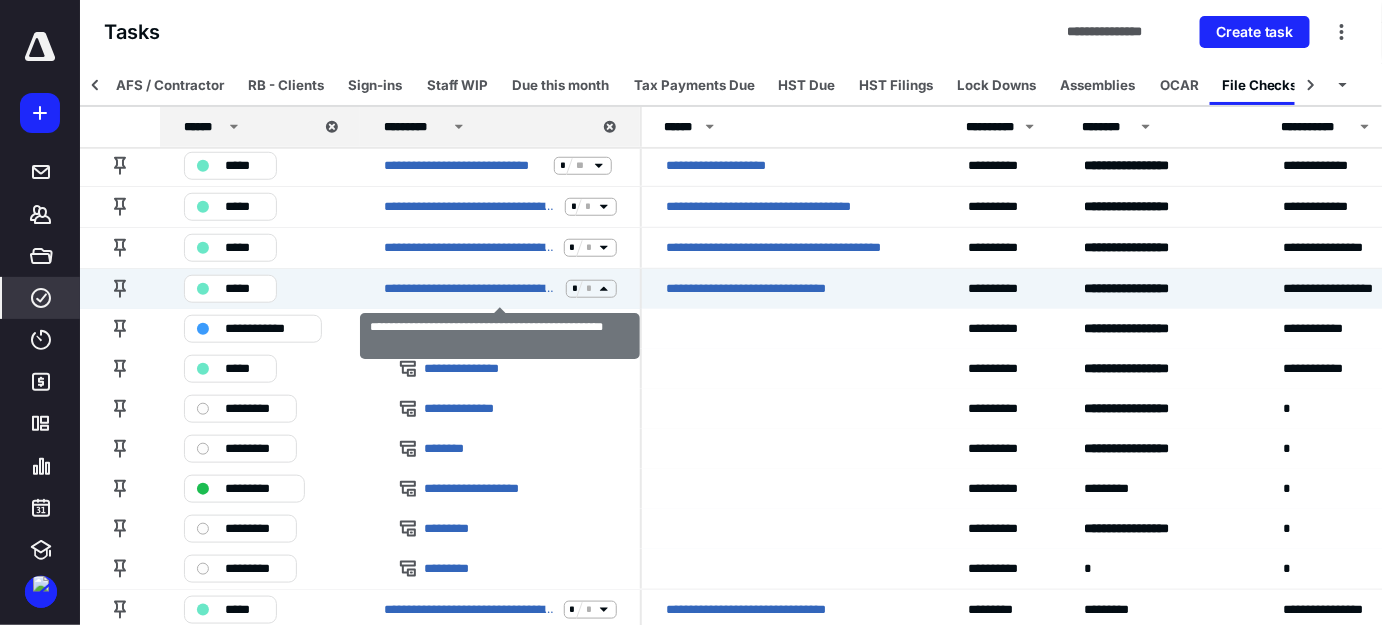 click 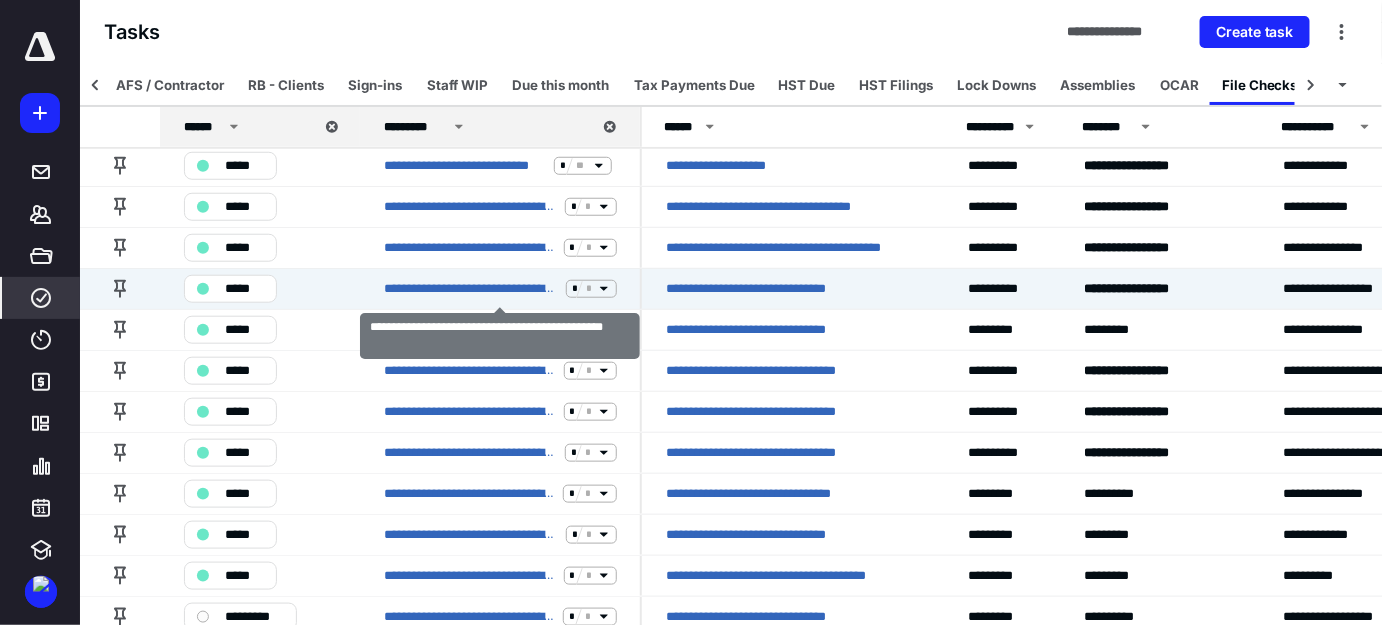 scroll, scrollTop: 545, scrollLeft: 0, axis: vertical 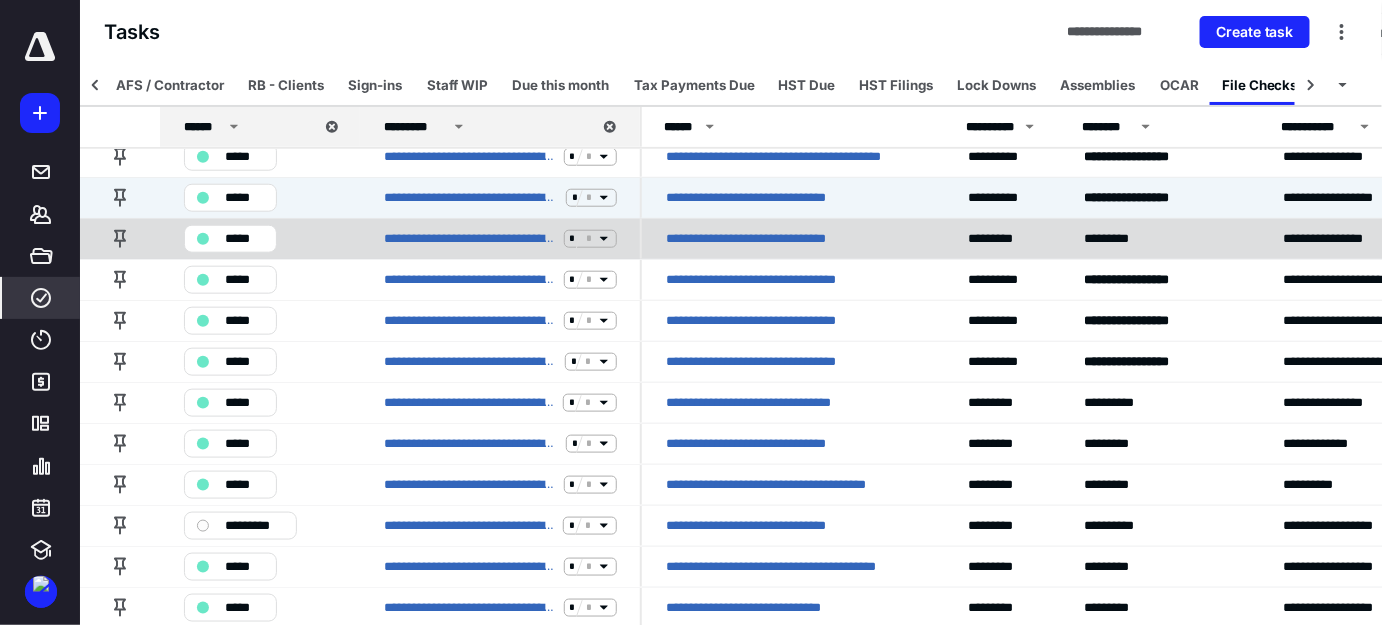 click 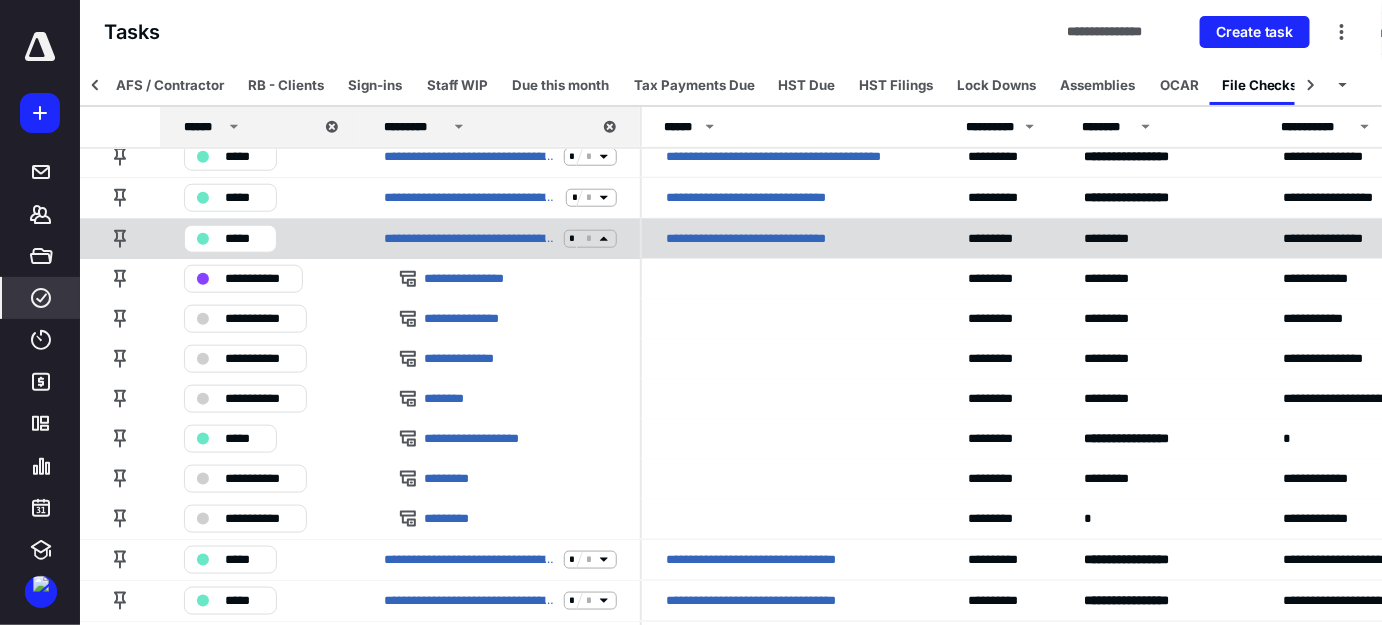 click 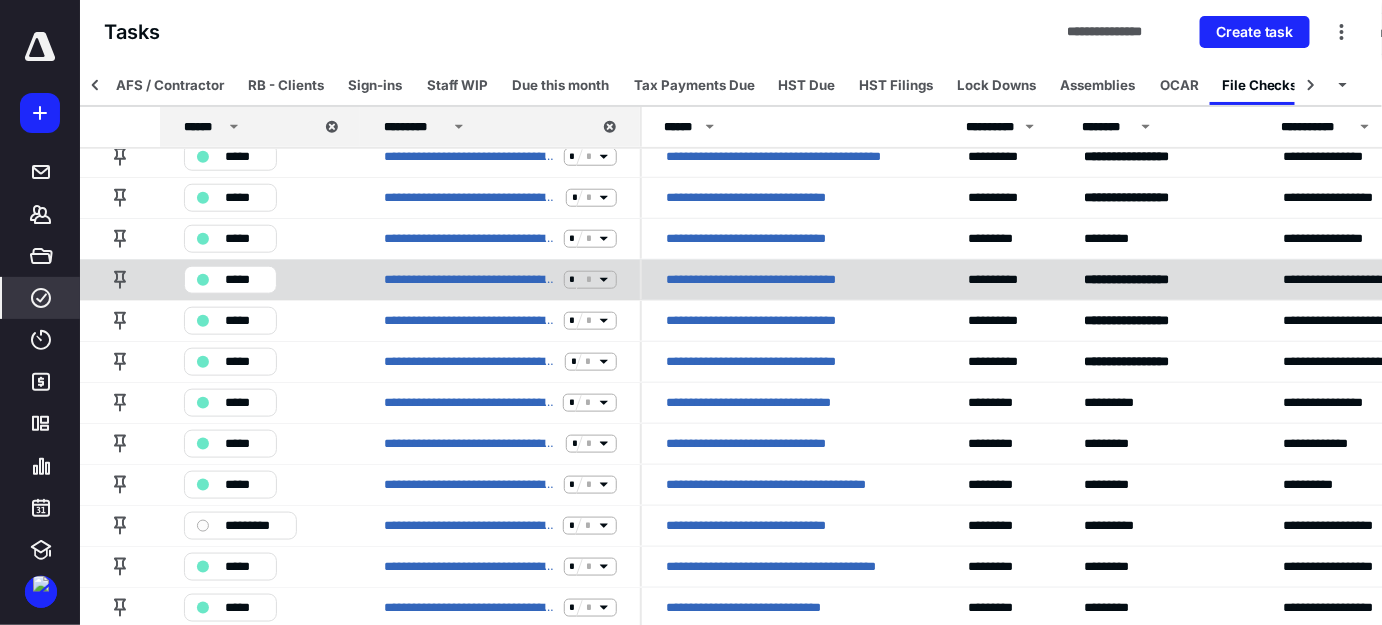 click 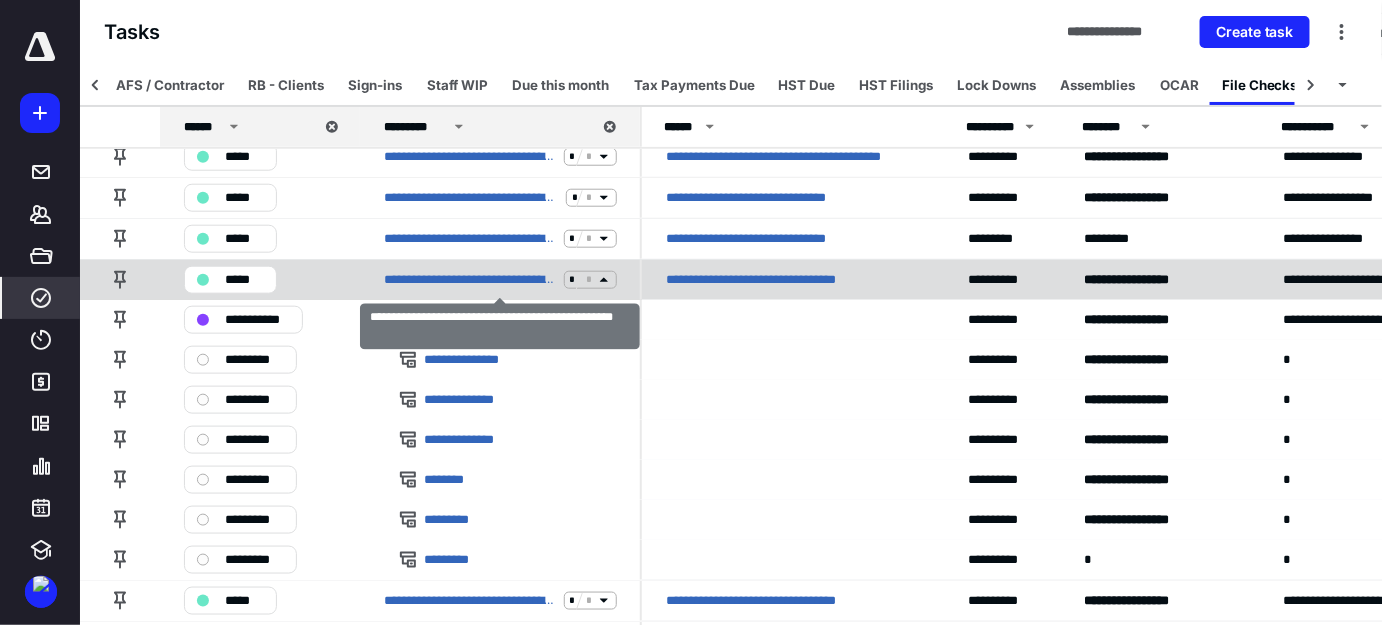 click 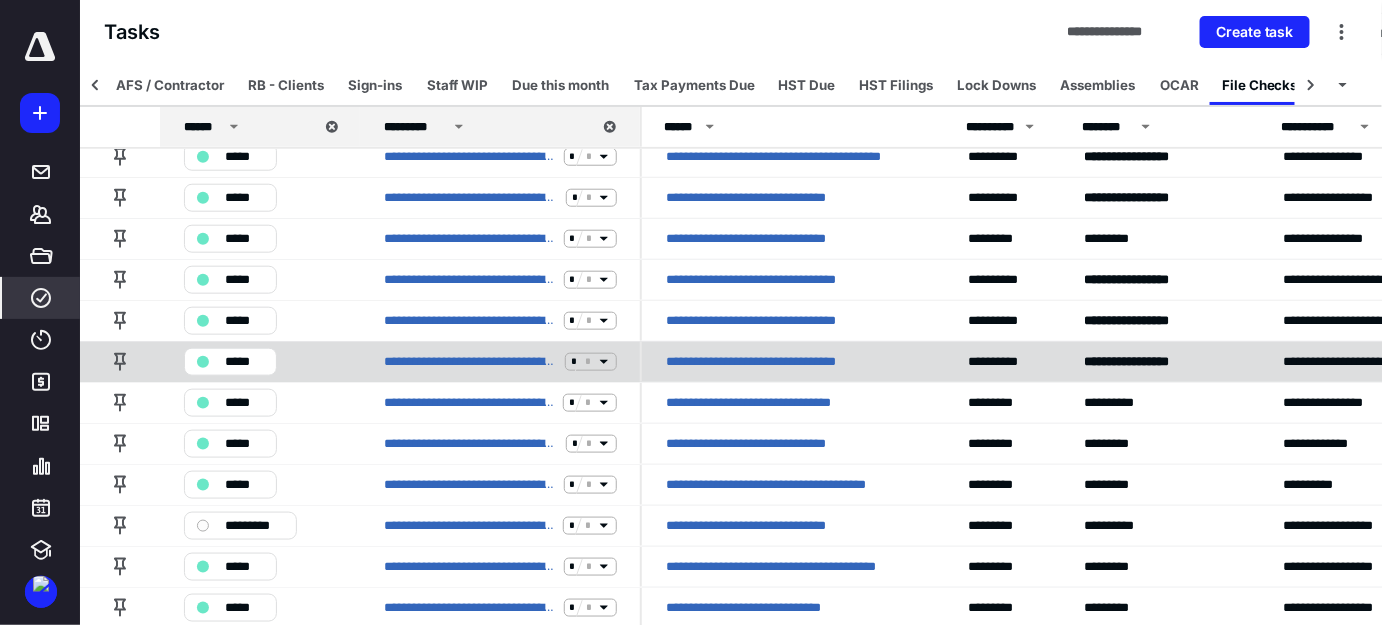 click 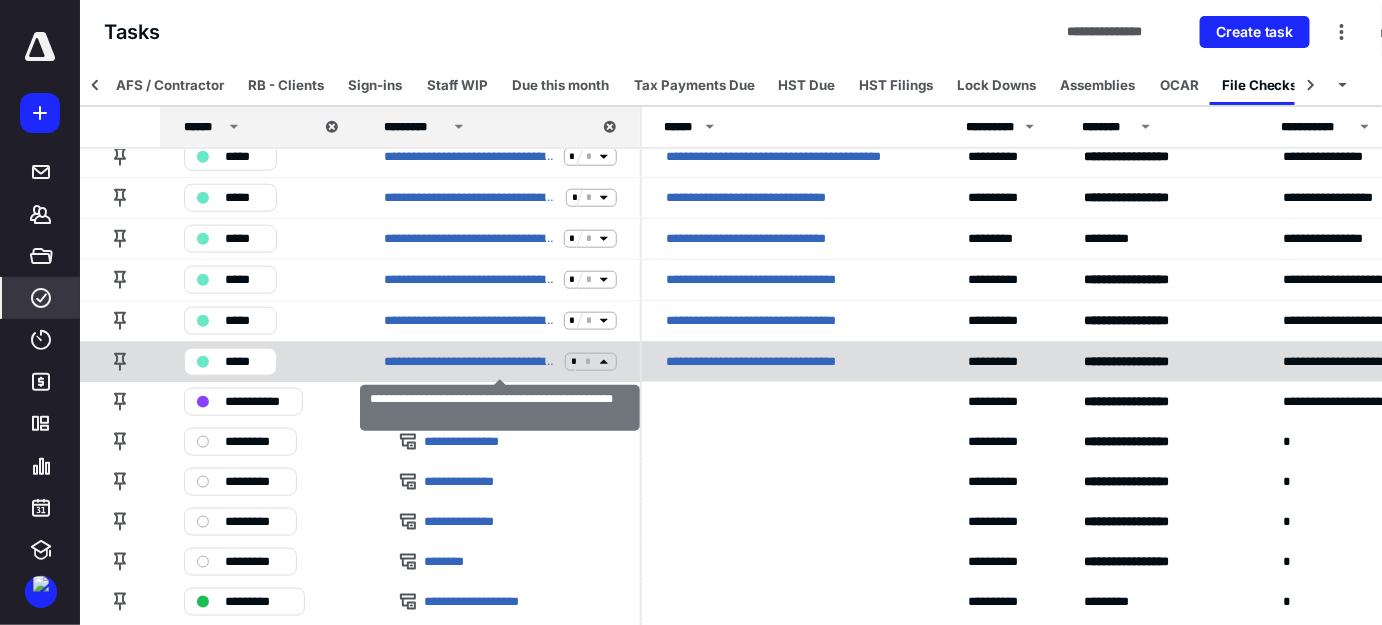 click 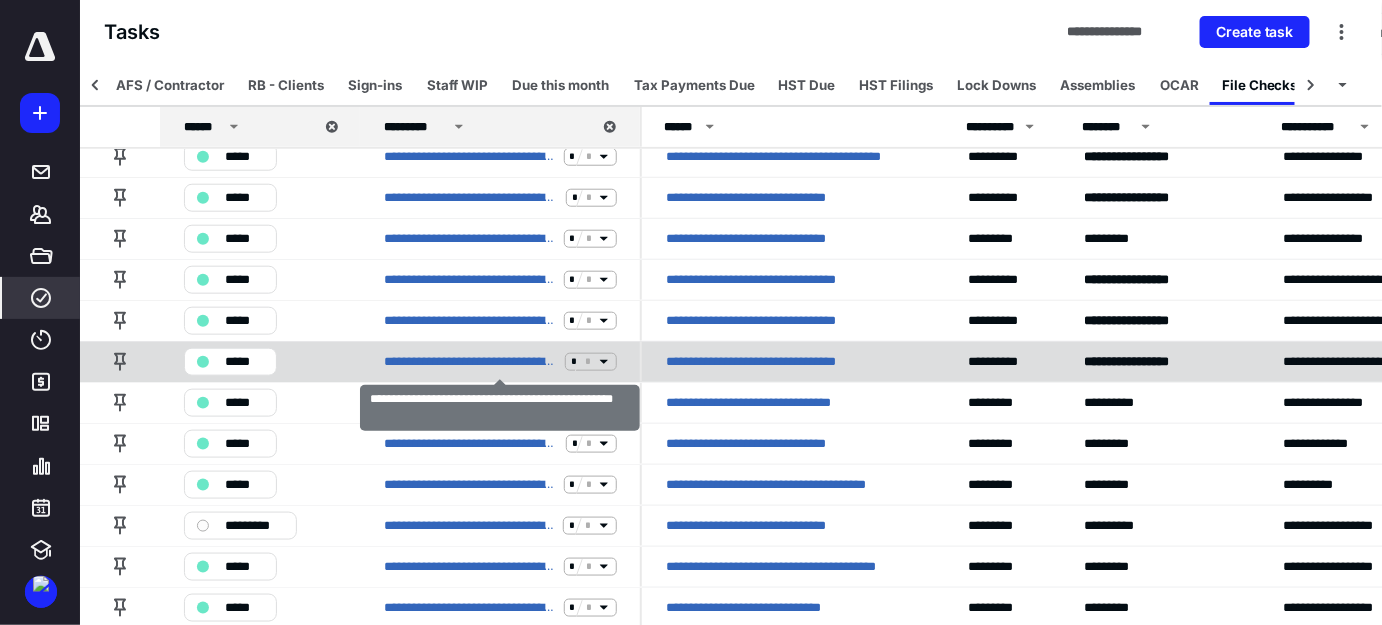 scroll, scrollTop: 727, scrollLeft: 0, axis: vertical 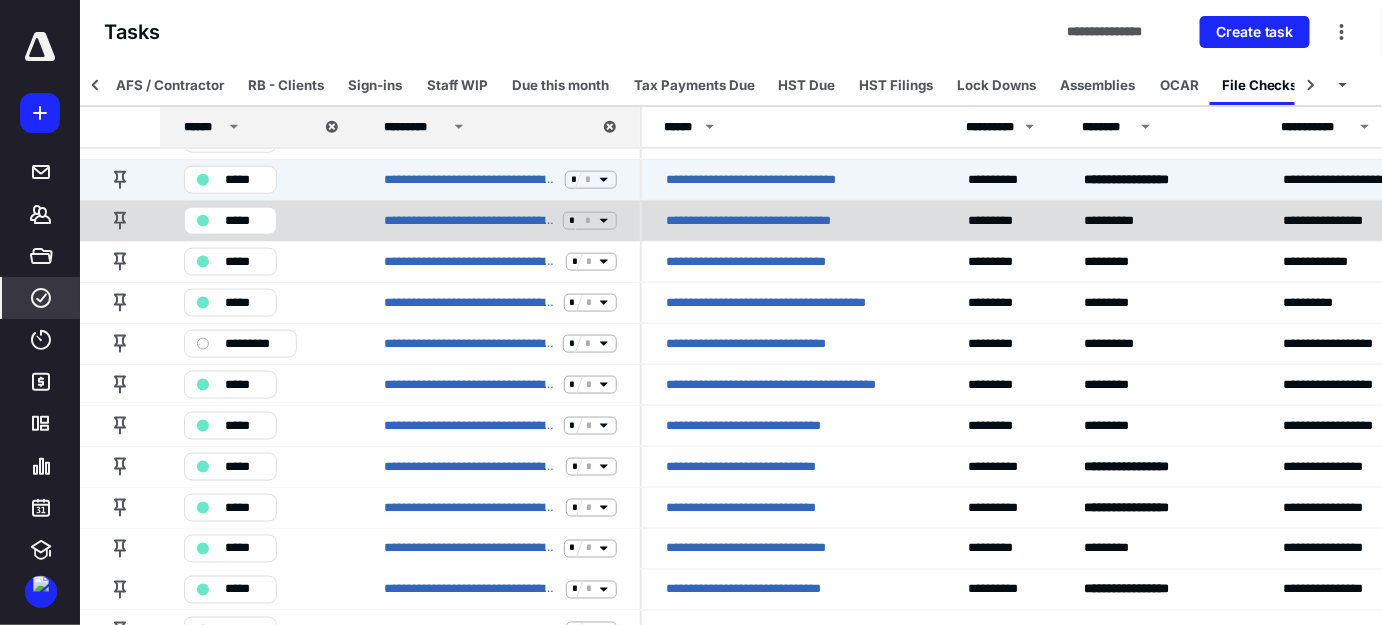 click 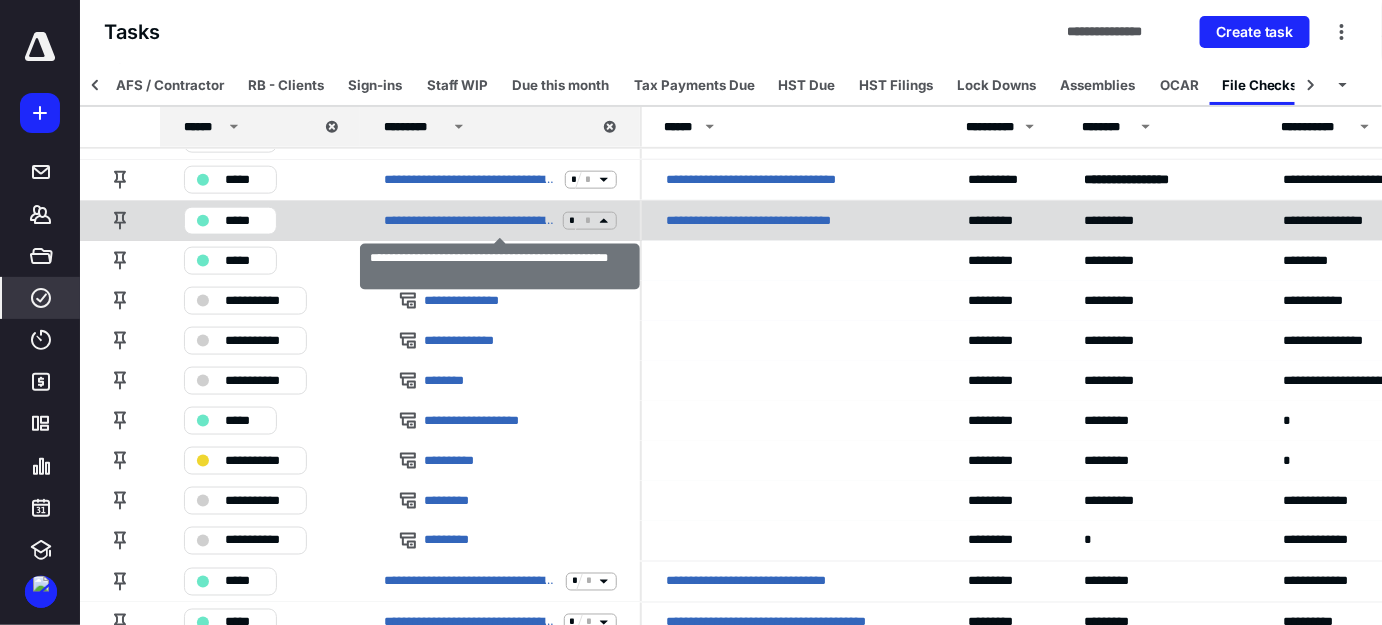 click 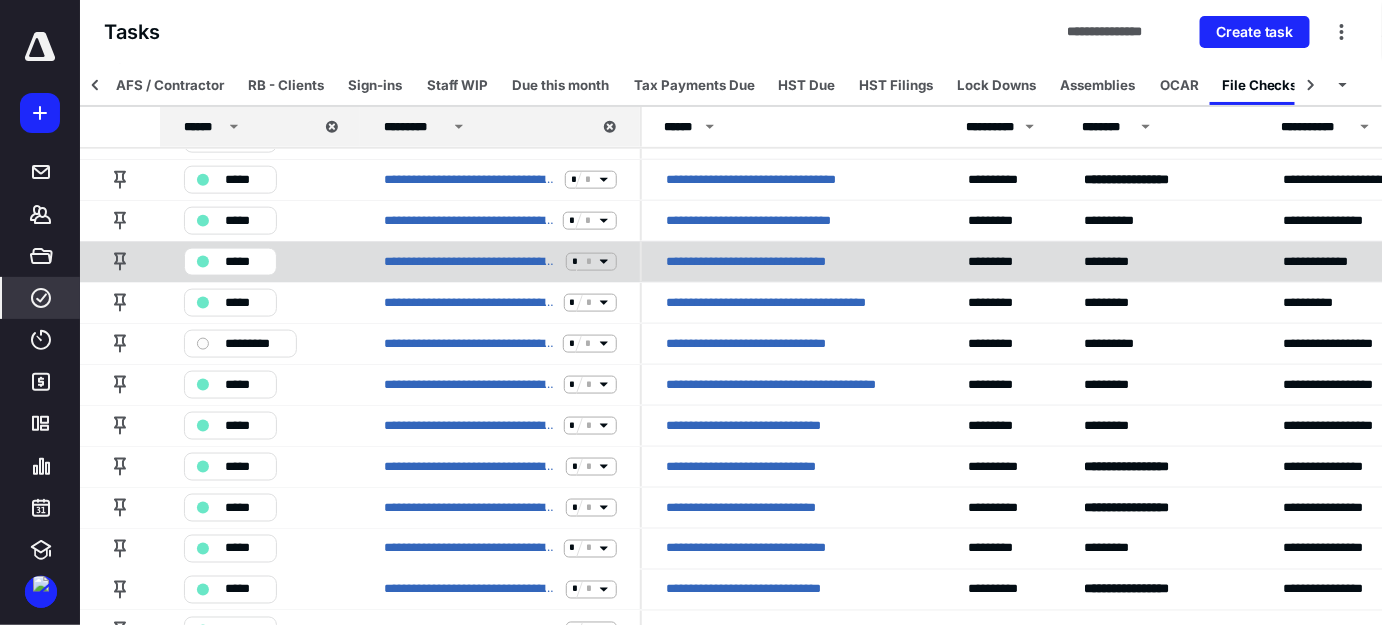click 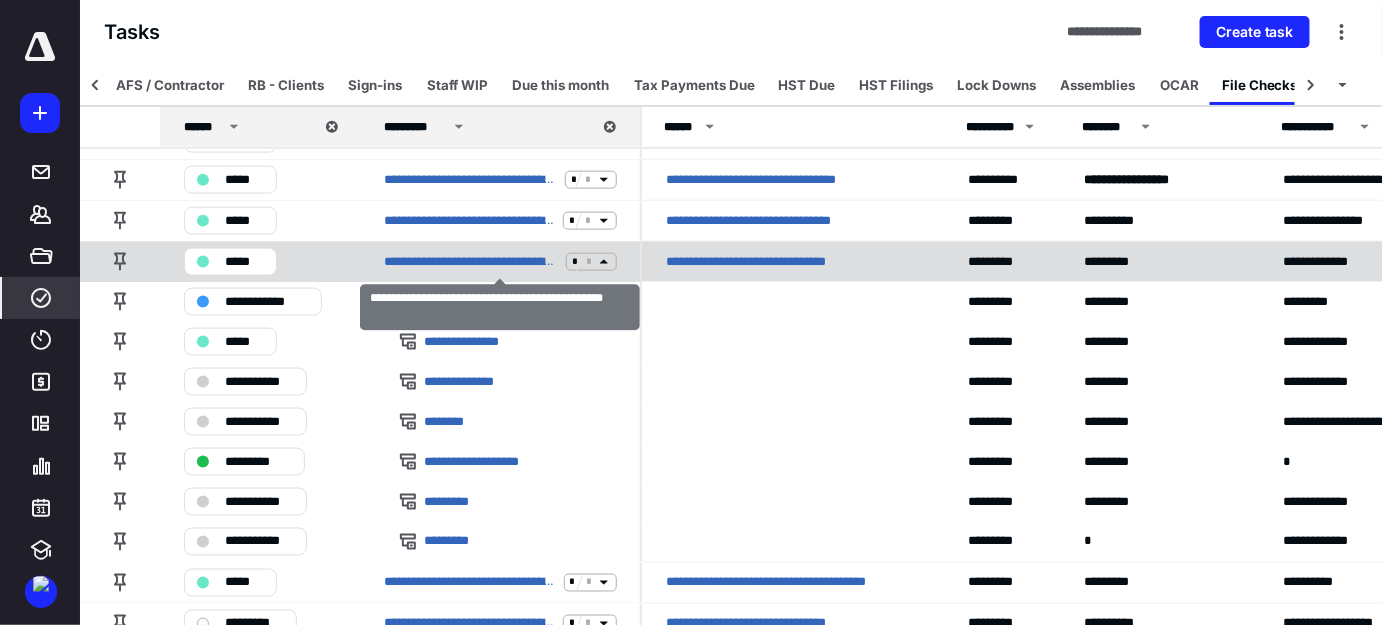 click 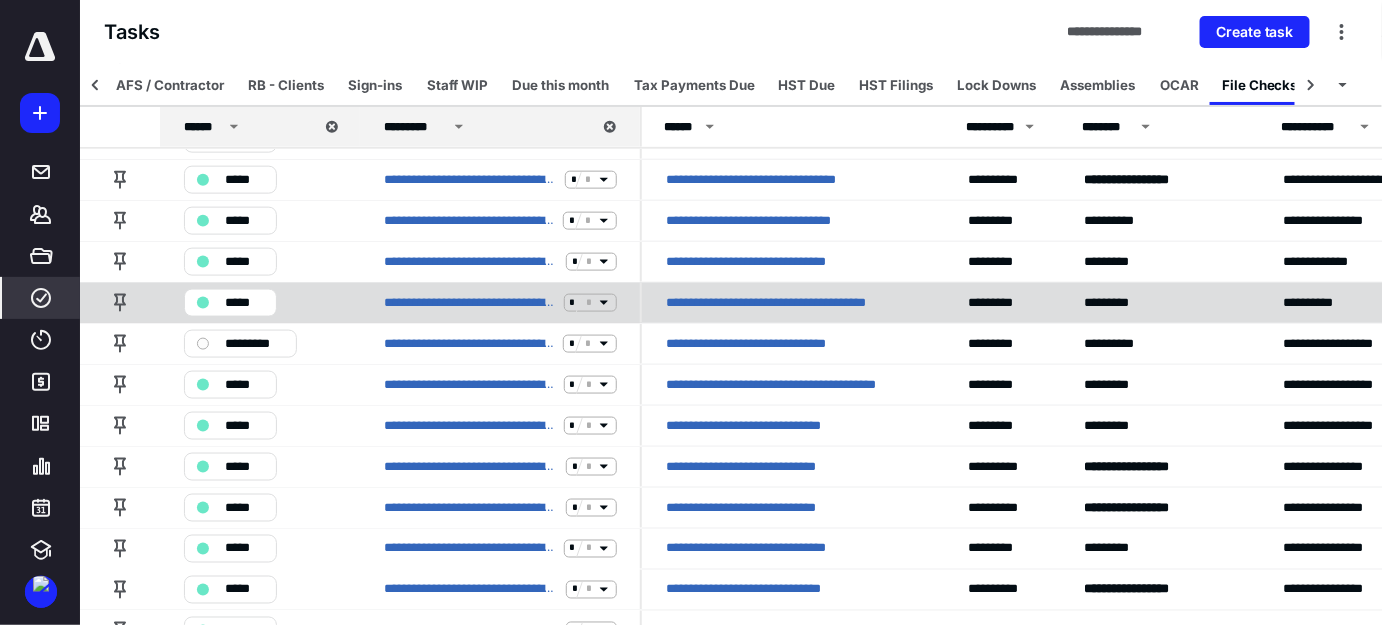 click 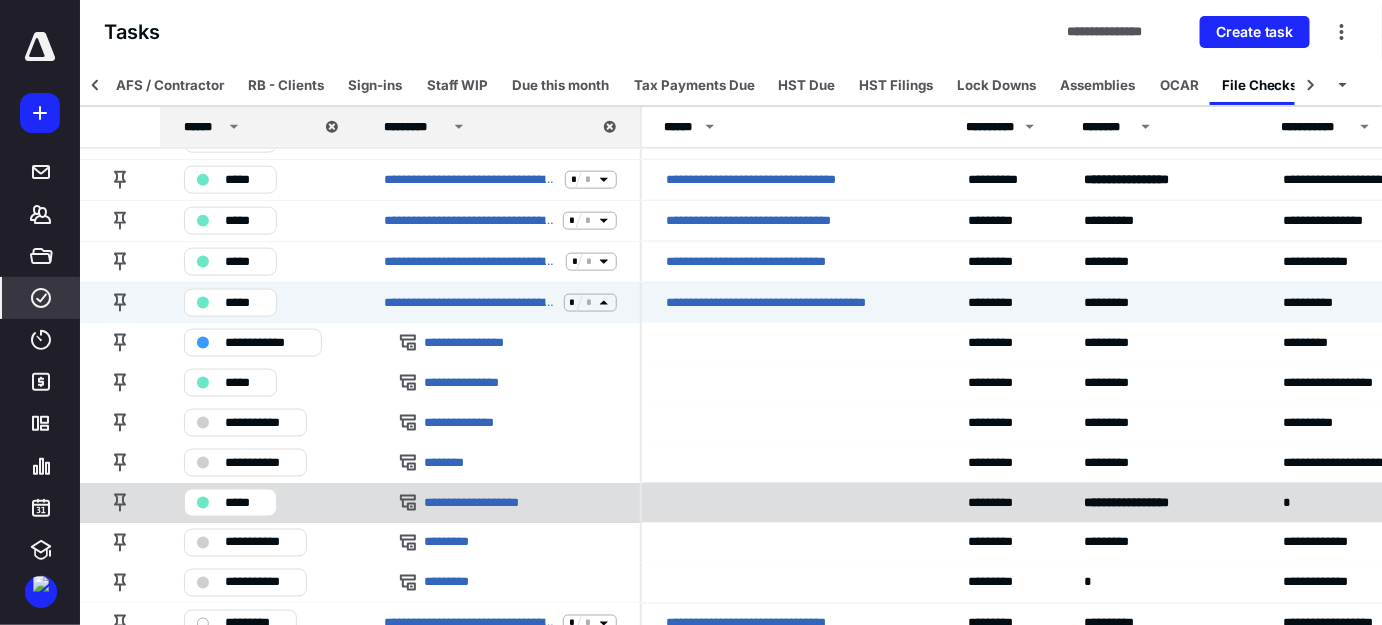 click on "*****" at bounding box center (244, 503) 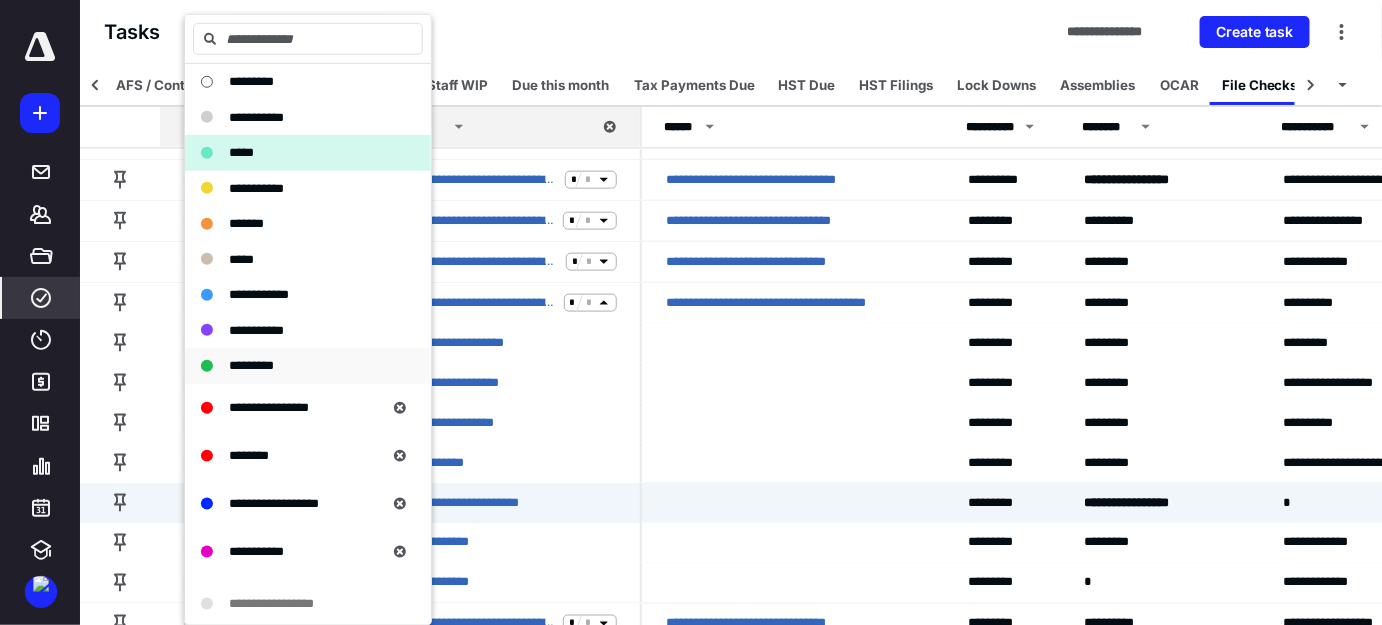 click on "*********" at bounding box center (251, 365) 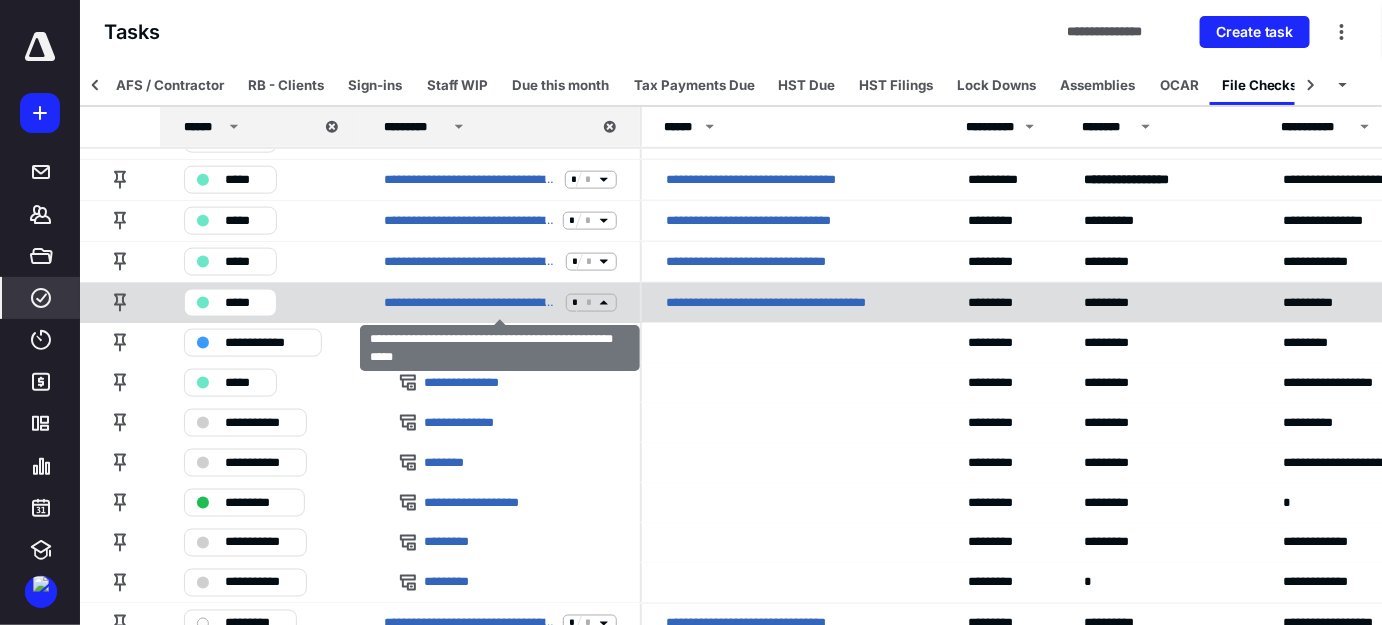 click 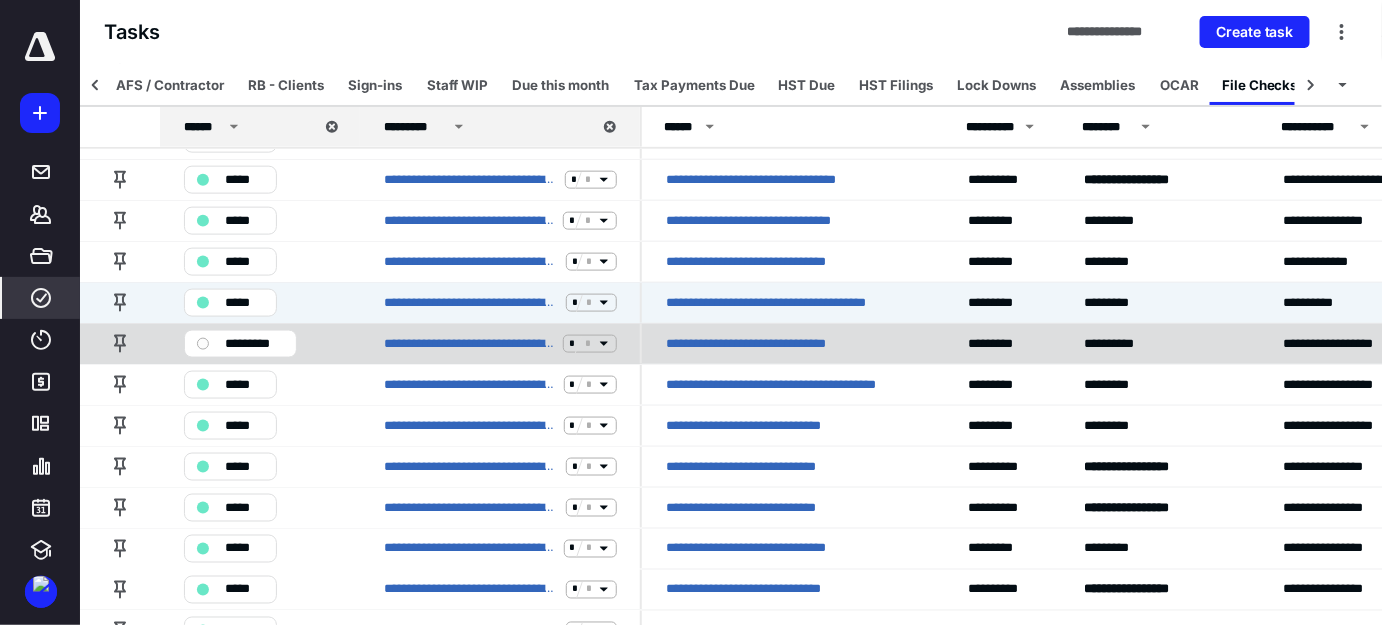 scroll, scrollTop: 909, scrollLeft: 0, axis: vertical 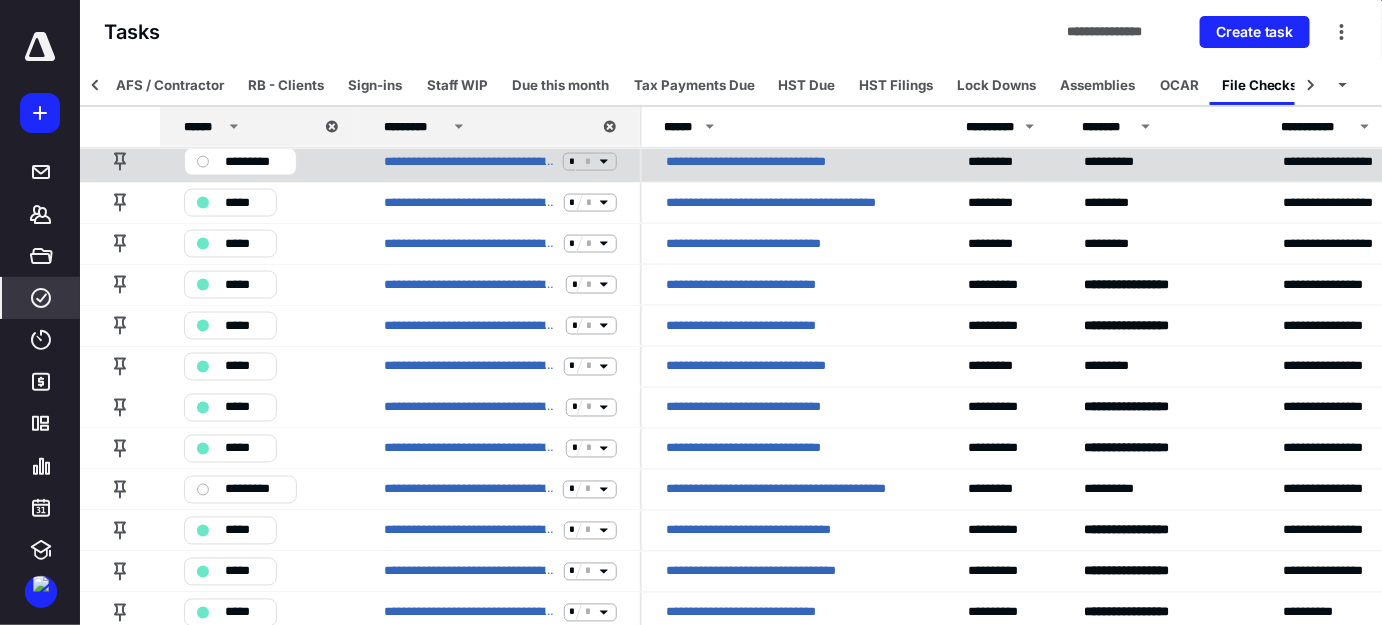 click 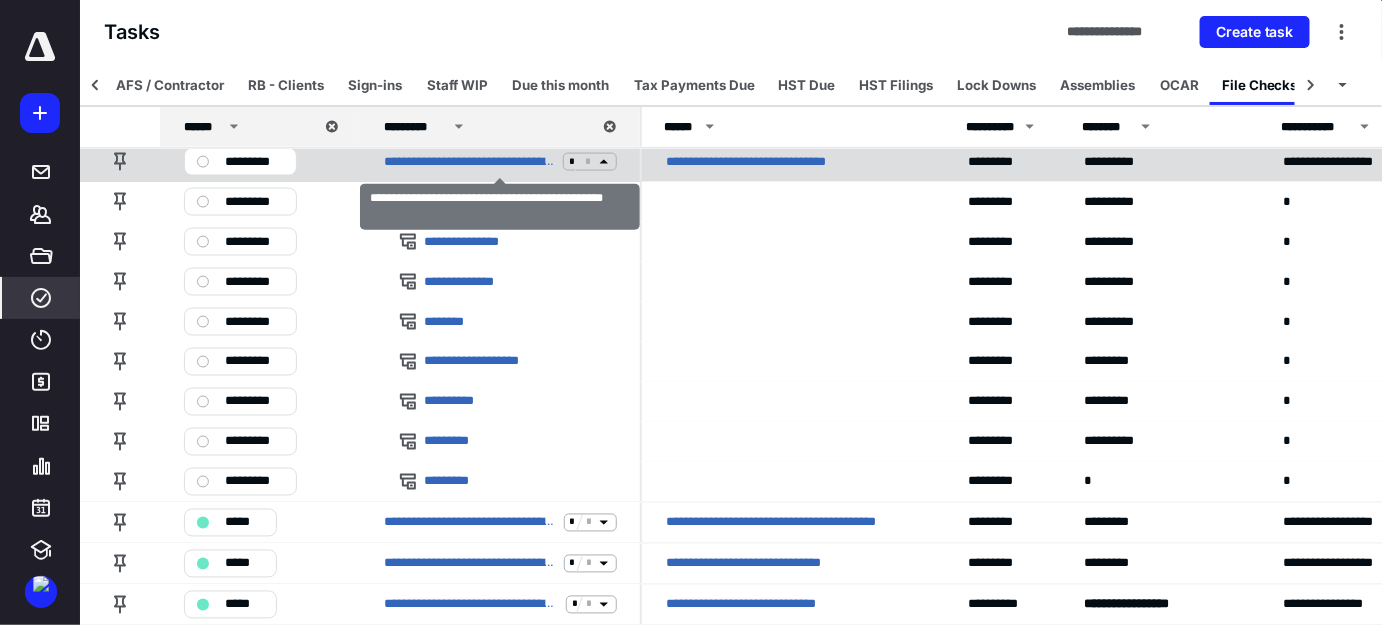 click 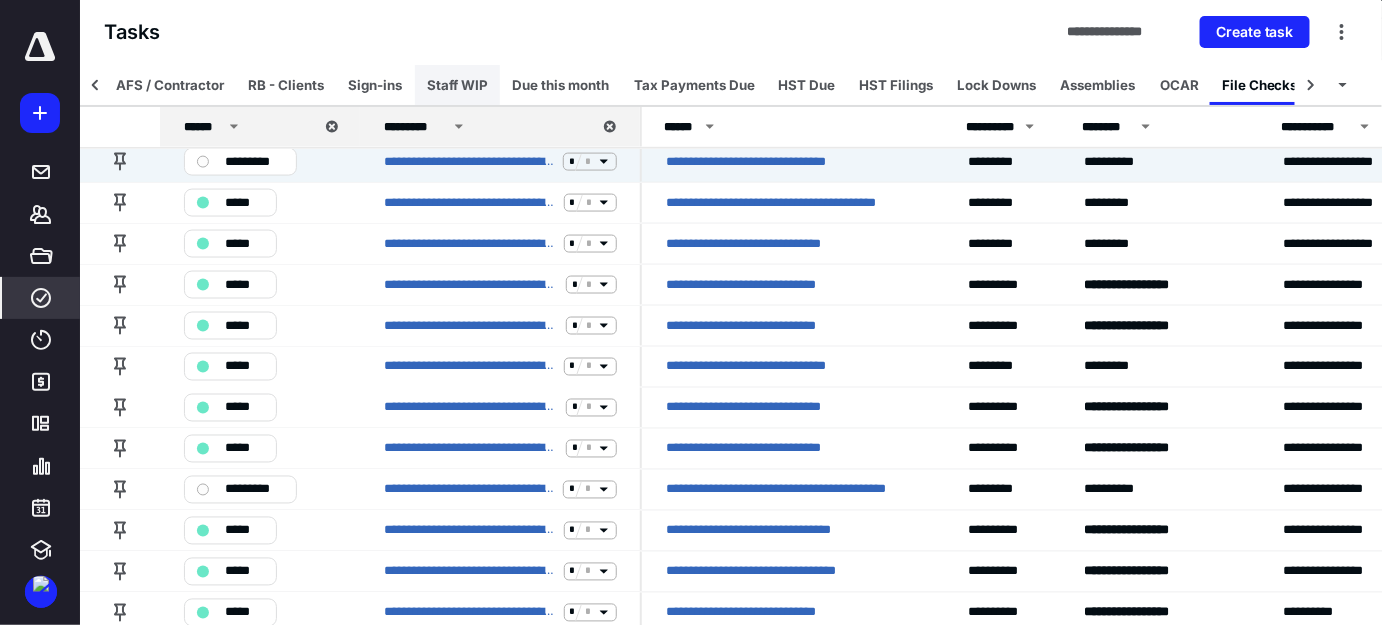 click on "Staff WIP" at bounding box center [457, 85] 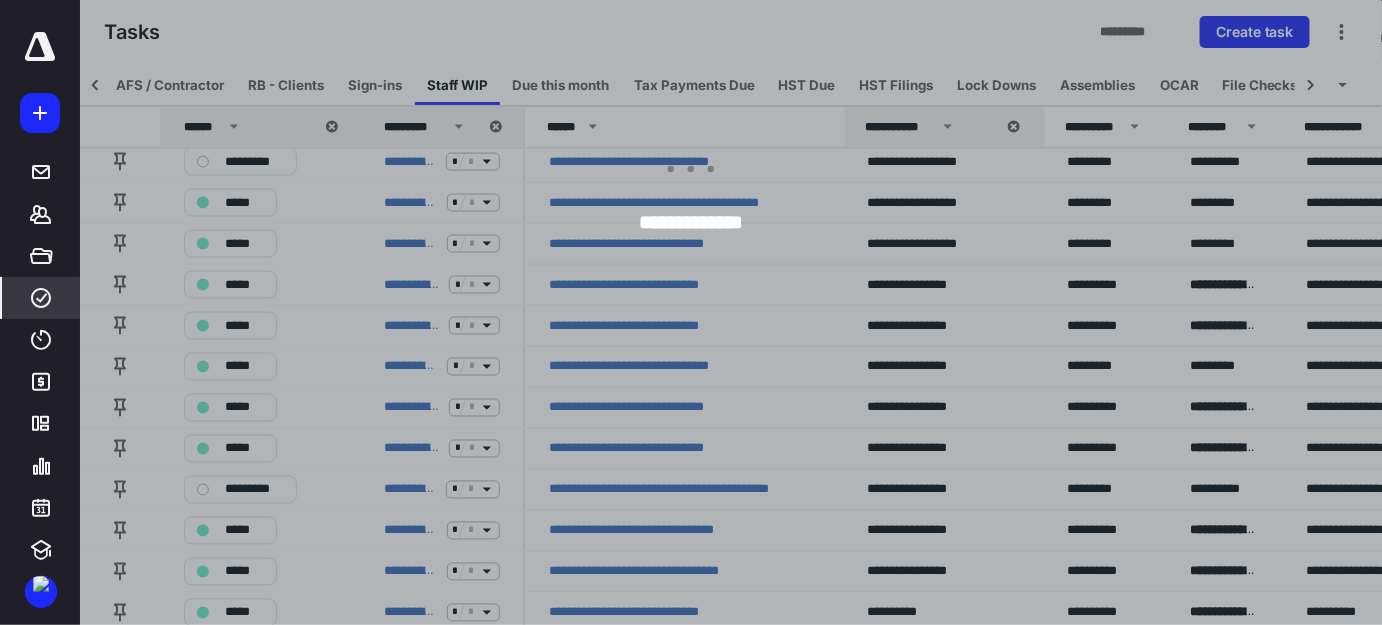 scroll, scrollTop: 0, scrollLeft: 145, axis: horizontal 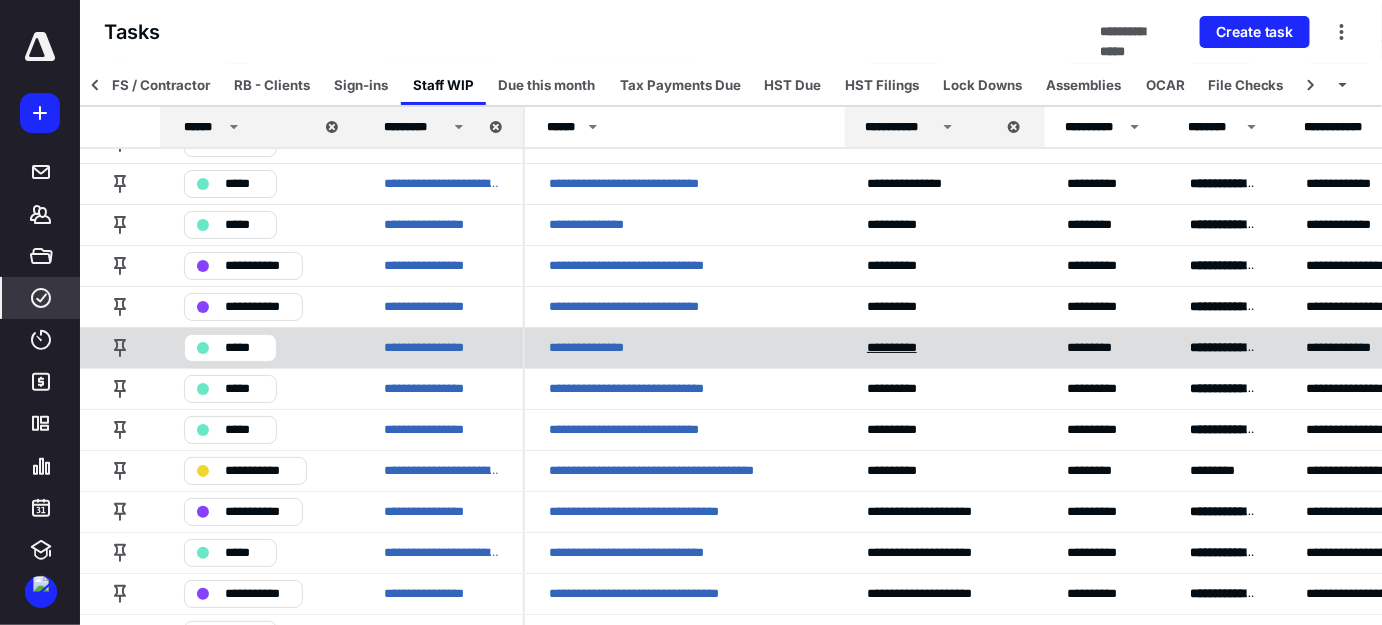 click on "**********" at bounding box center [900, 348] 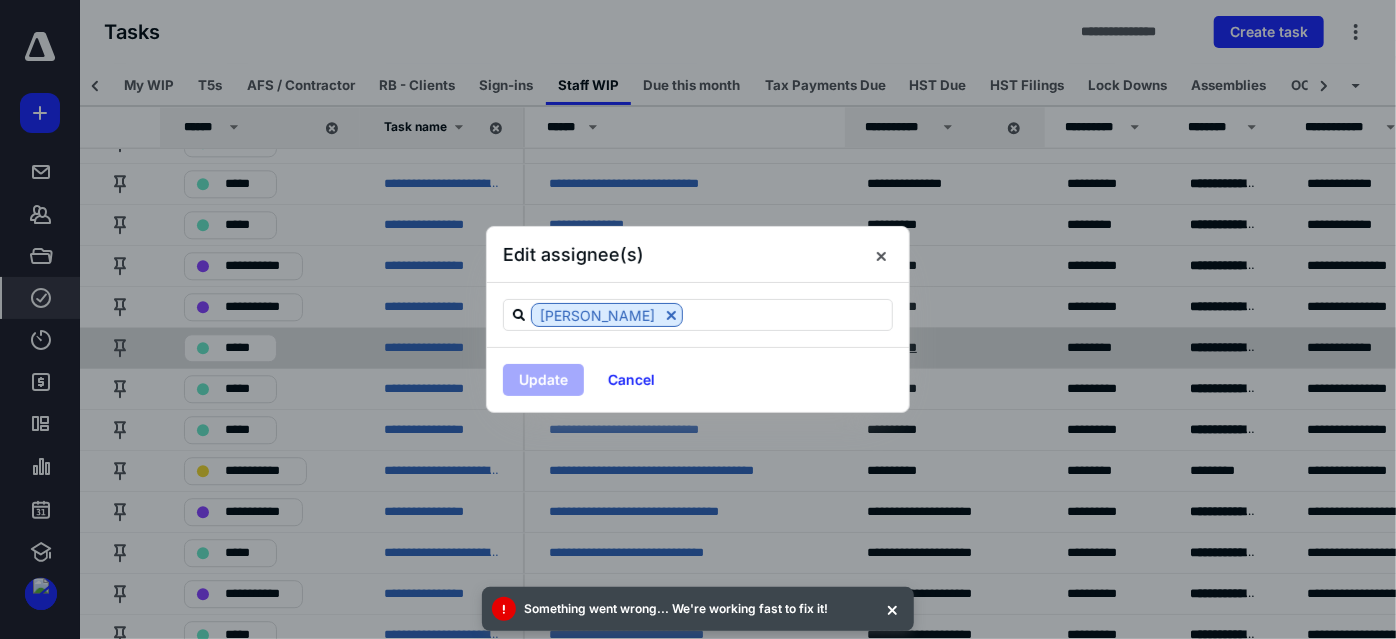 scroll, scrollTop: 0, scrollLeft: 145, axis: horizontal 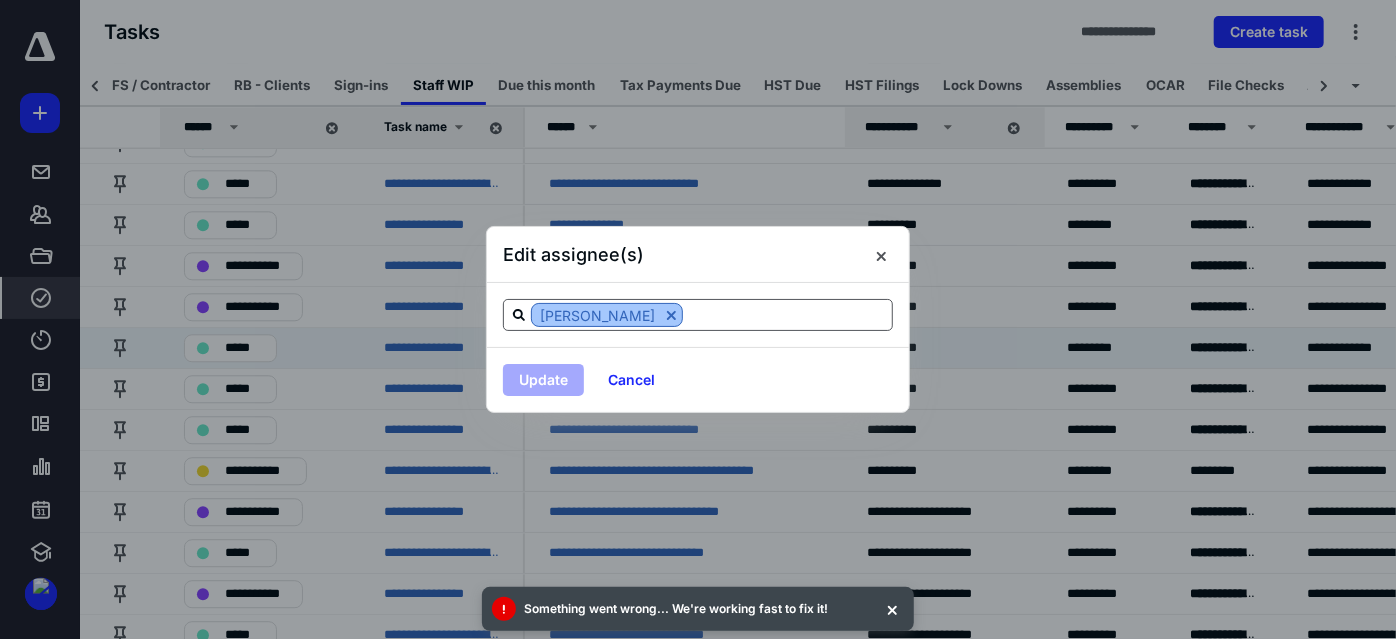 click at bounding box center [671, 315] 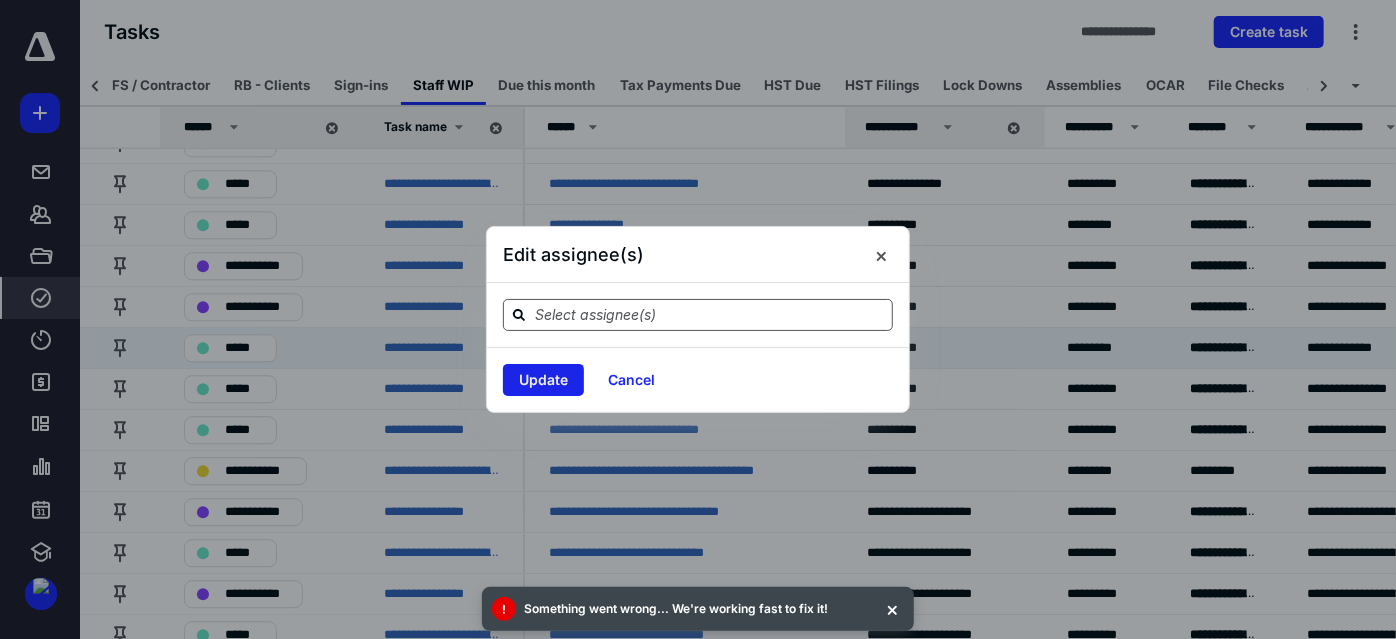 click on "Update" at bounding box center (543, 380) 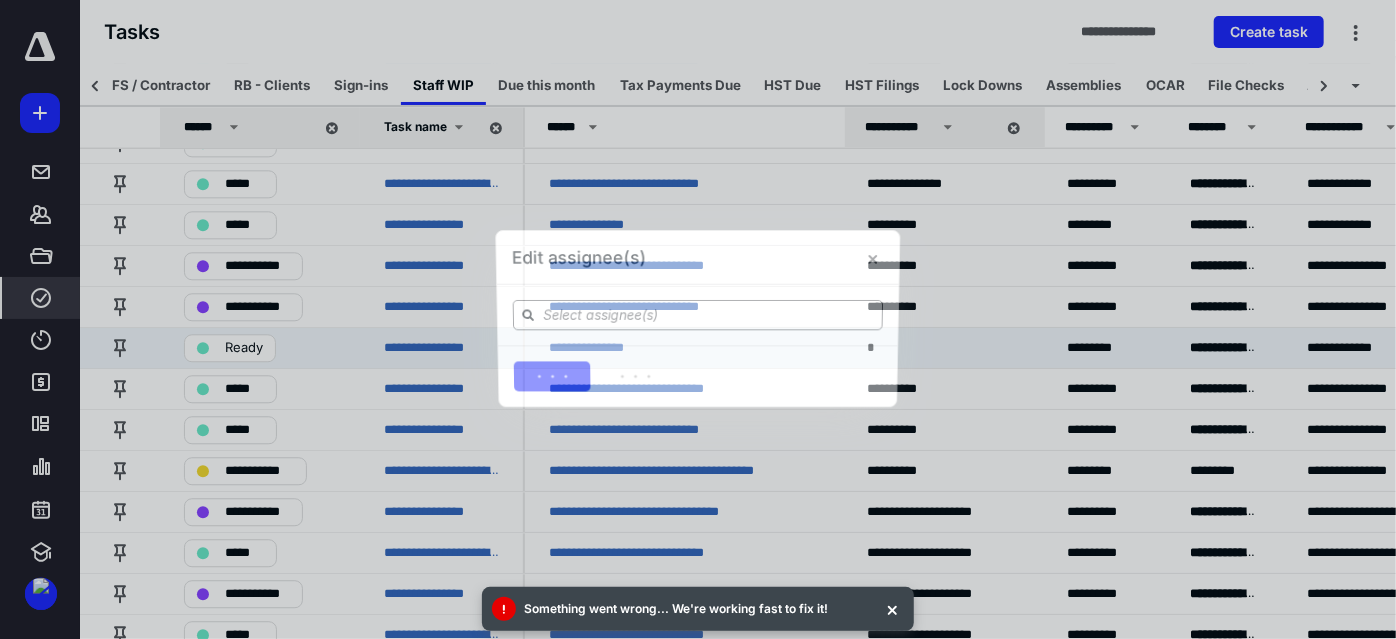 scroll, scrollTop: 2282, scrollLeft: 0, axis: vertical 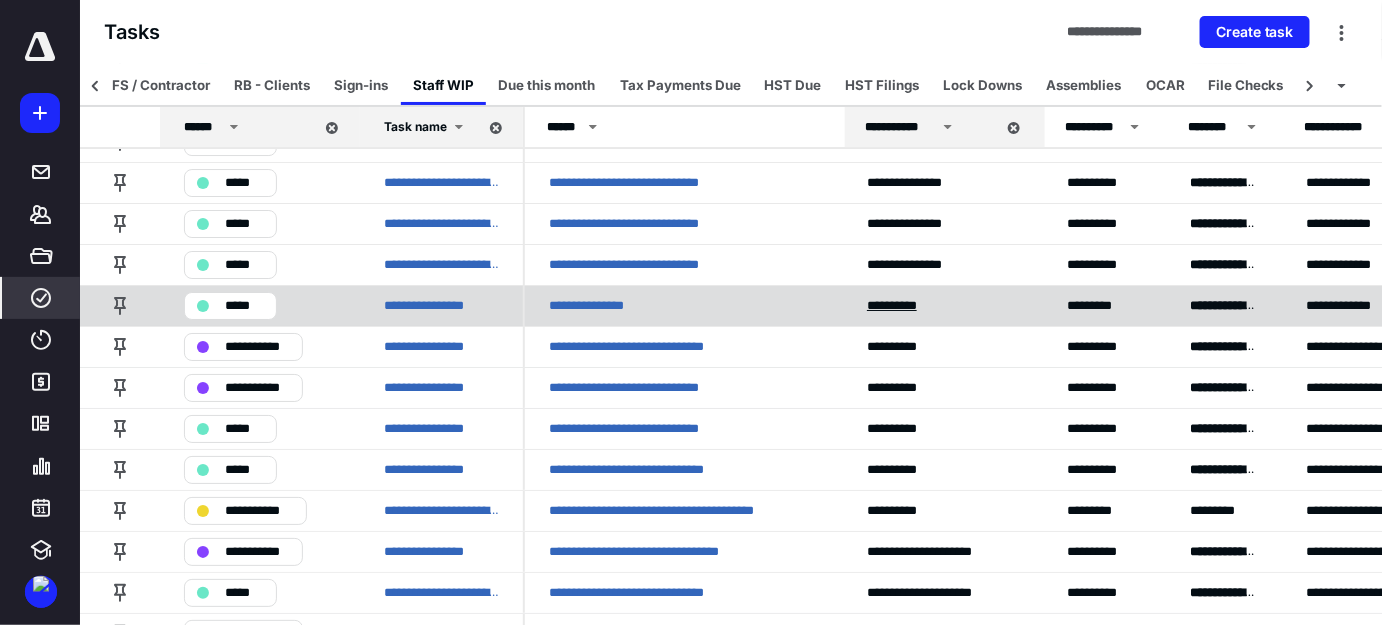 click on "**********" at bounding box center (900, 306) 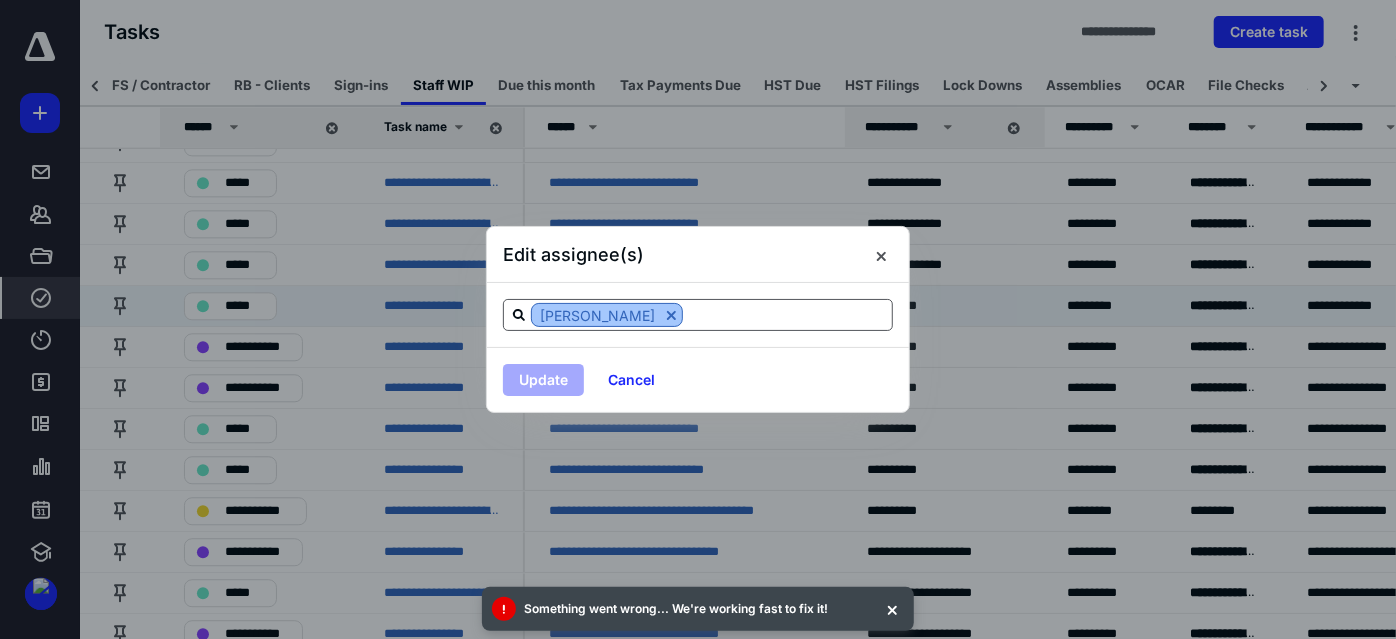 click at bounding box center [671, 315] 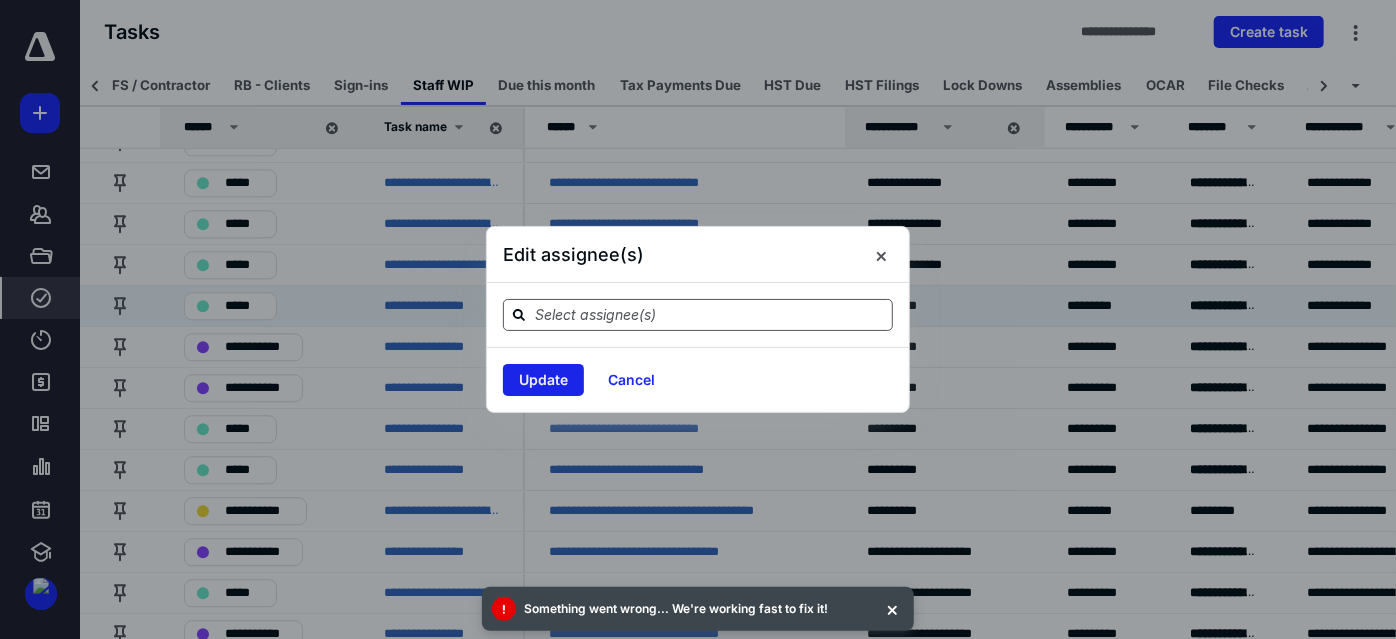 click on "Update" at bounding box center (543, 380) 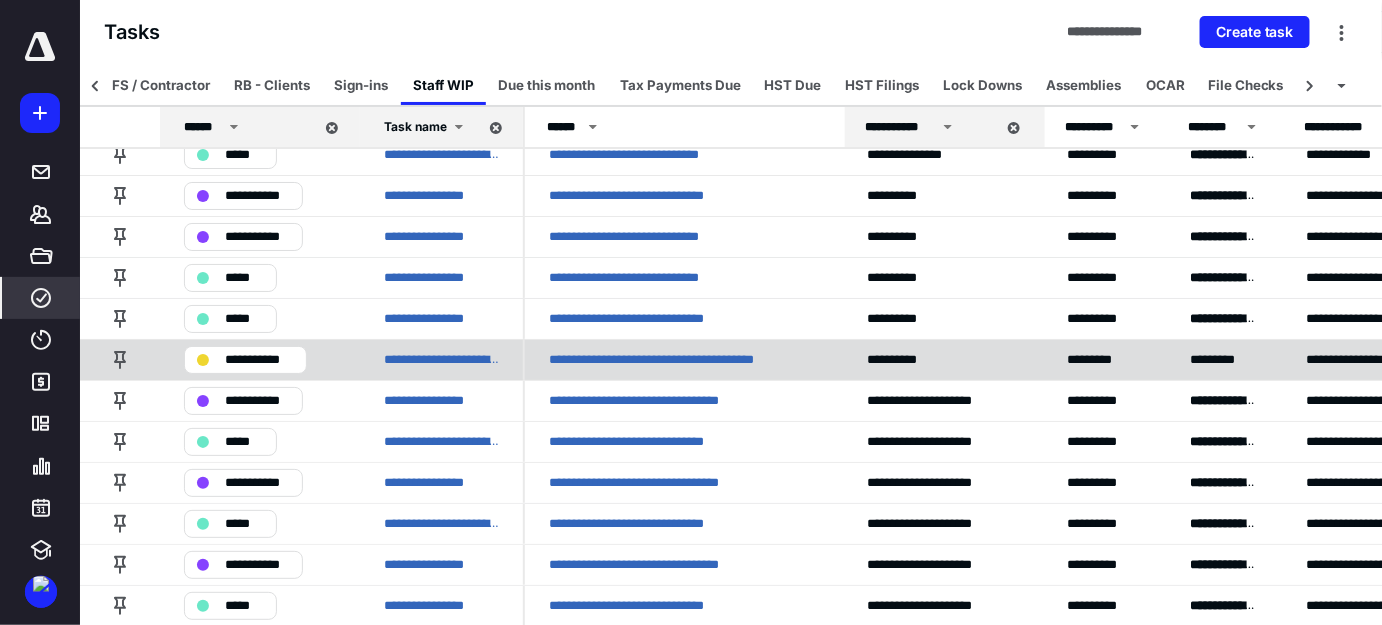 scroll, scrollTop: 2301, scrollLeft: 0, axis: vertical 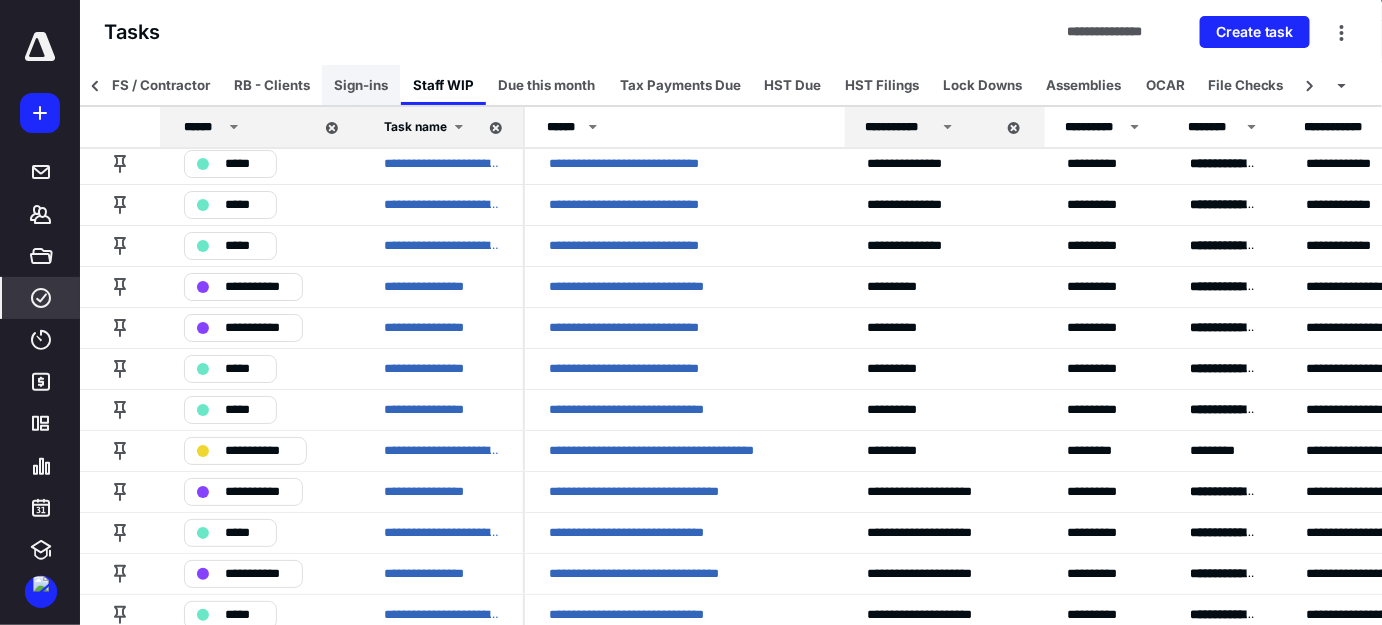 click on "Sign-ins" at bounding box center [361, 85] 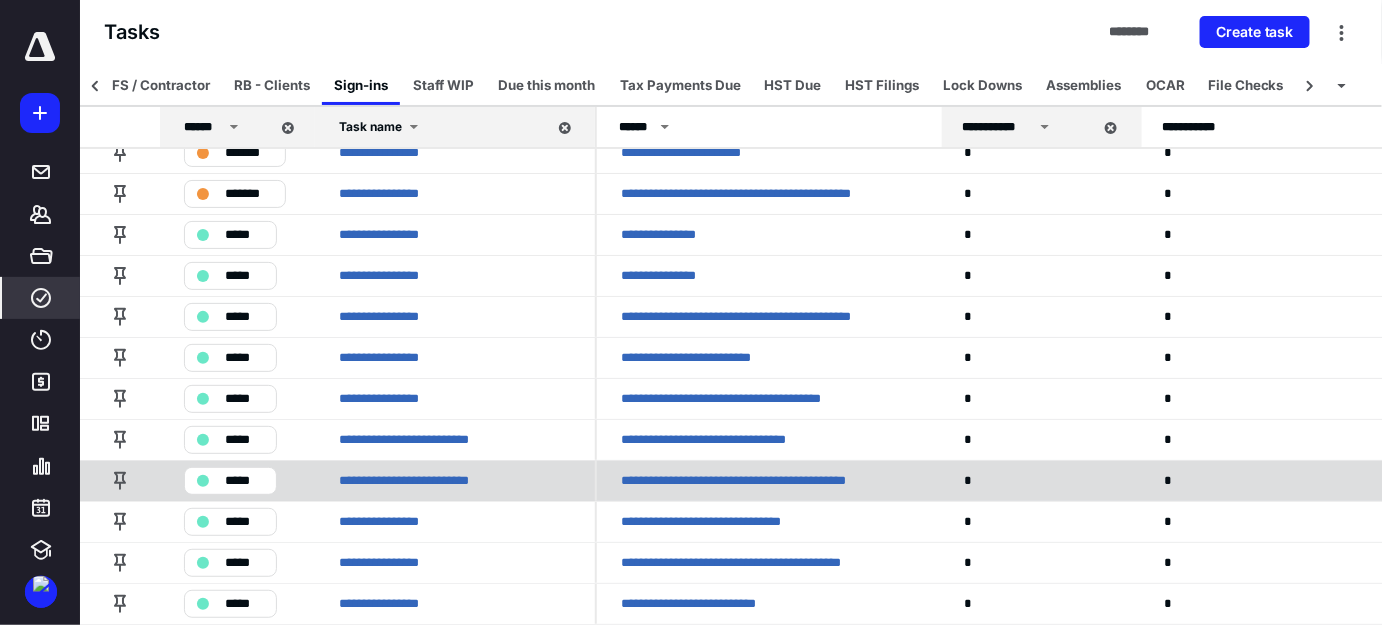 scroll, scrollTop: 0, scrollLeft: 0, axis: both 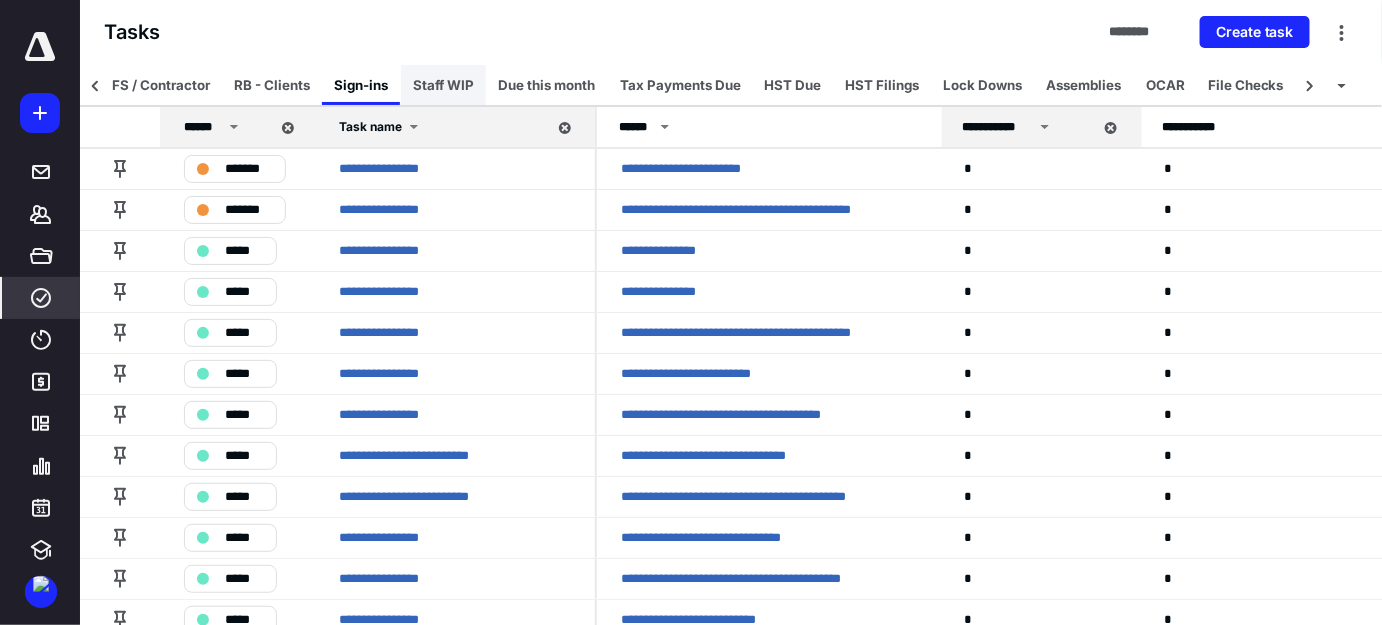 click on "Staff WIP" at bounding box center [443, 85] 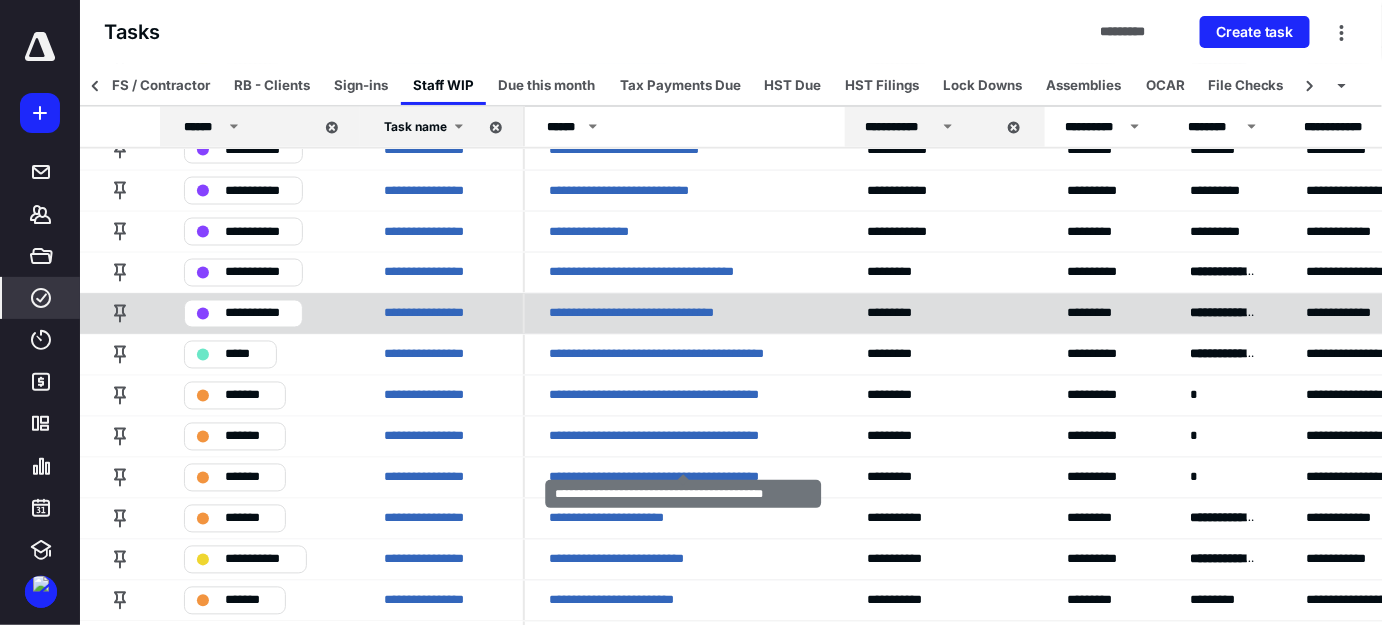 scroll, scrollTop: 3639, scrollLeft: 0, axis: vertical 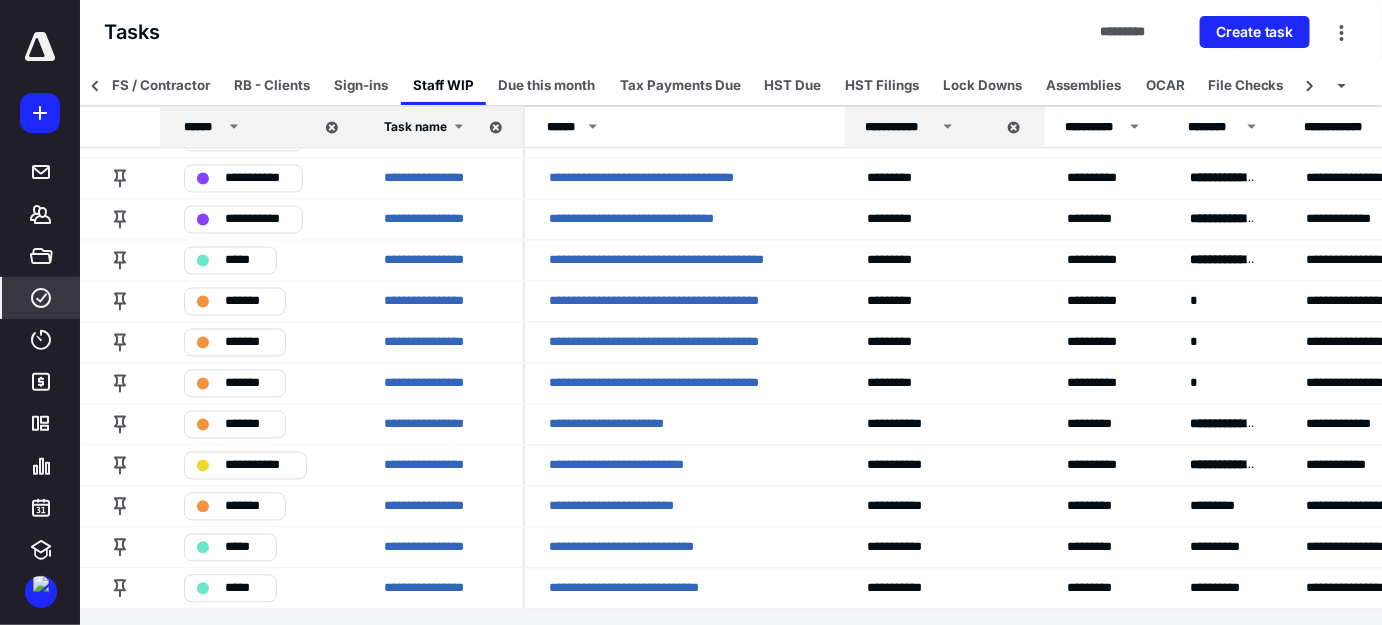 click on "********* *****" at bounding box center [731, 632] 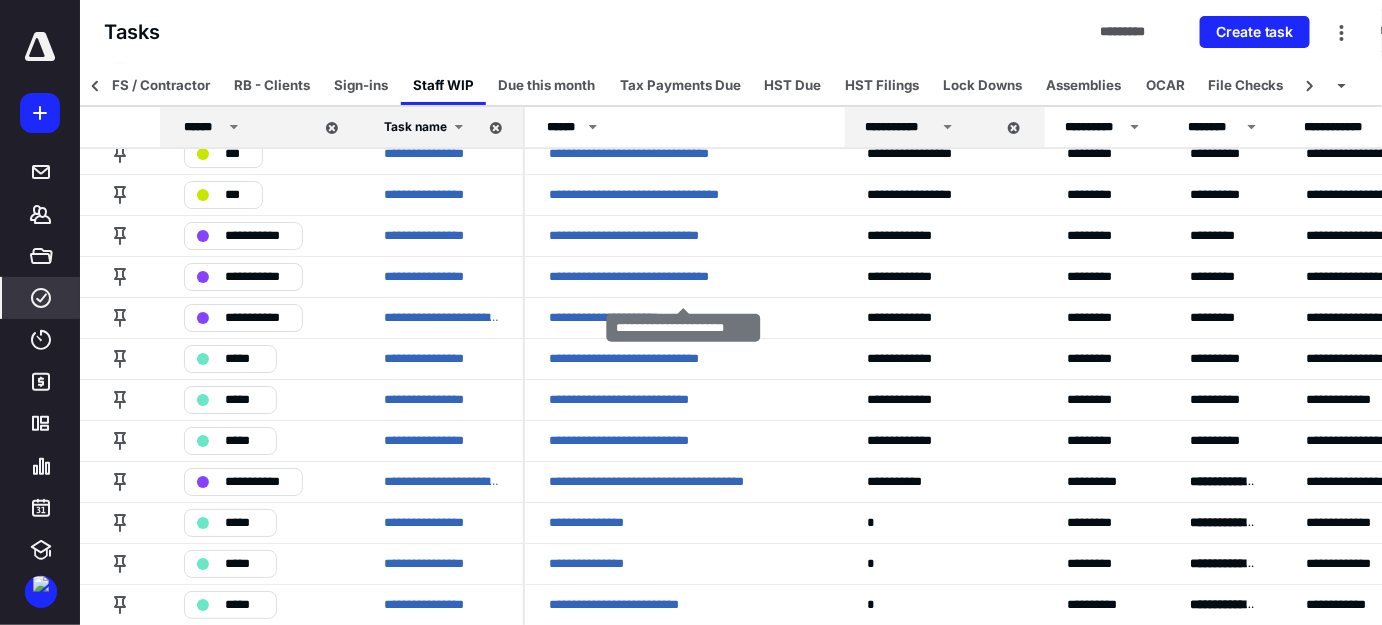scroll, scrollTop: 4821, scrollLeft: 0, axis: vertical 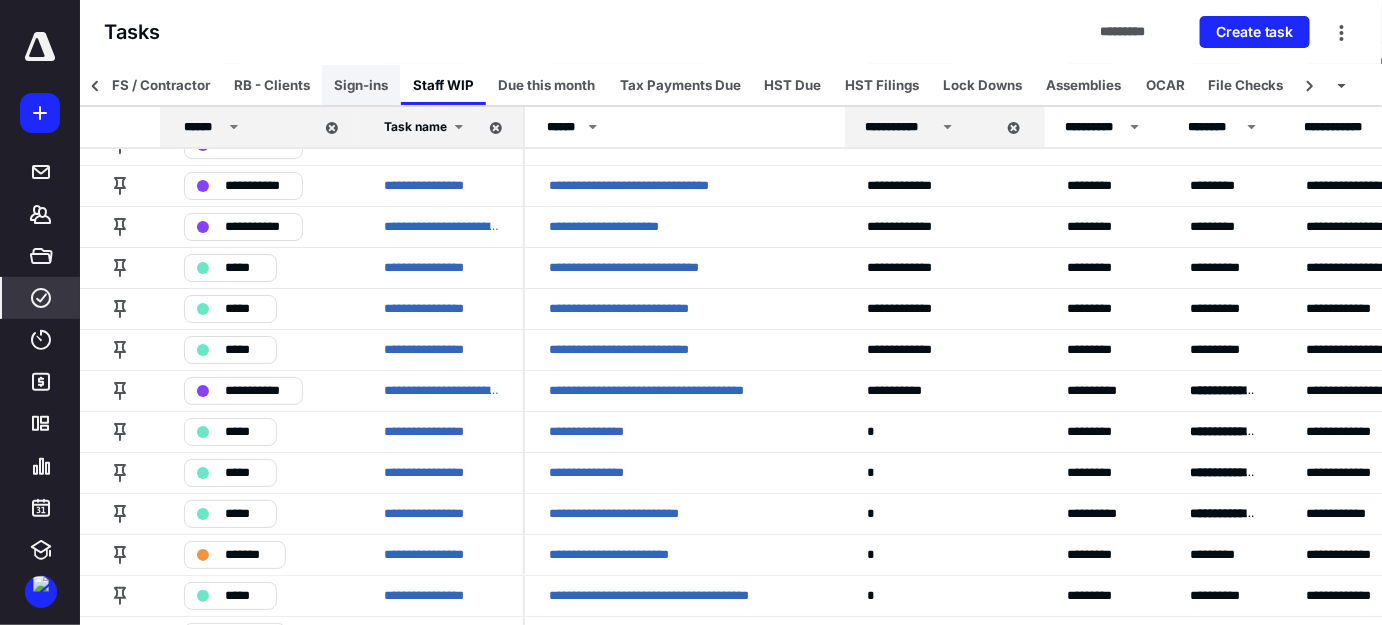 click on "Sign-ins" at bounding box center (361, 85) 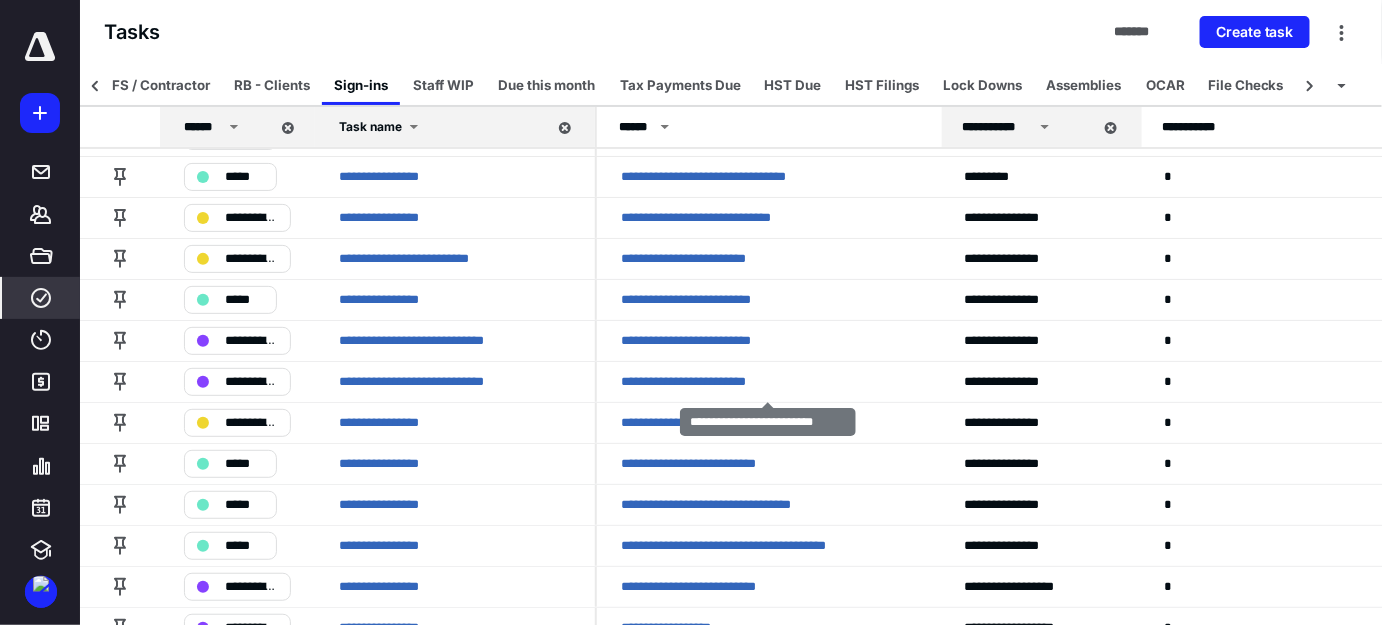 scroll, scrollTop: 0, scrollLeft: 0, axis: both 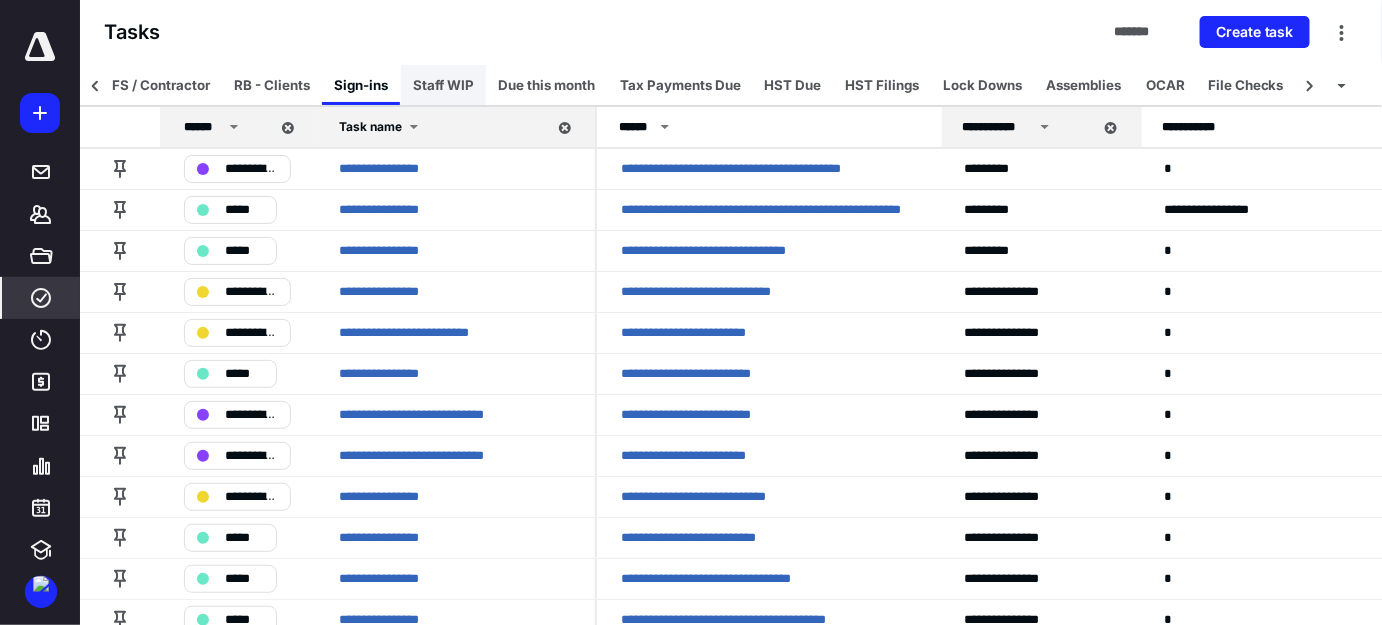 click on "Staff WIP" at bounding box center (443, 85) 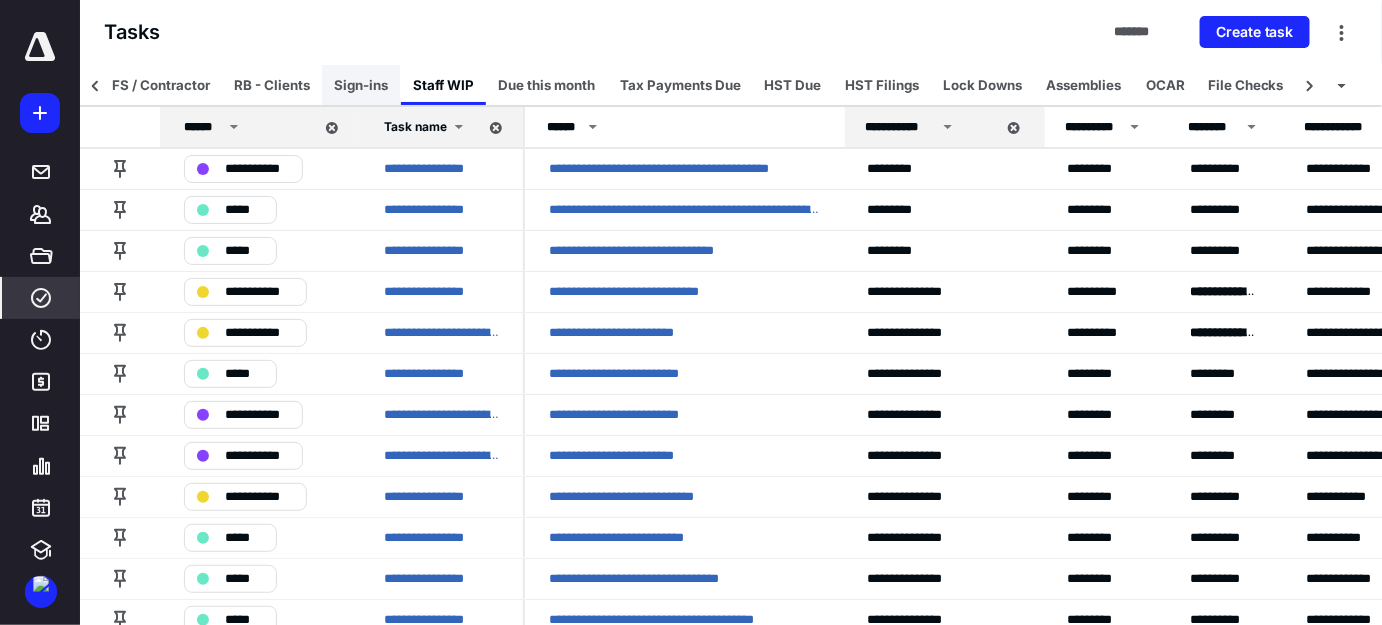 click on "Sign-ins" at bounding box center (361, 85) 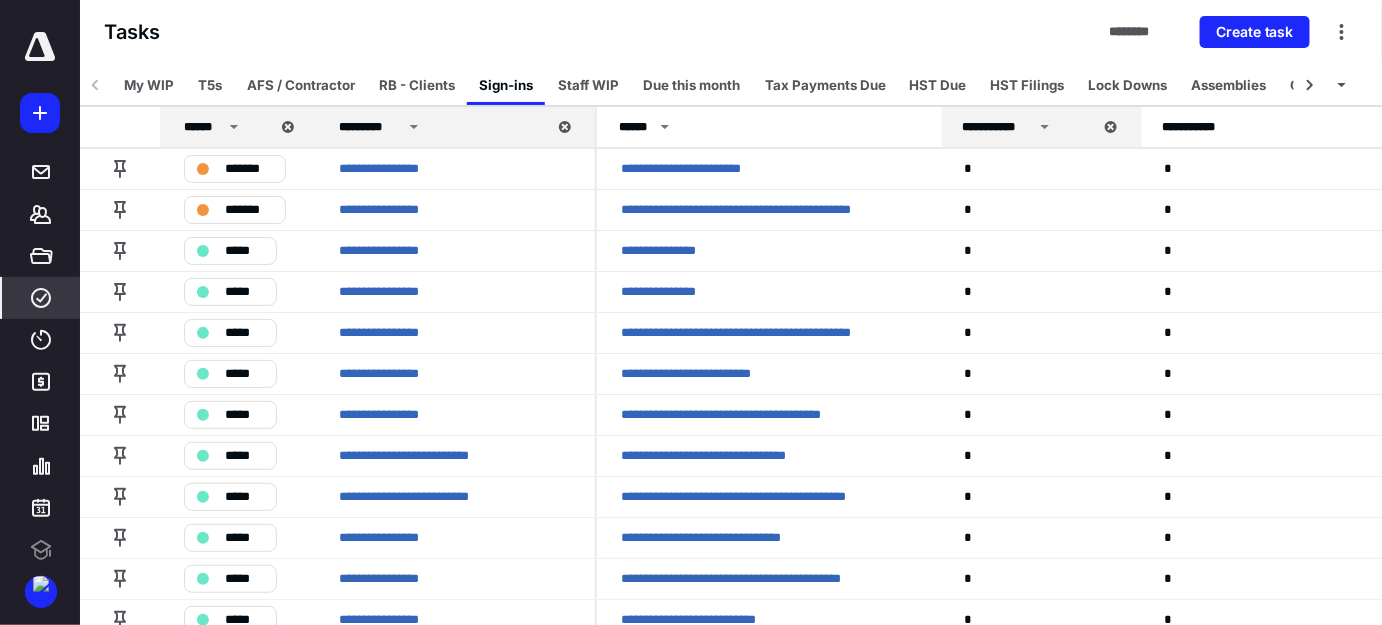 scroll, scrollTop: 0, scrollLeft: 0, axis: both 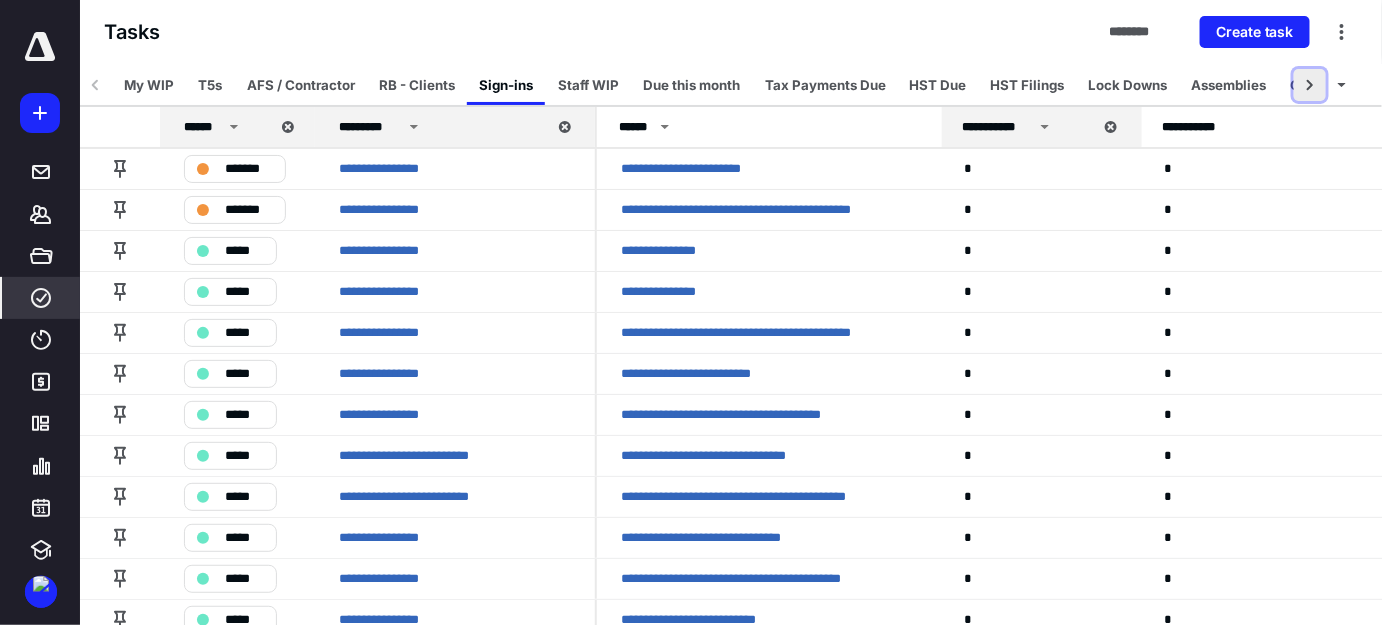 click at bounding box center (1310, 85) 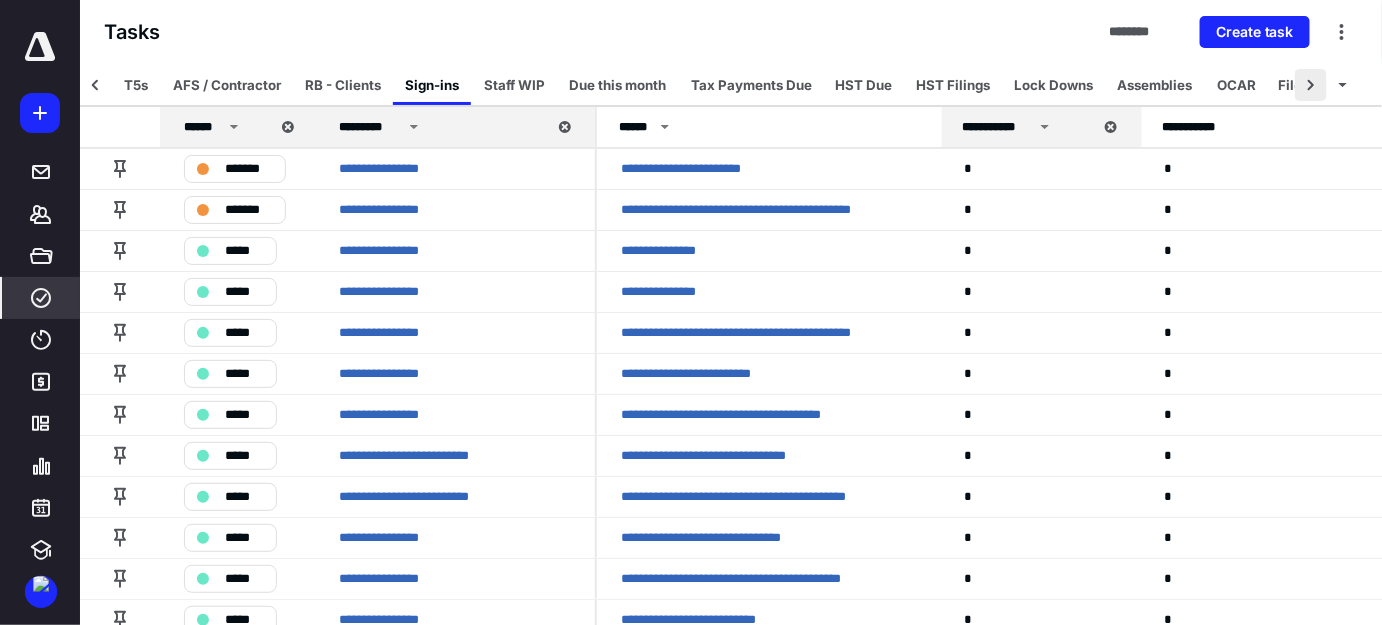 click at bounding box center [1311, 85] 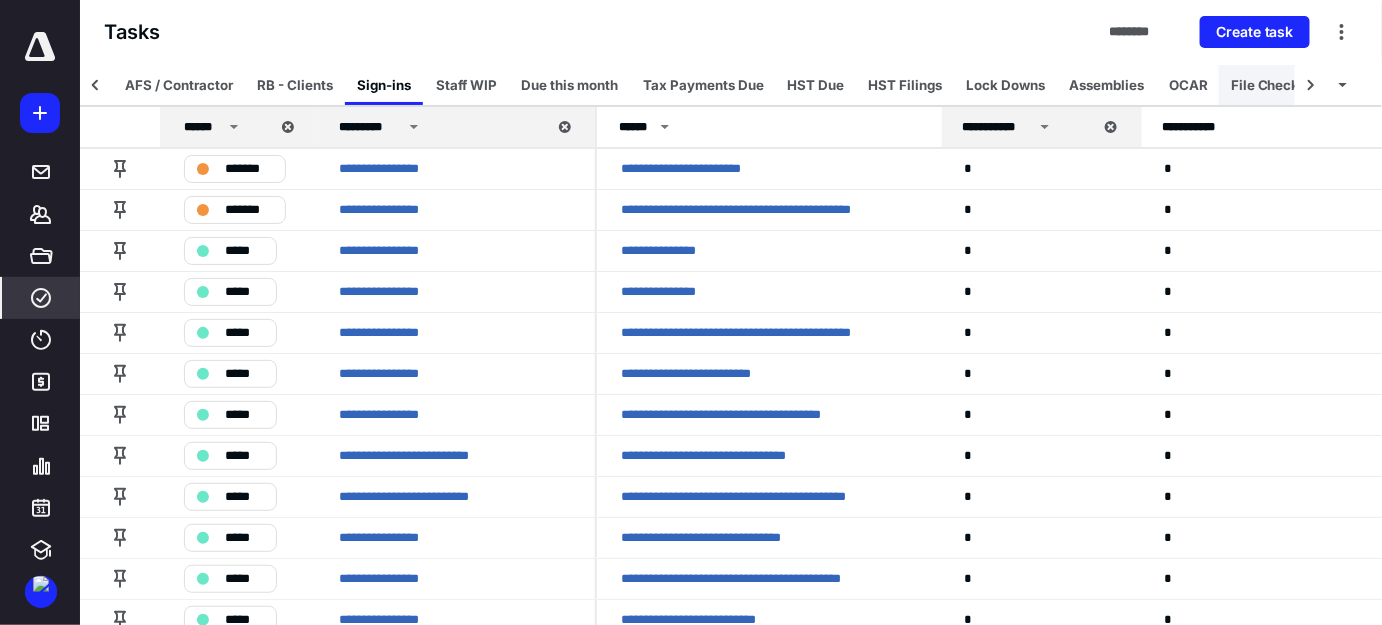 click on "File Checks" at bounding box center (1269, 85) 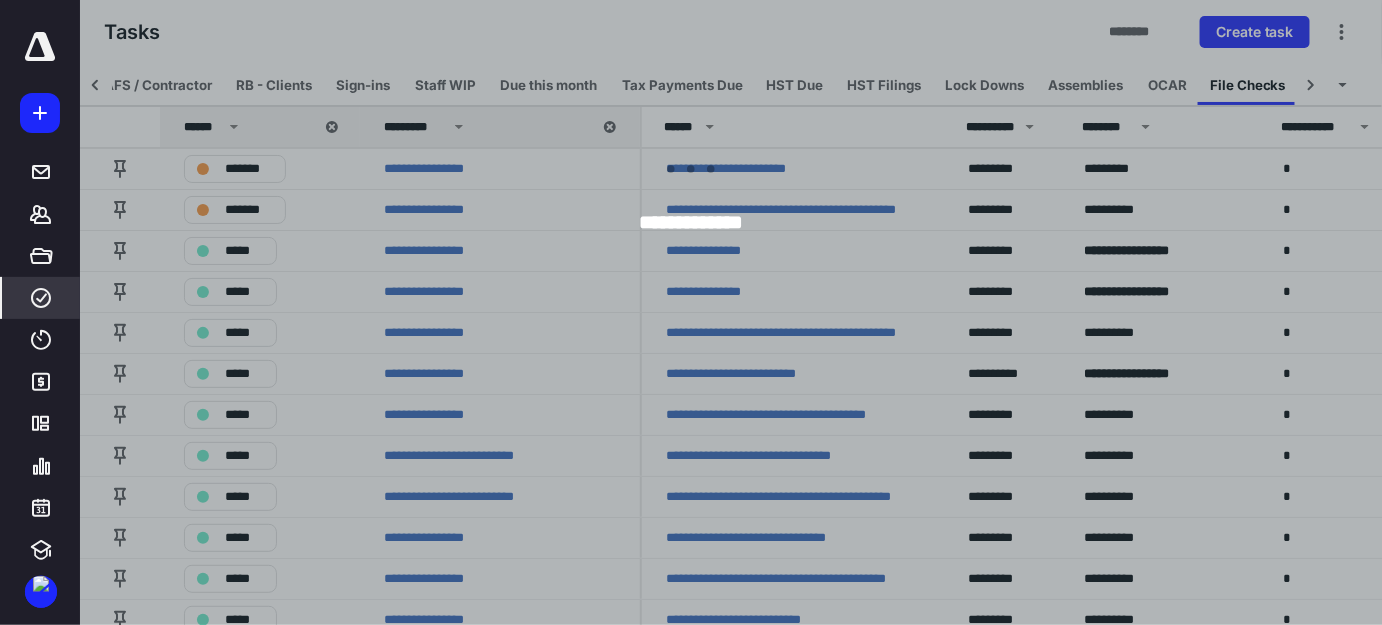 scroll, scrollTop: 0, scrollLeft: 145, axis: horizontal 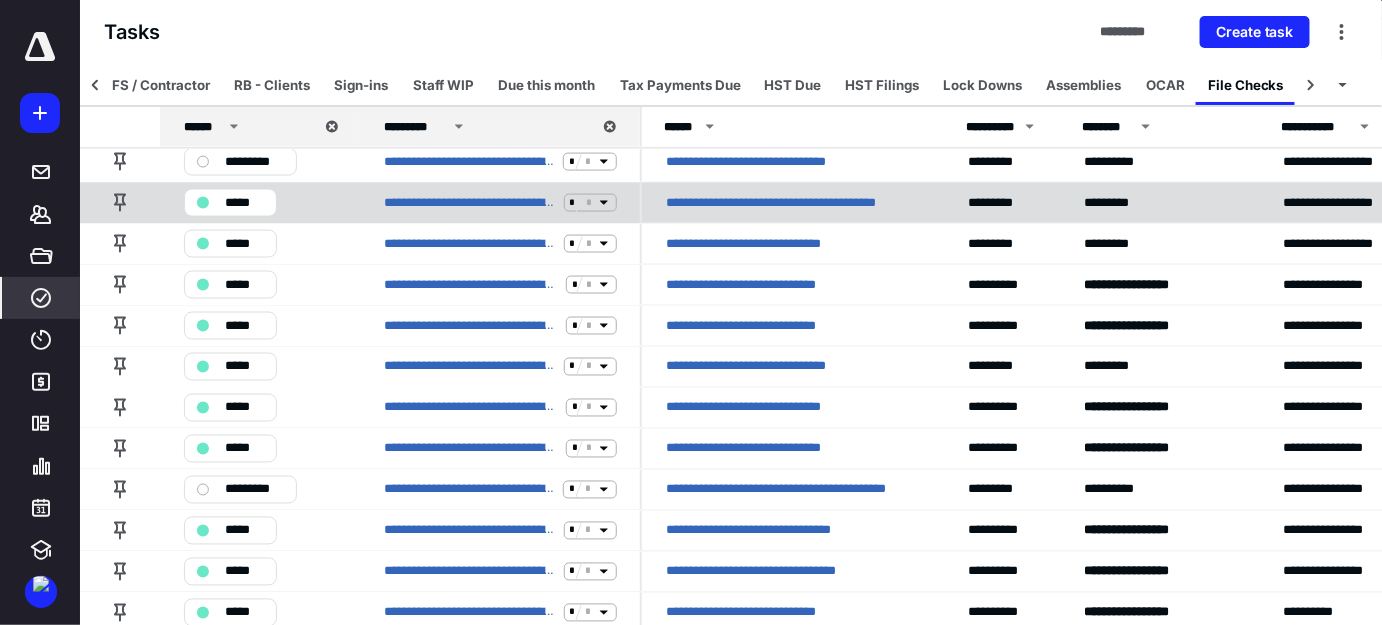 click 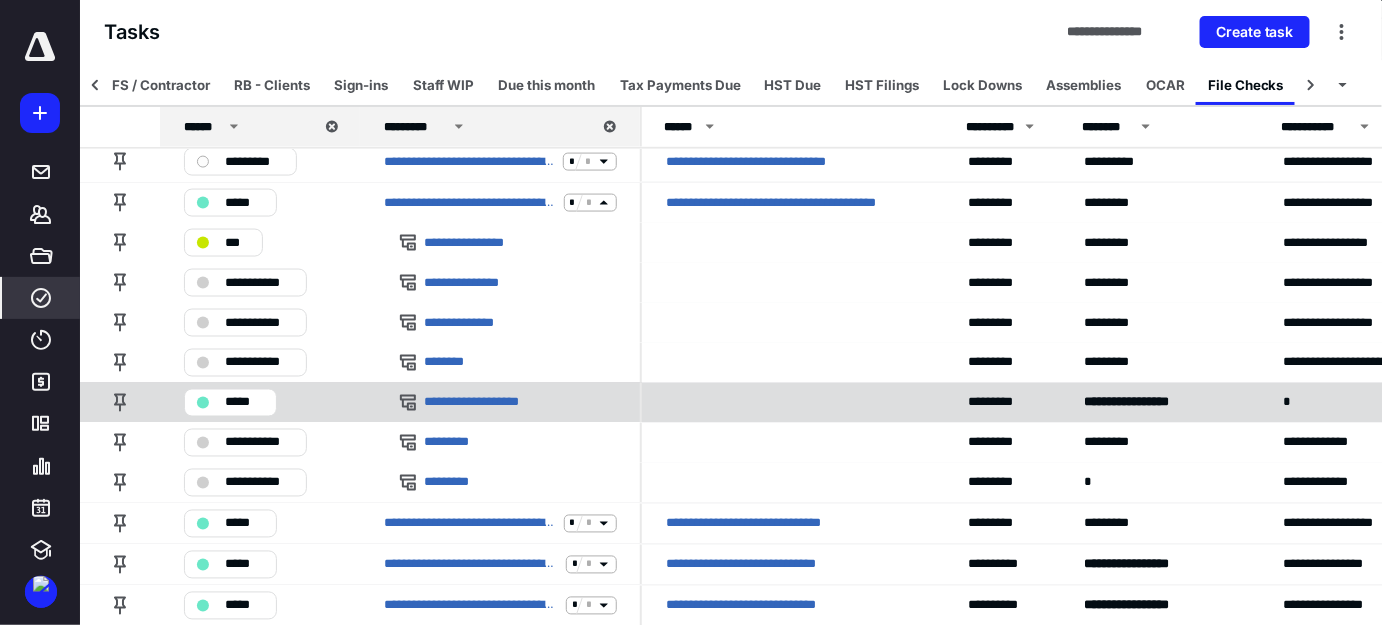 click on "*****" at bounding box center [244, 403] 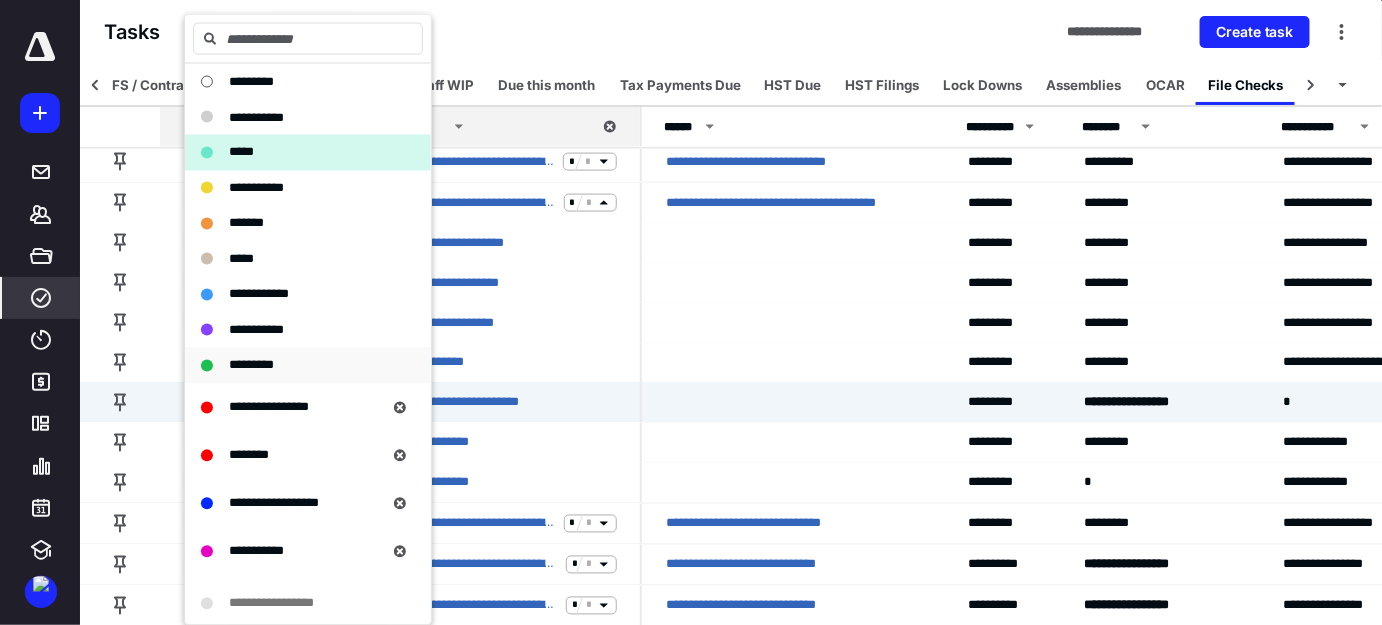 click on "*********" at bounding box center (251, 365) 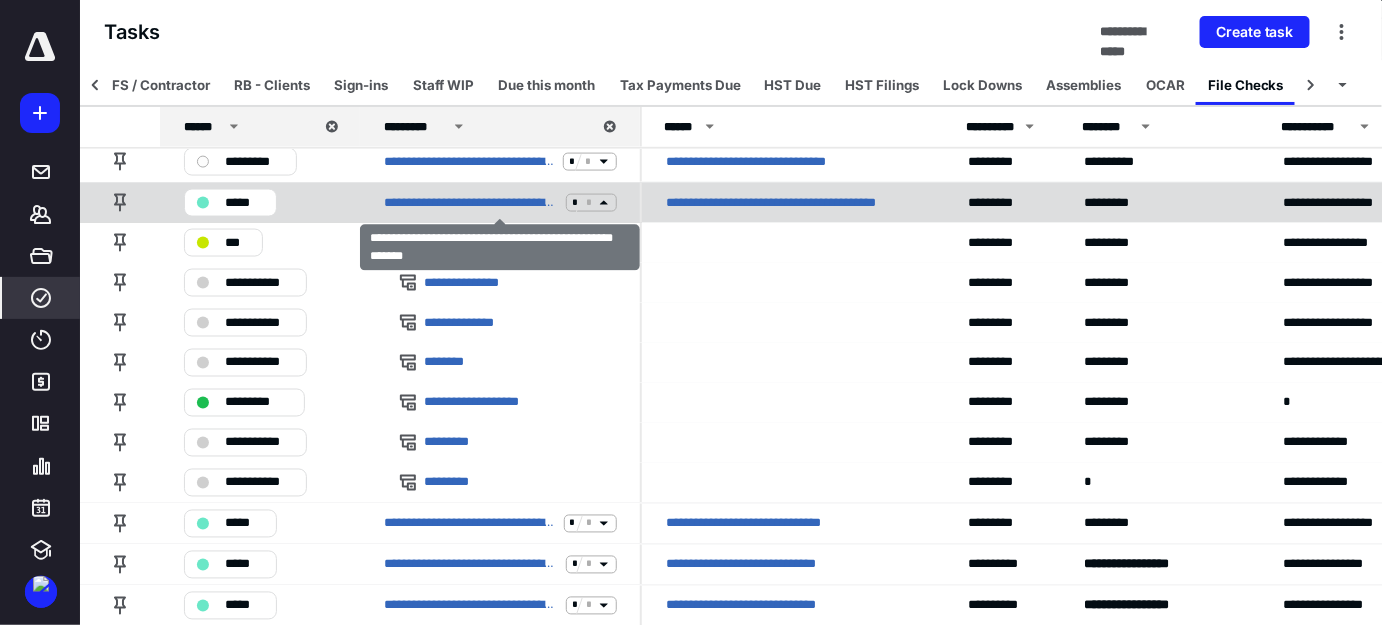 click 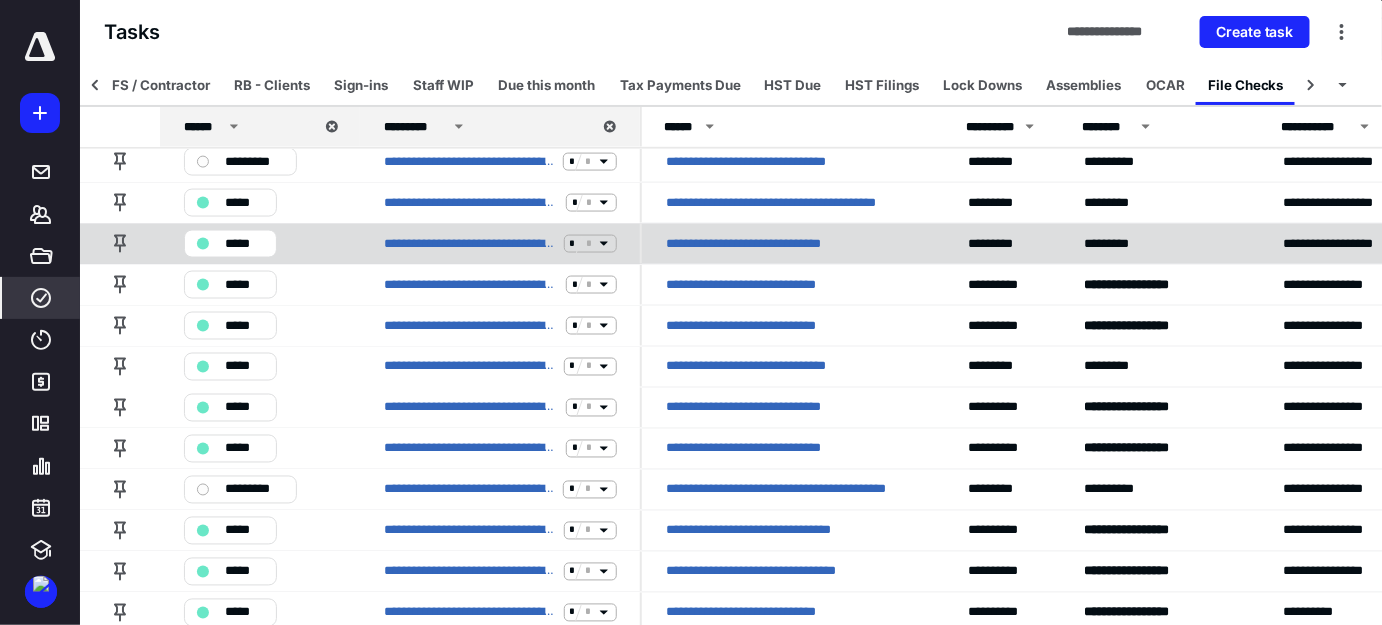click 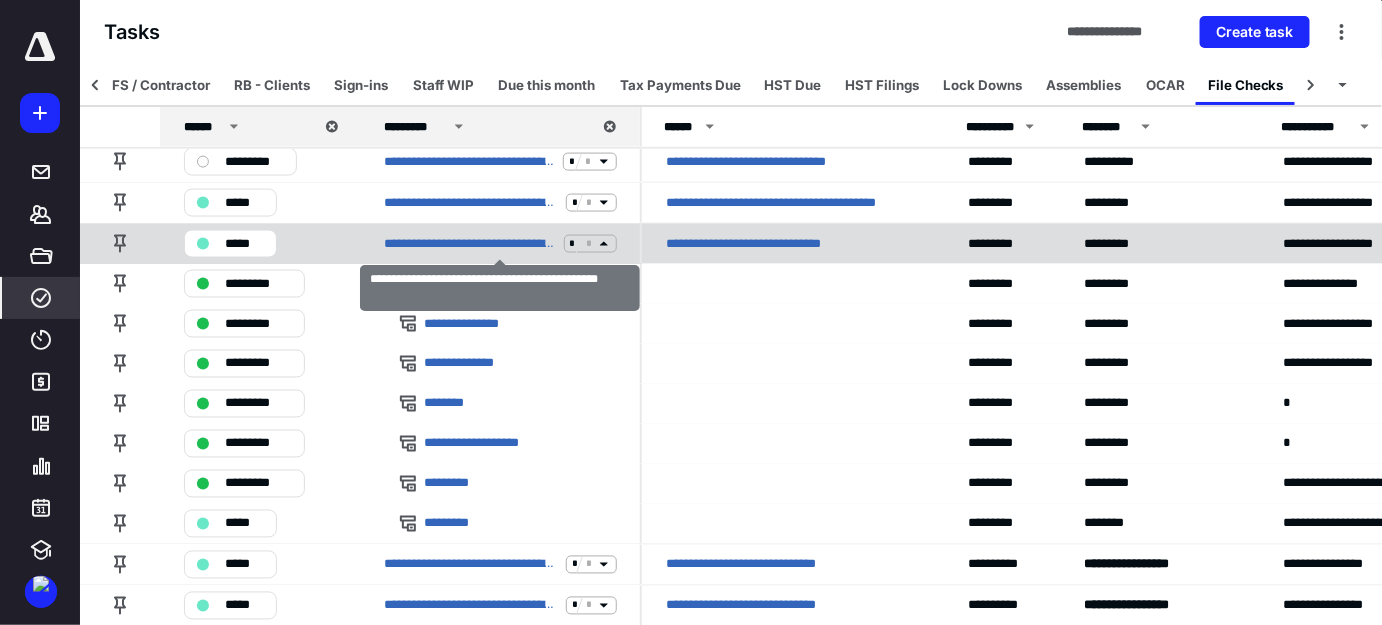 click 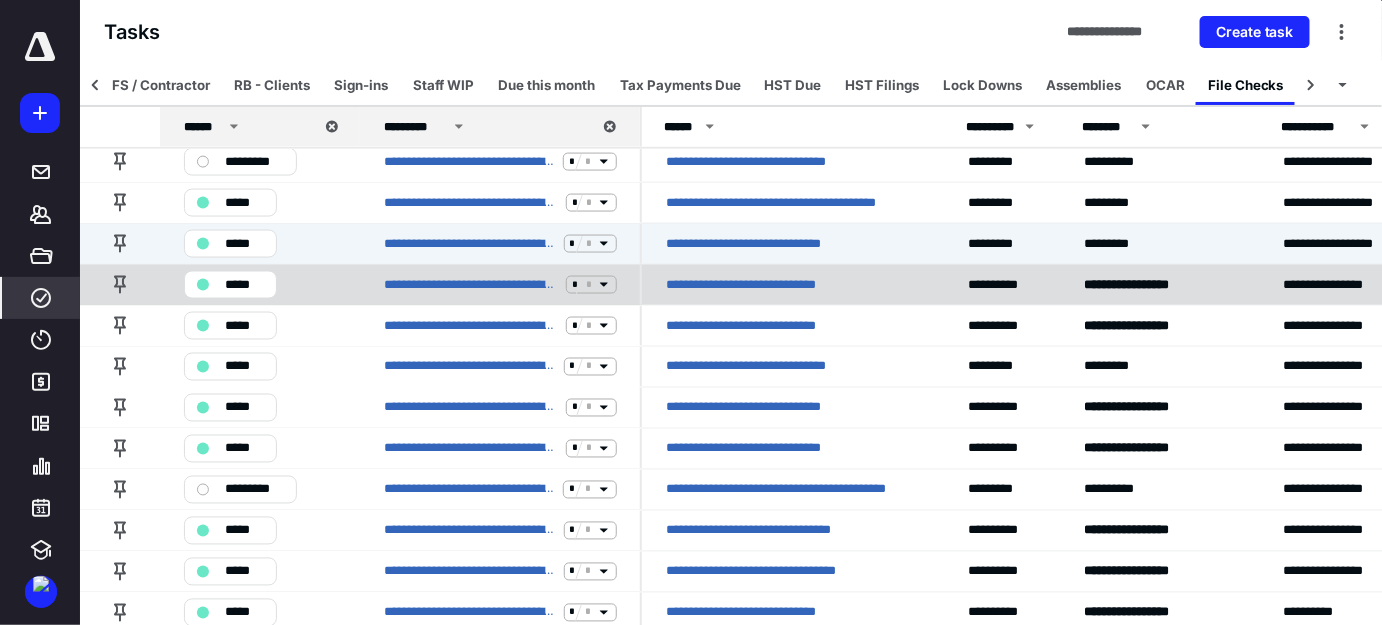 click 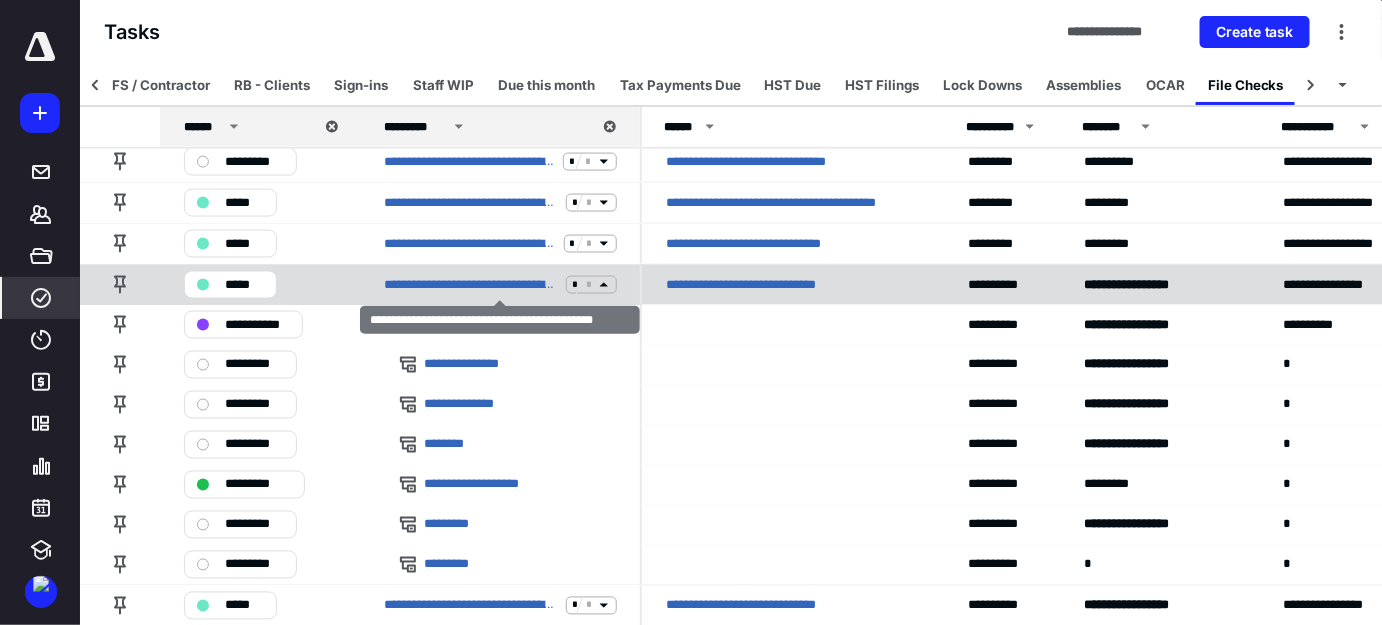 click 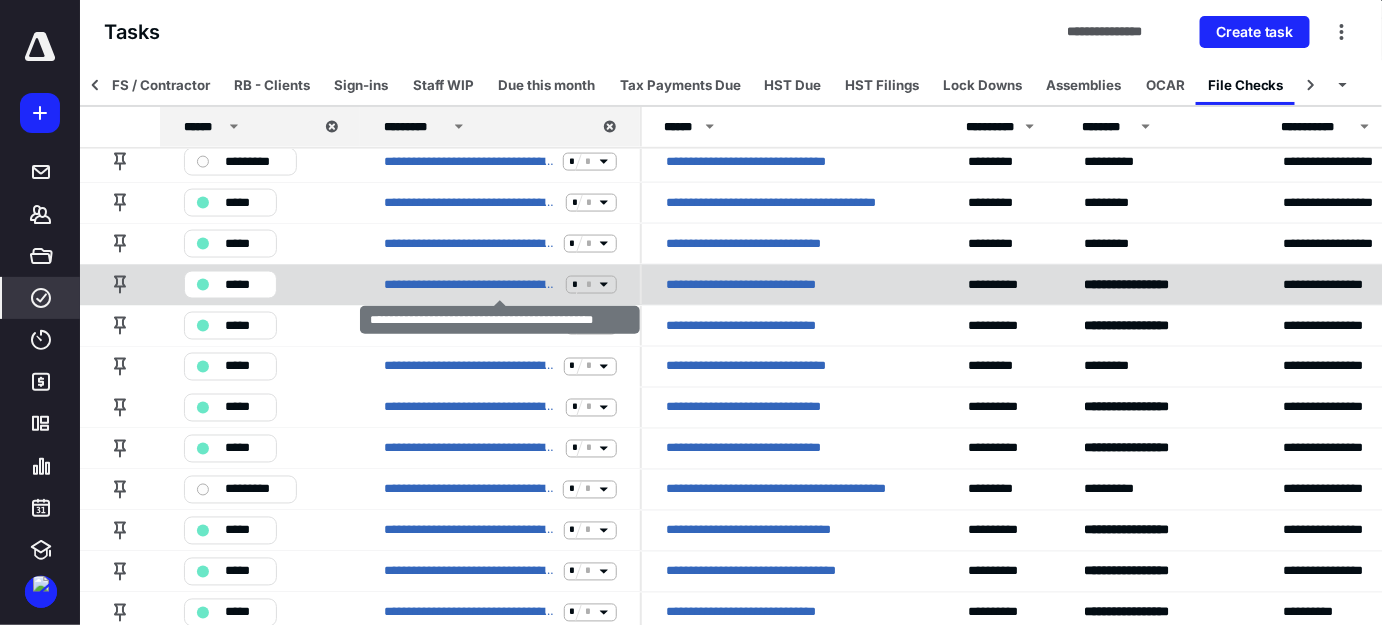 scroll, scrollTop: 1000, scrollLeft: 0, axis: vertical 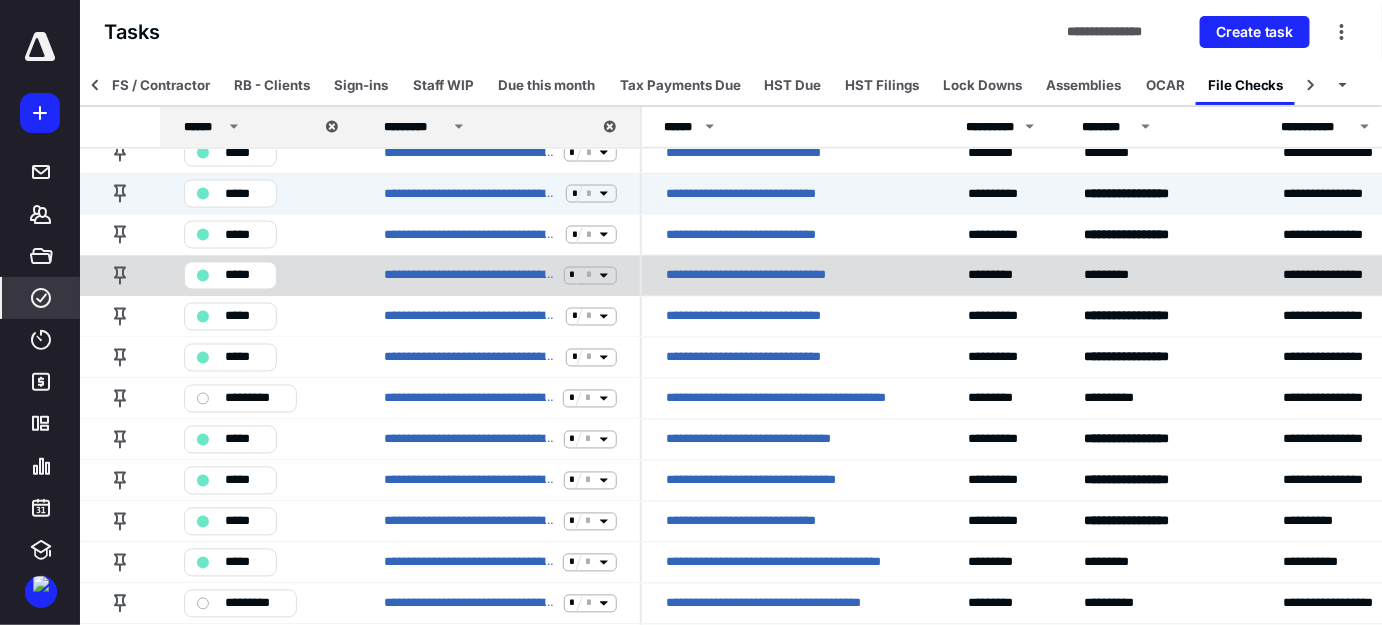 click 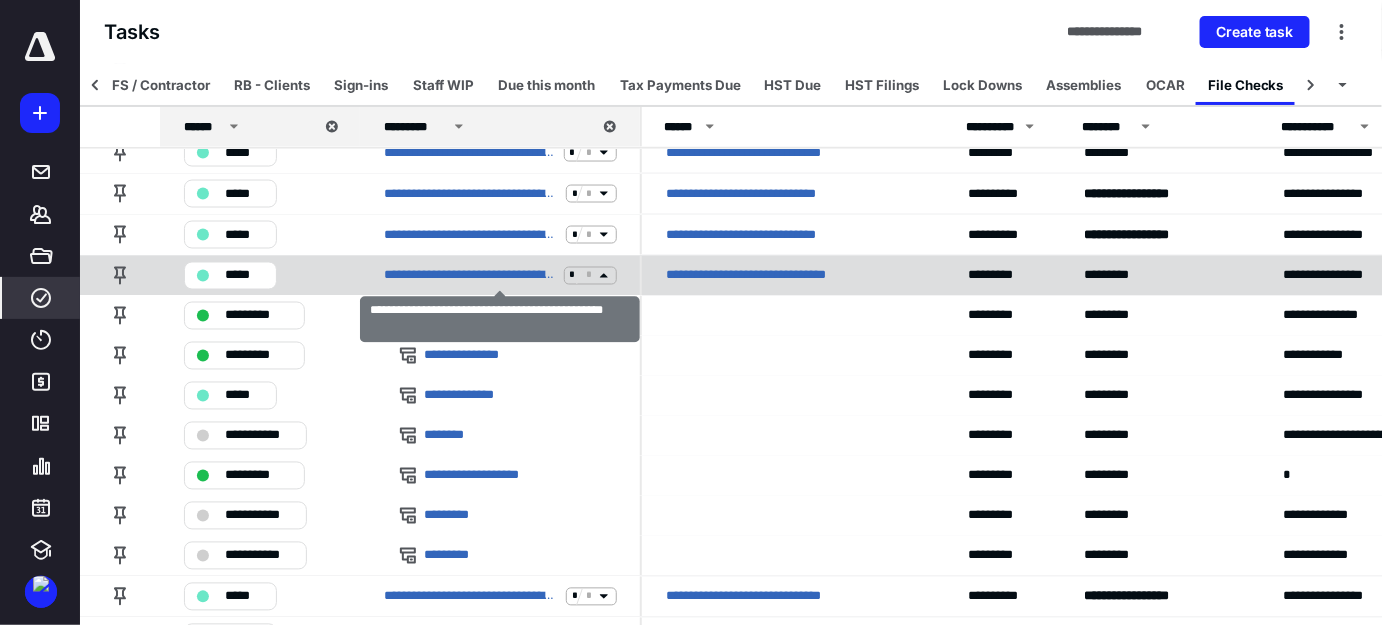 click 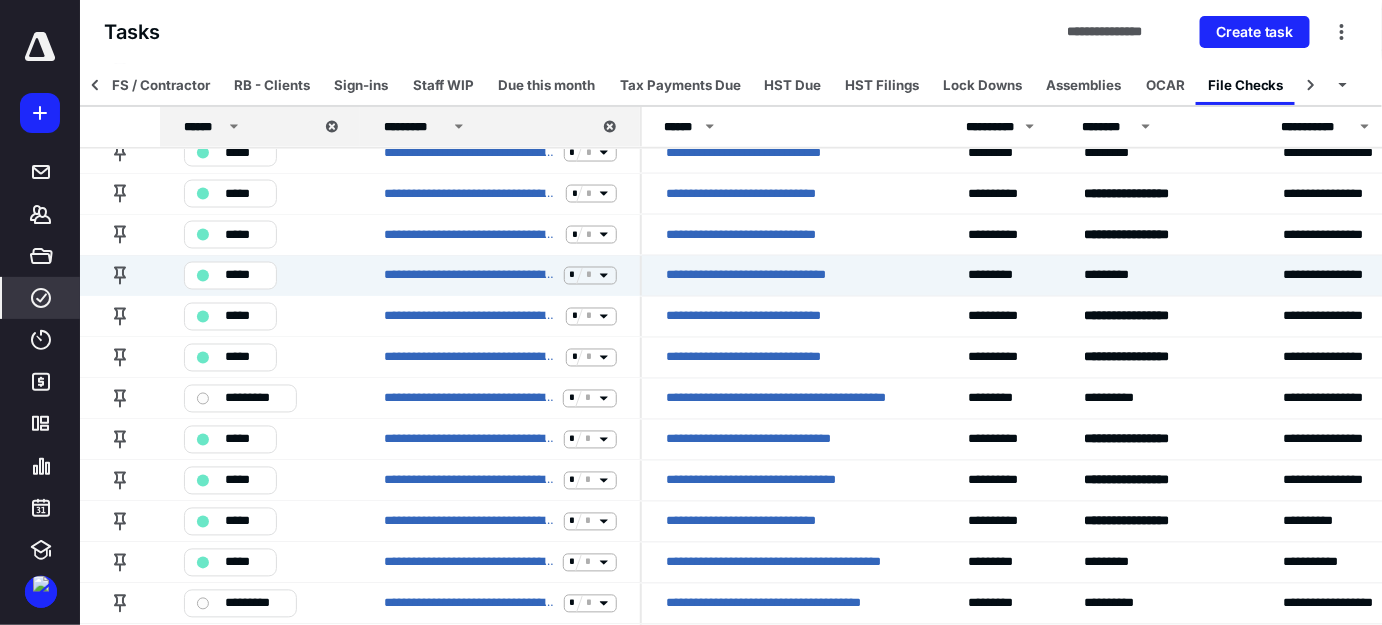 click 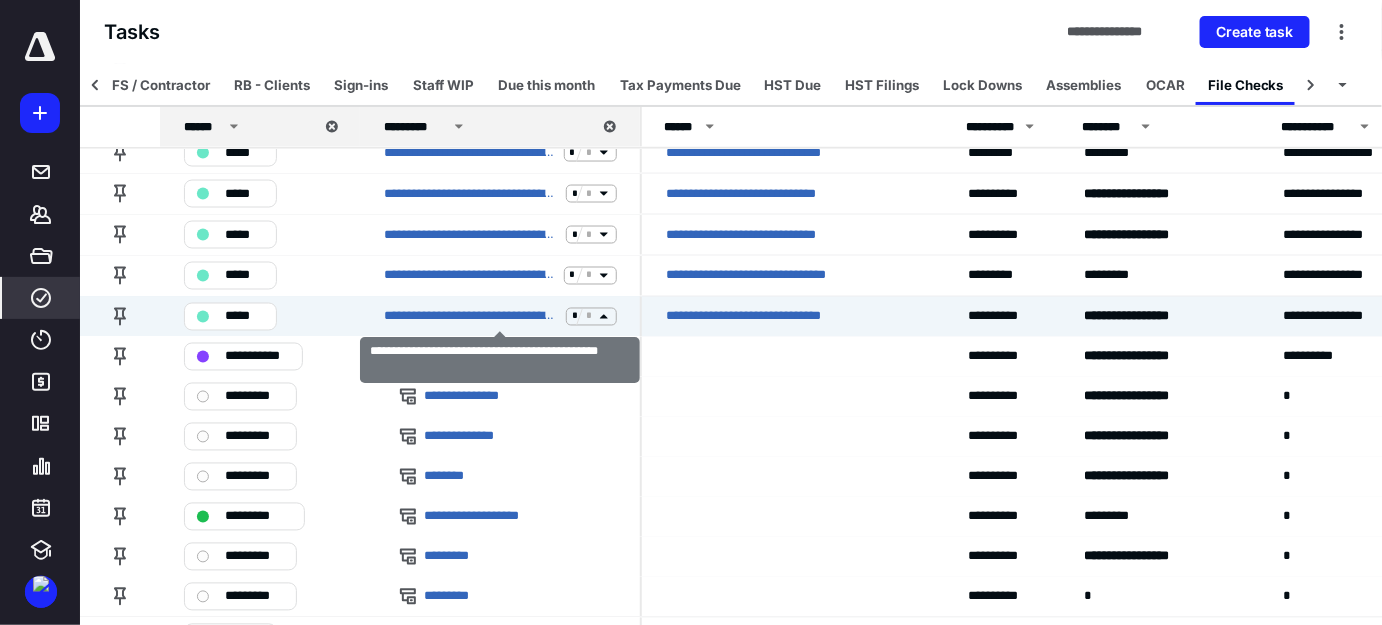 click 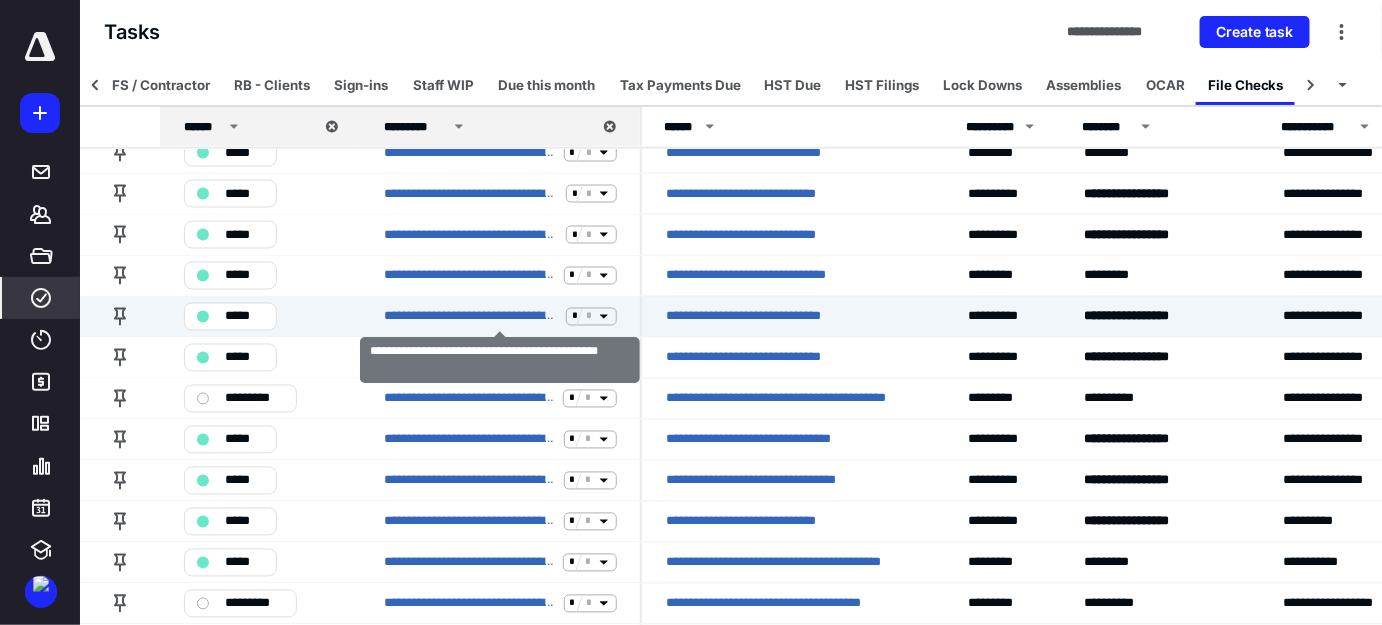 scroll, scrollTop: 1181, scrollLeft: 0, axis: vertical 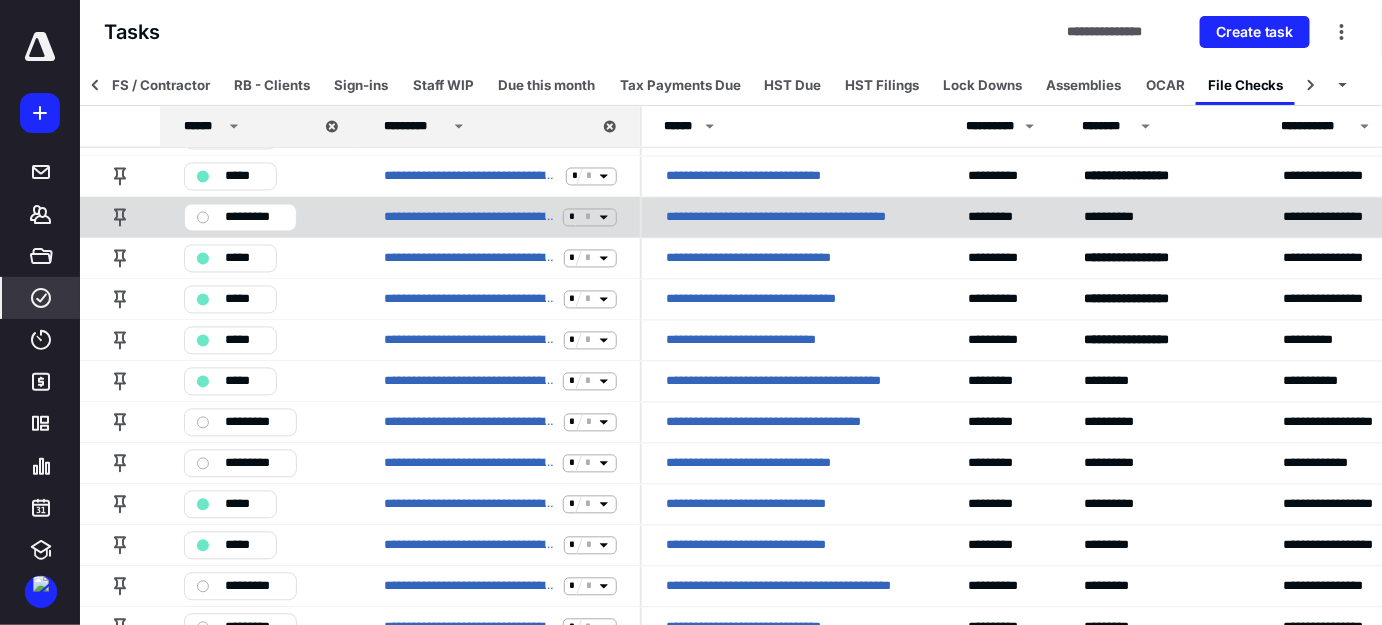 click 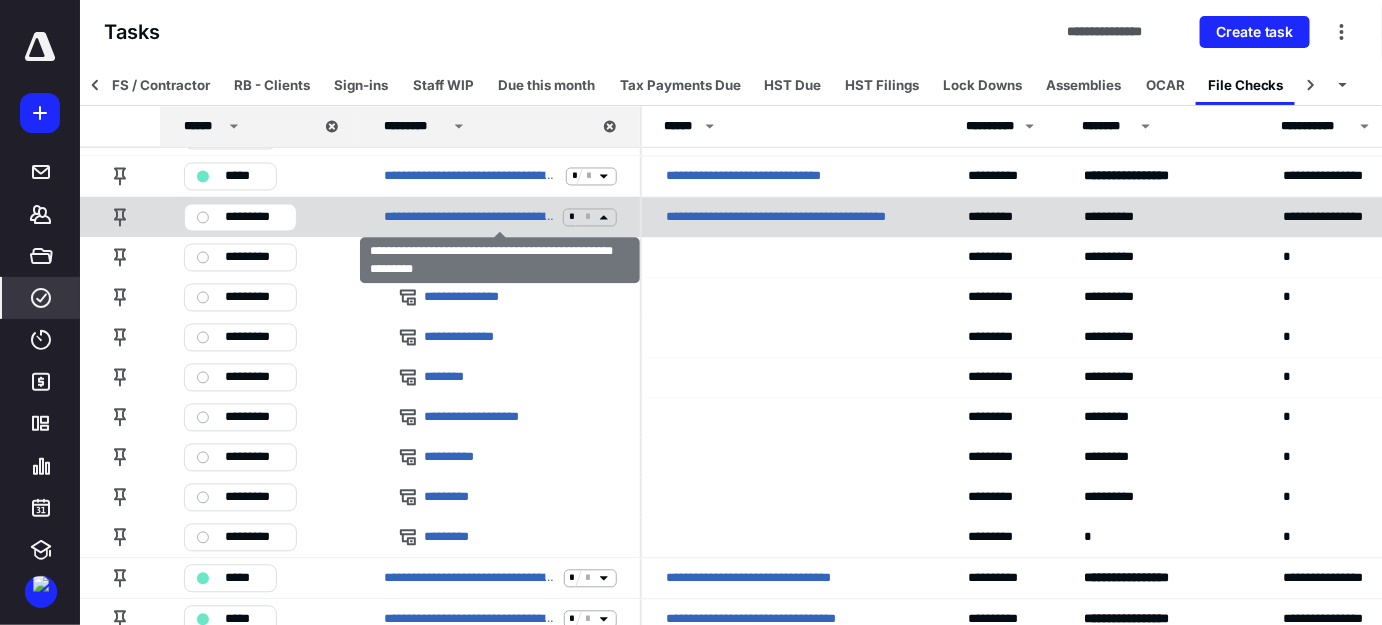 click 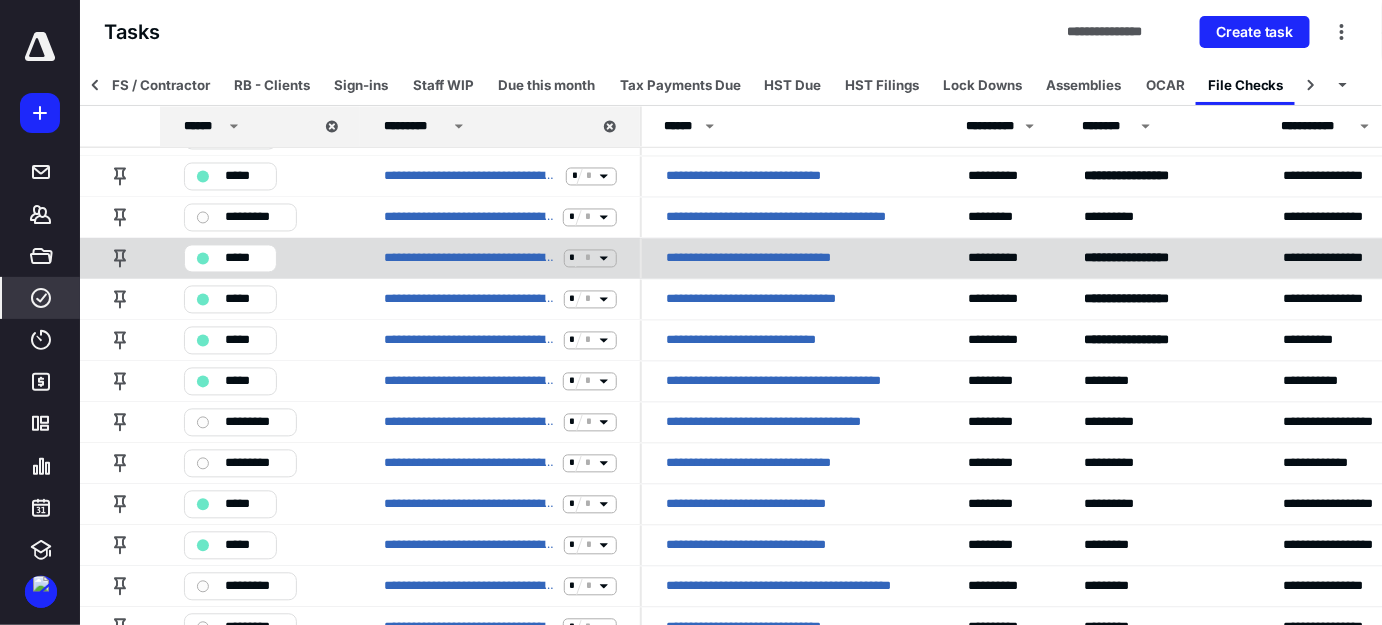 click 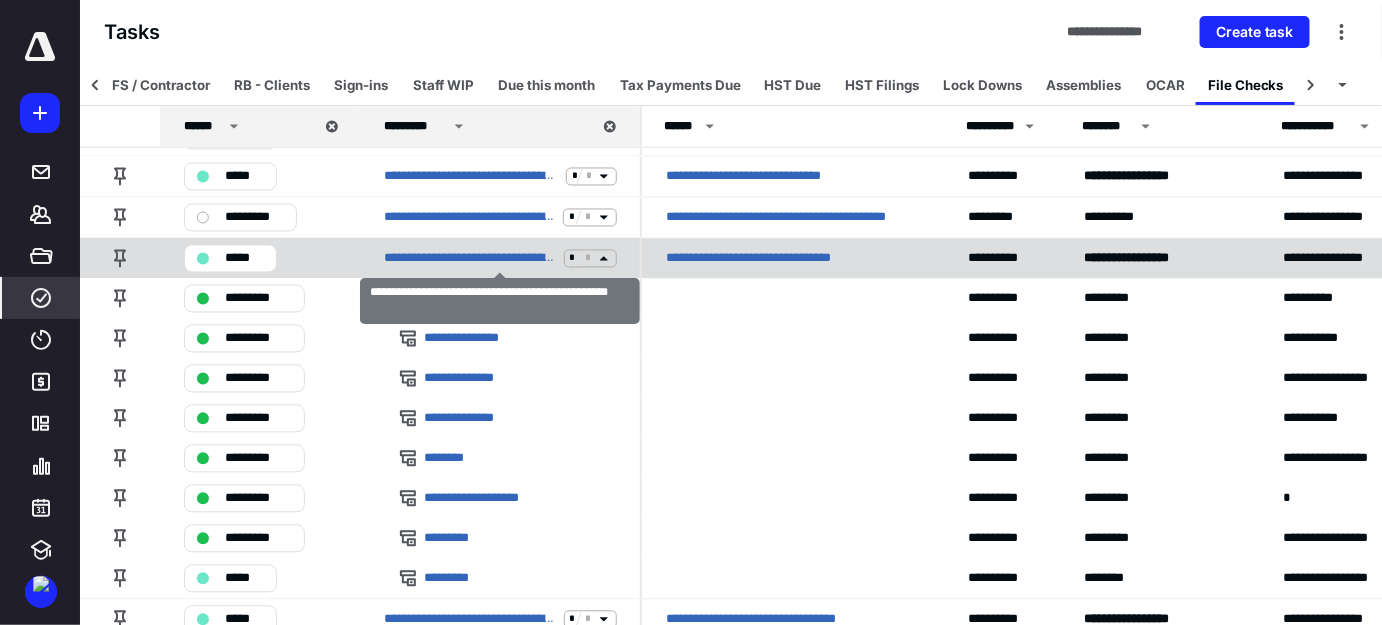 click 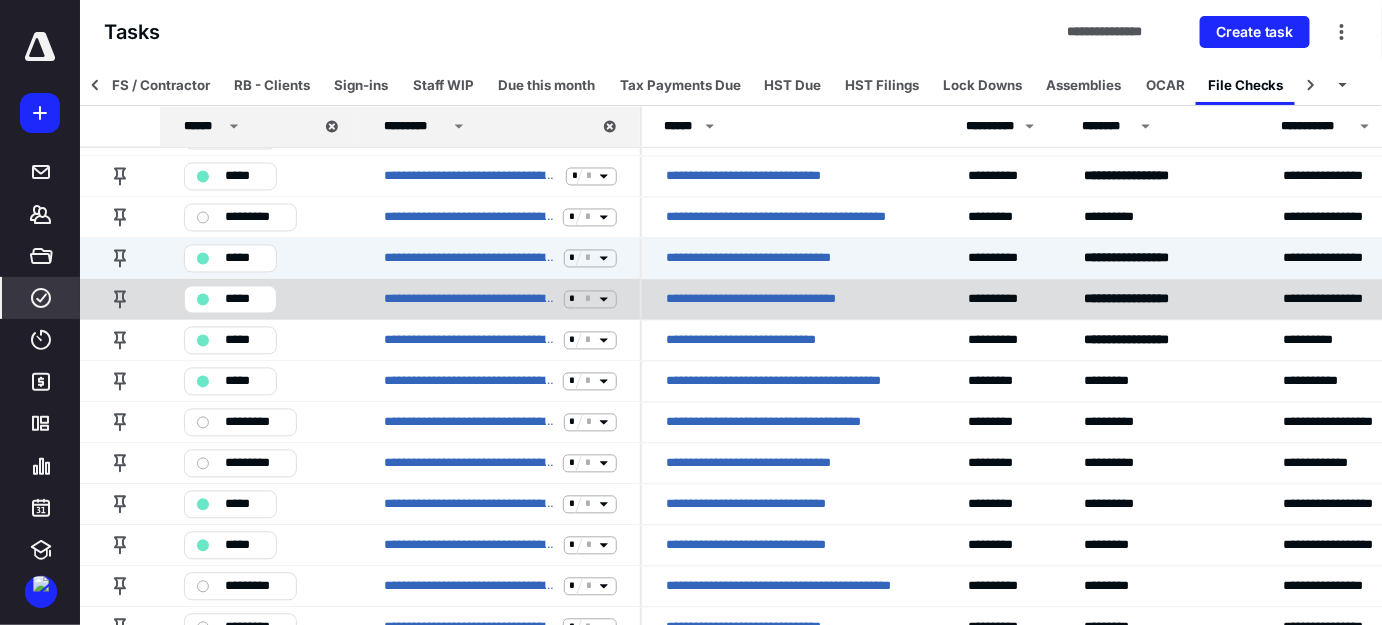 click 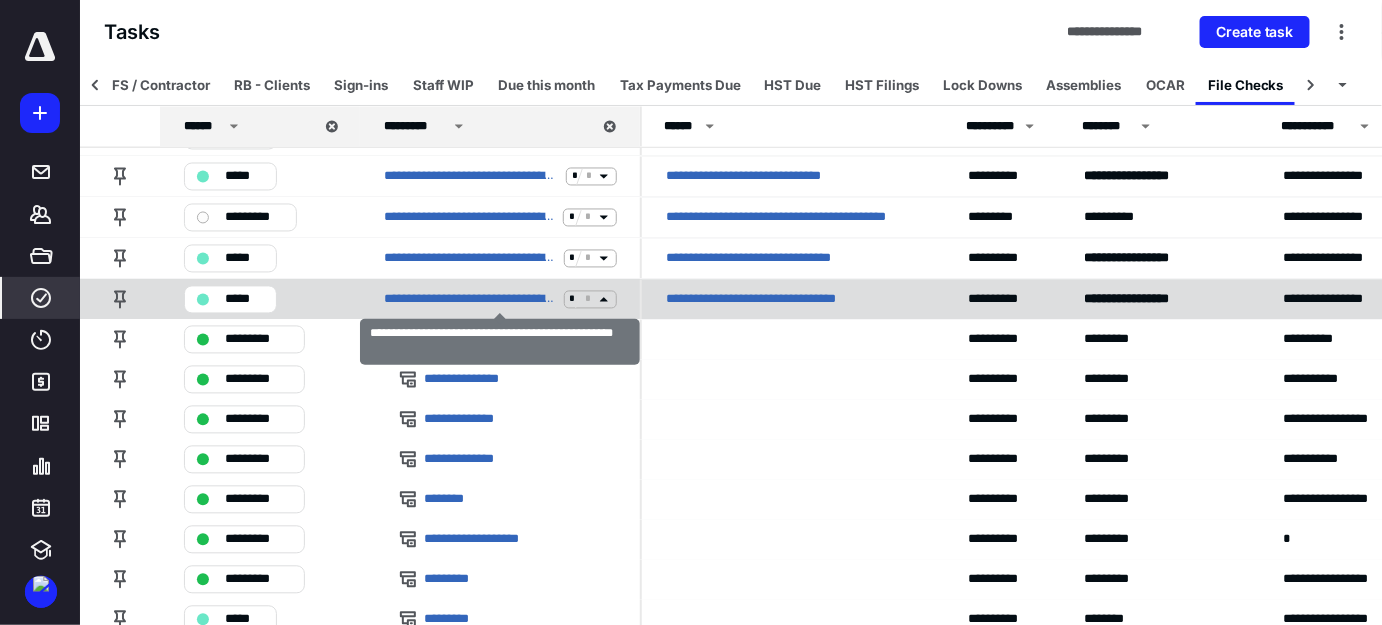 click 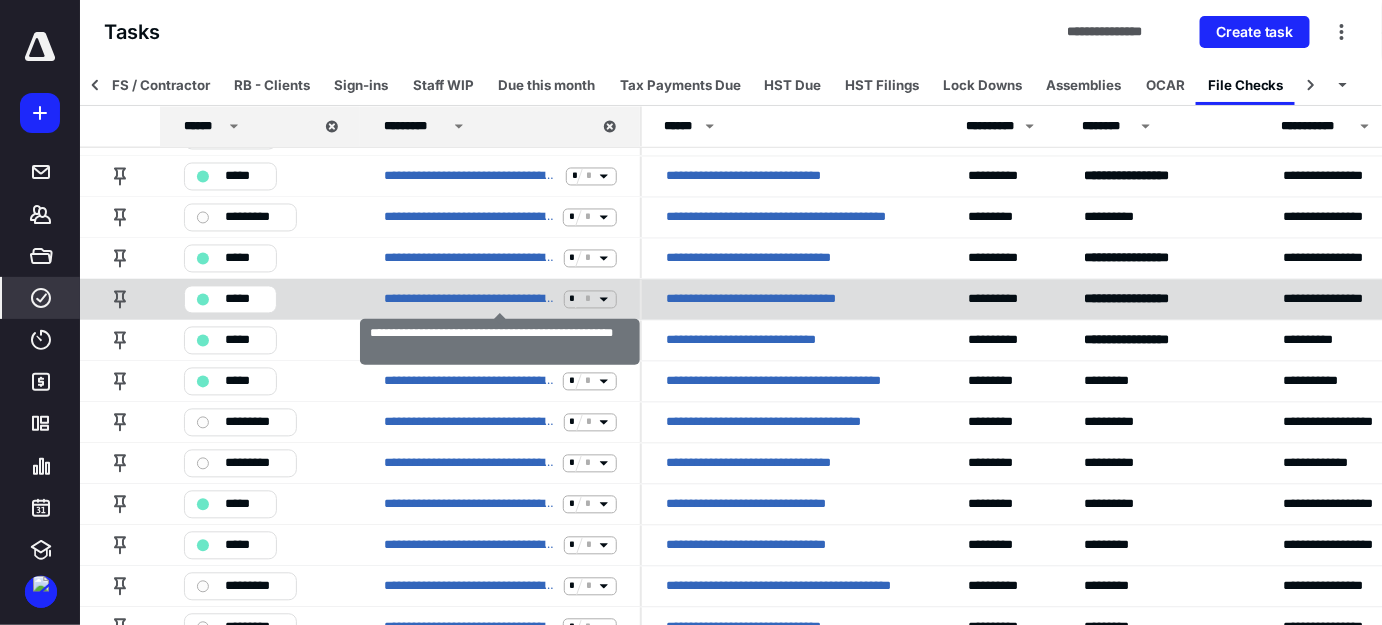 scroll, scrollTop: 1272, scrollLeft: 0, axis: vertical 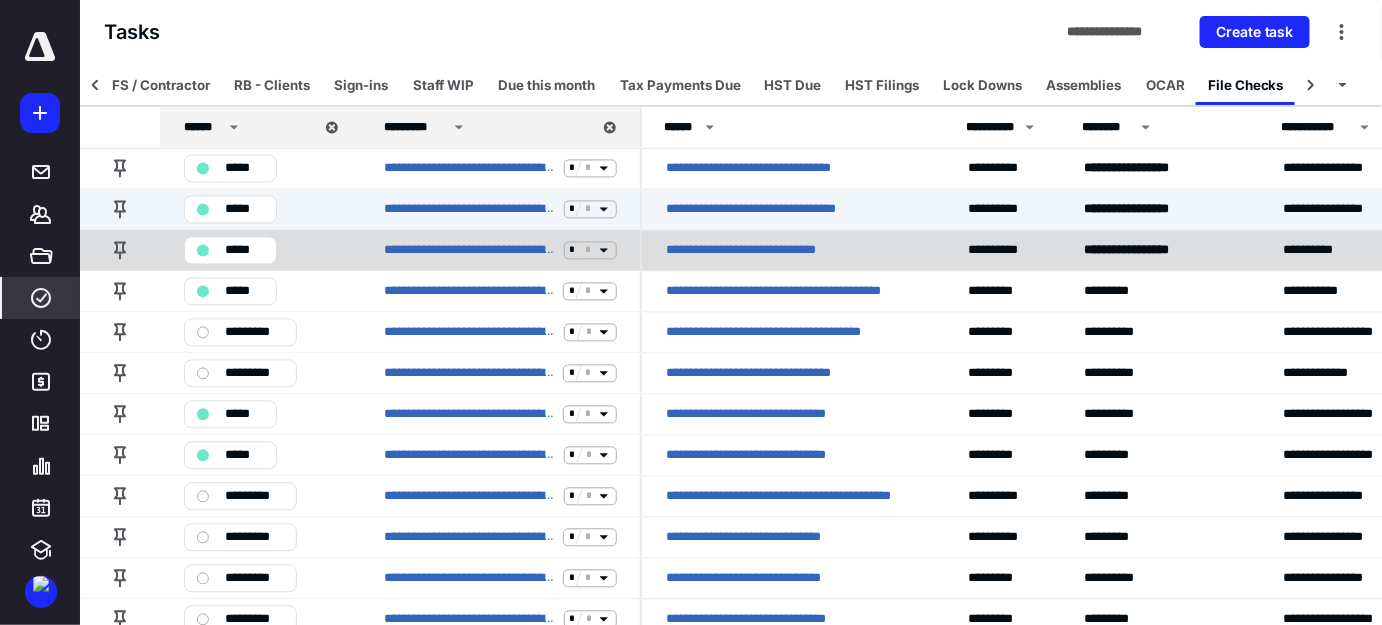click 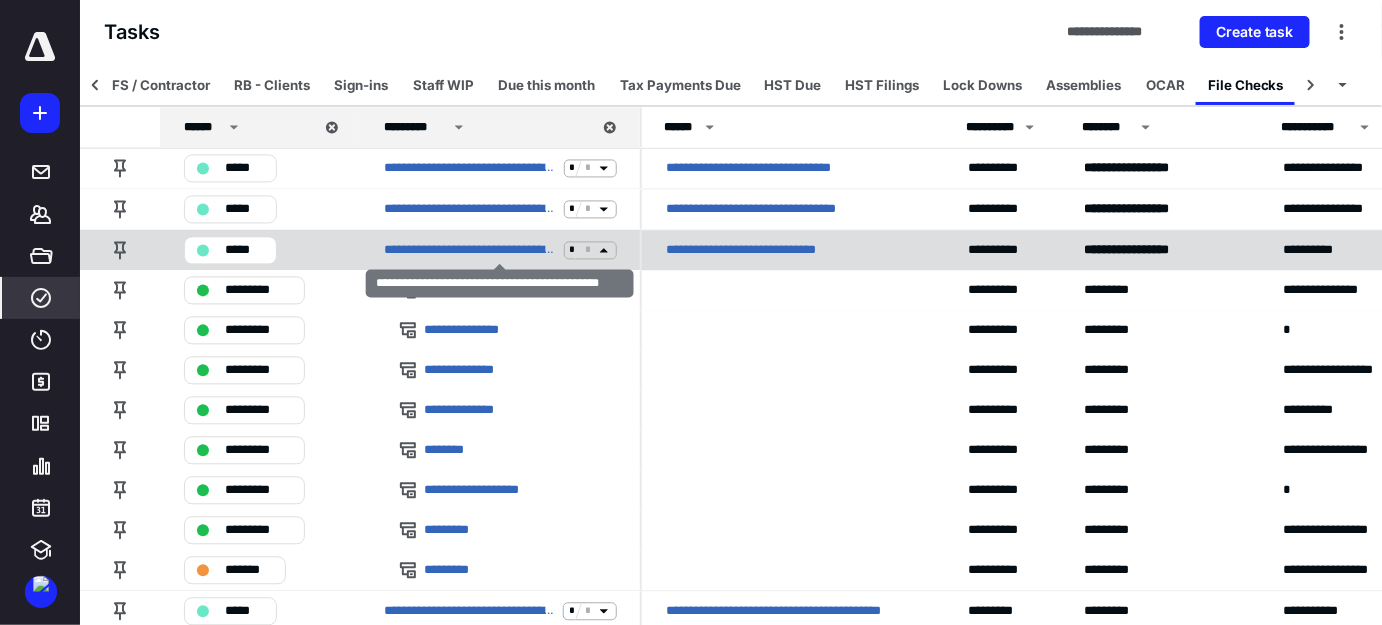 click 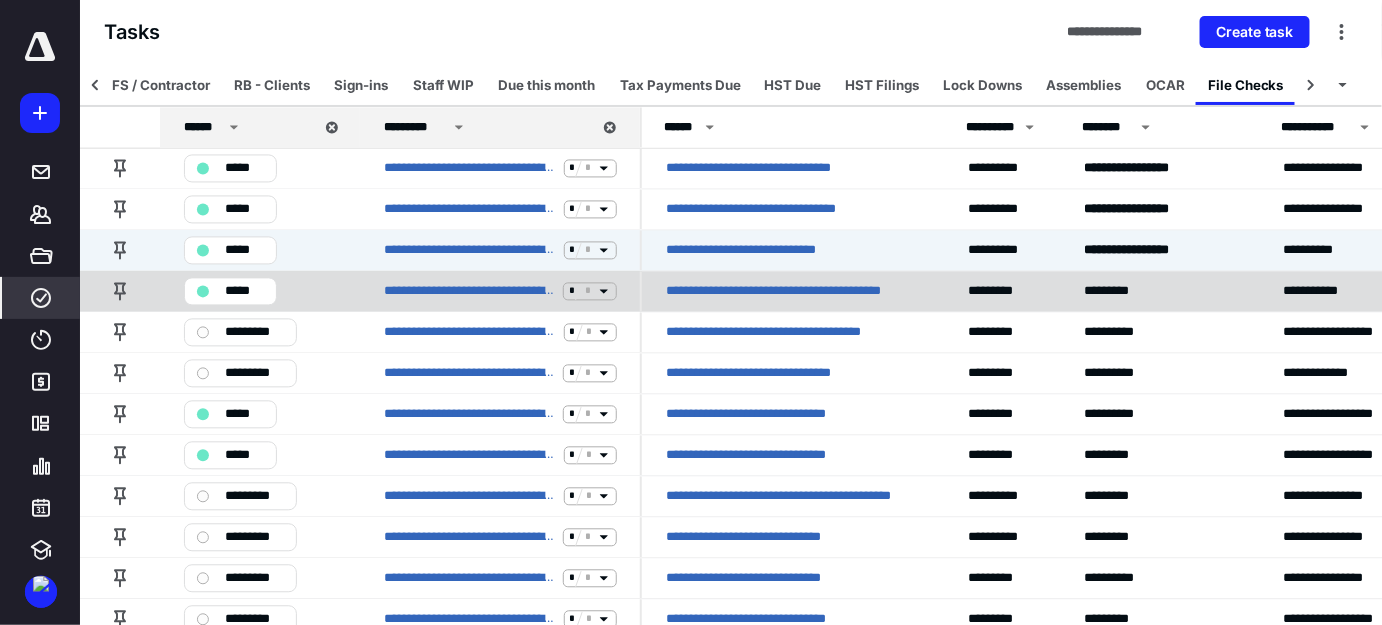 click 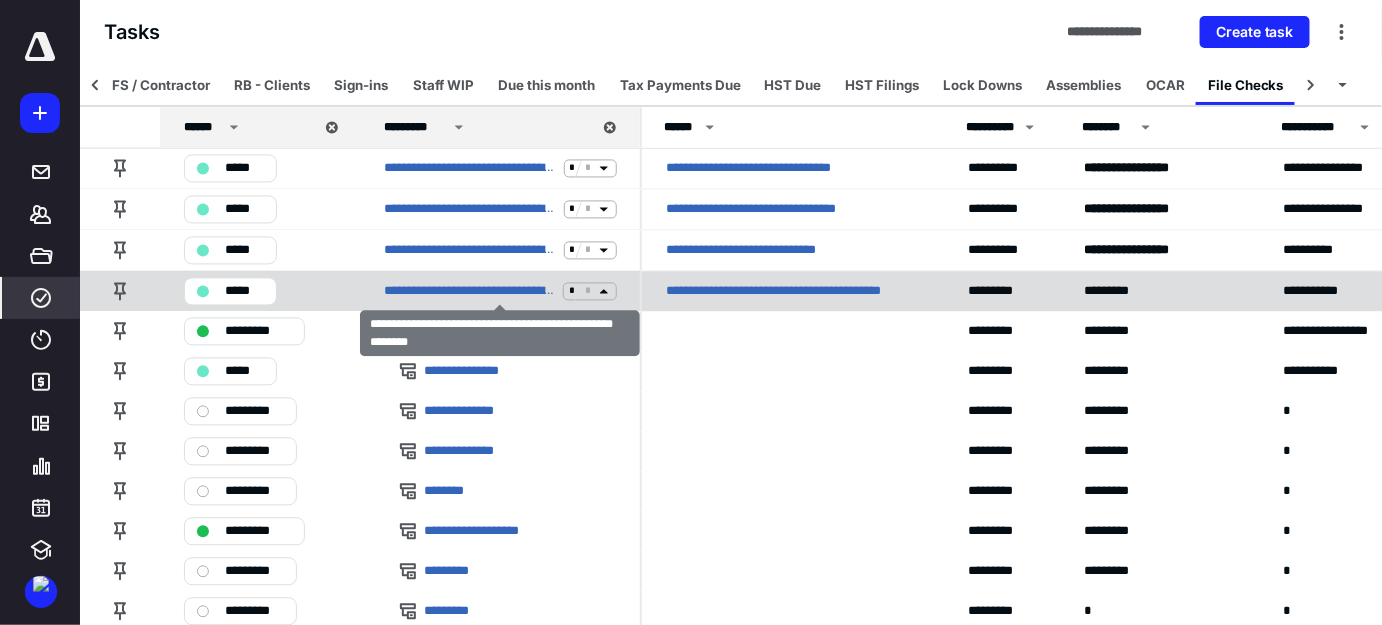 click 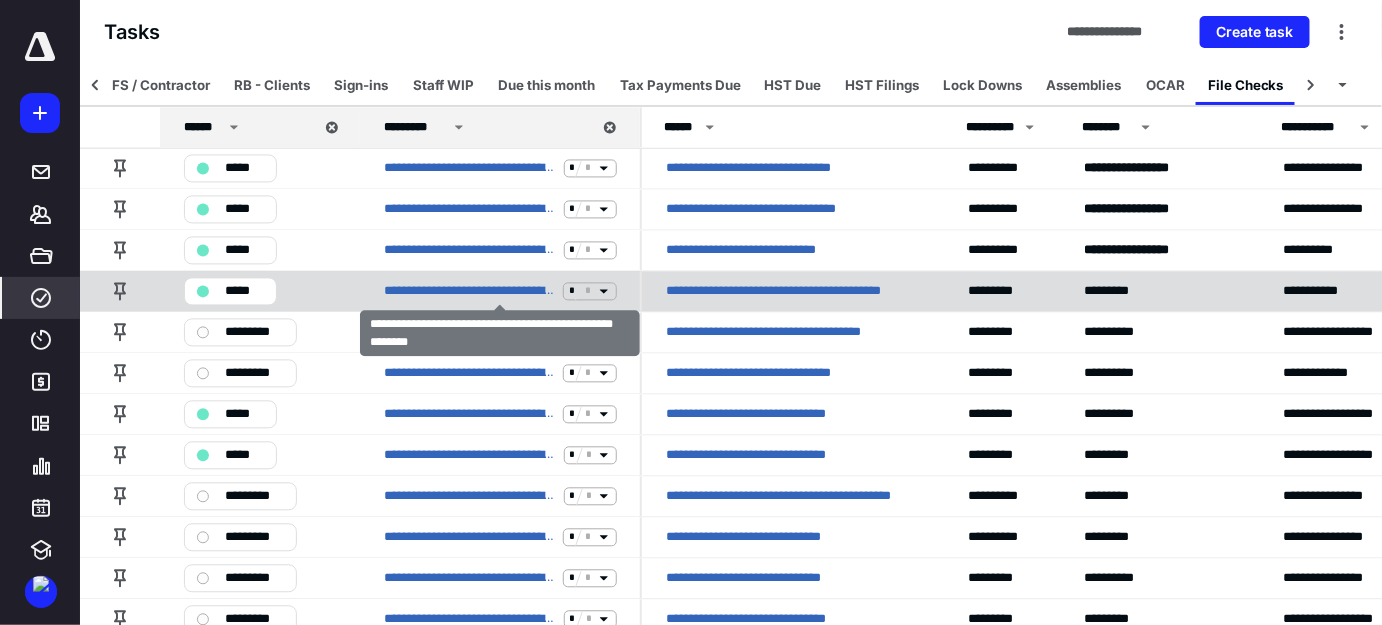 click 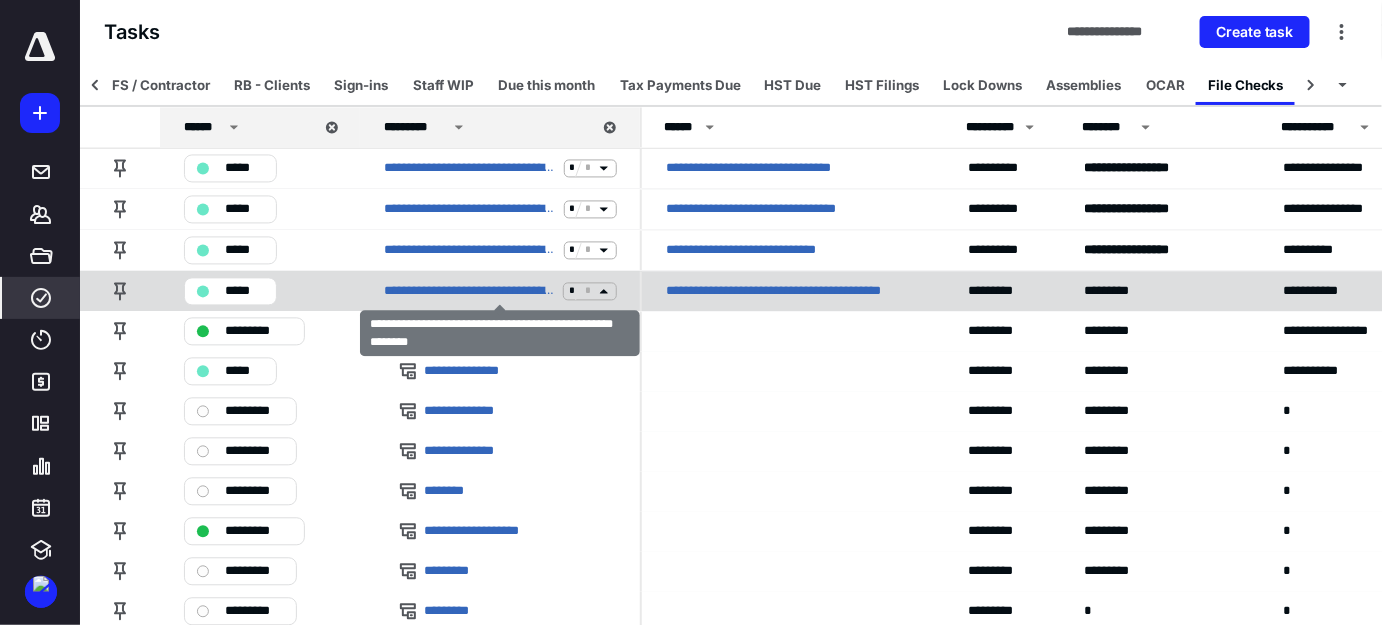 click 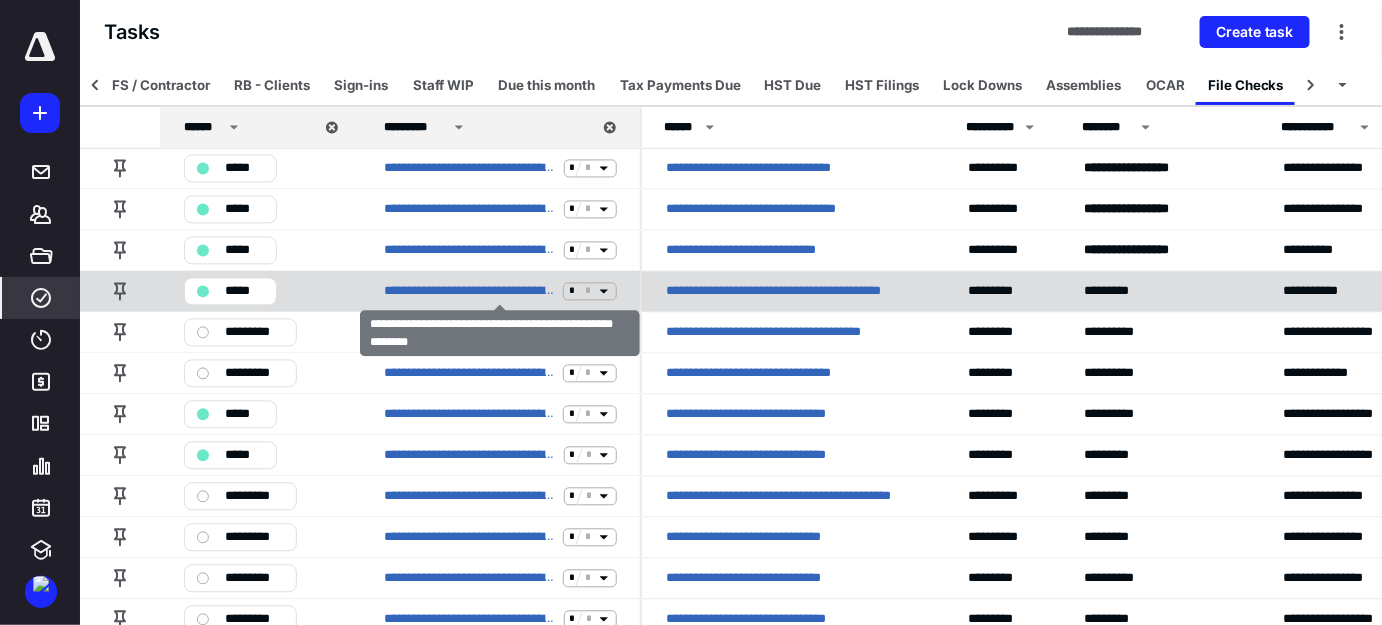 scroll, scrollTop: 1363, scrollLeft: 0, axis: vertical 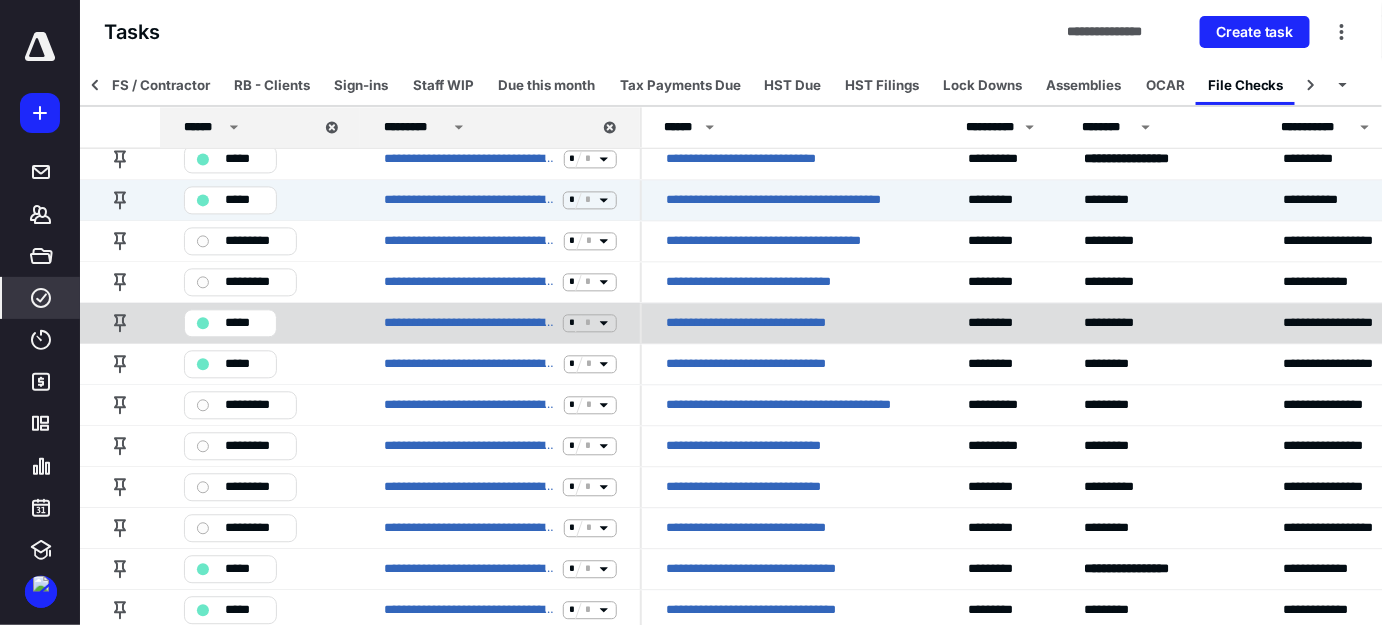 click 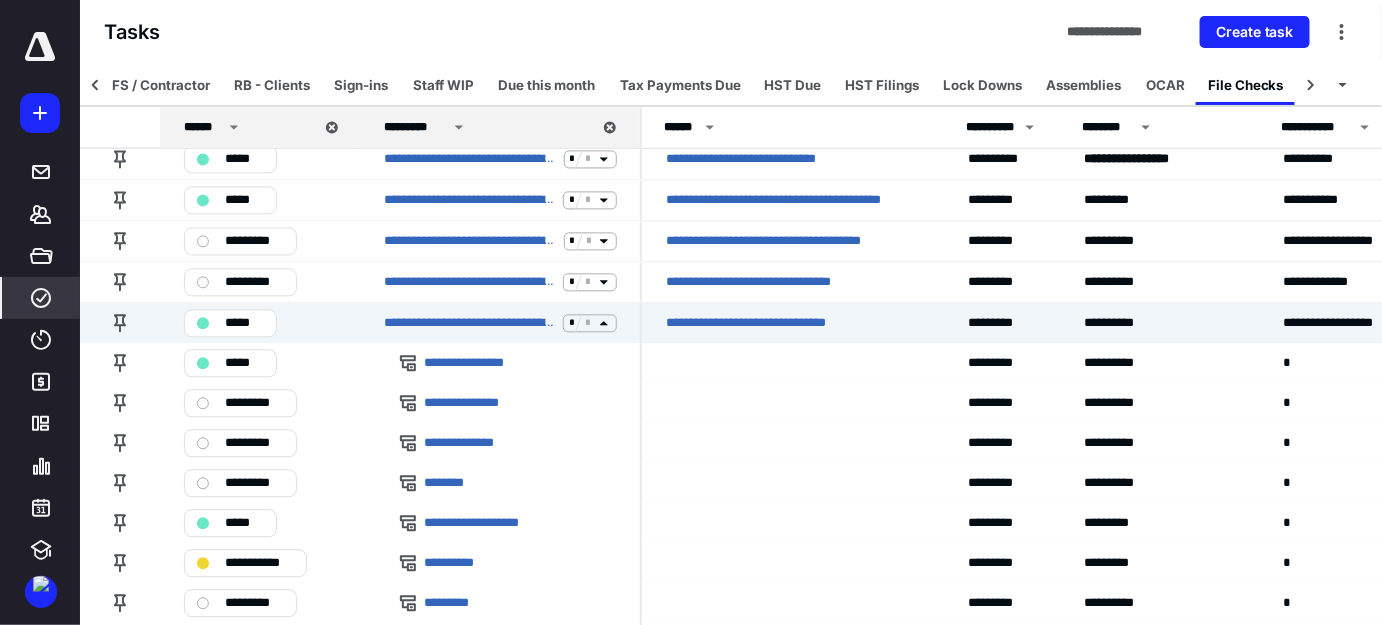click on "******" at bounding box center (203, 127) 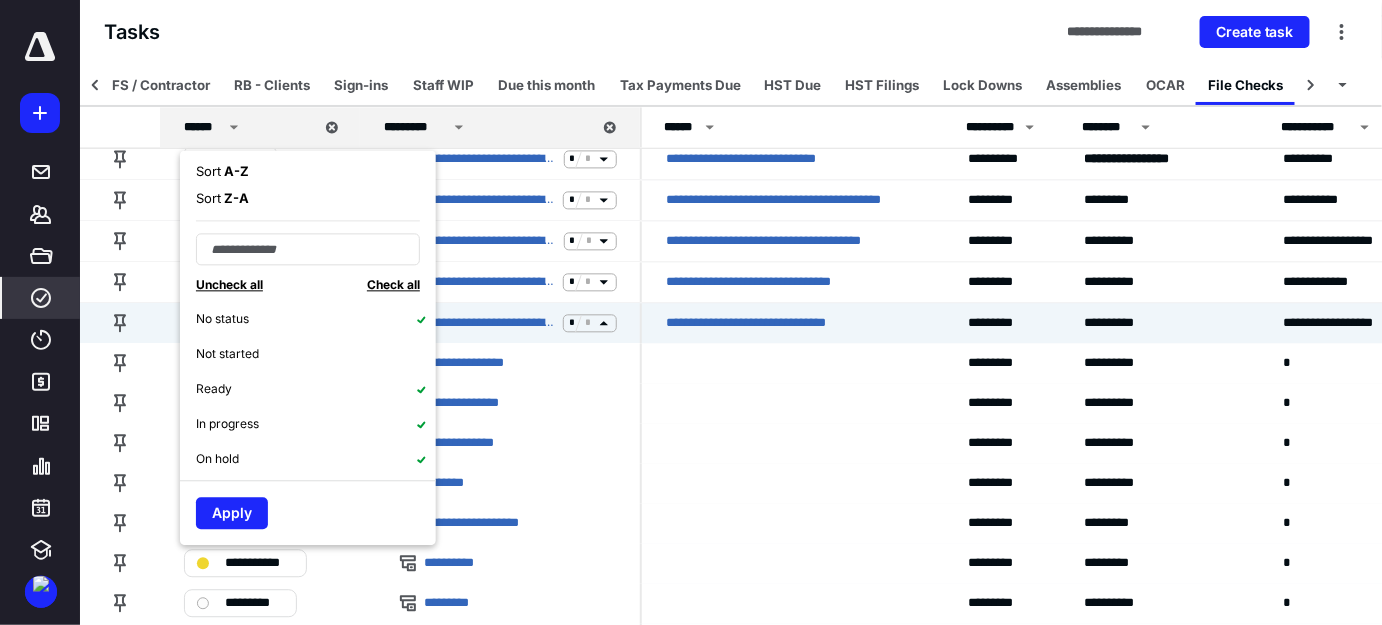 click on "No status" at bounding box center (222, 319) 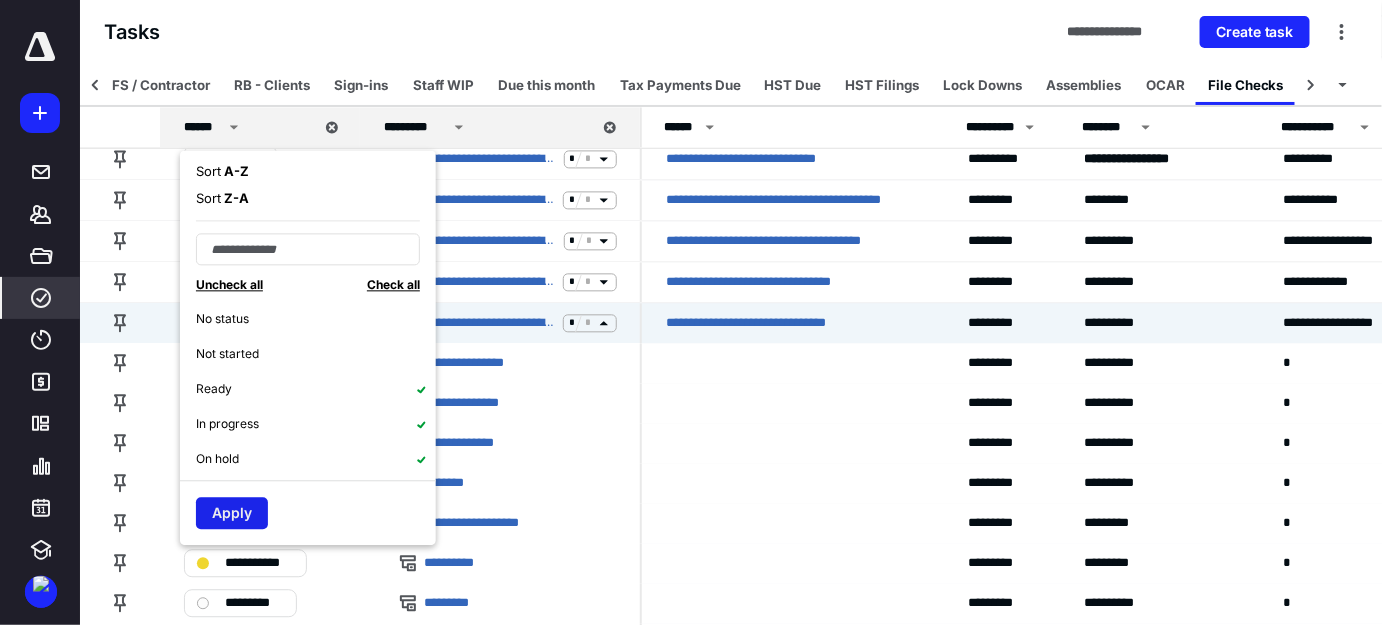click on "Apply" at bounding box center (232, 513) 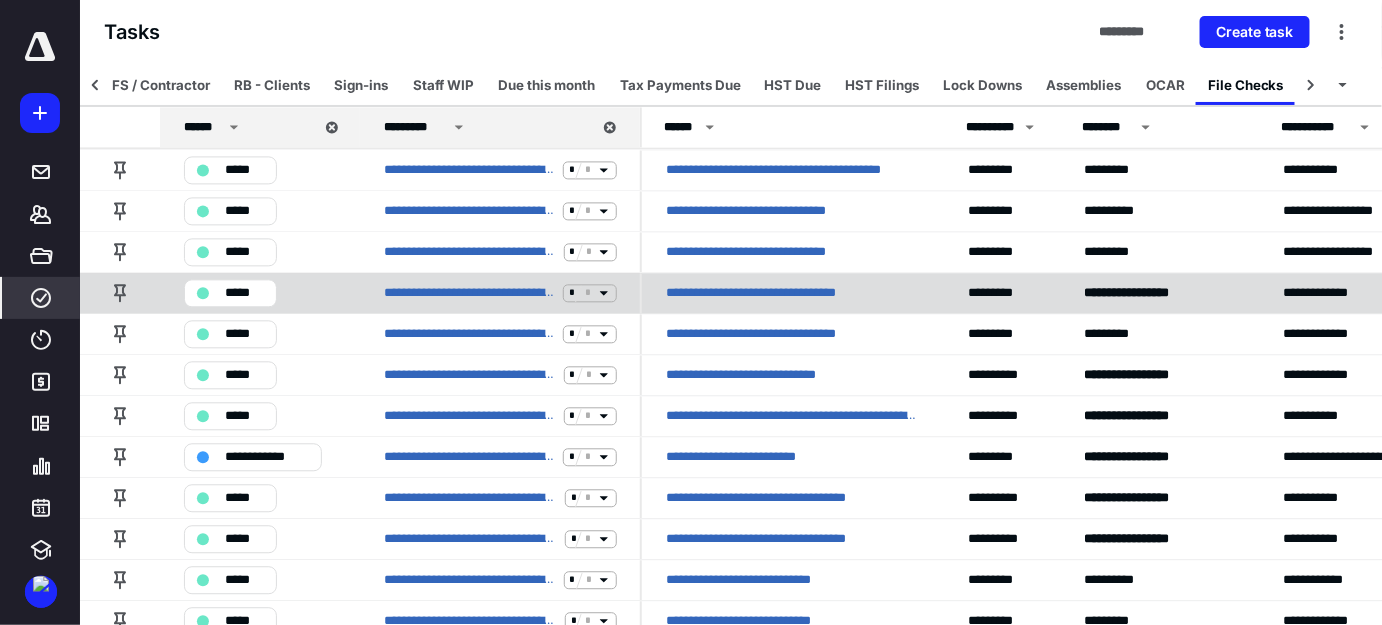 click 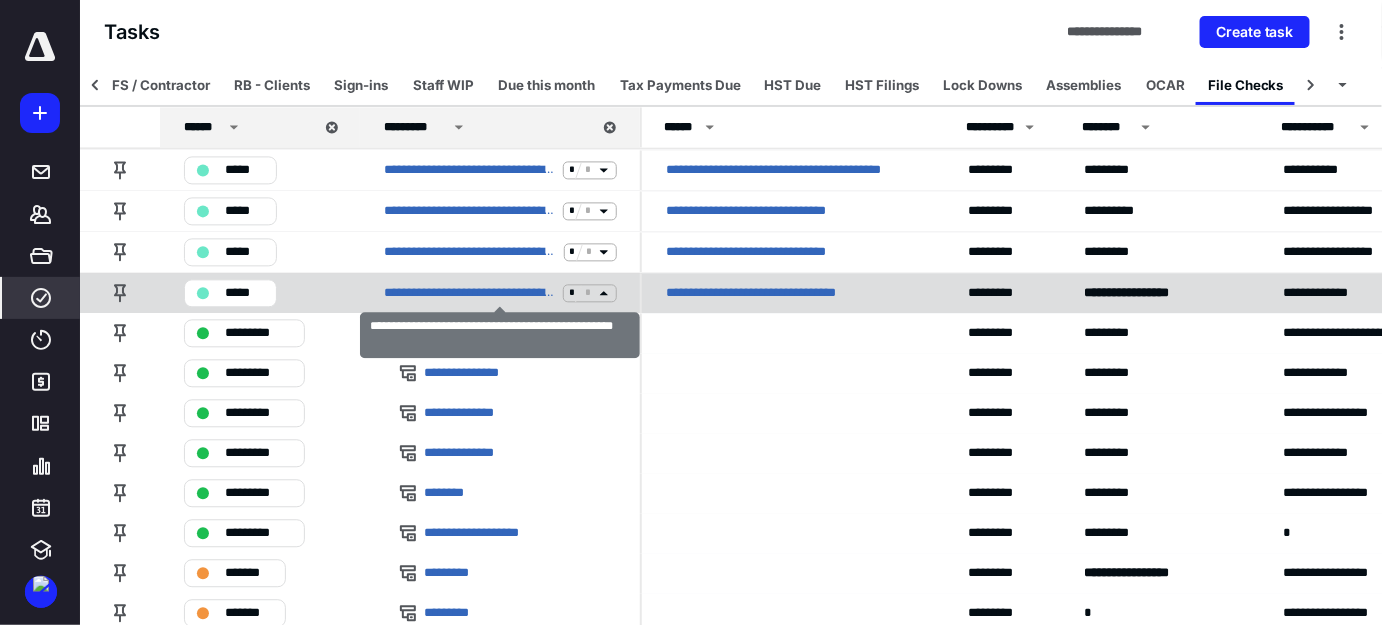 click 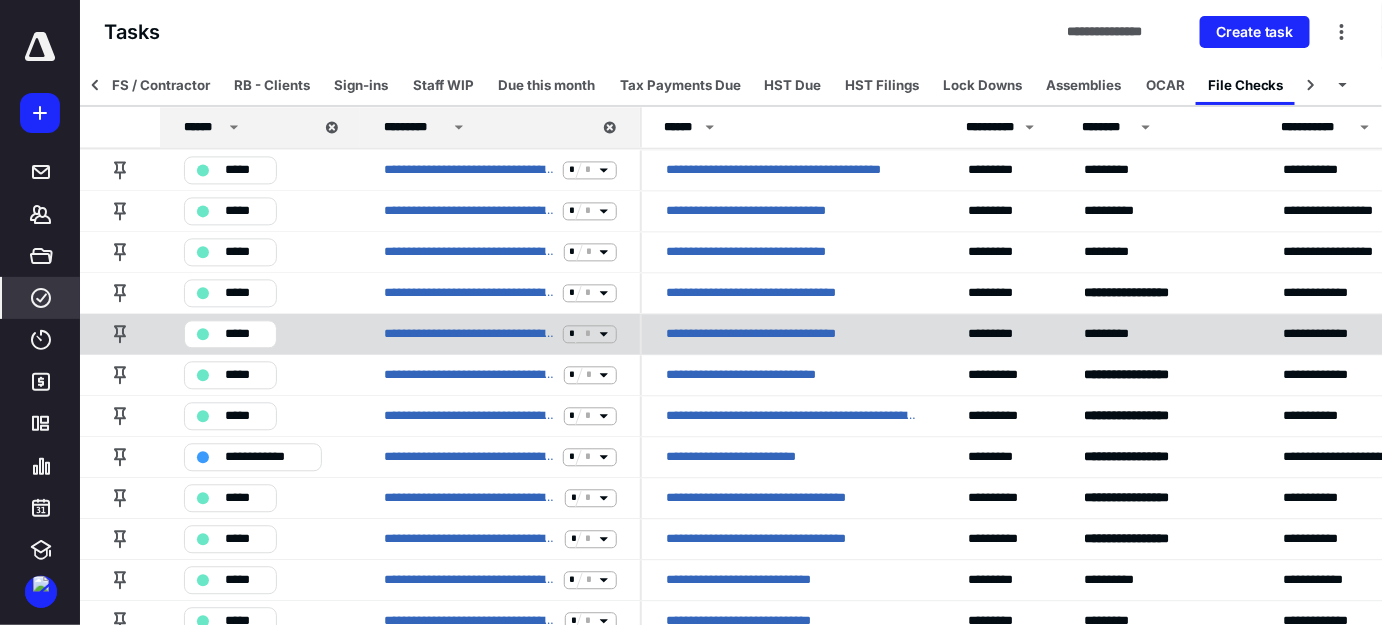 click 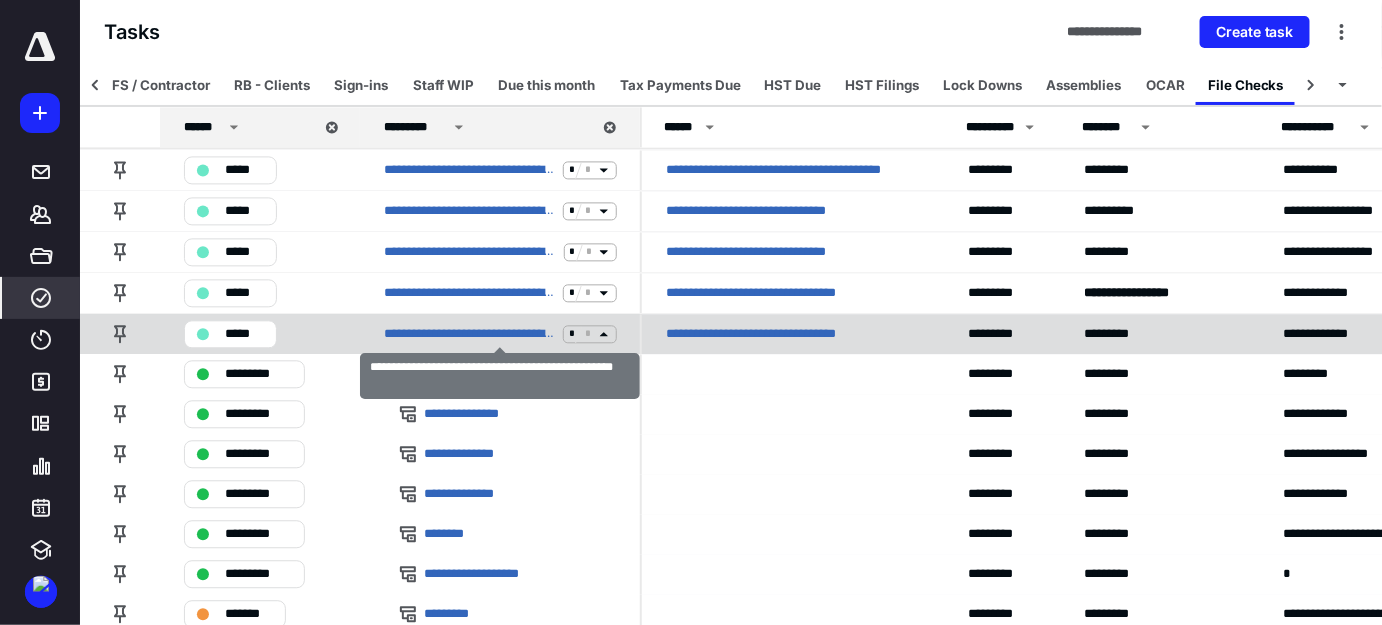 scroll, scrollTop: 1454, scrollLeft: 0, axis: vertical 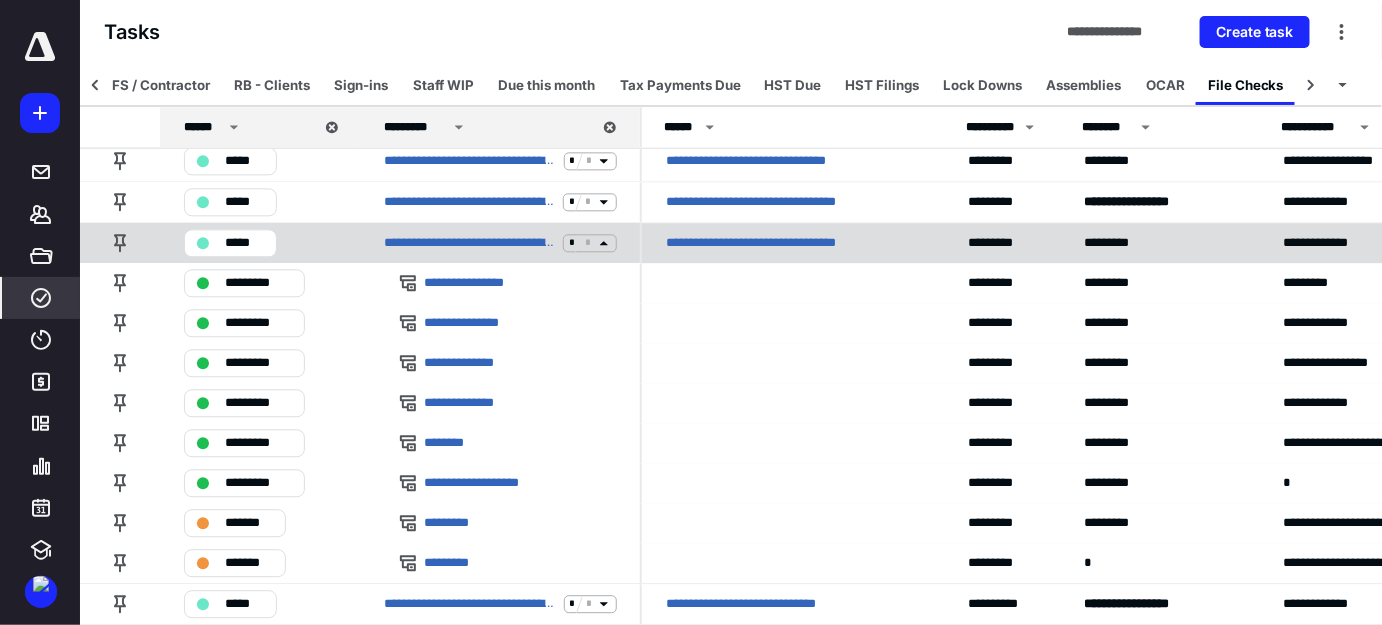 click 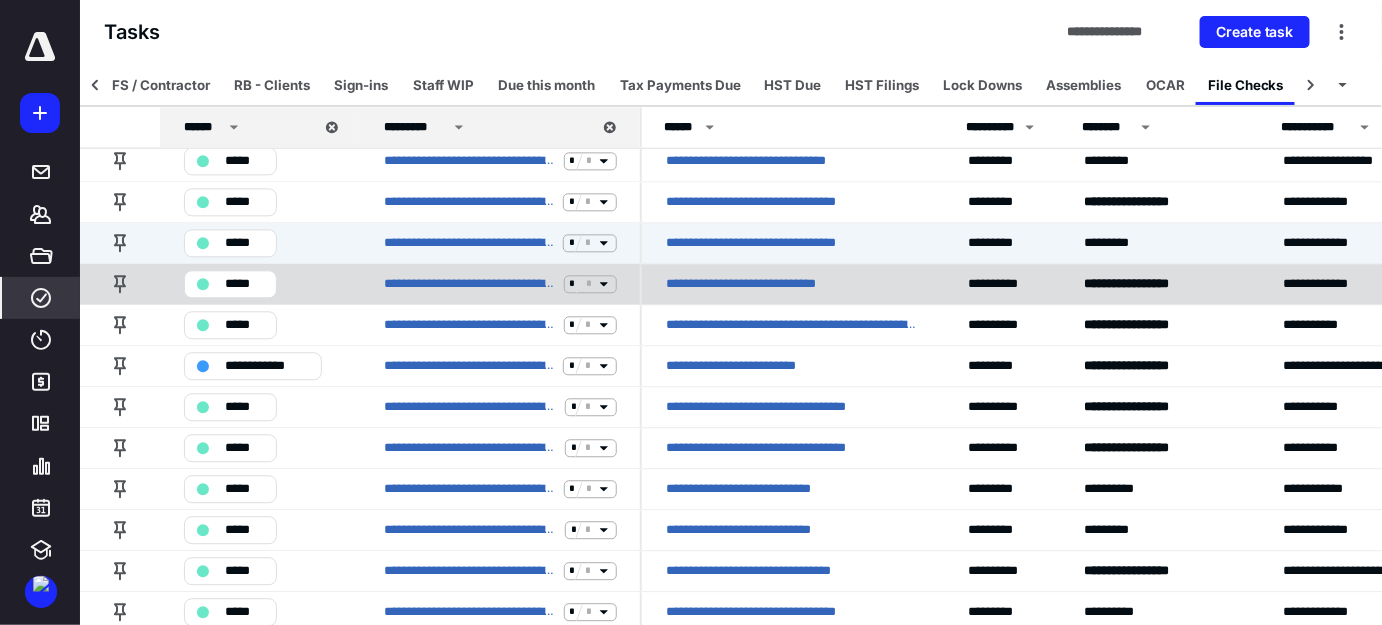 click 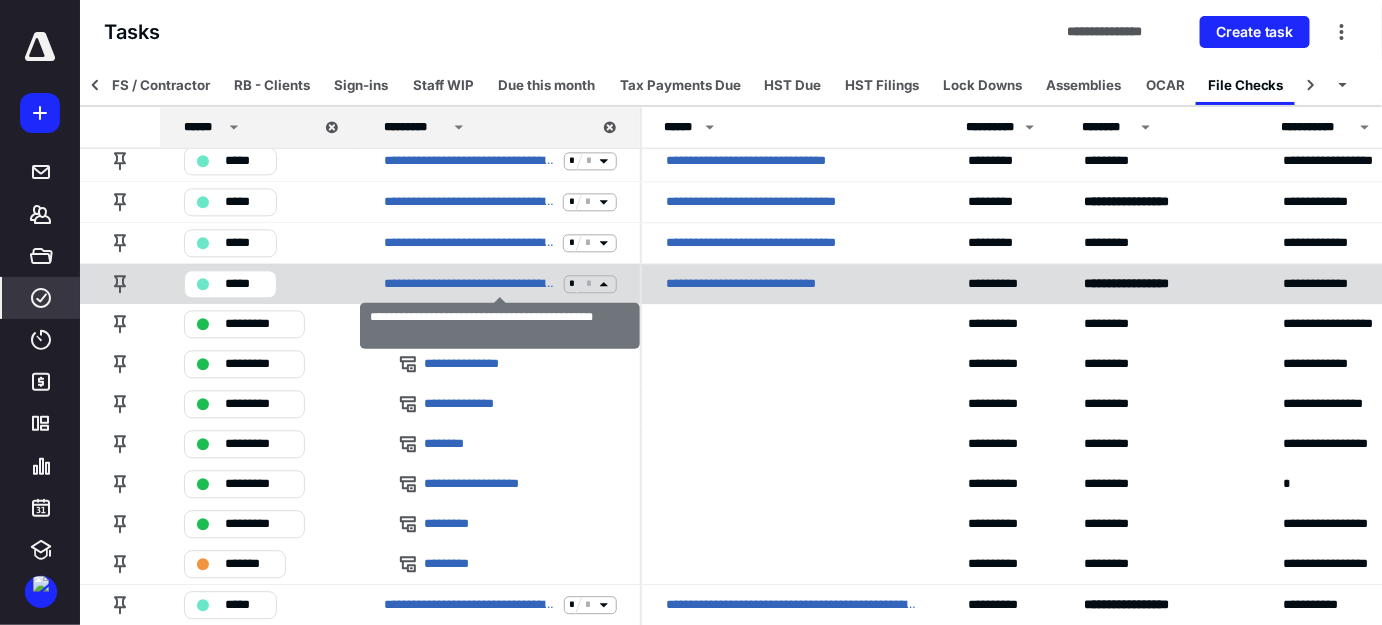 click 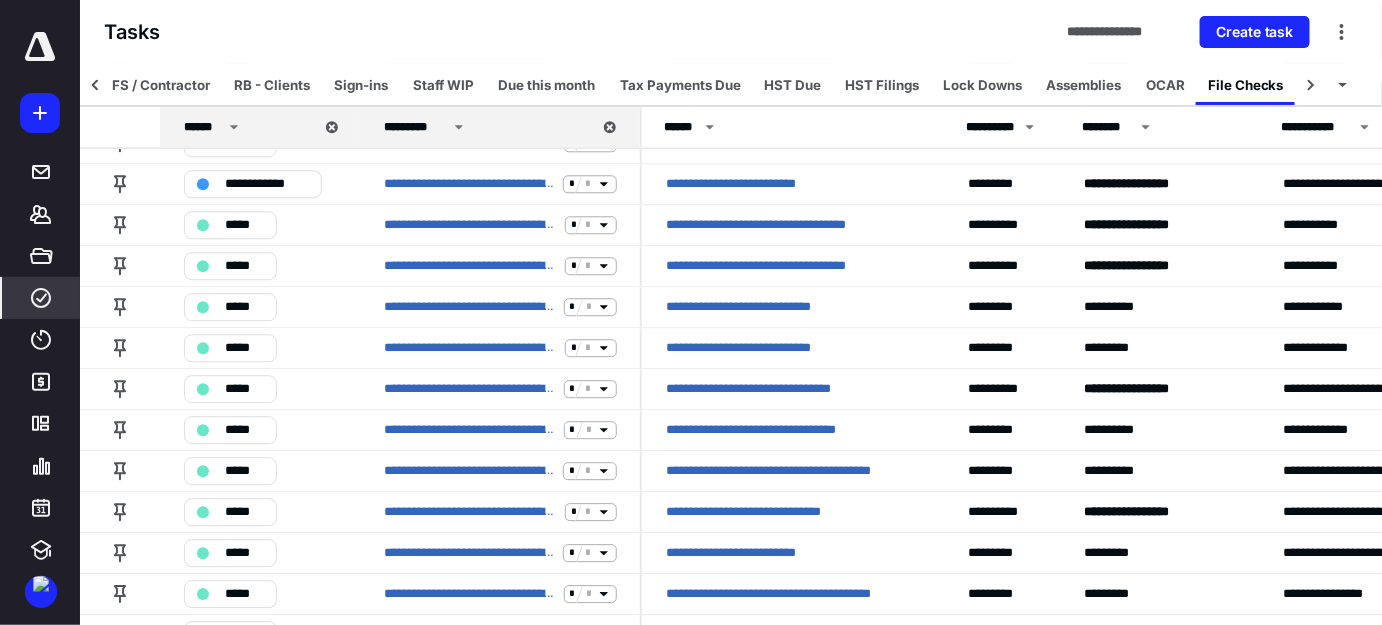 scroll, scrollTop: 1545, scrollLeft: 0, axis: vertical 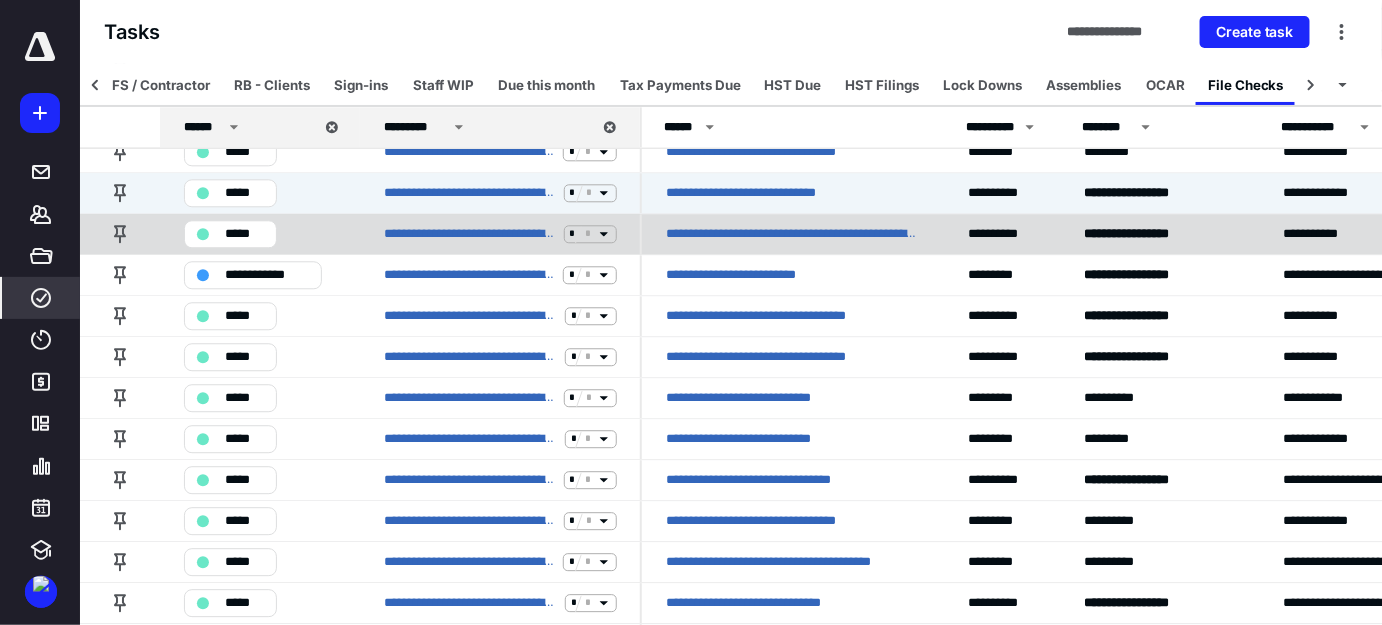 click 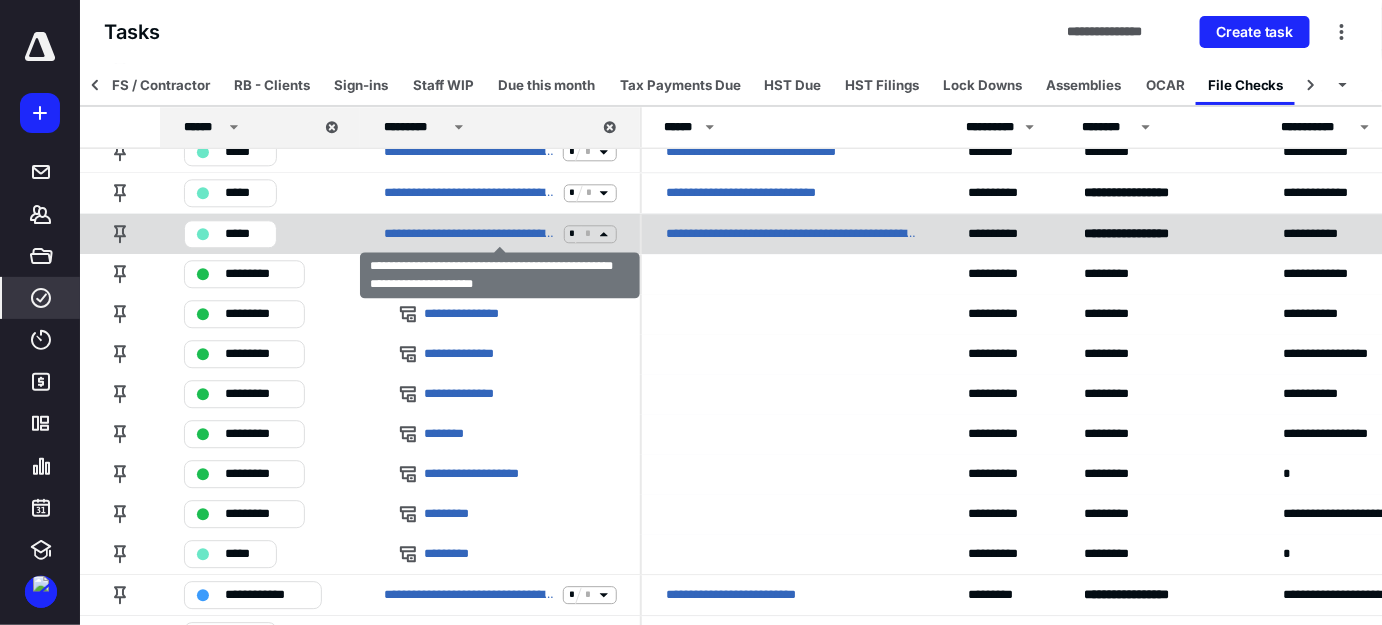 click 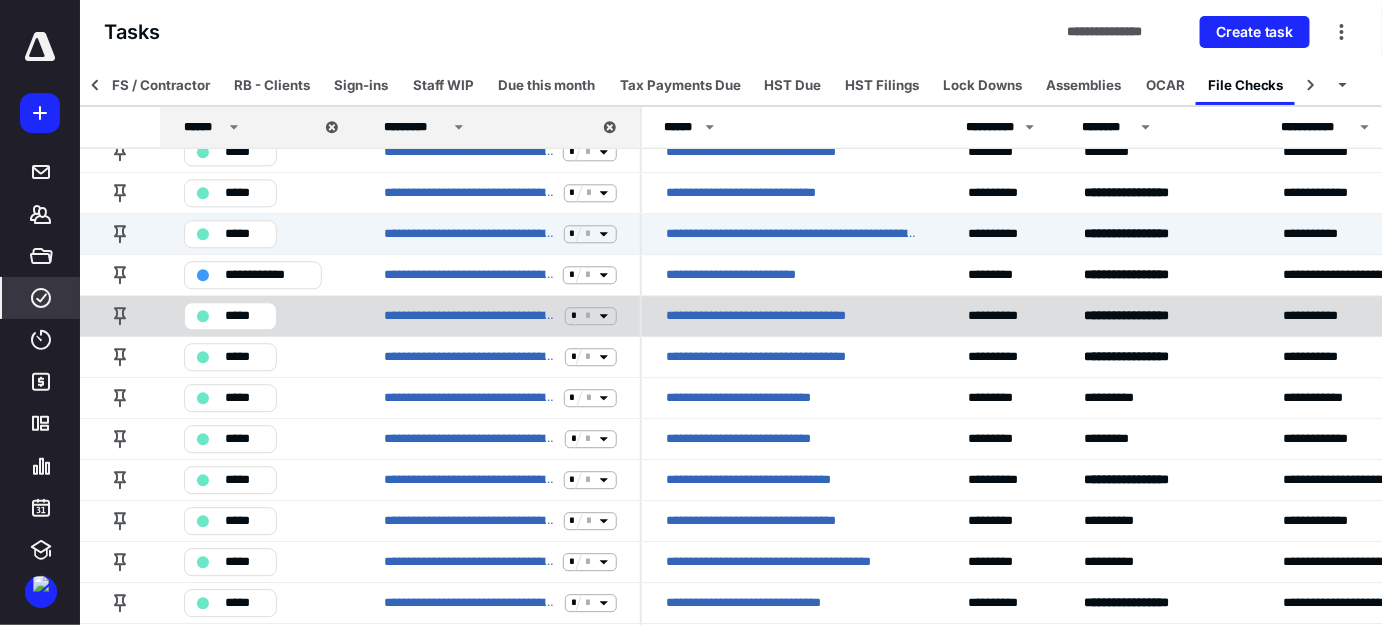 click 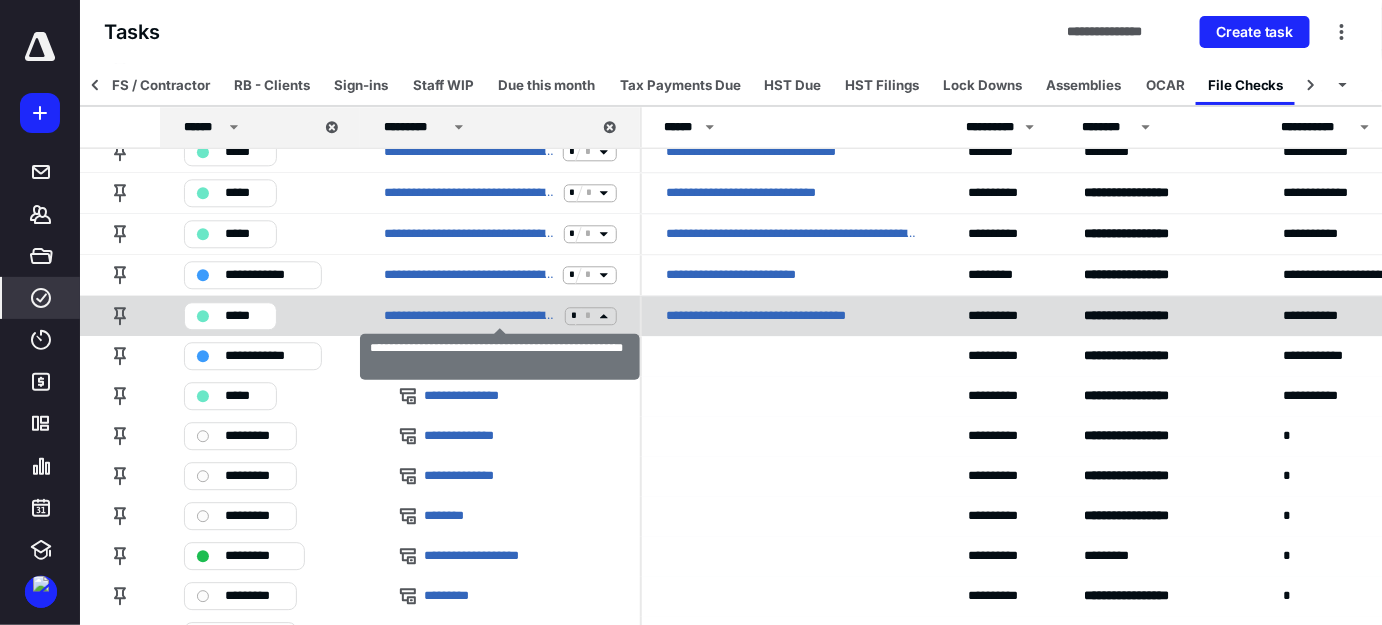 click 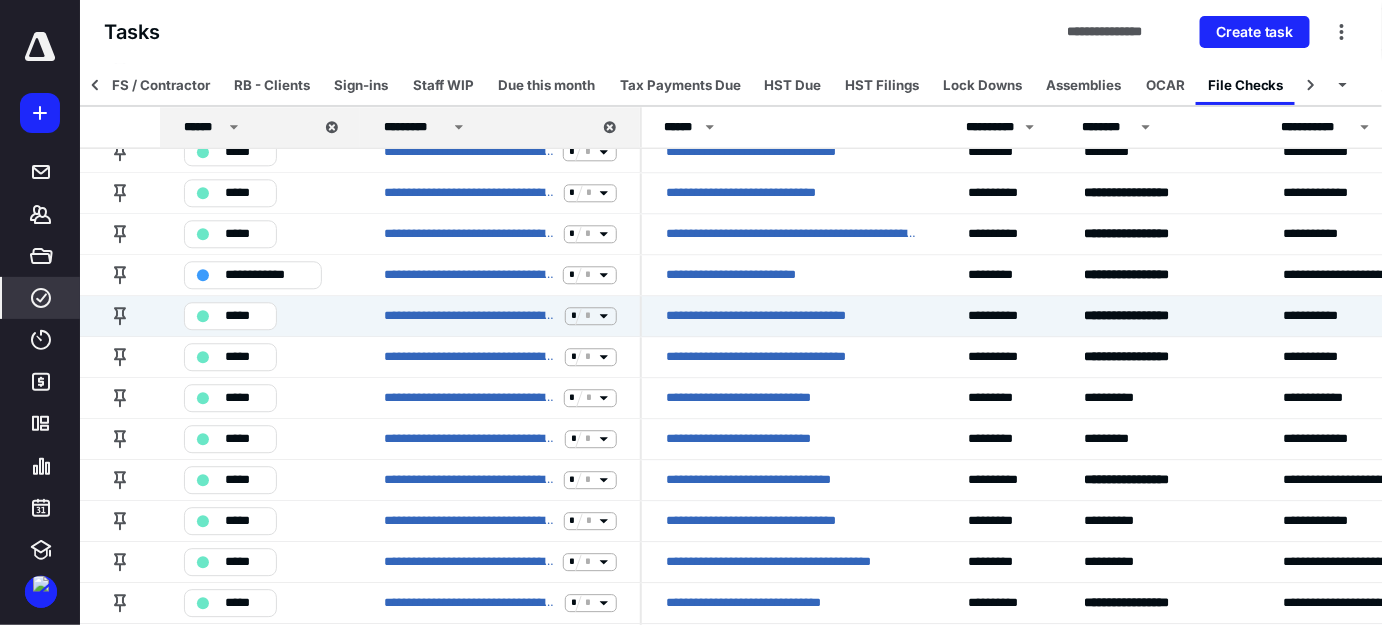 click 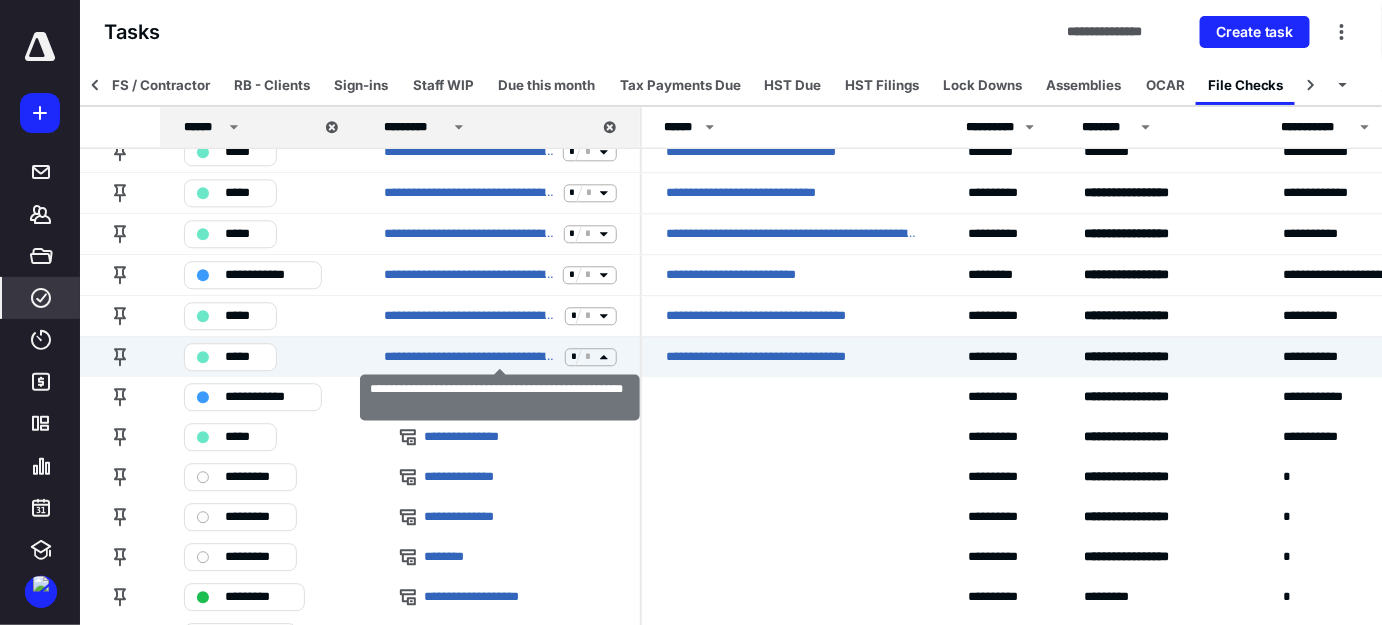 click 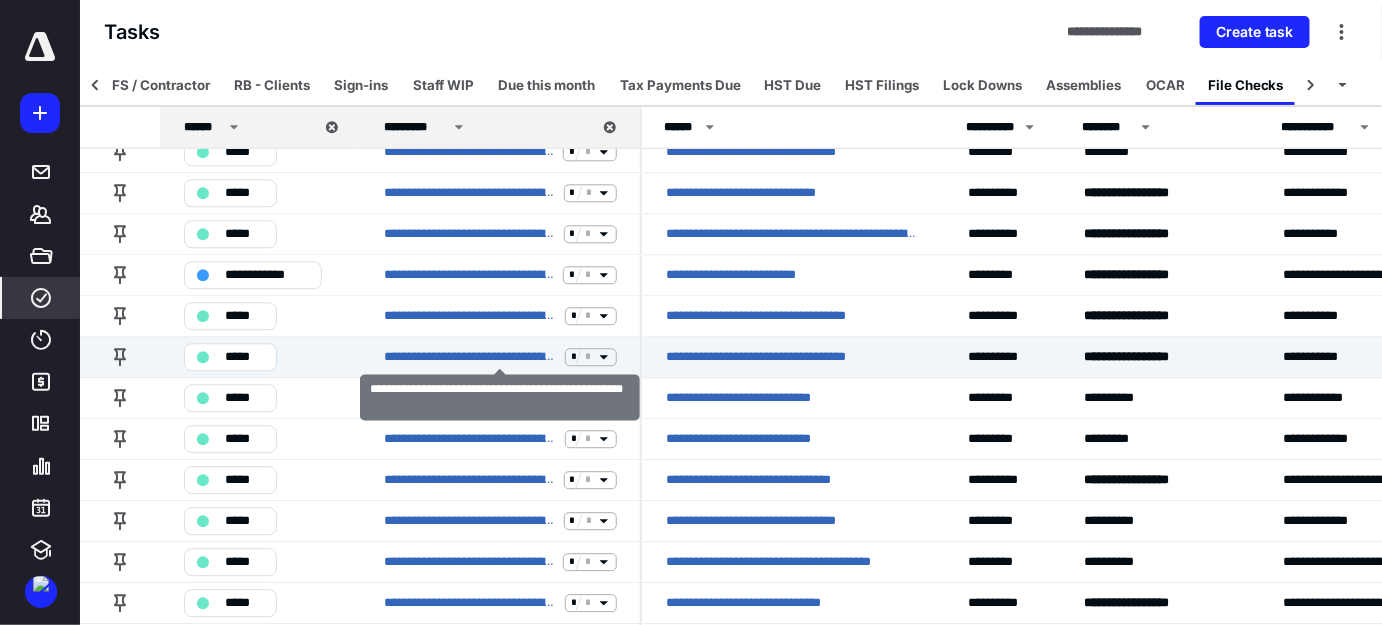 scroll, scrollTop: 1727, scrollLeft: 0, axis: vertical 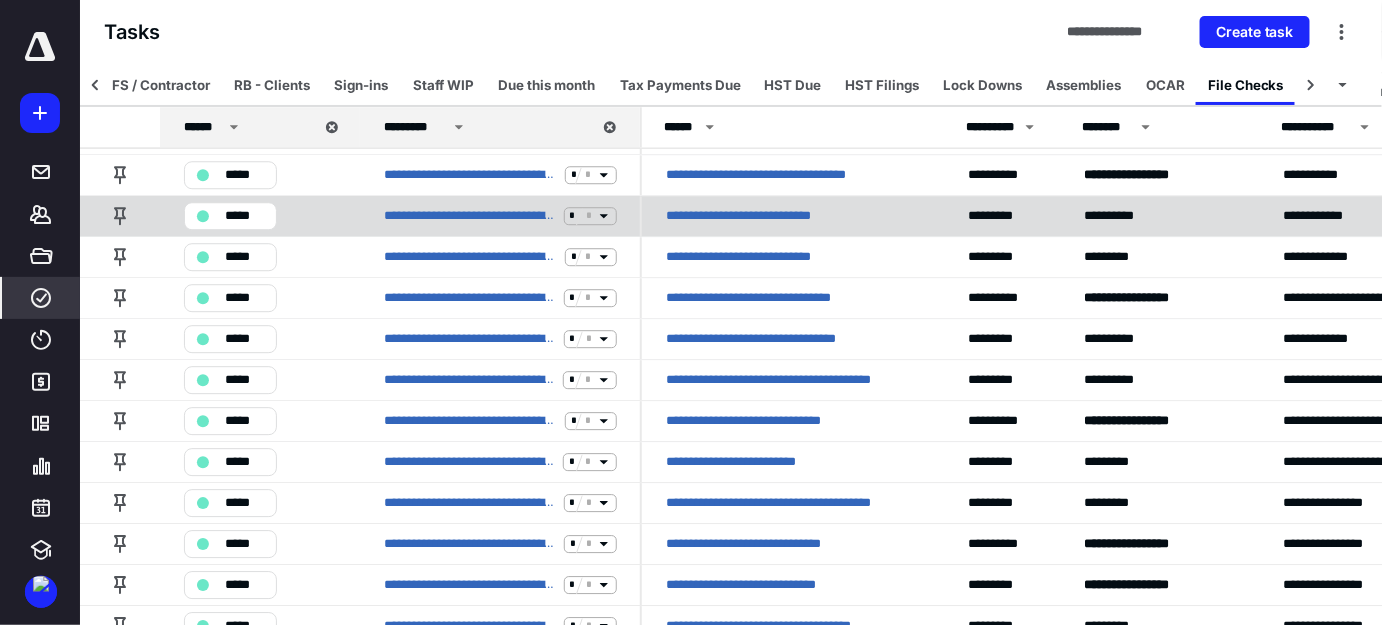 click 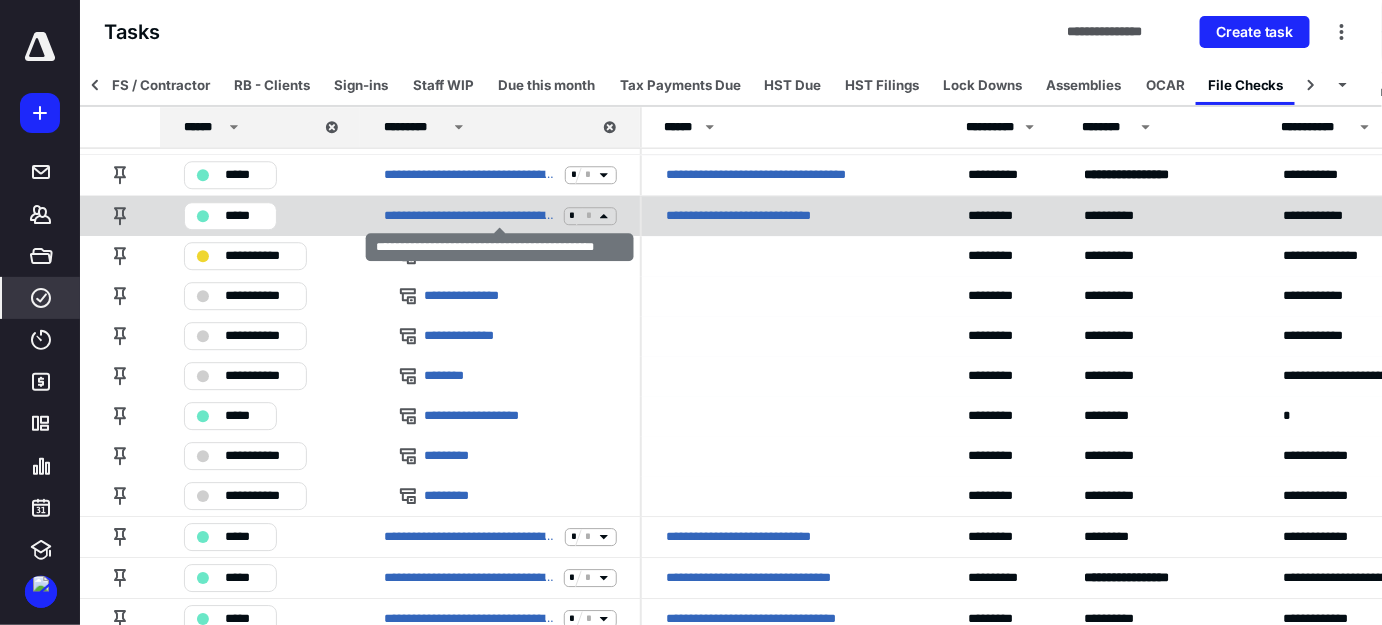 click 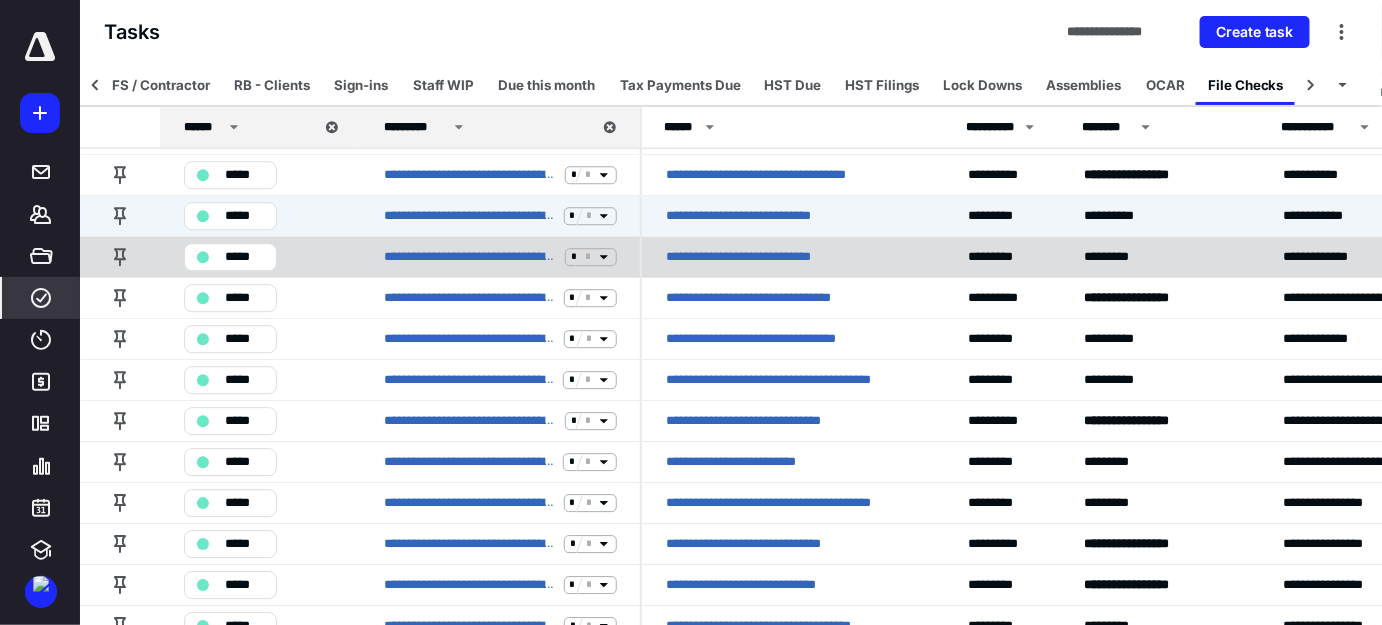 click 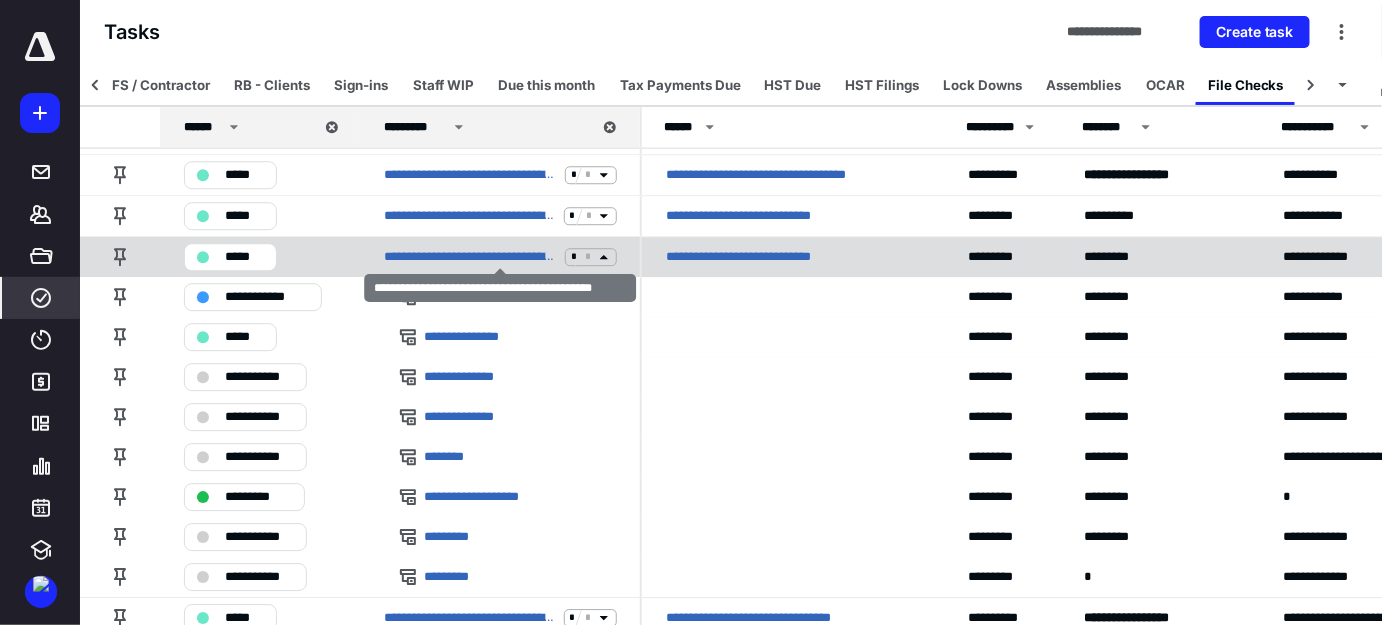 click 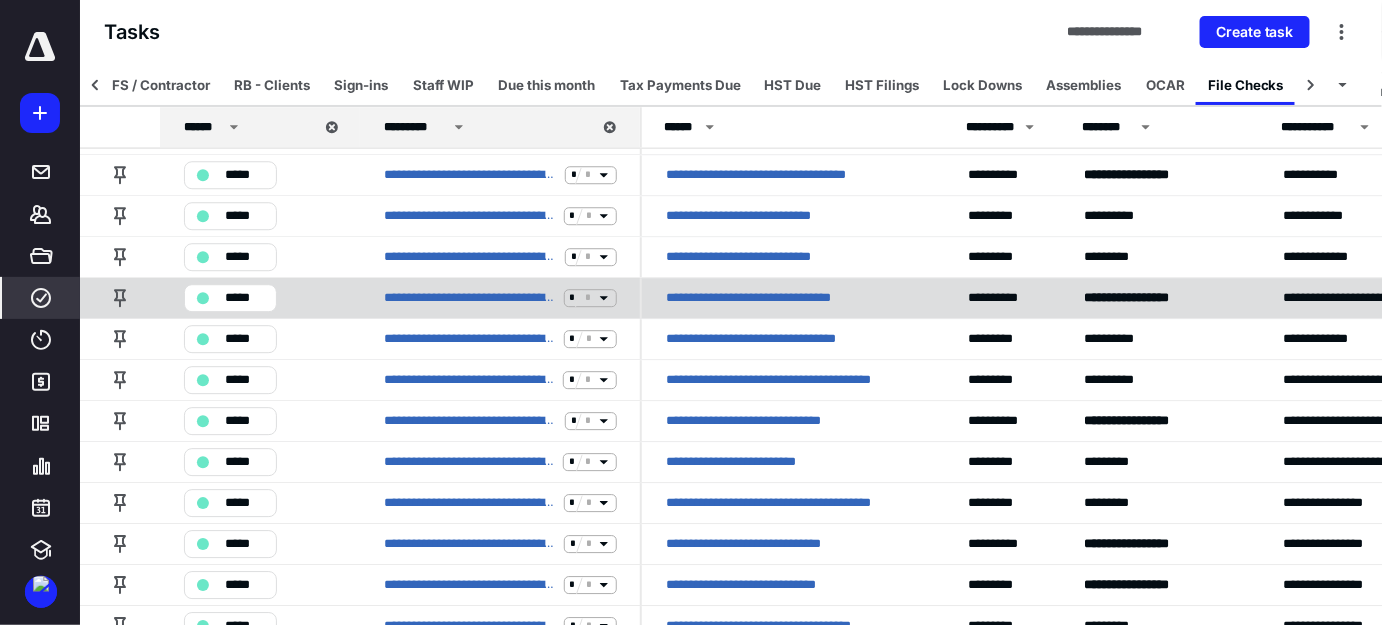 click 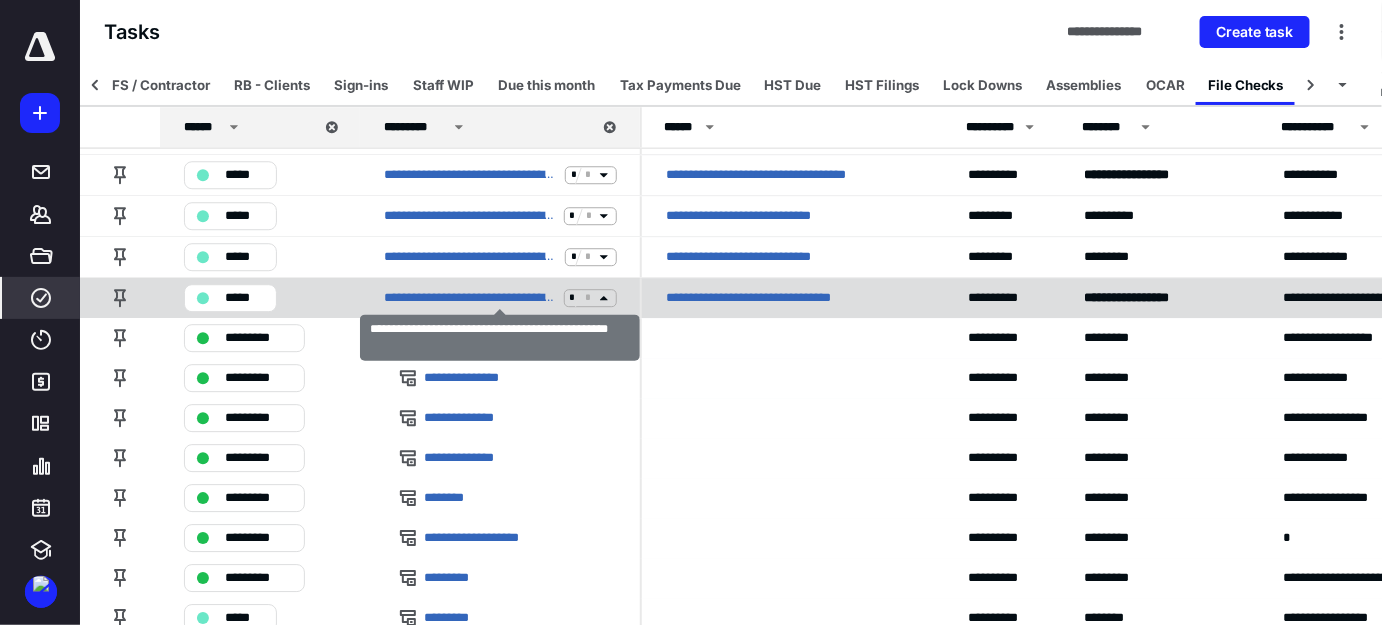 click 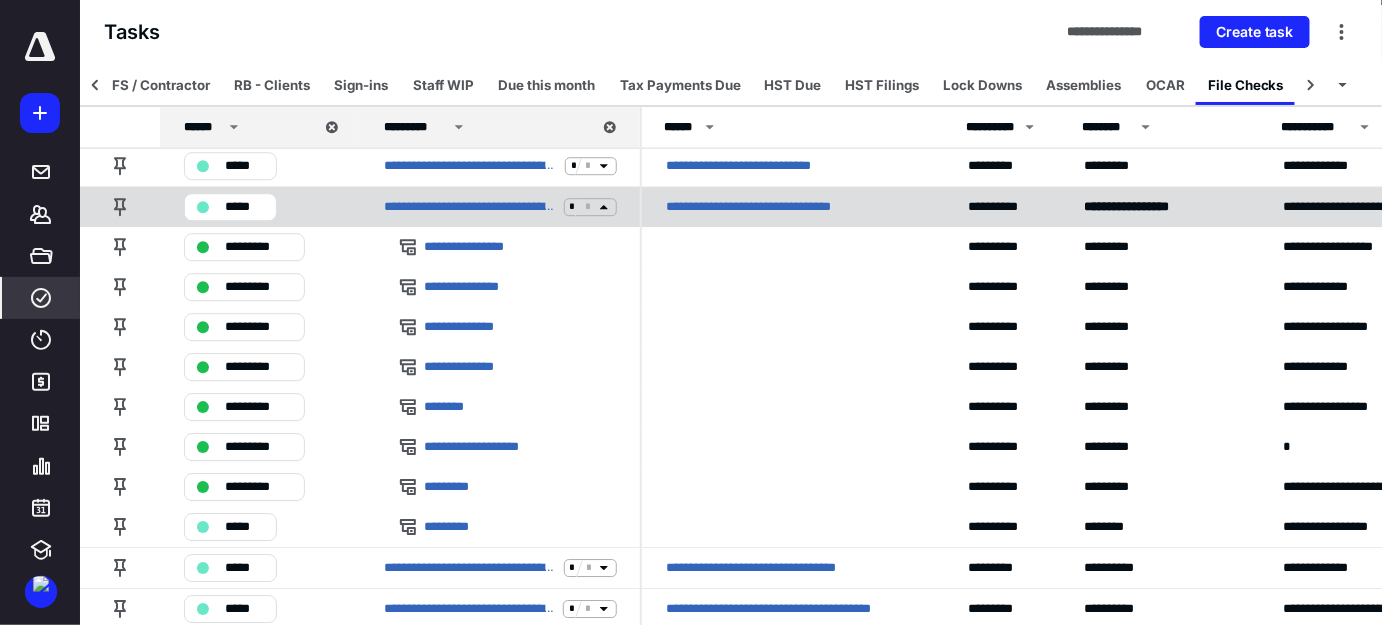 click 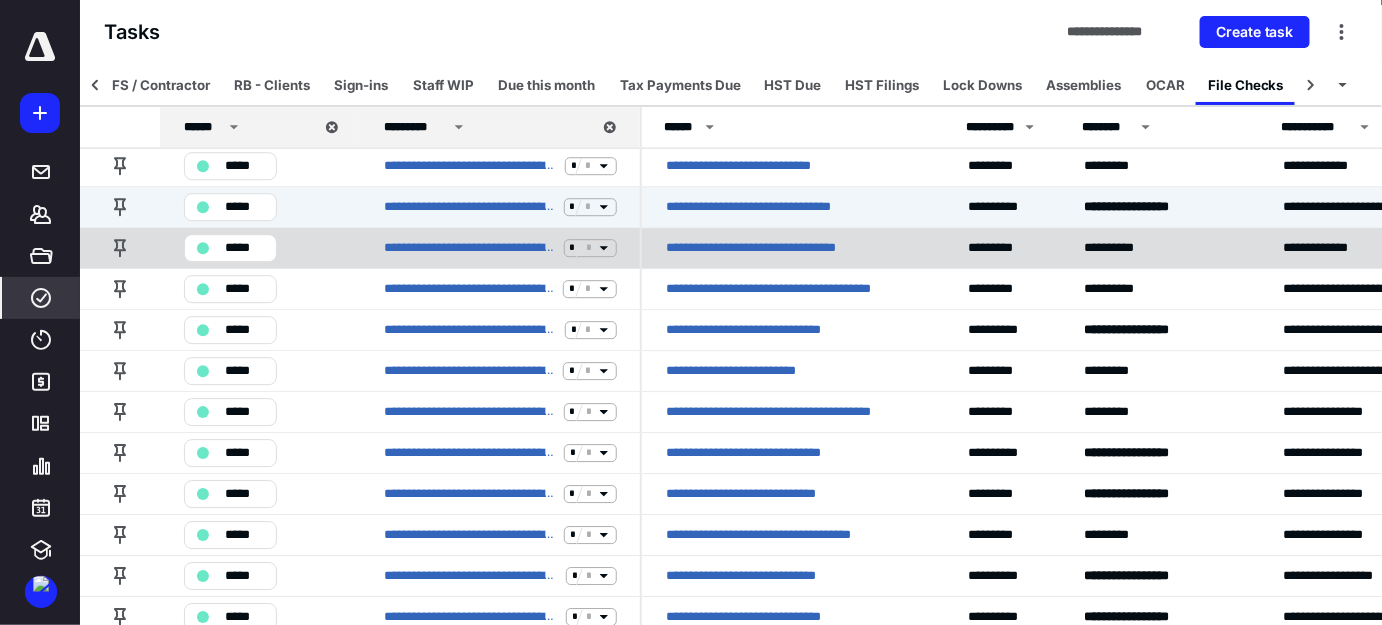 click 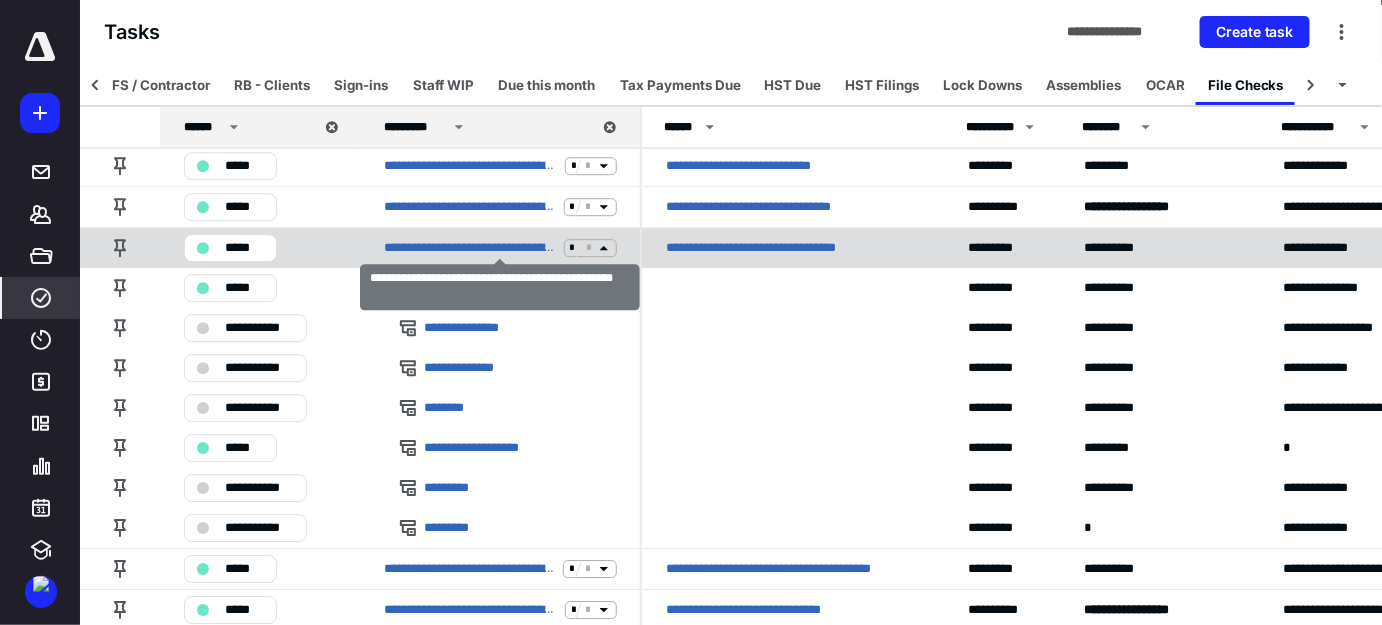 click 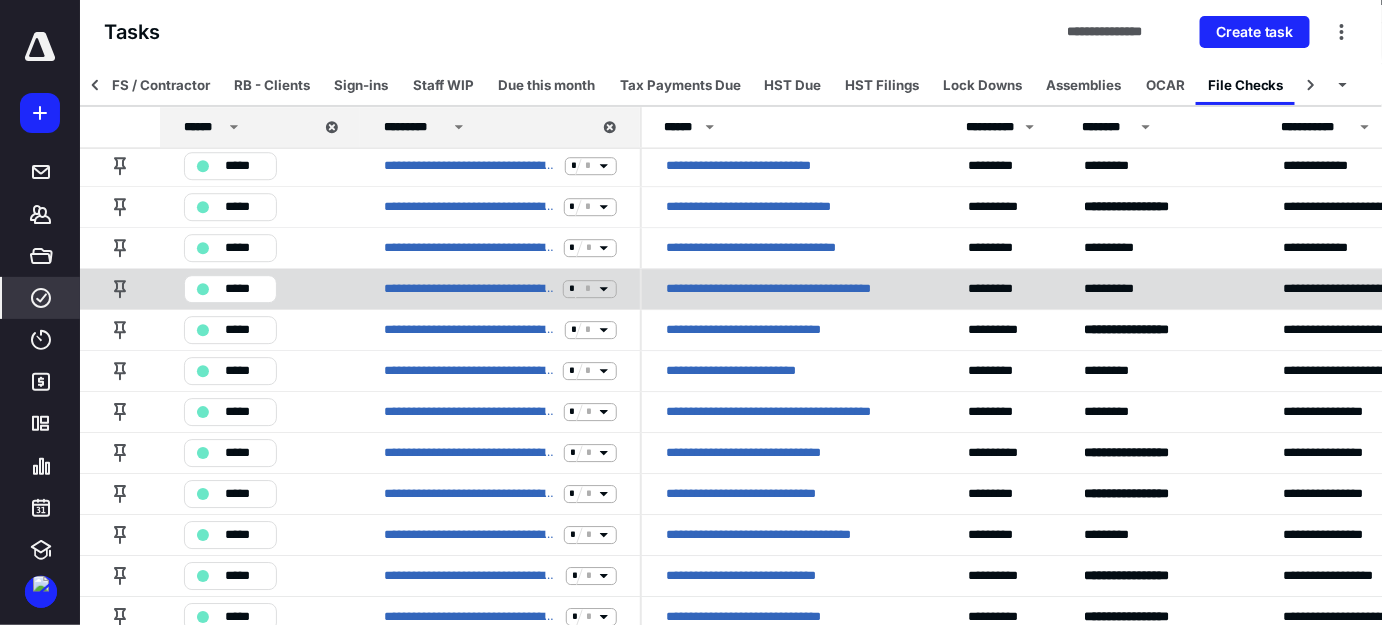click 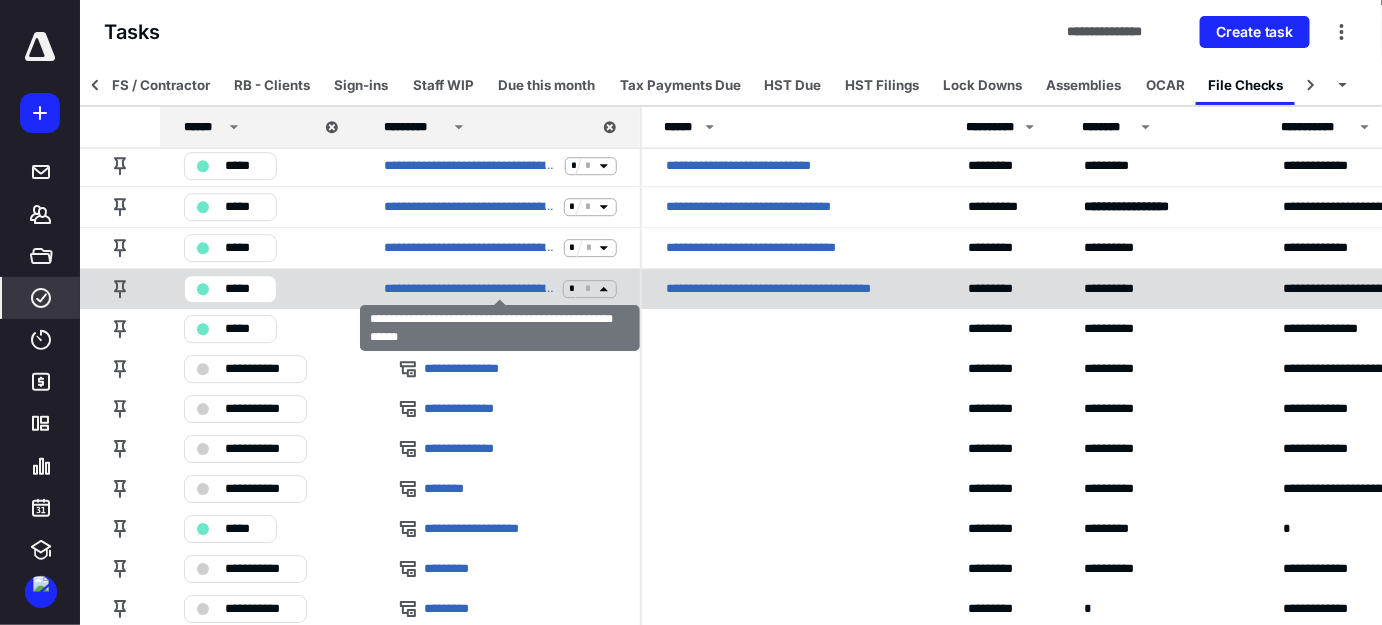 click 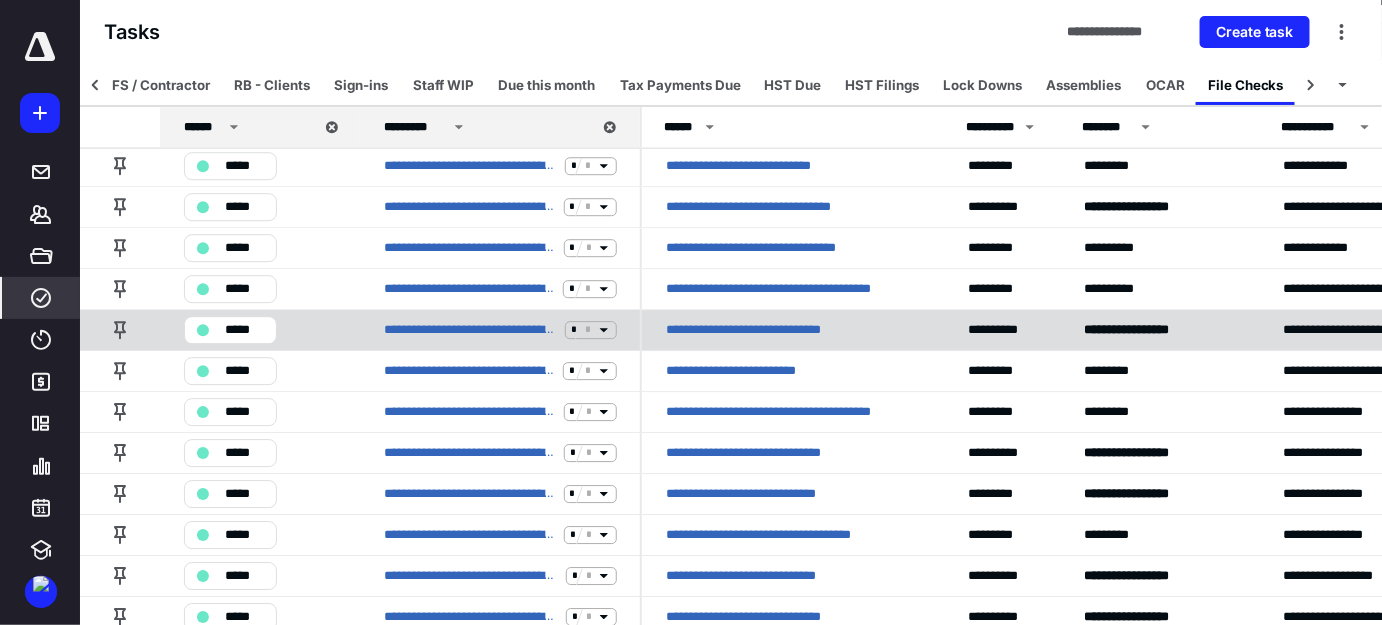 click 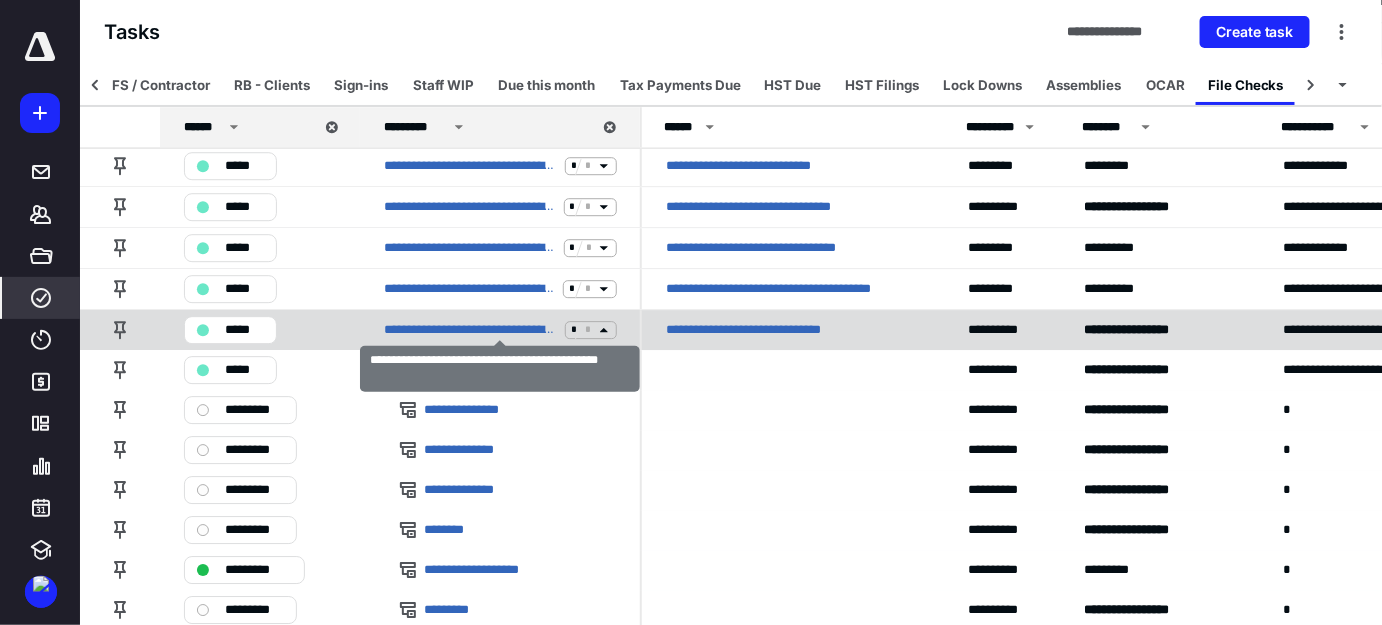 click 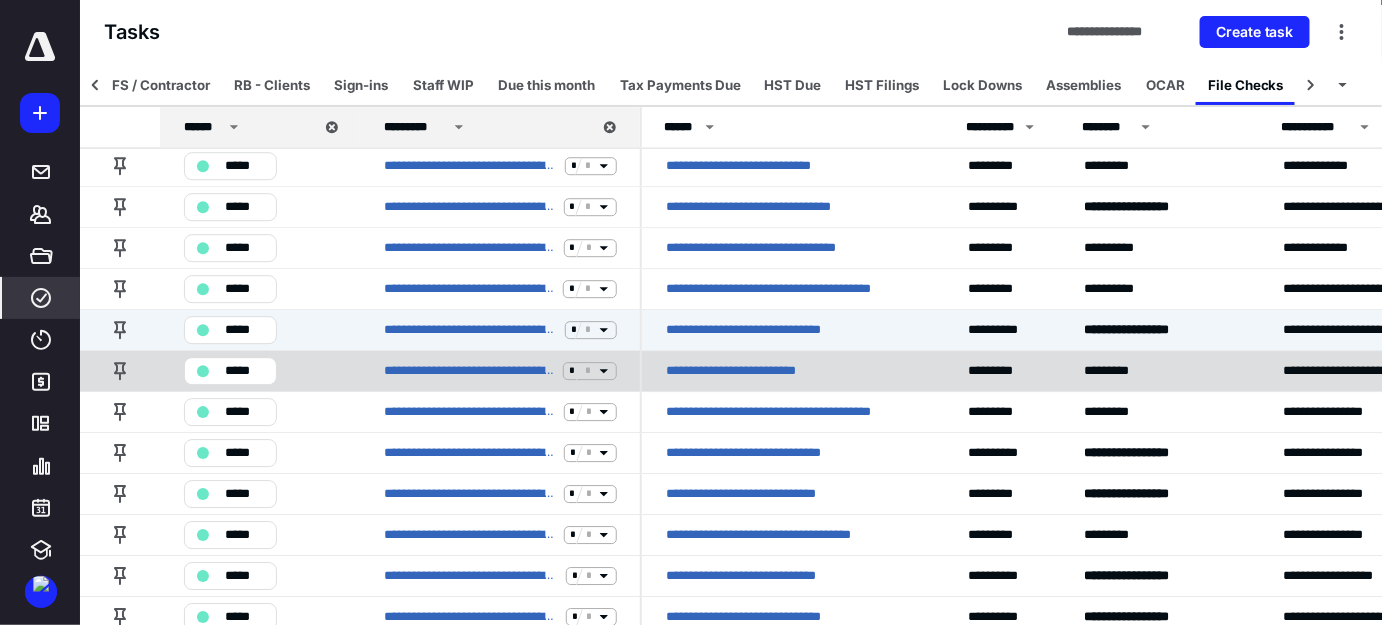 click 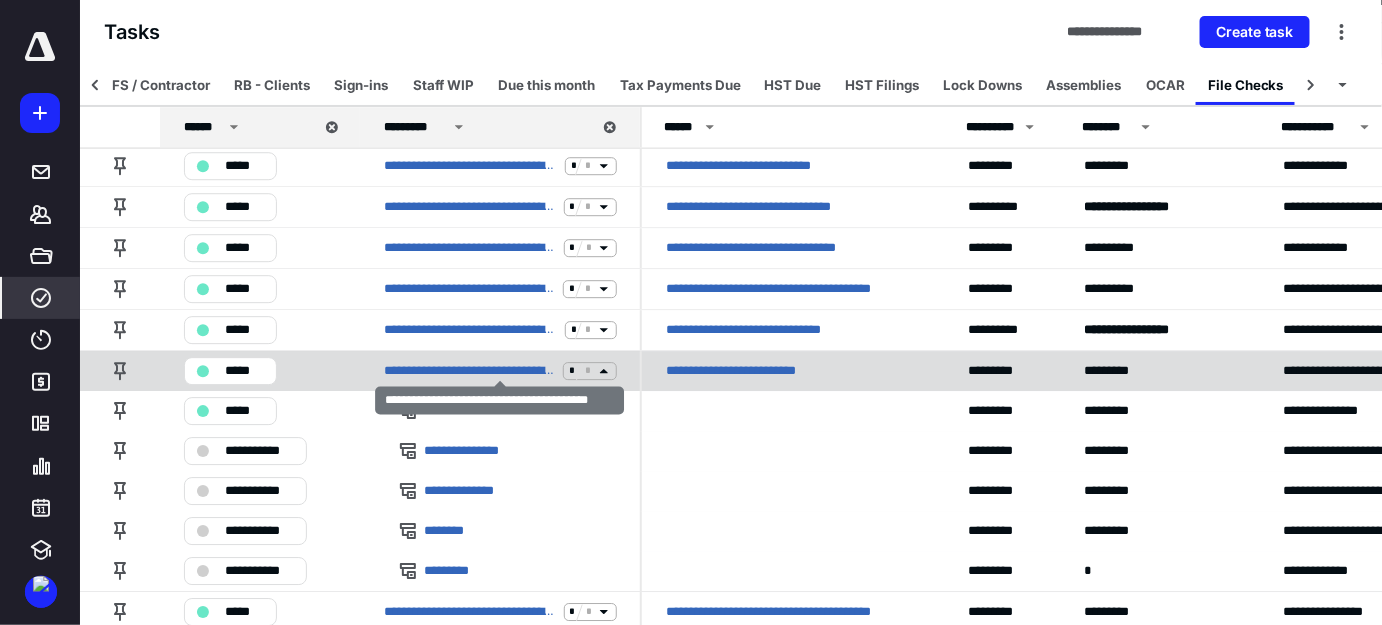 click 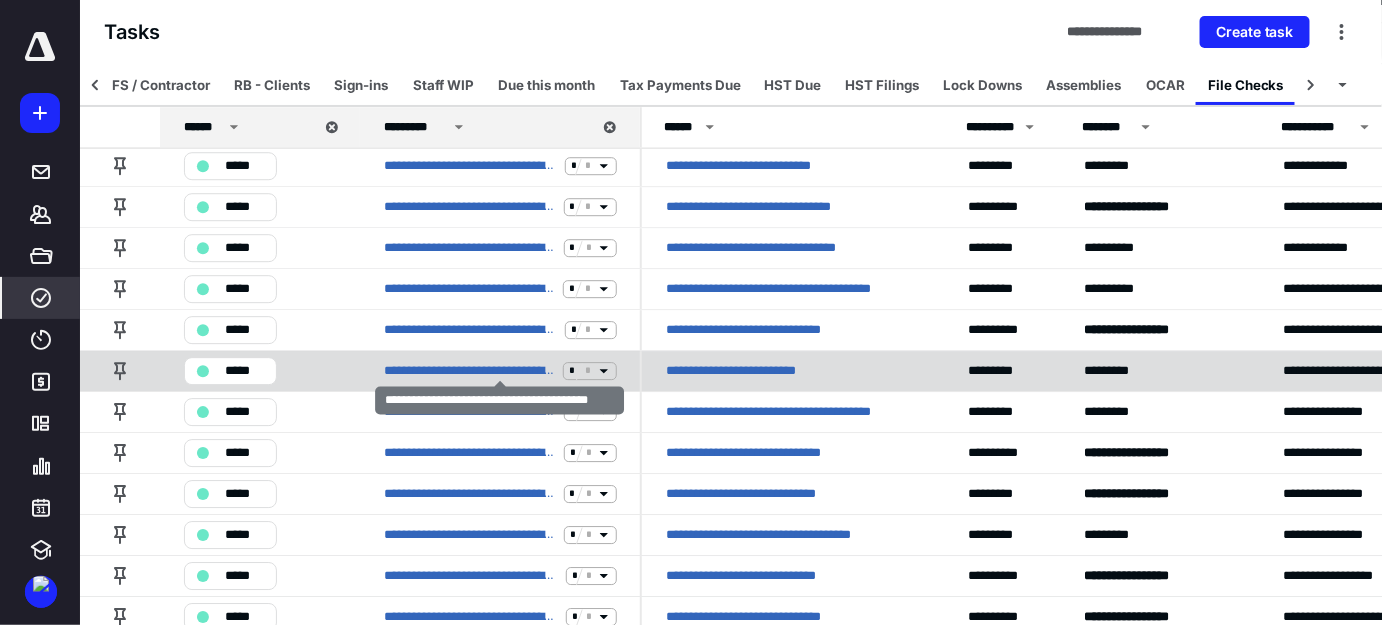 scroll, scrollTop: 1909, scrollLeft: 0, axis: vertical 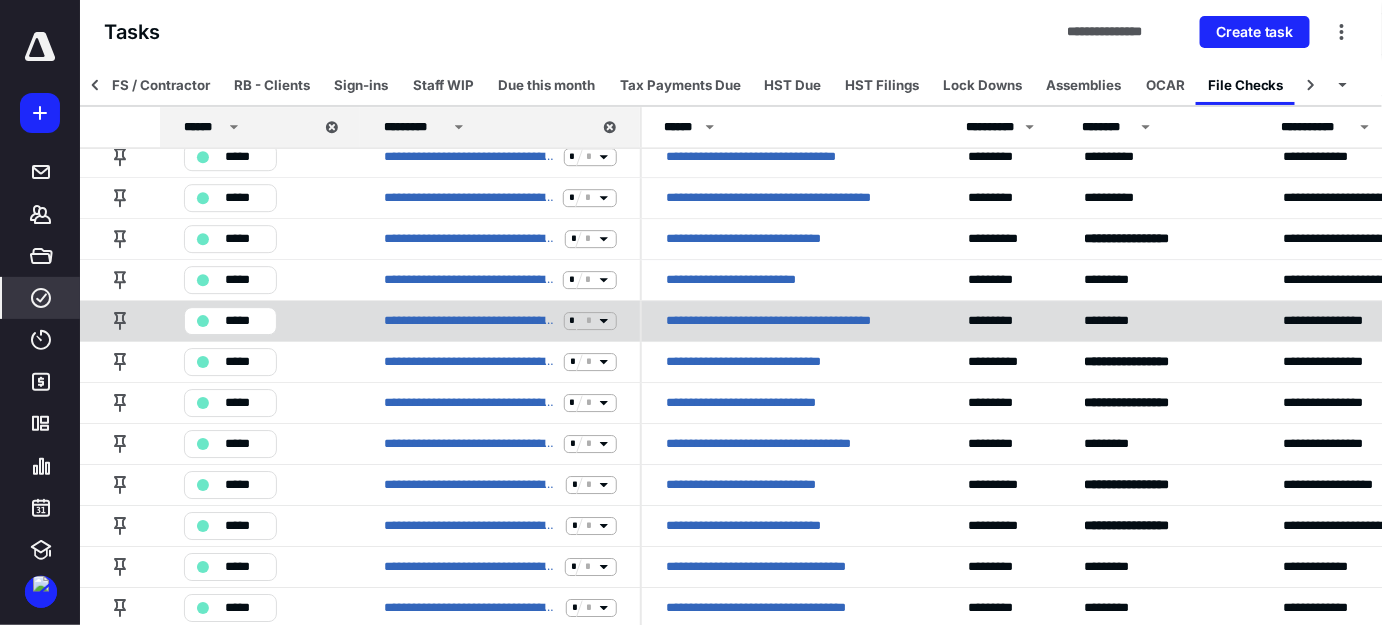 click 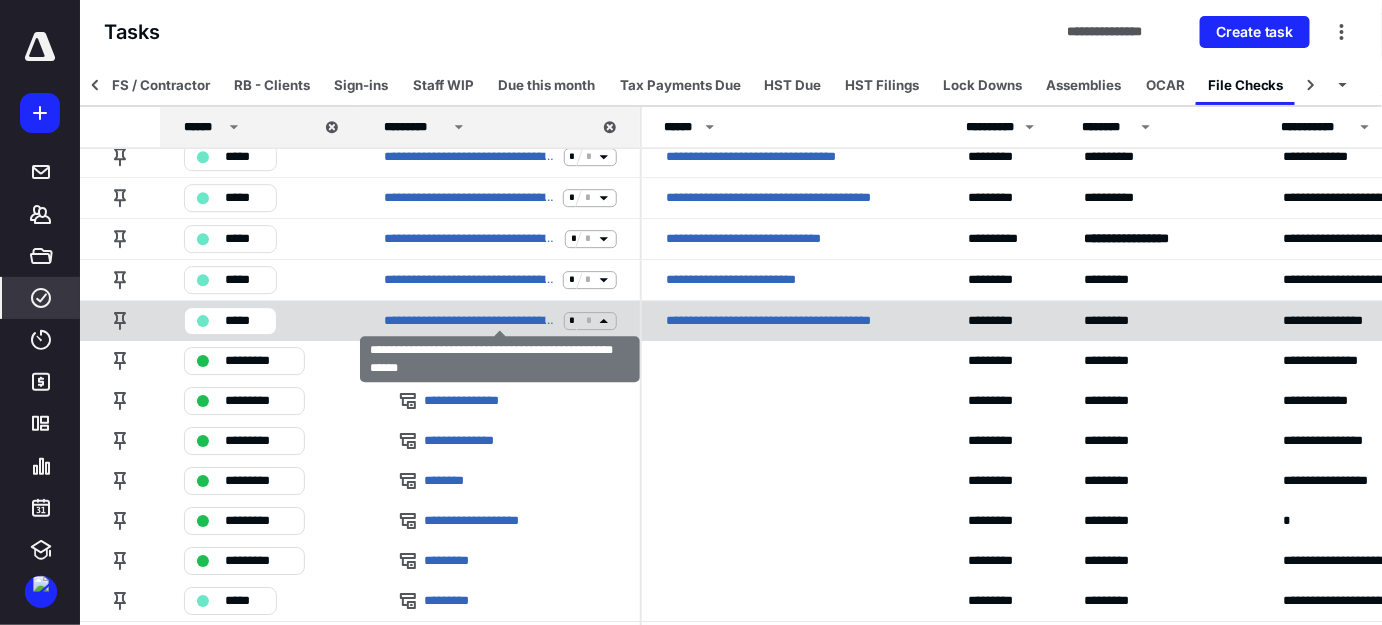 click 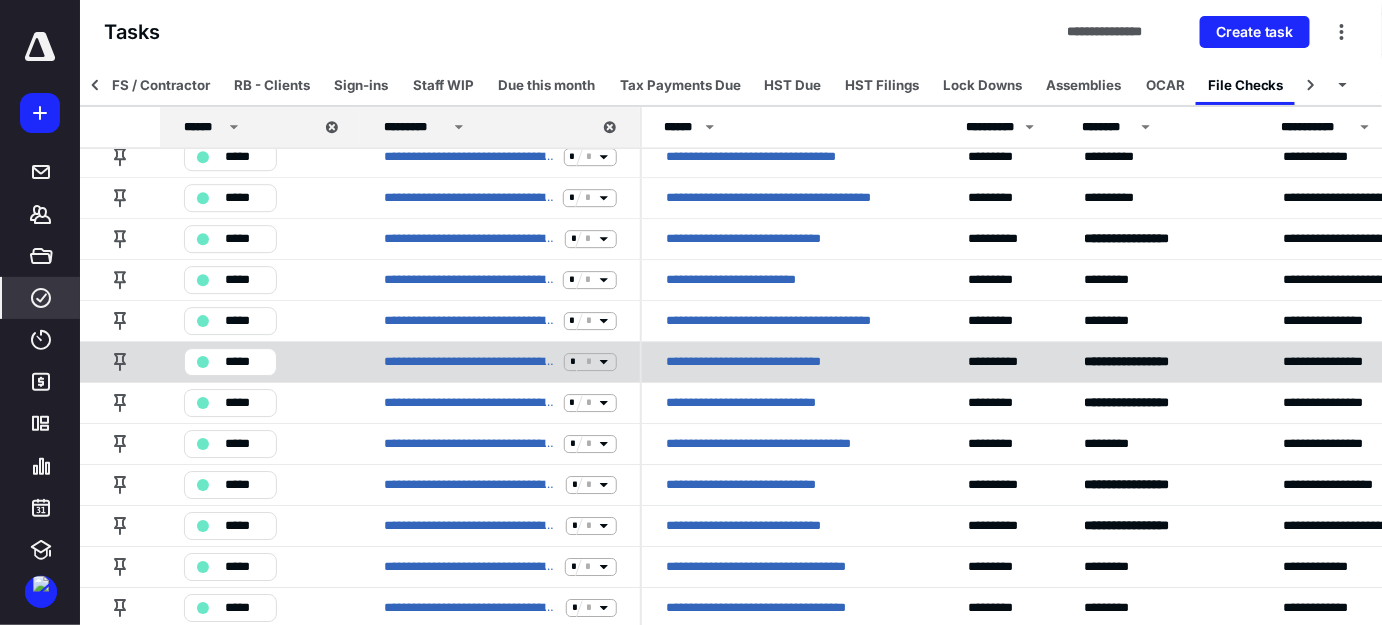 click 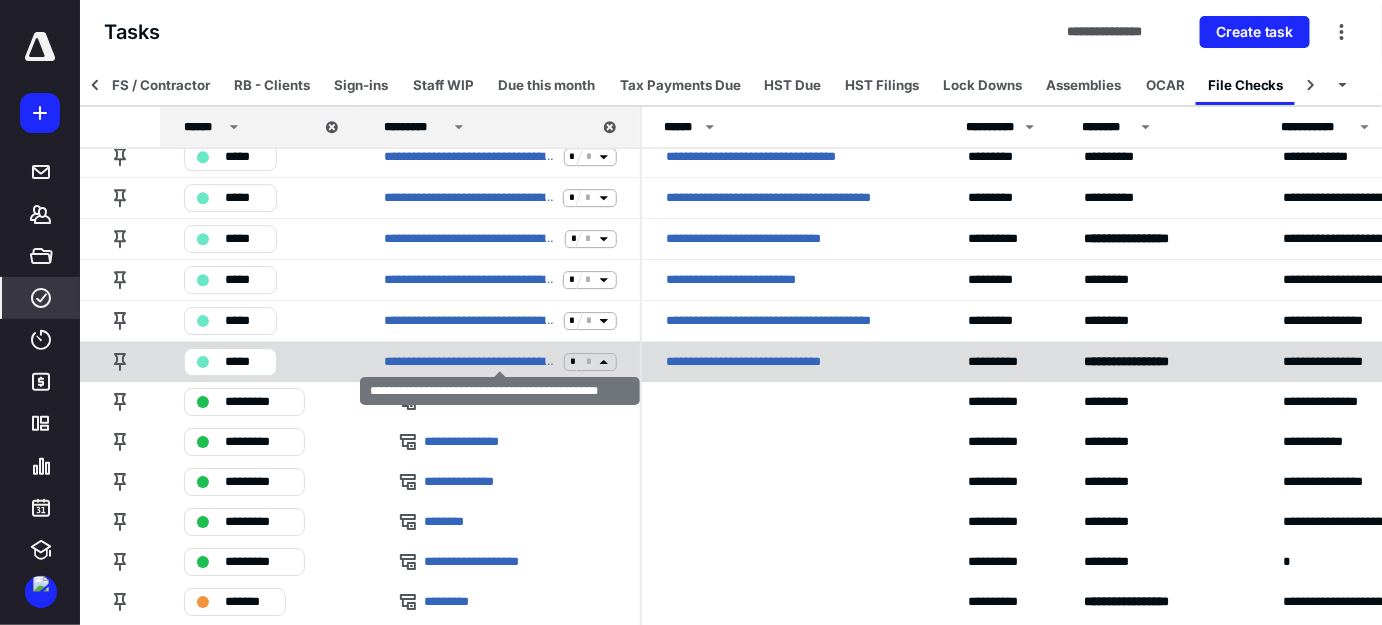 click 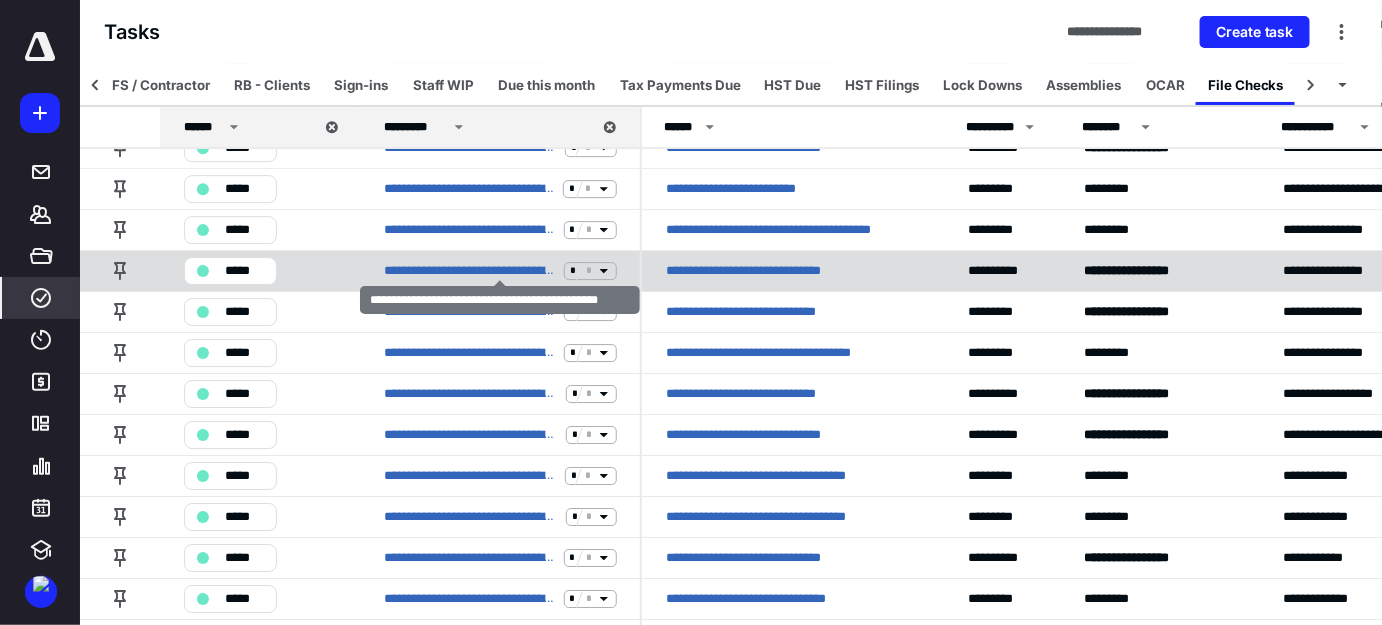 scroll, scrollTop: 2090, scrollLeft: 0, axis: vertical 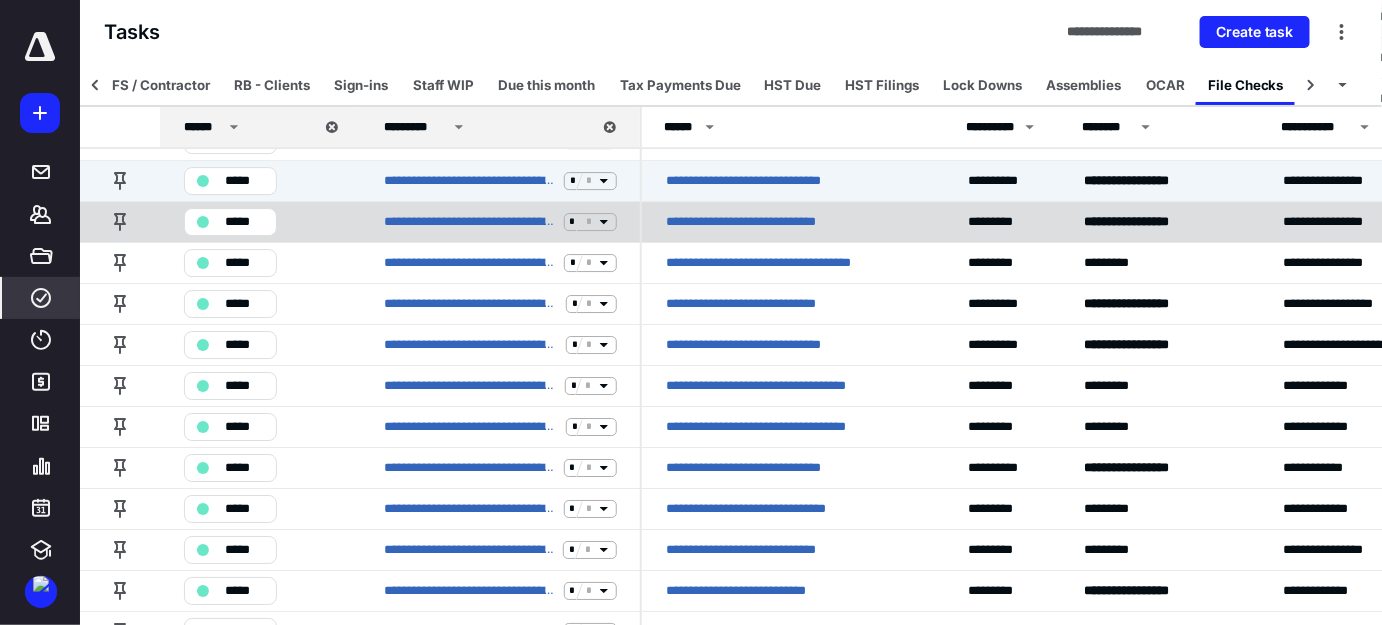 click 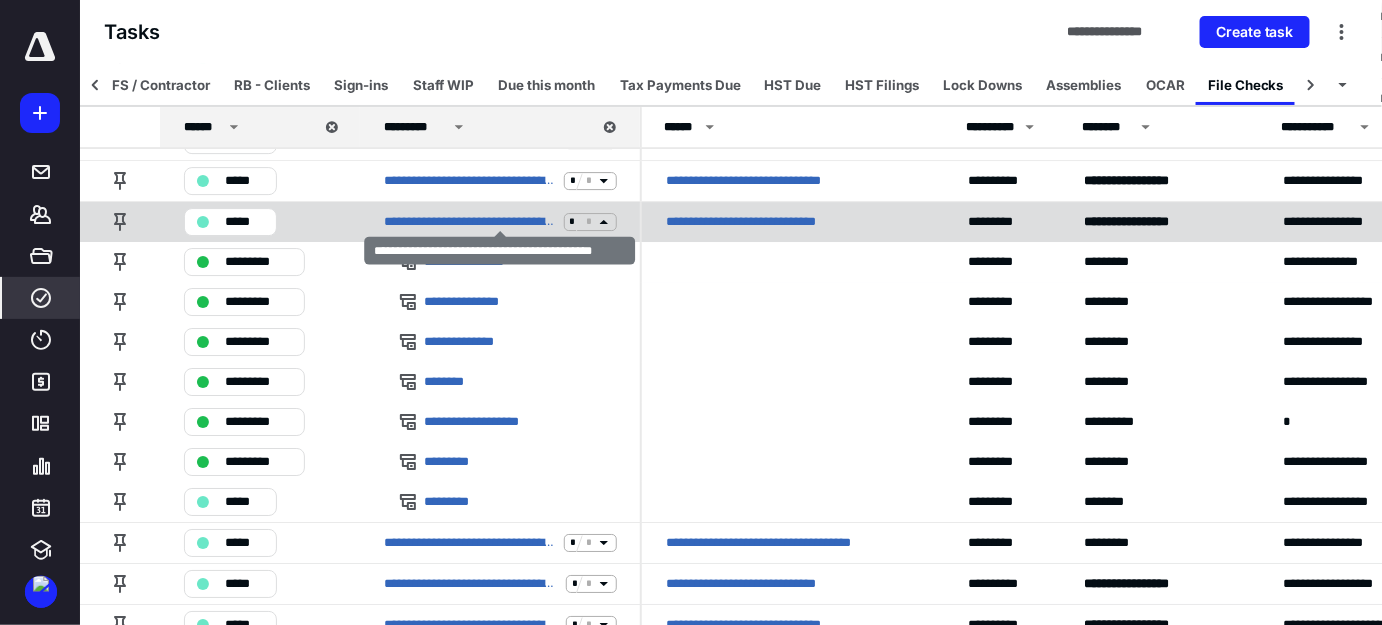 click 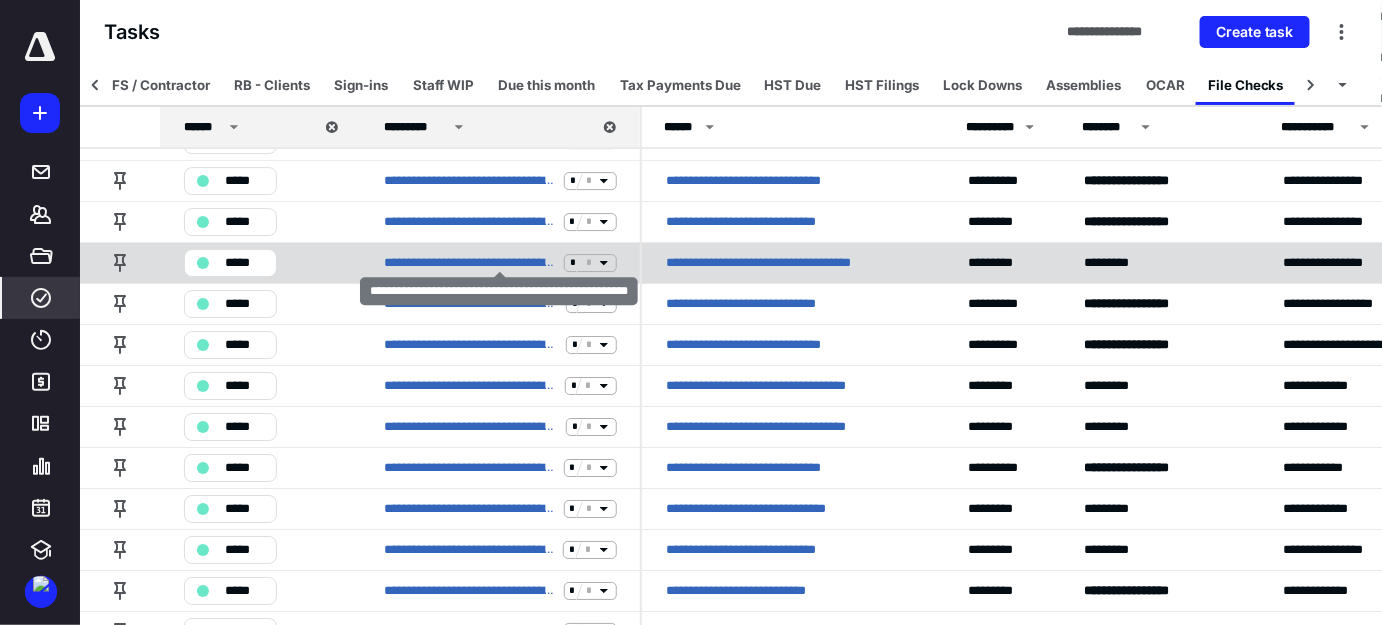 click 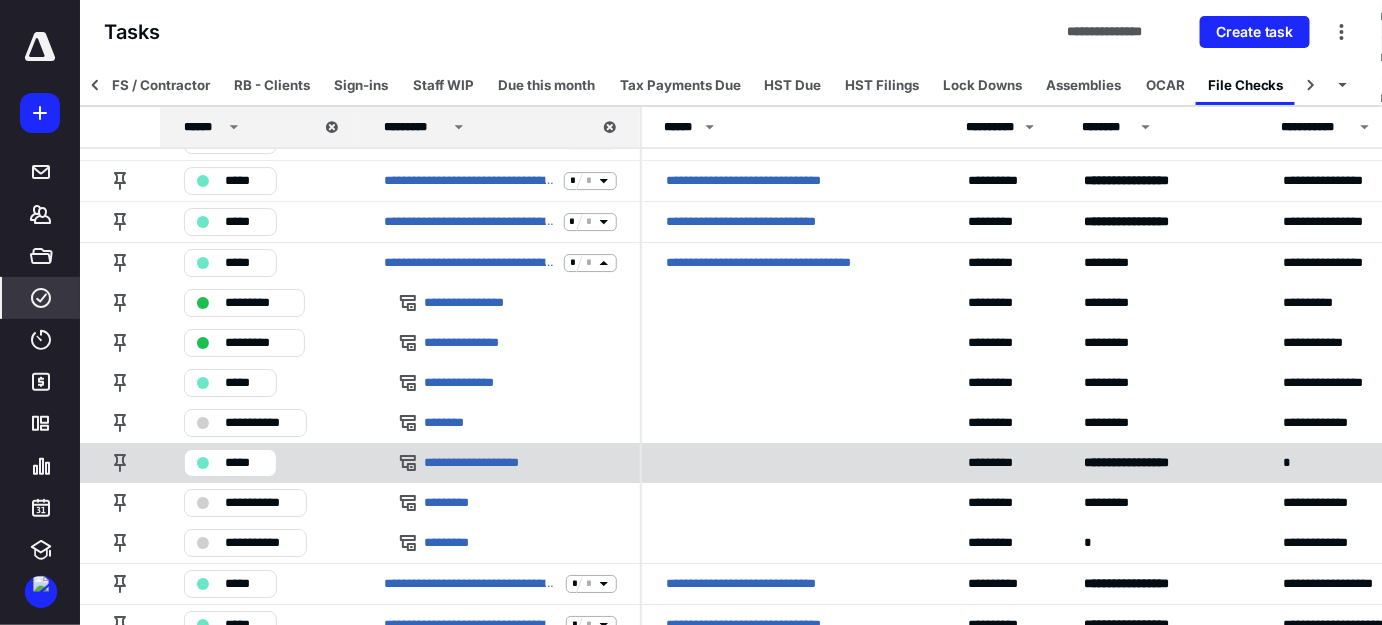 click on "*****" at bounding box center (244, 463) 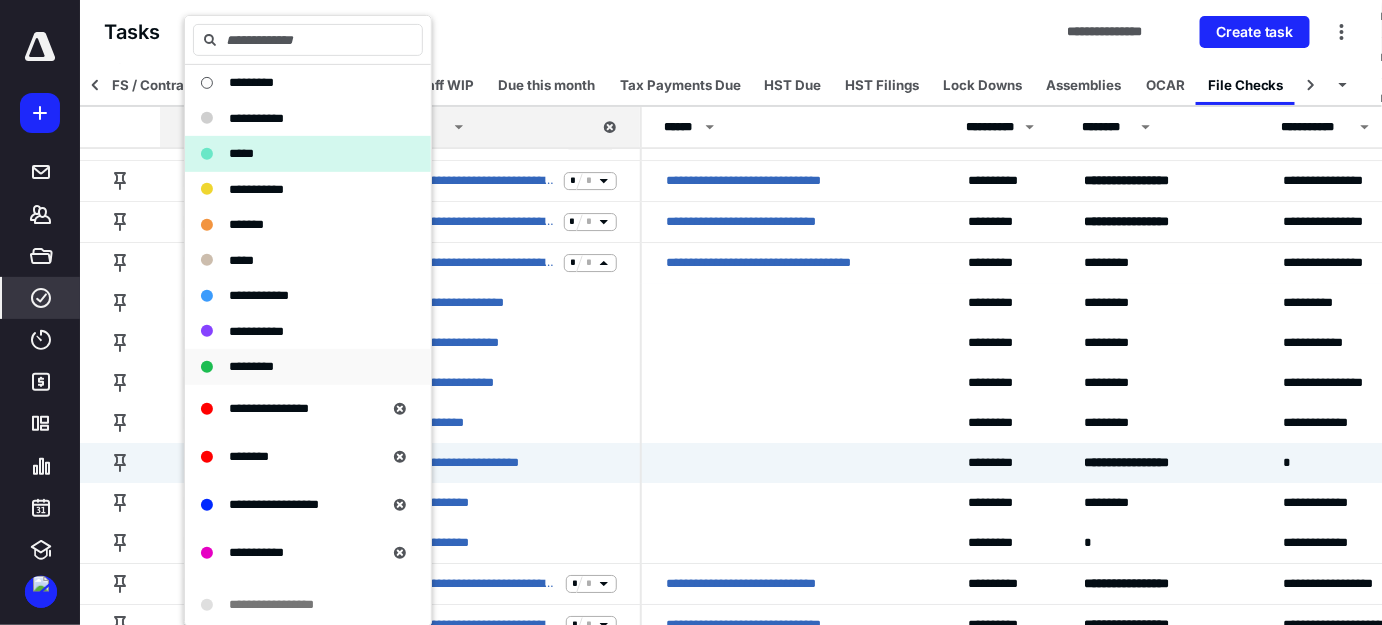 click on "*********" at bounding box center (251, 366) 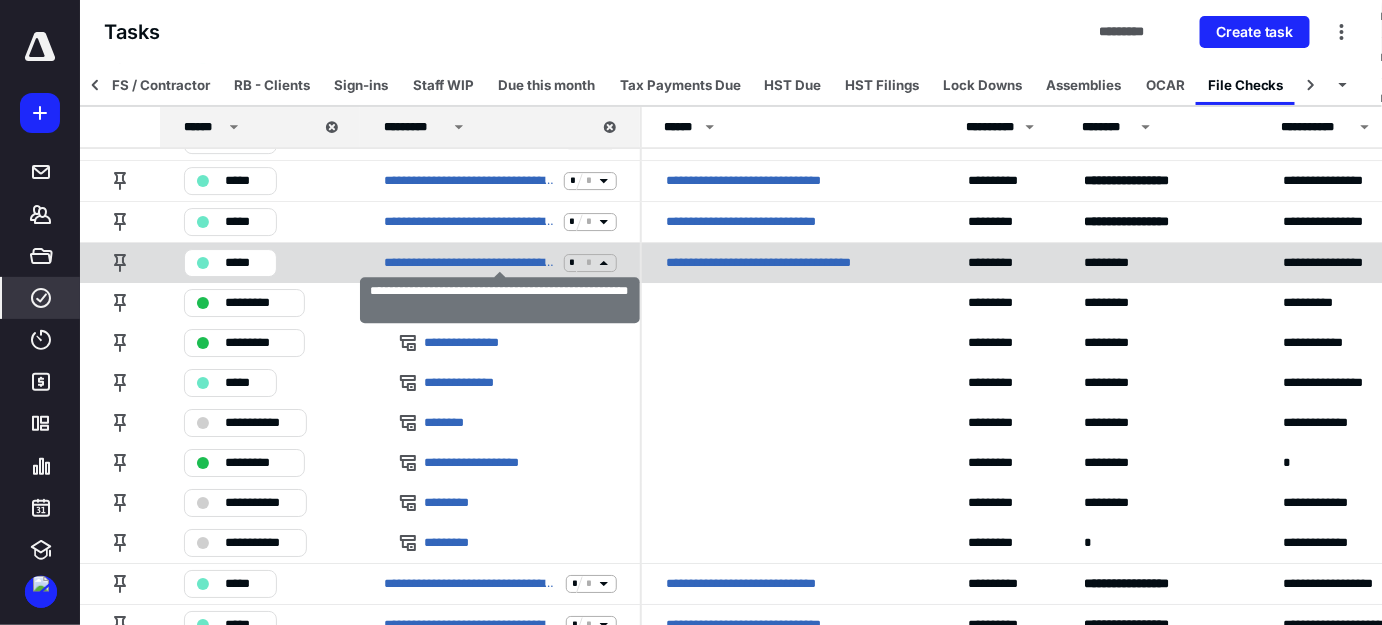 click 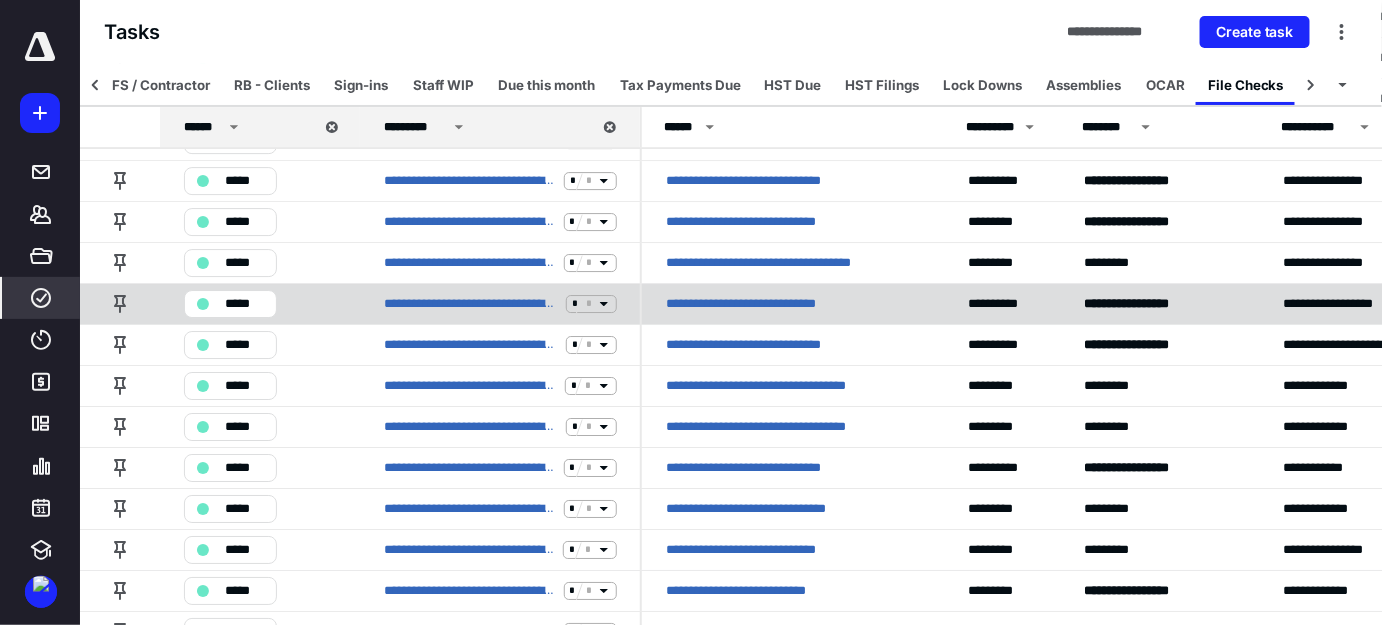 click 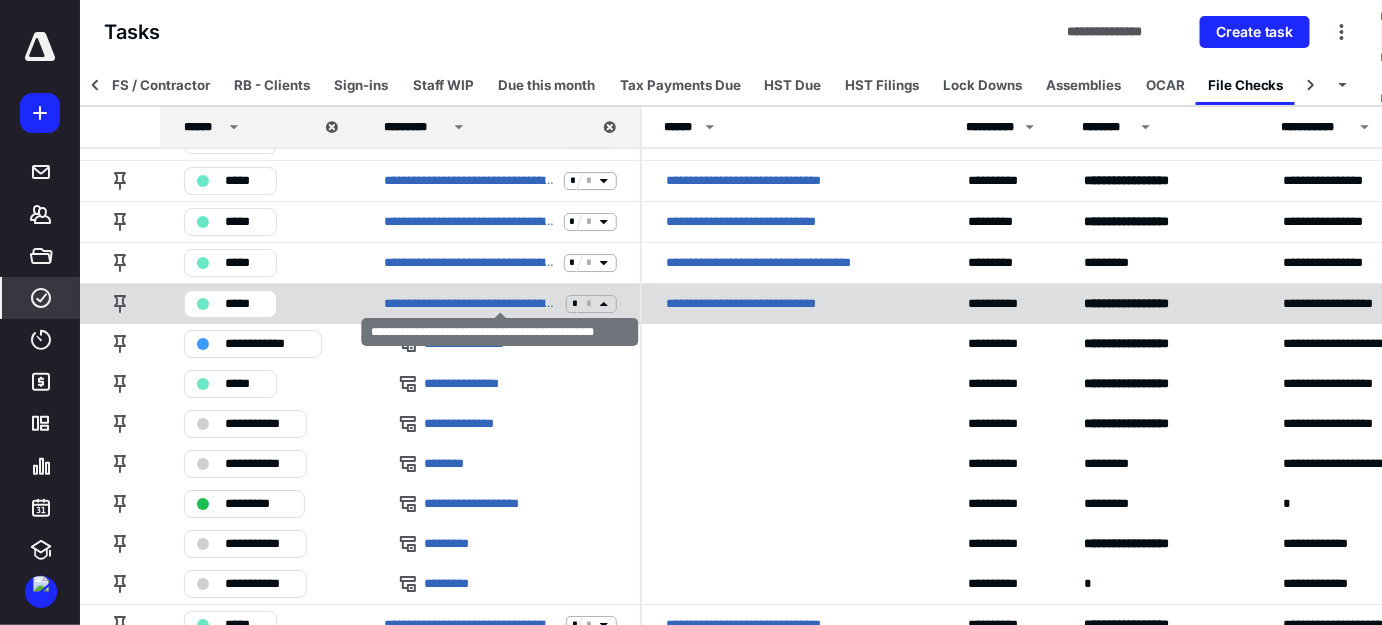 click 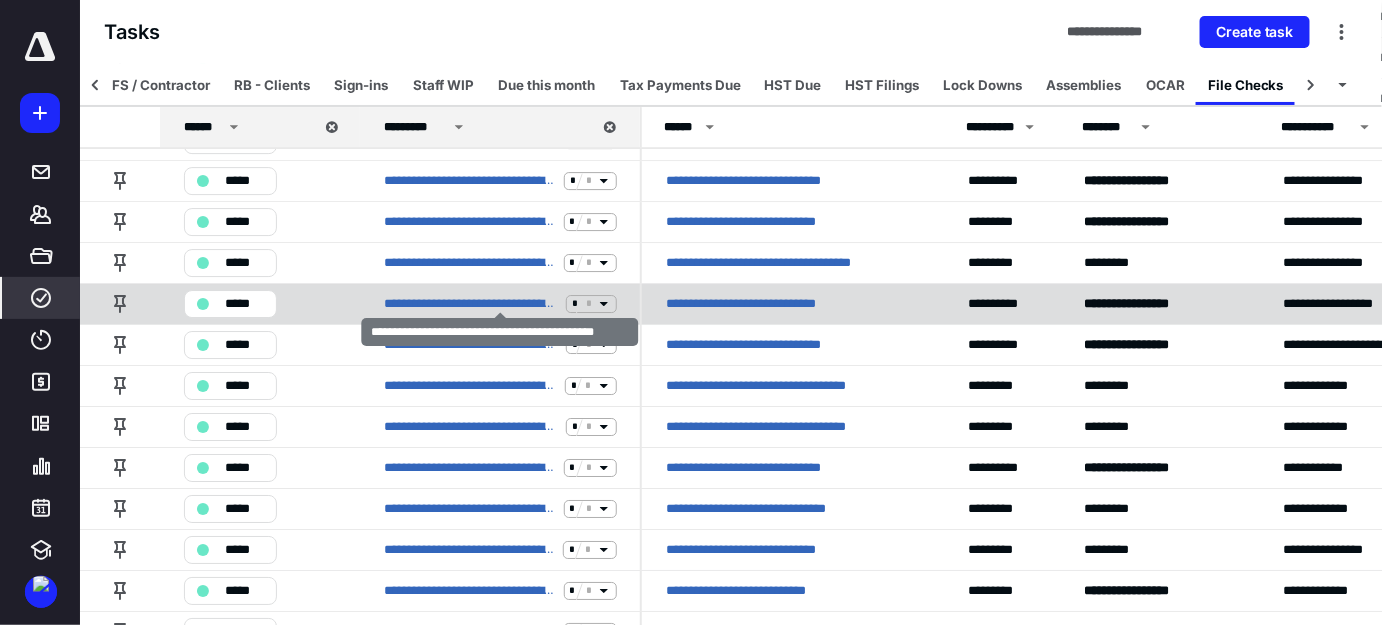 scroll, scrollTop: 2181, scrollLeft: 0, axis: vertical 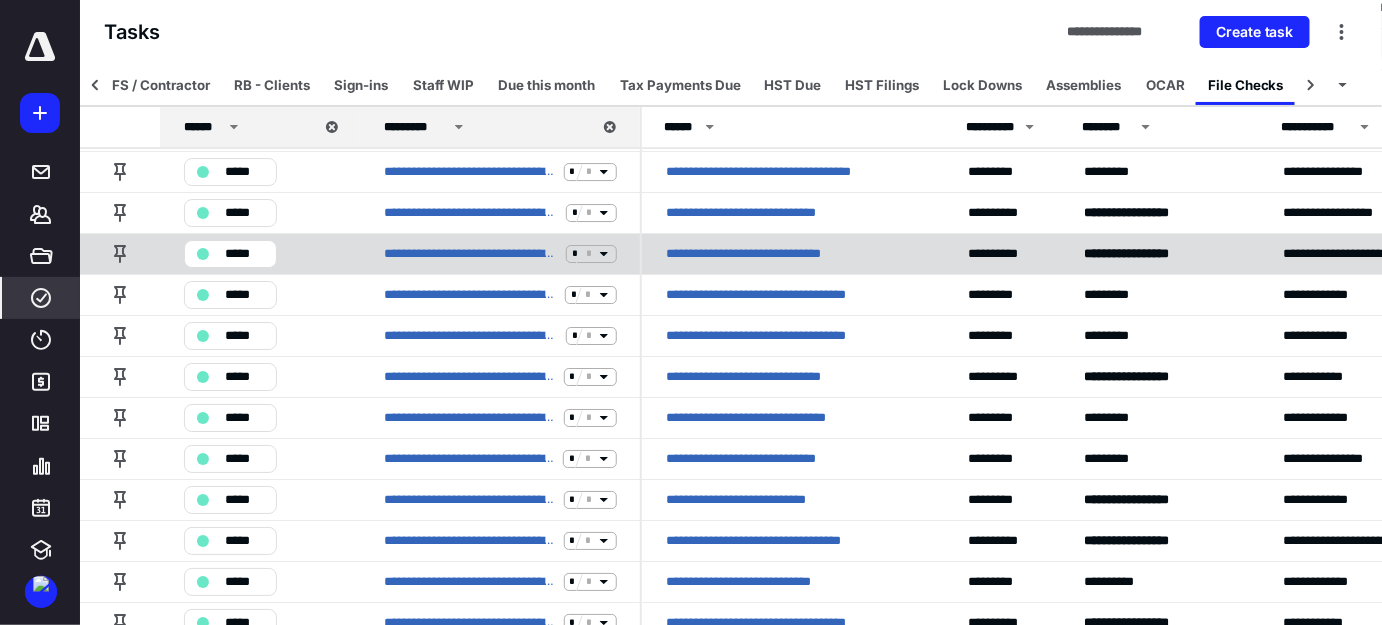 click 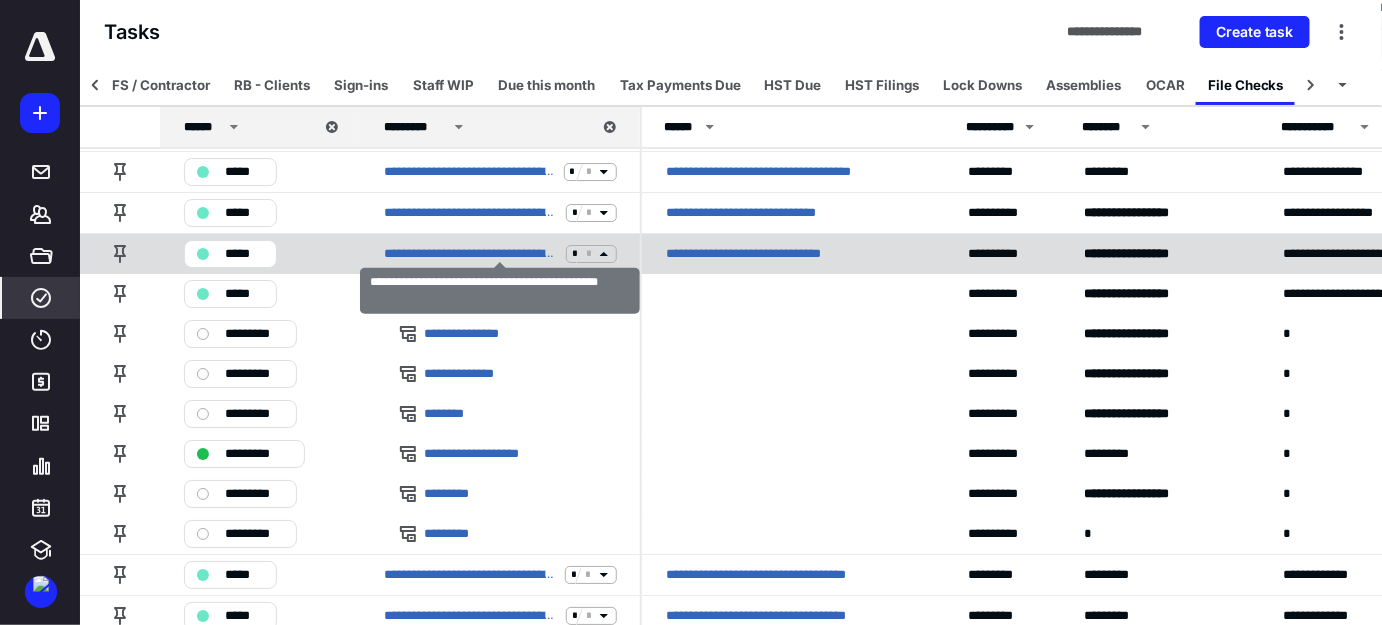 click at bounding box center (581, 254) 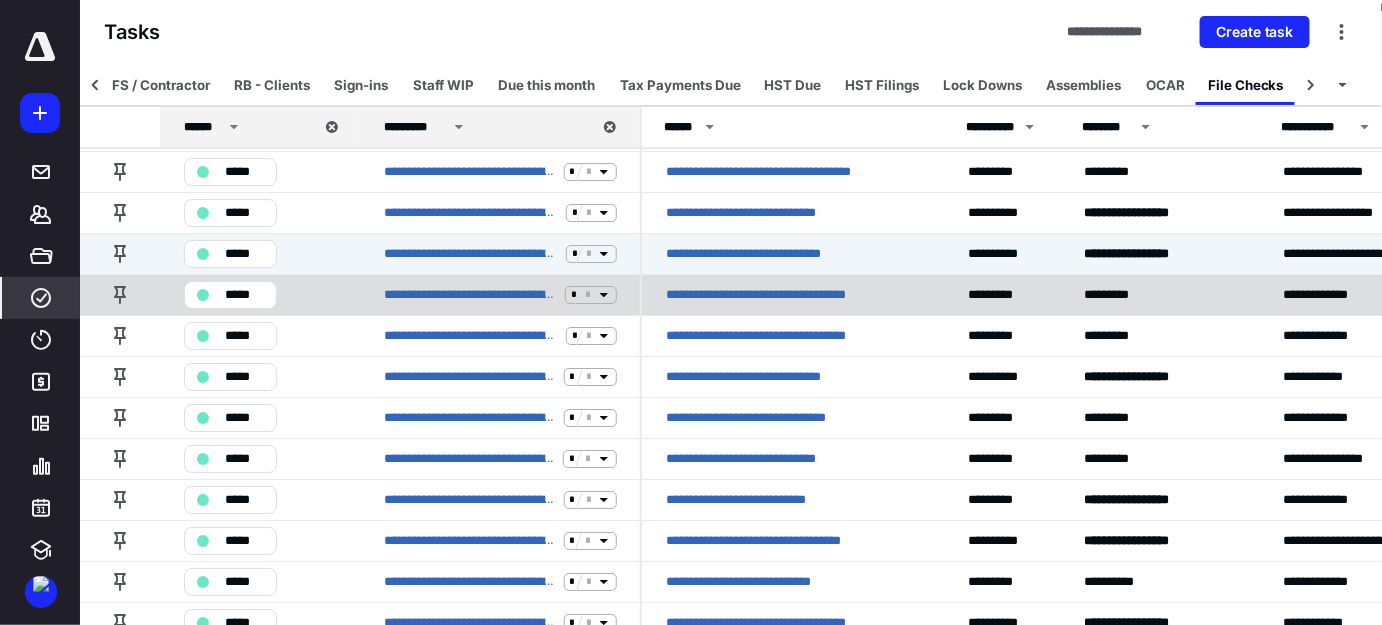 click 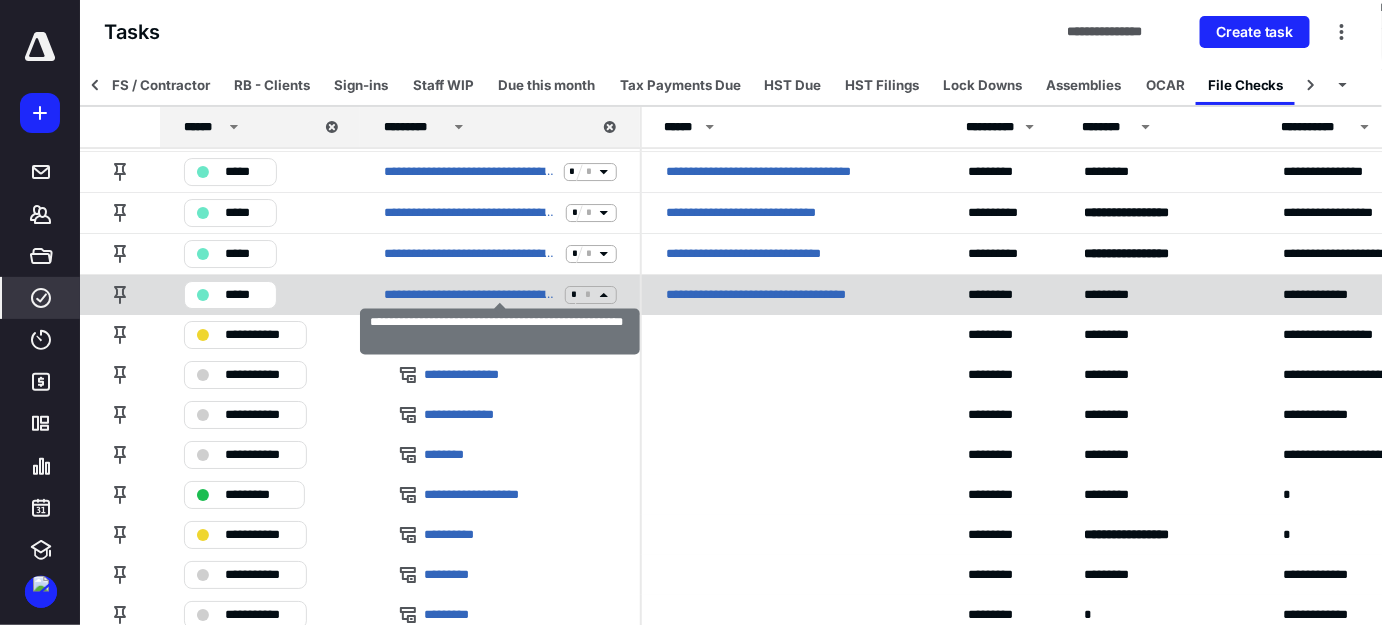 click 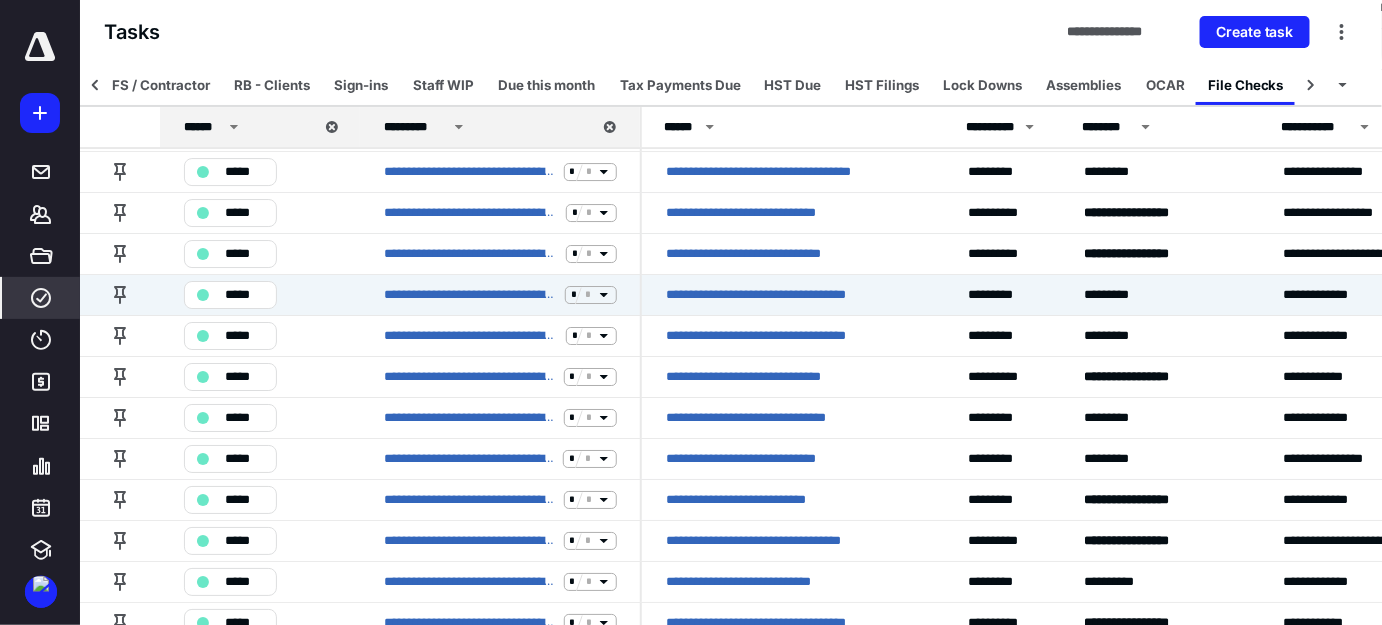 click 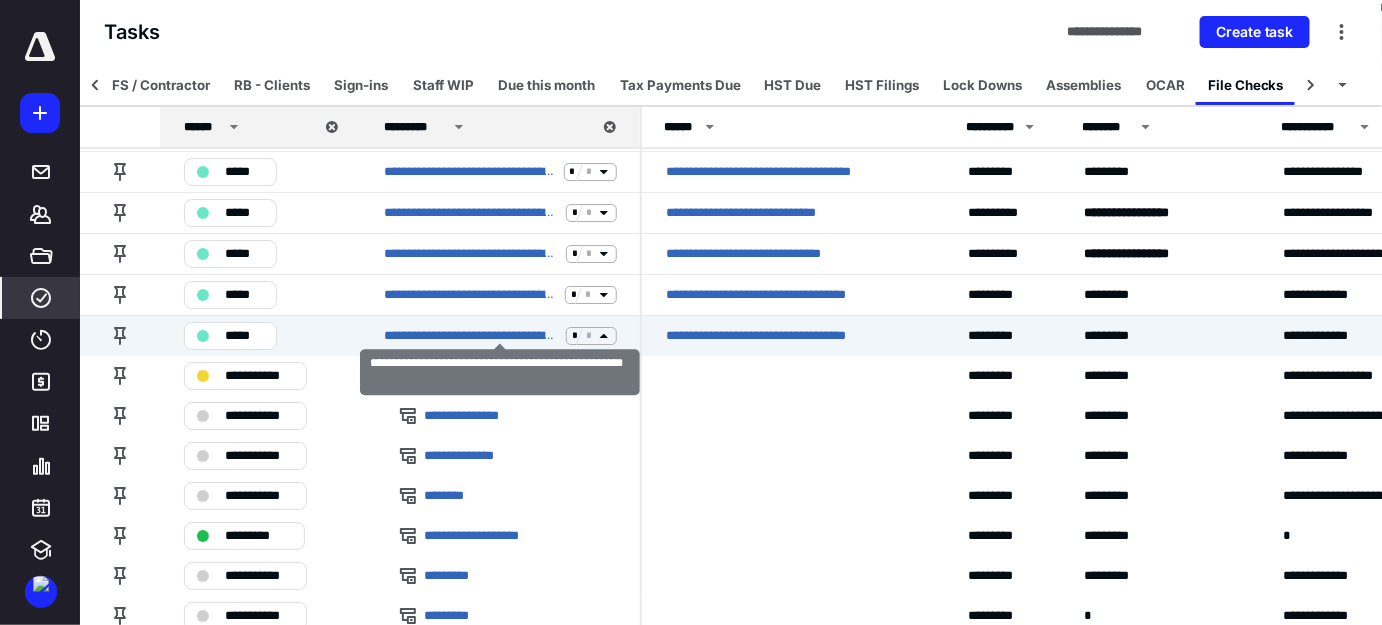 click 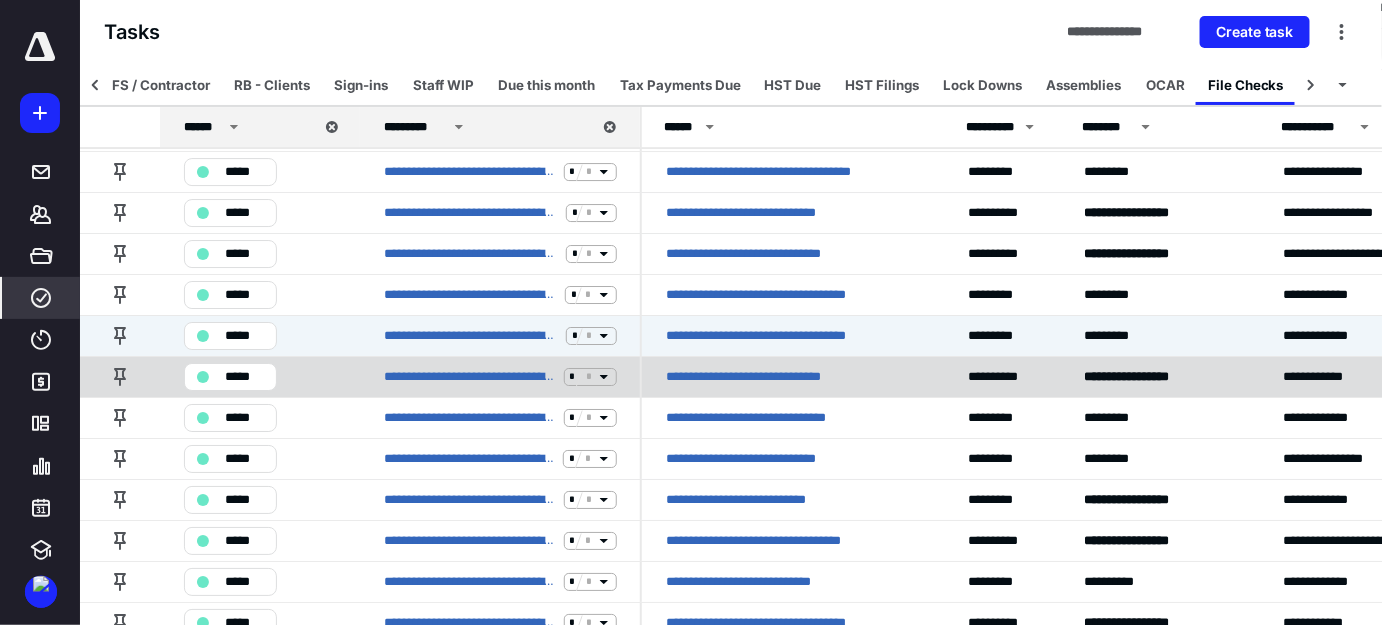 click 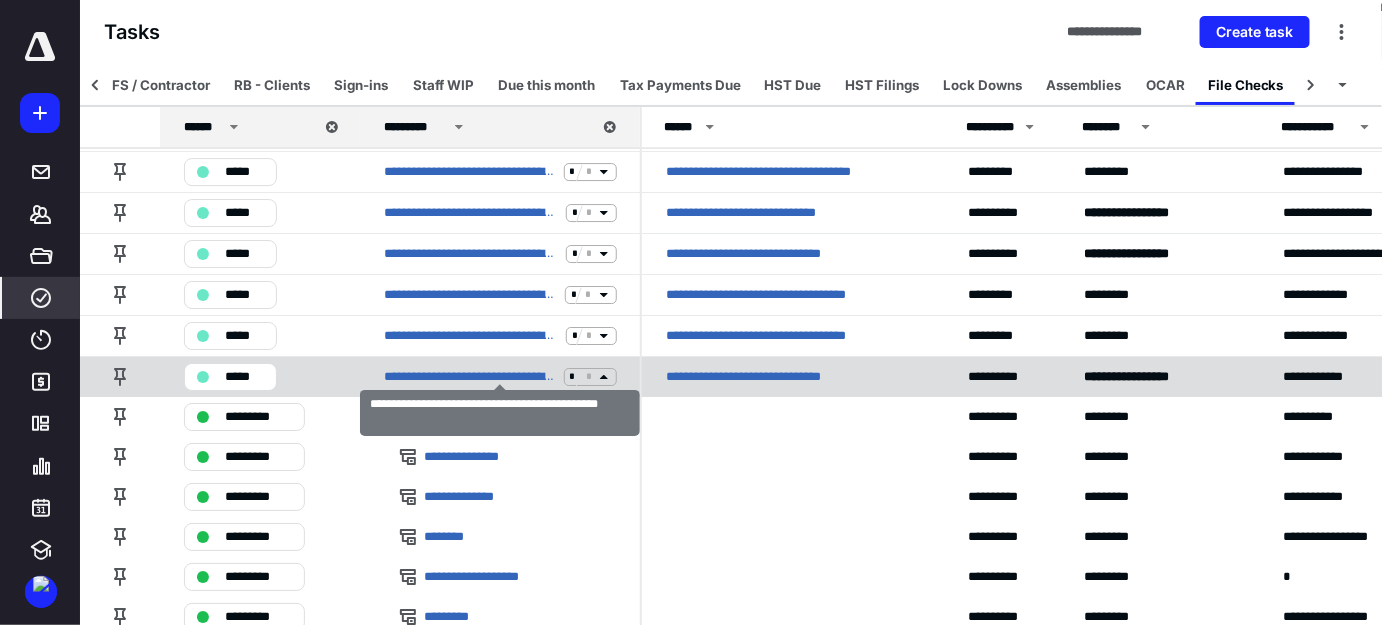 scroll, scrollTop: 2272, scrollLeft: 0, axis: vertical 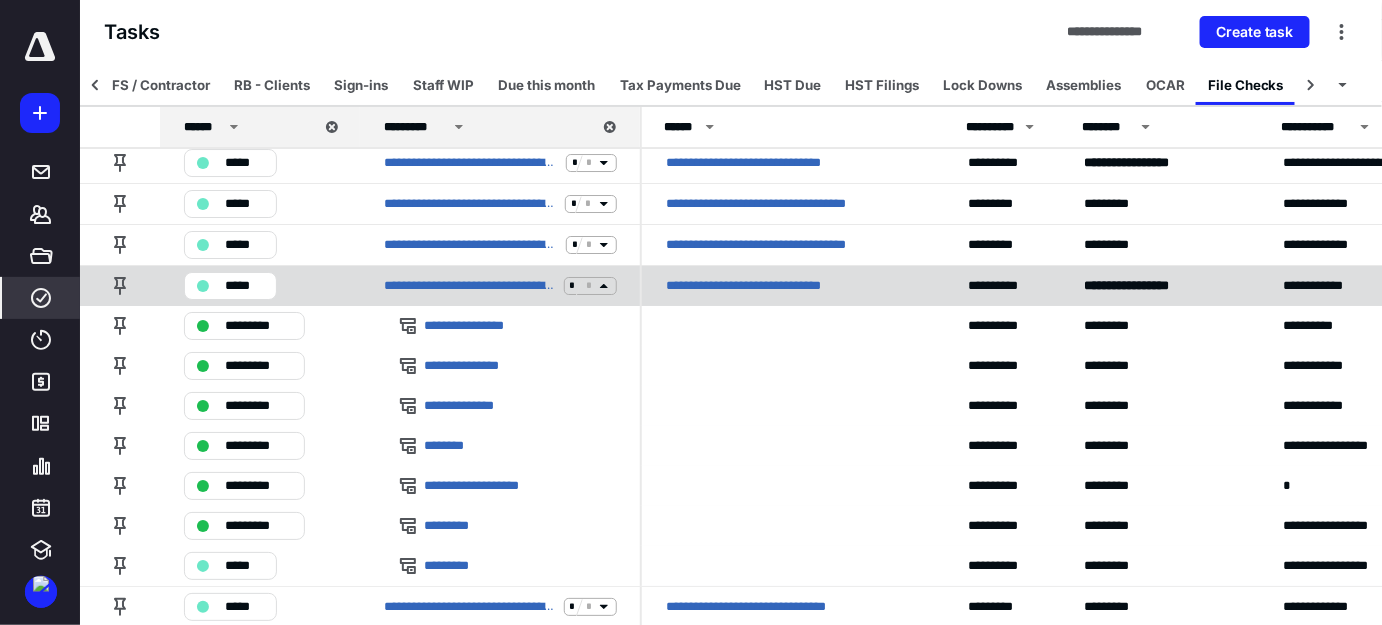 click 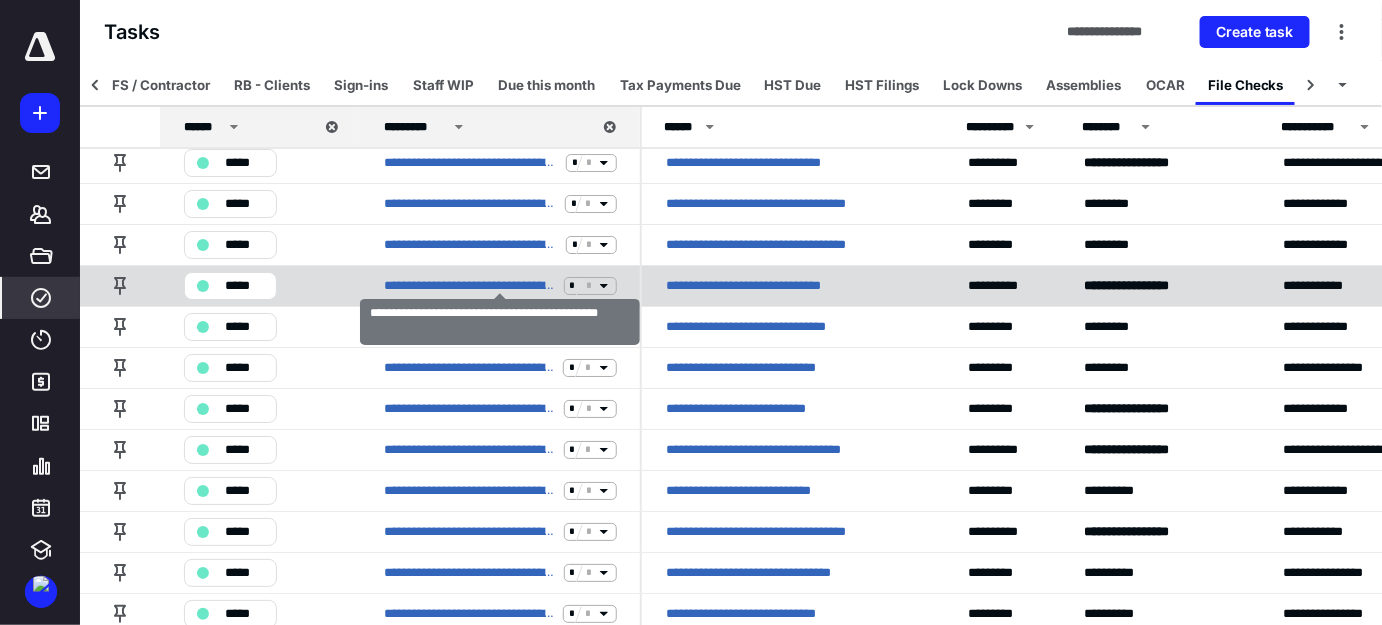 scroll, scrollTop: 2363, scrollLeft: 0, axis: vertical 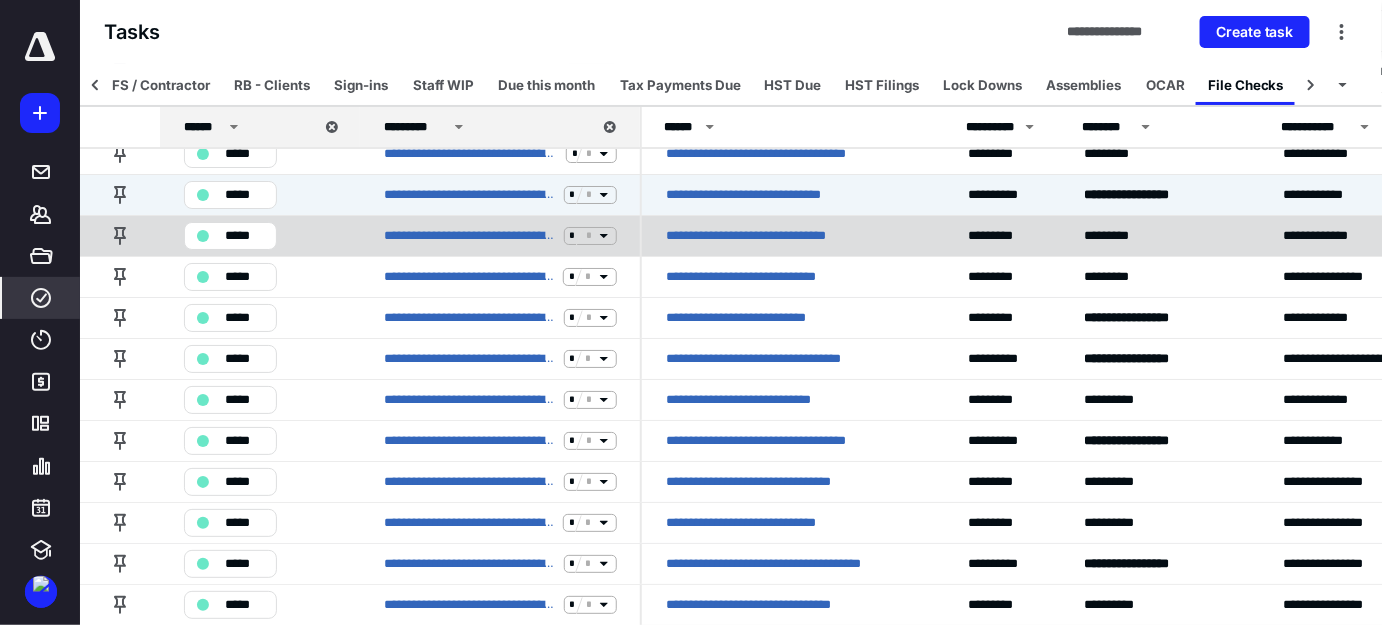 click 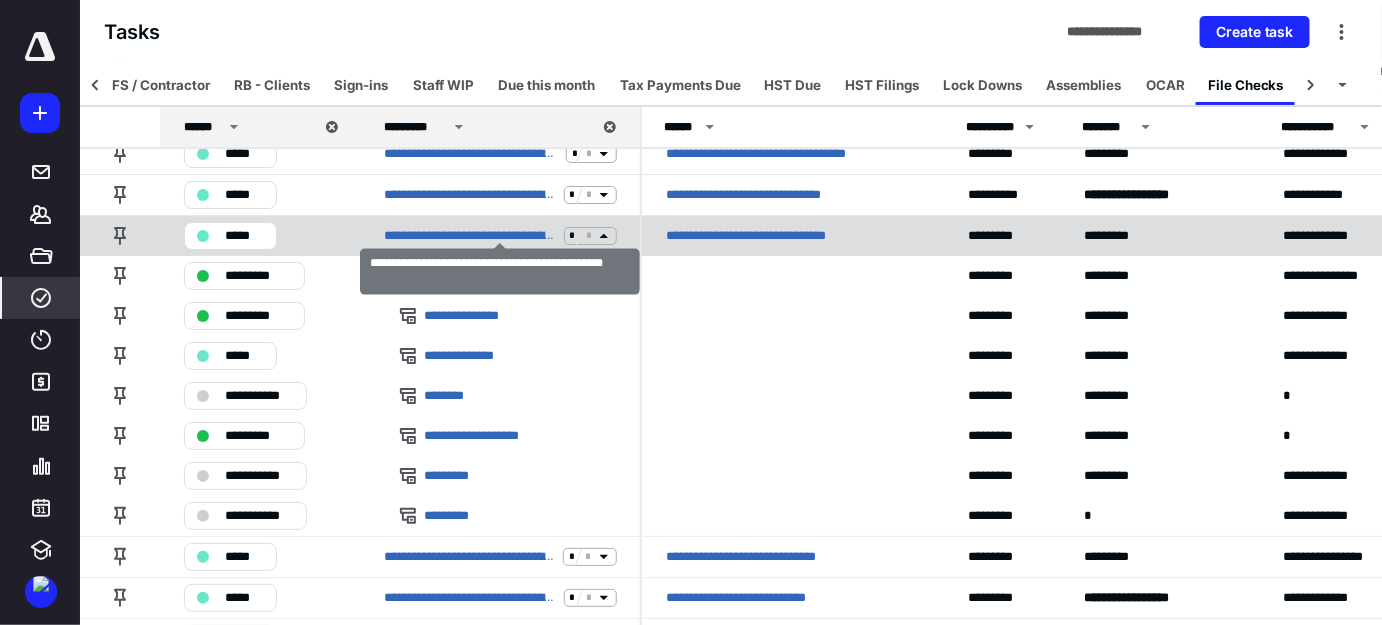 click 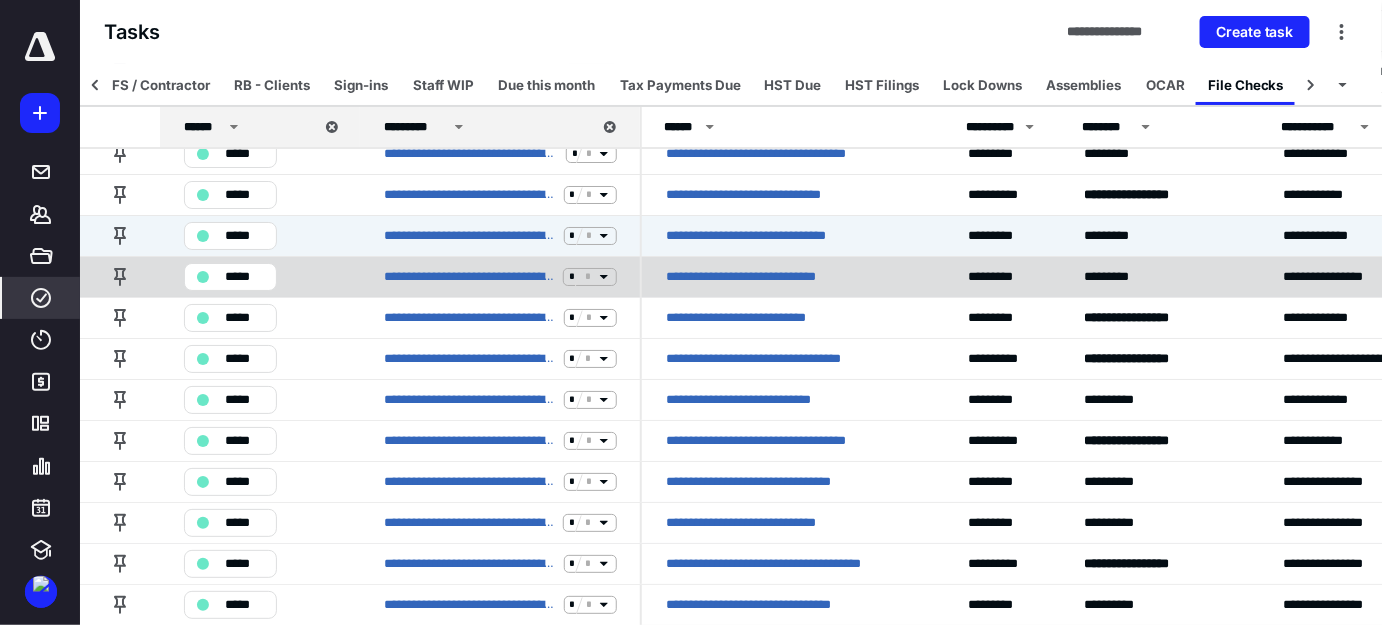 click 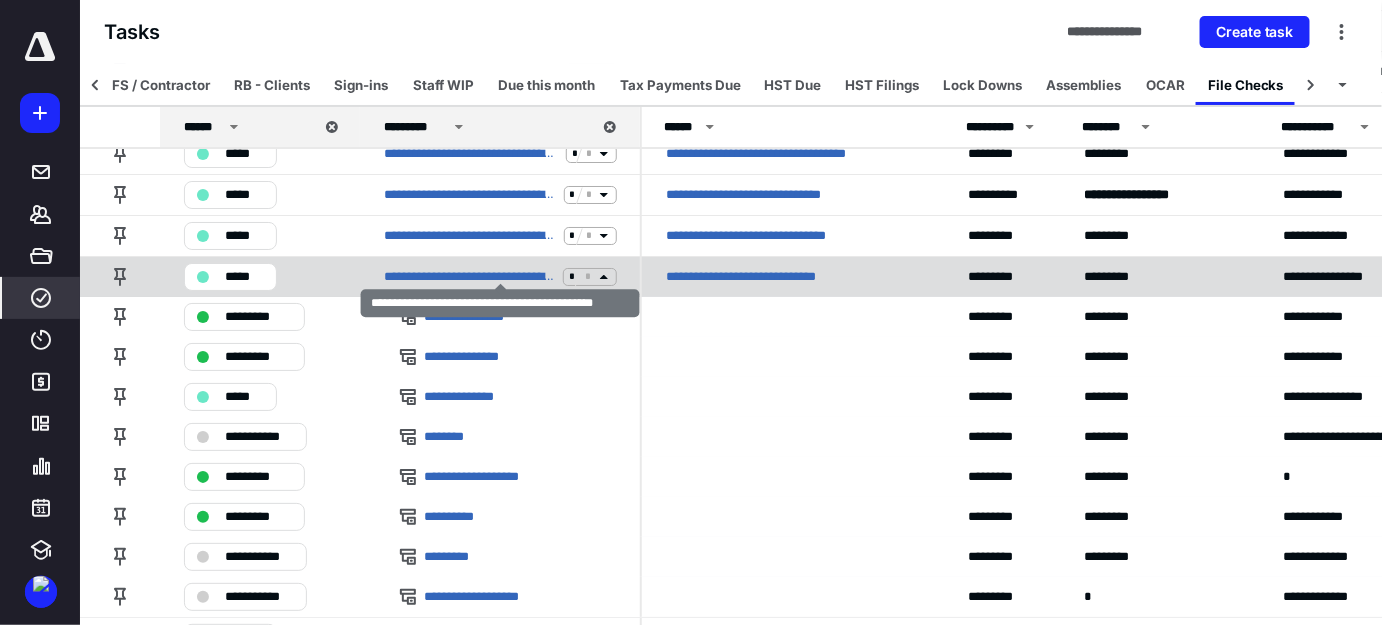 click 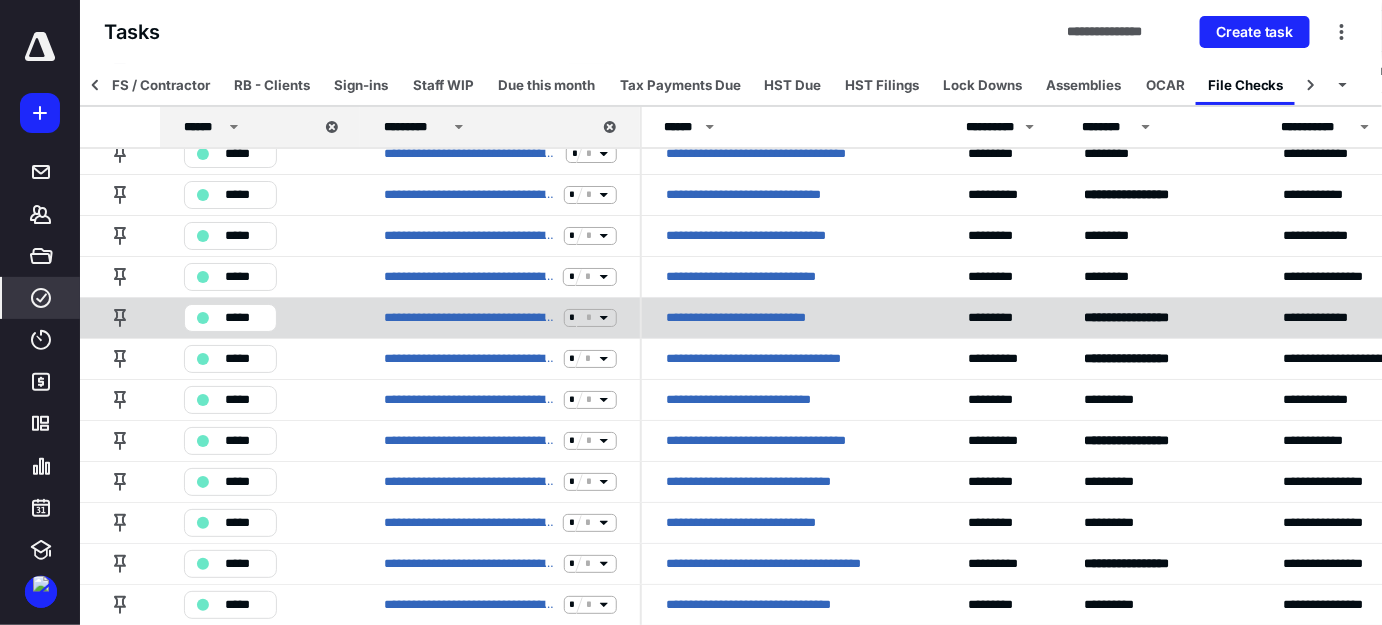 click 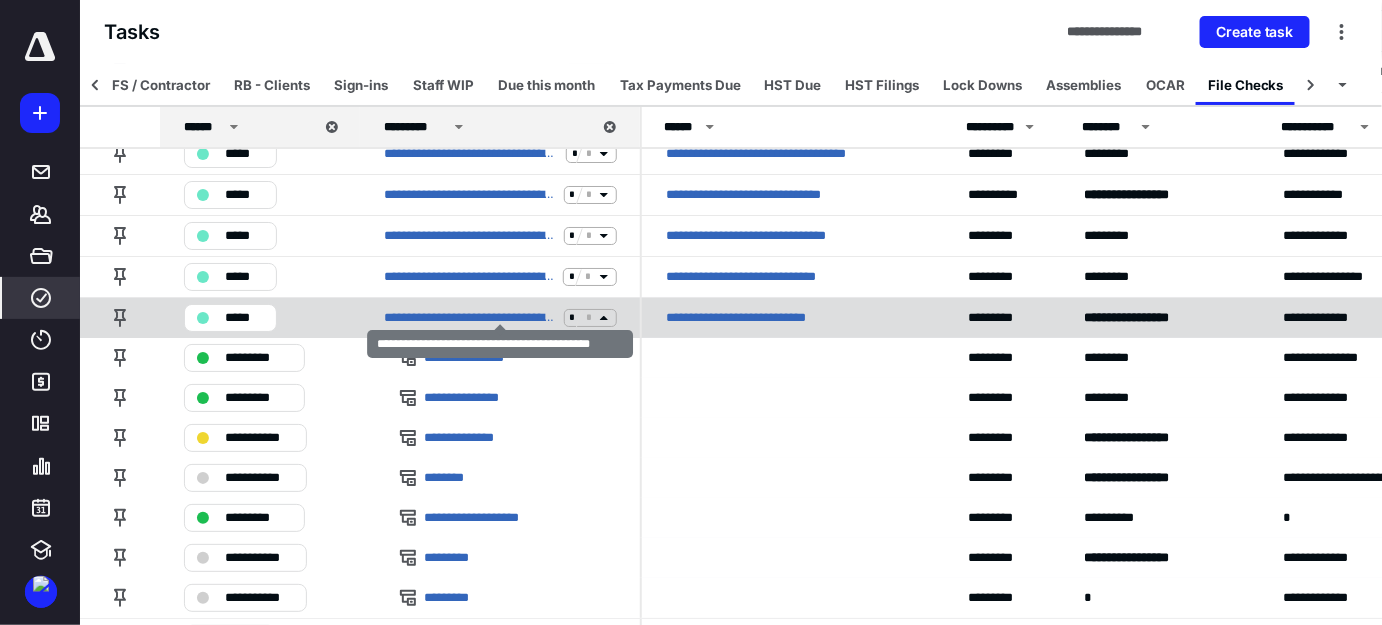 click 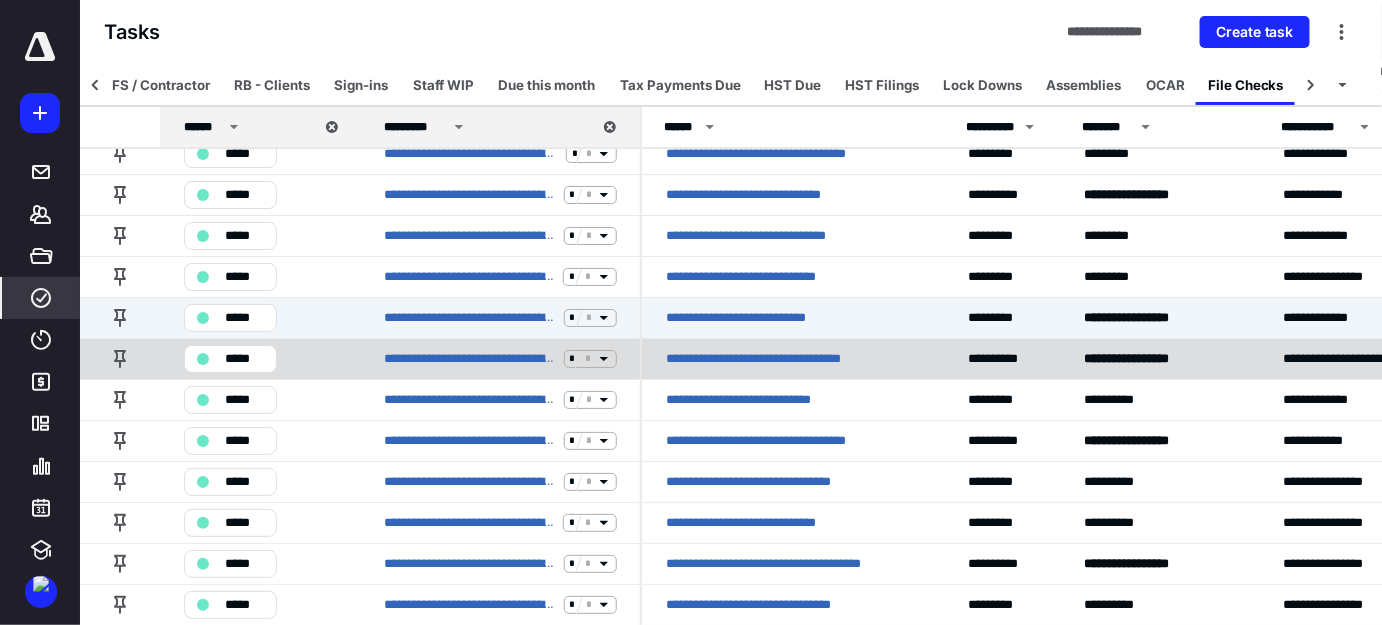 click 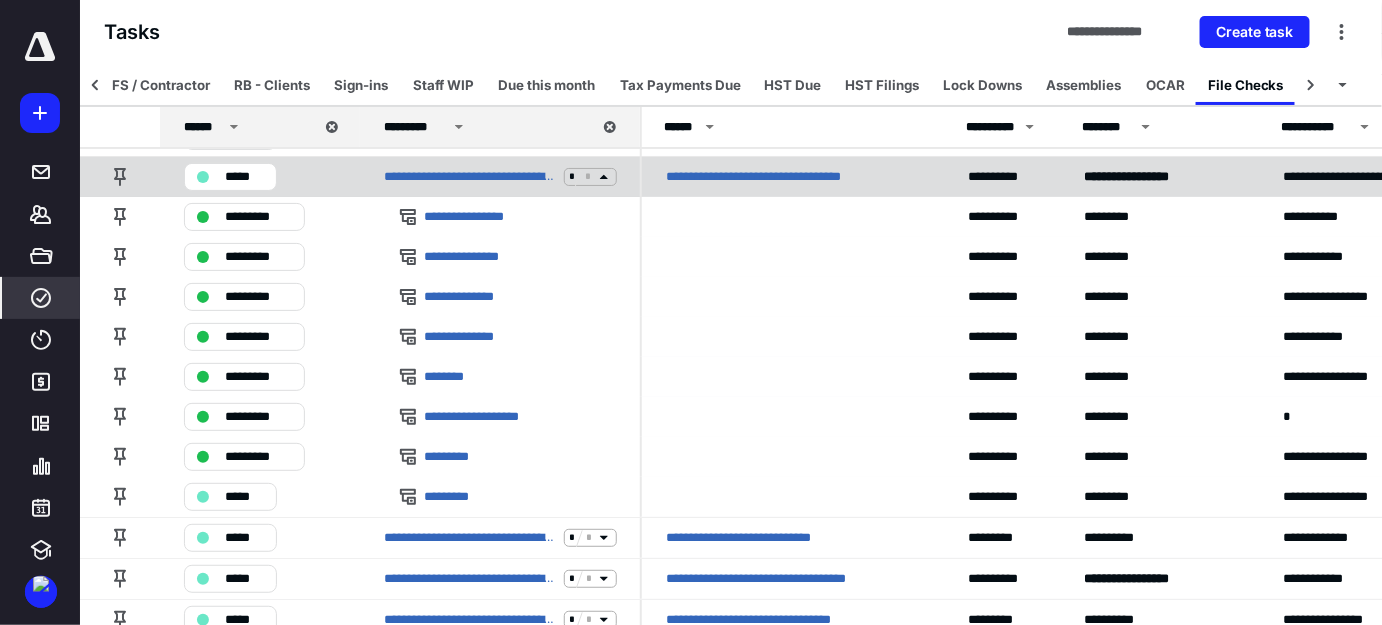 scroll, scrollTop: 2454, scrollLeft: 0, axis: vertical 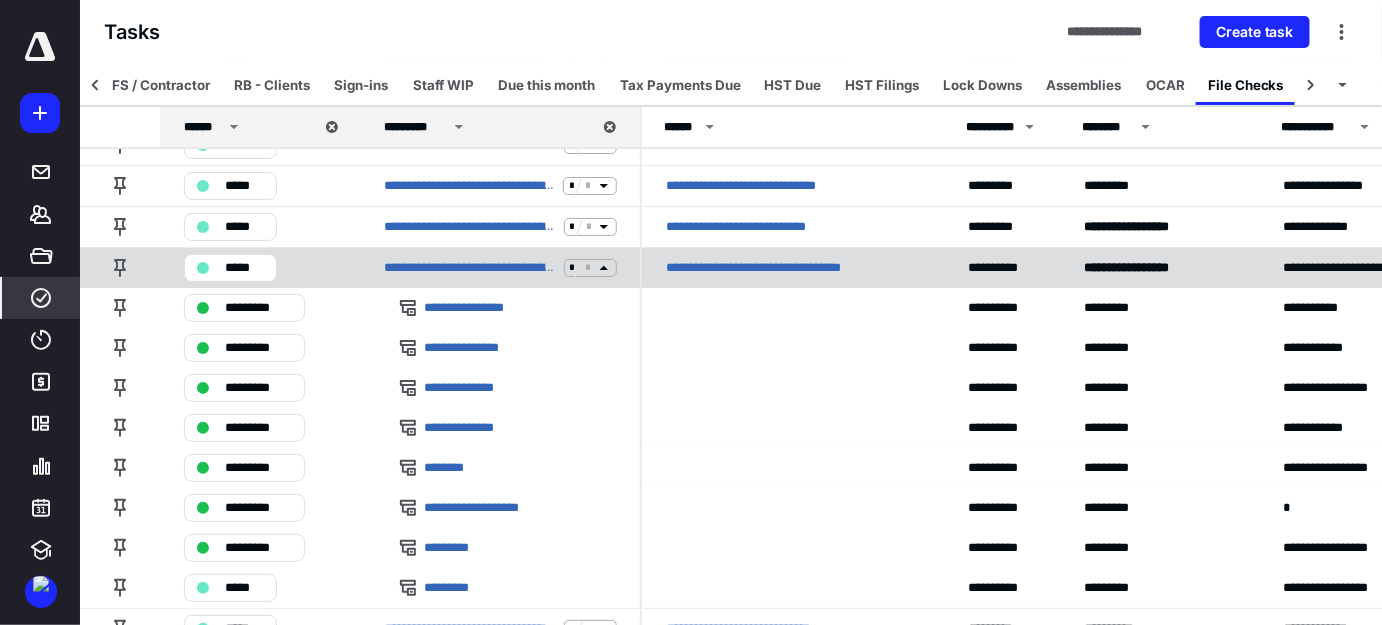 click 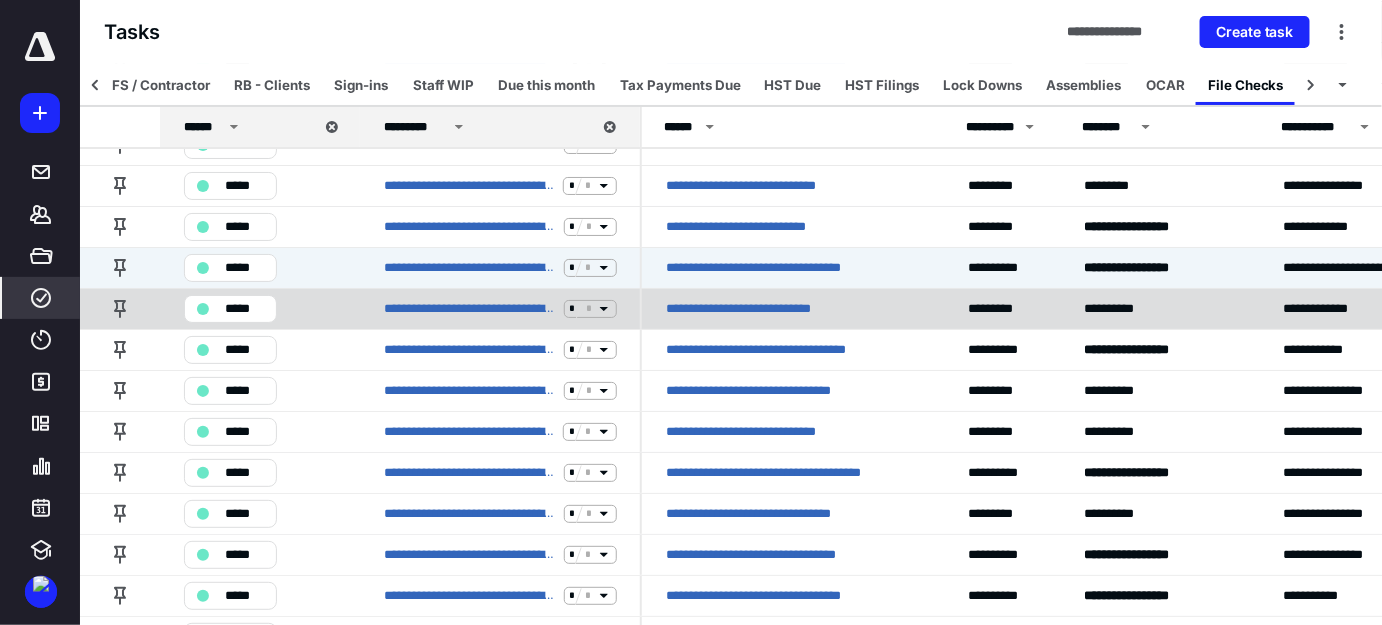 click 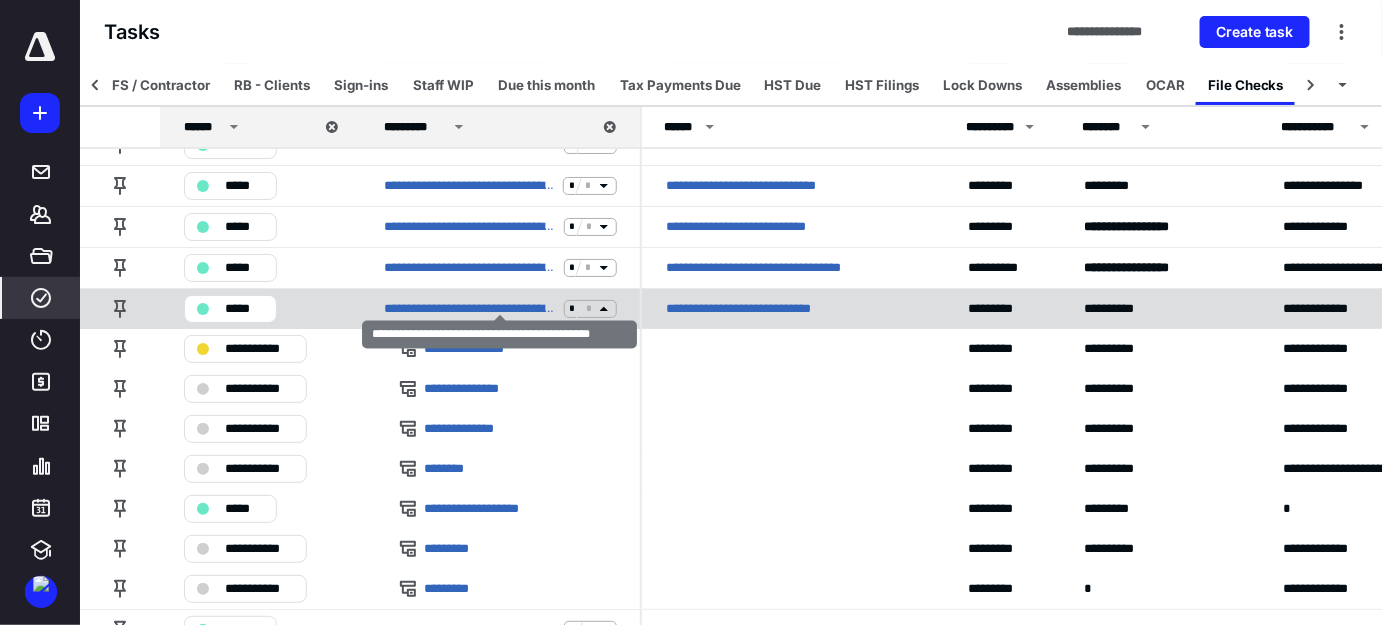 click 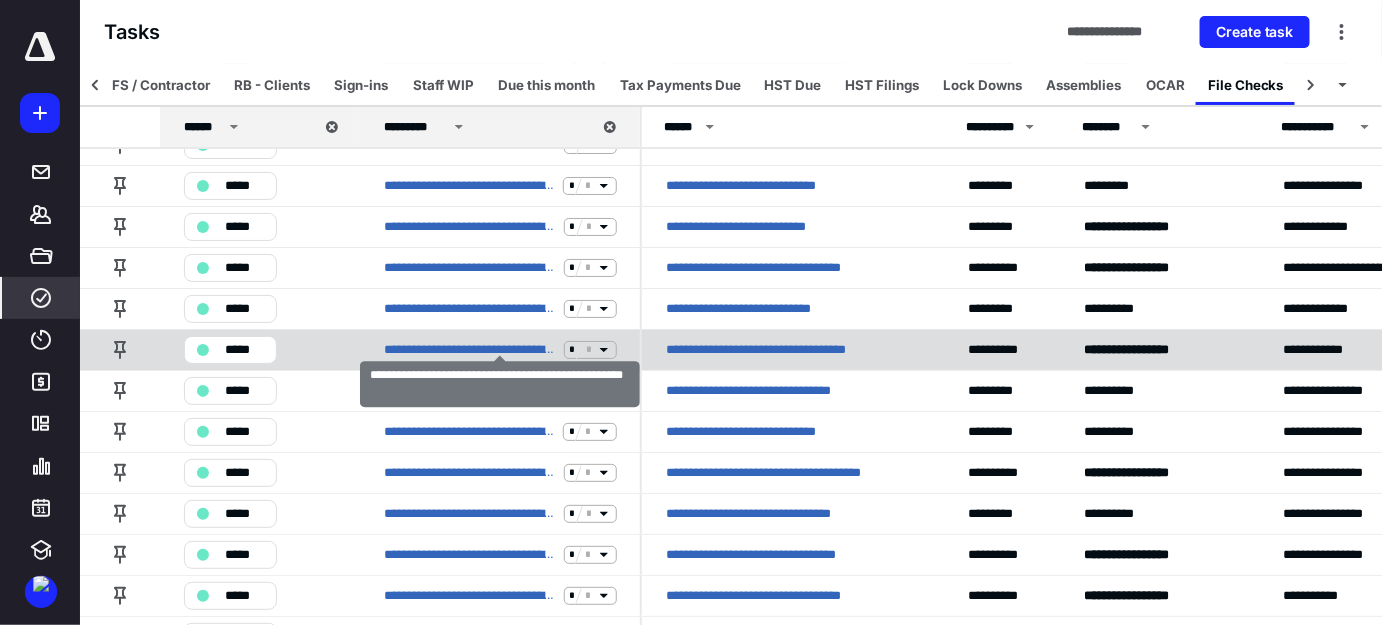 click 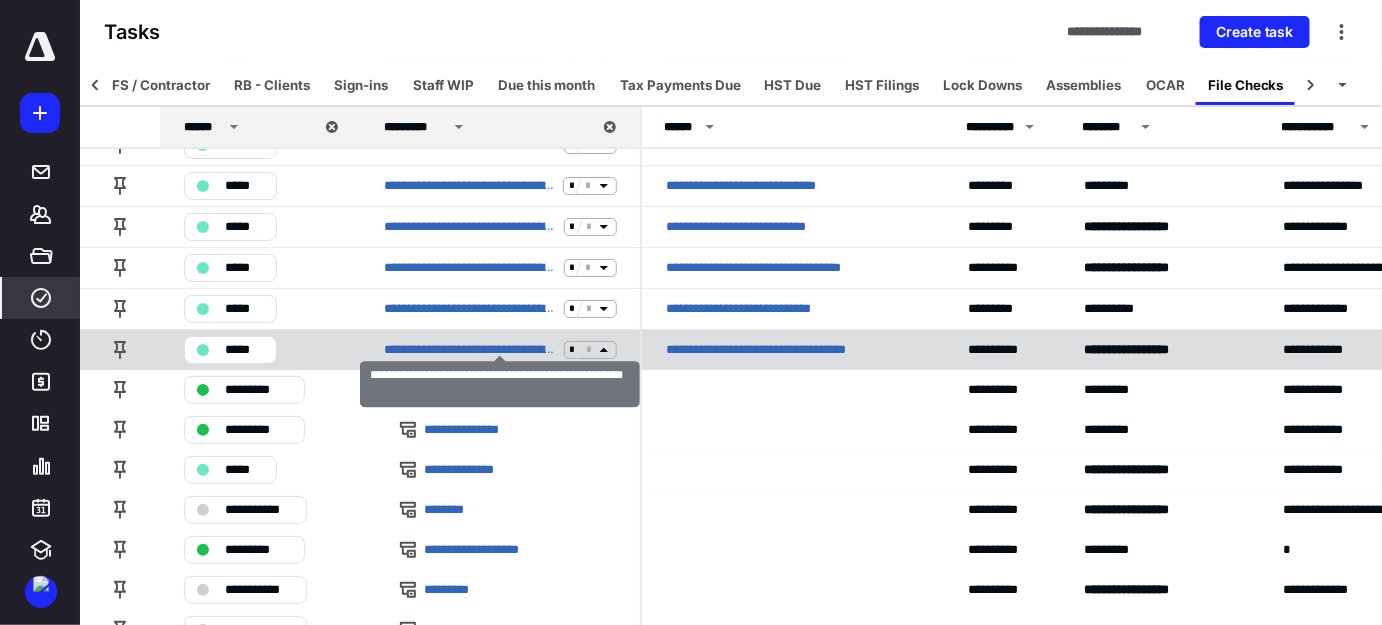 click 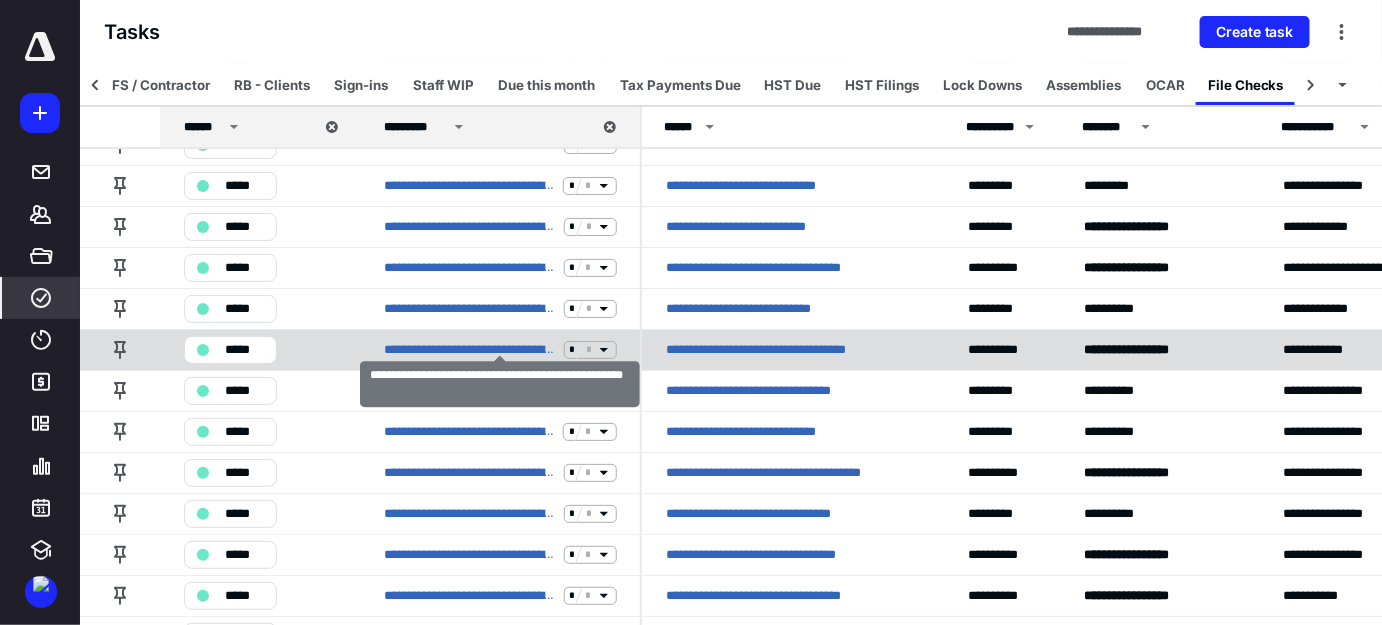 scroll, scrollTop: 2545, scrollLeft: 0, axis: vertical 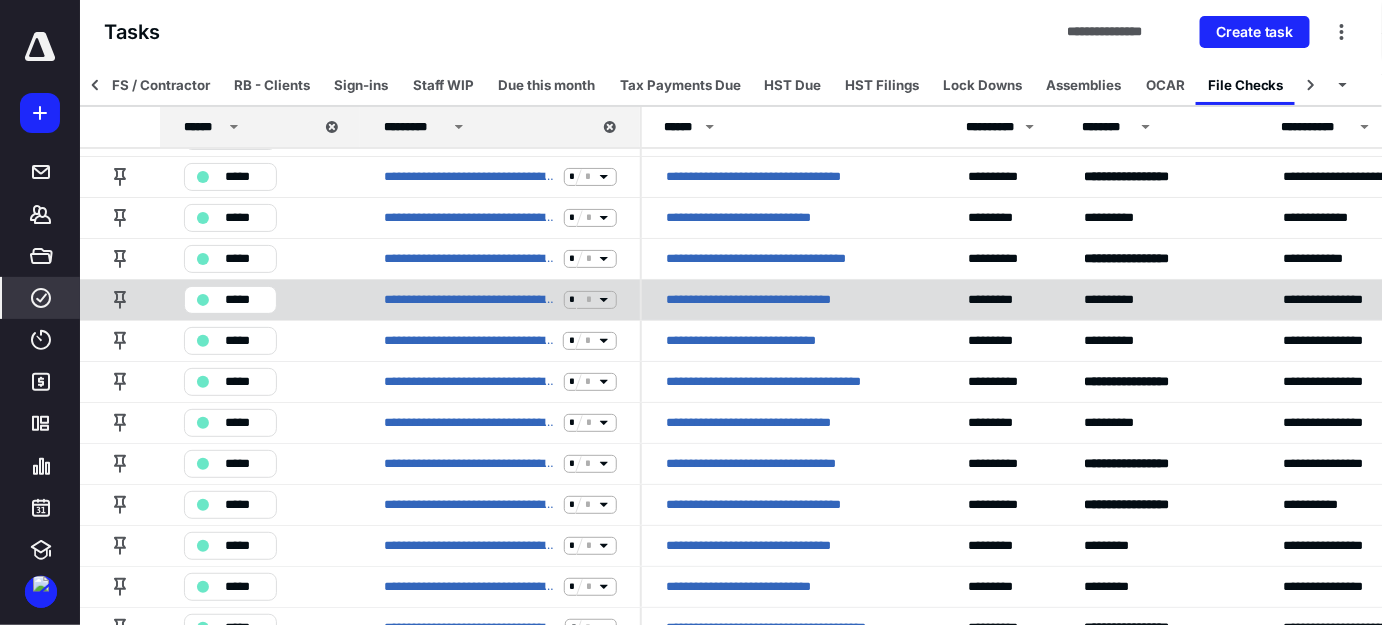 click 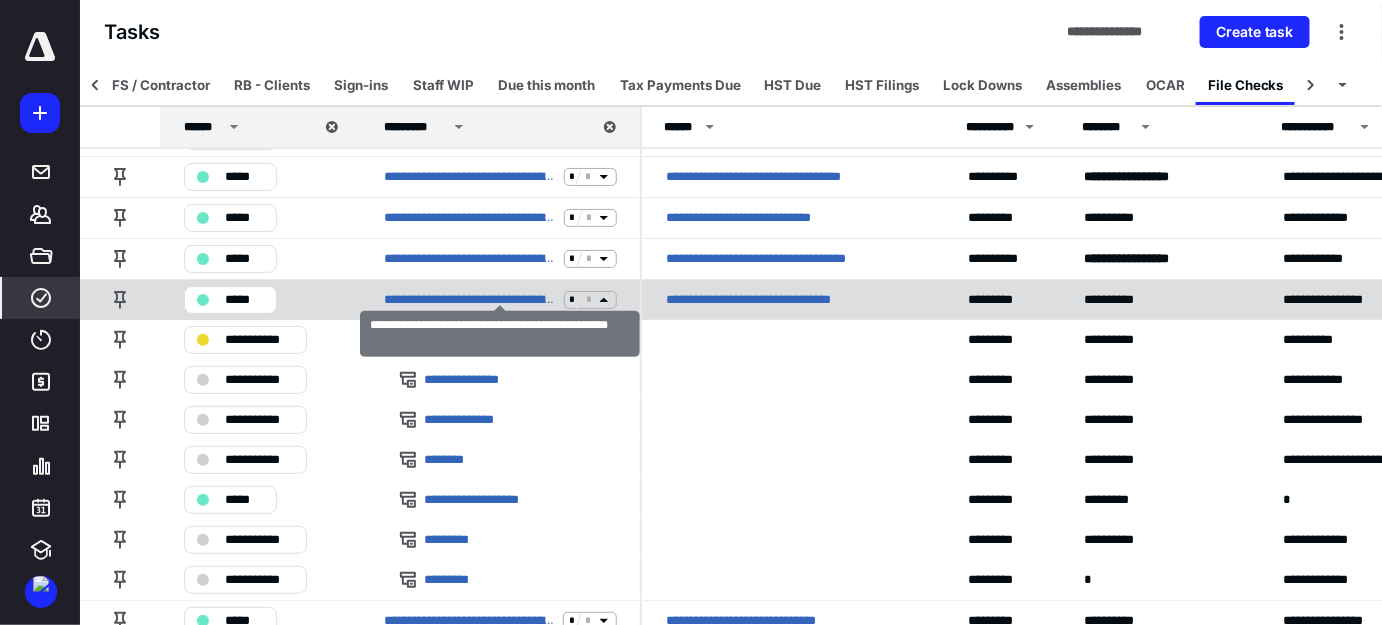 click 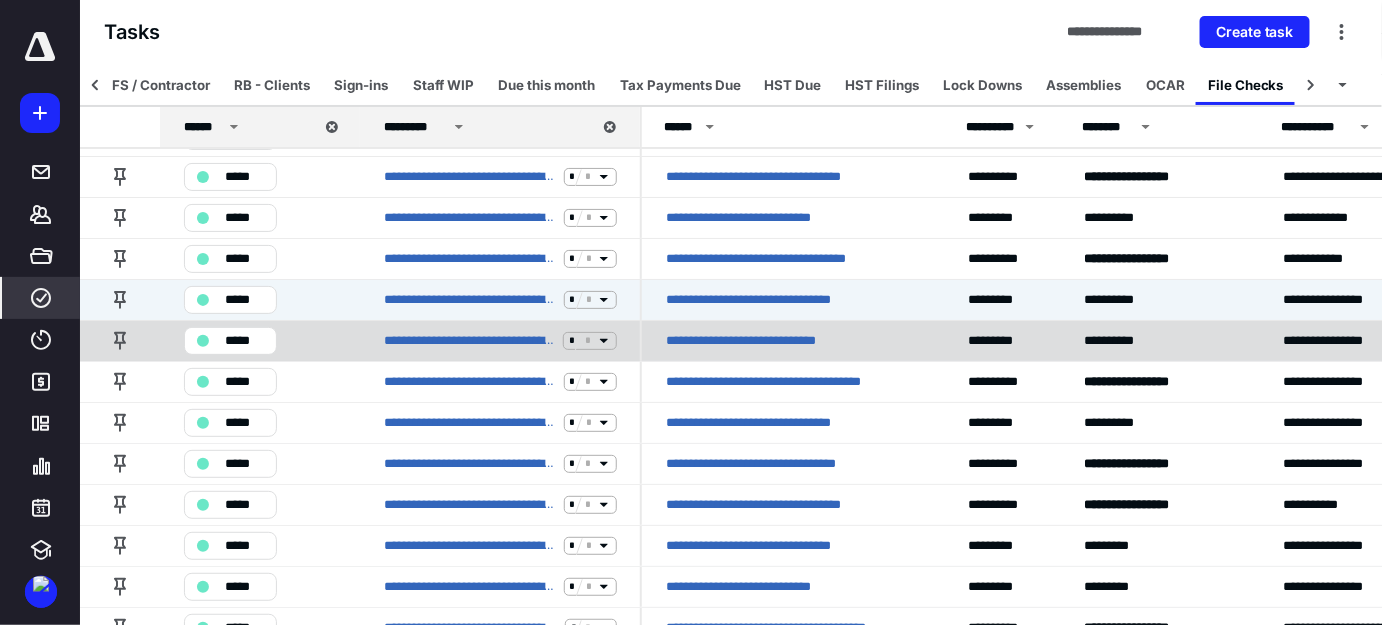 click 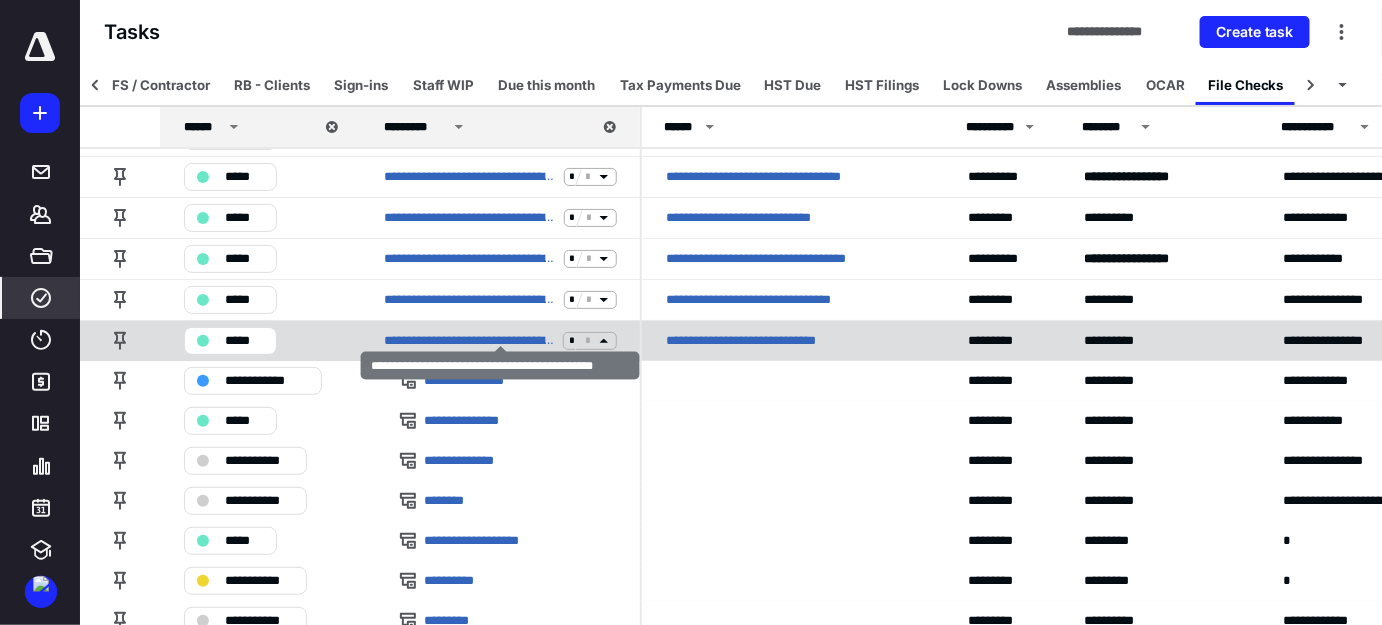click 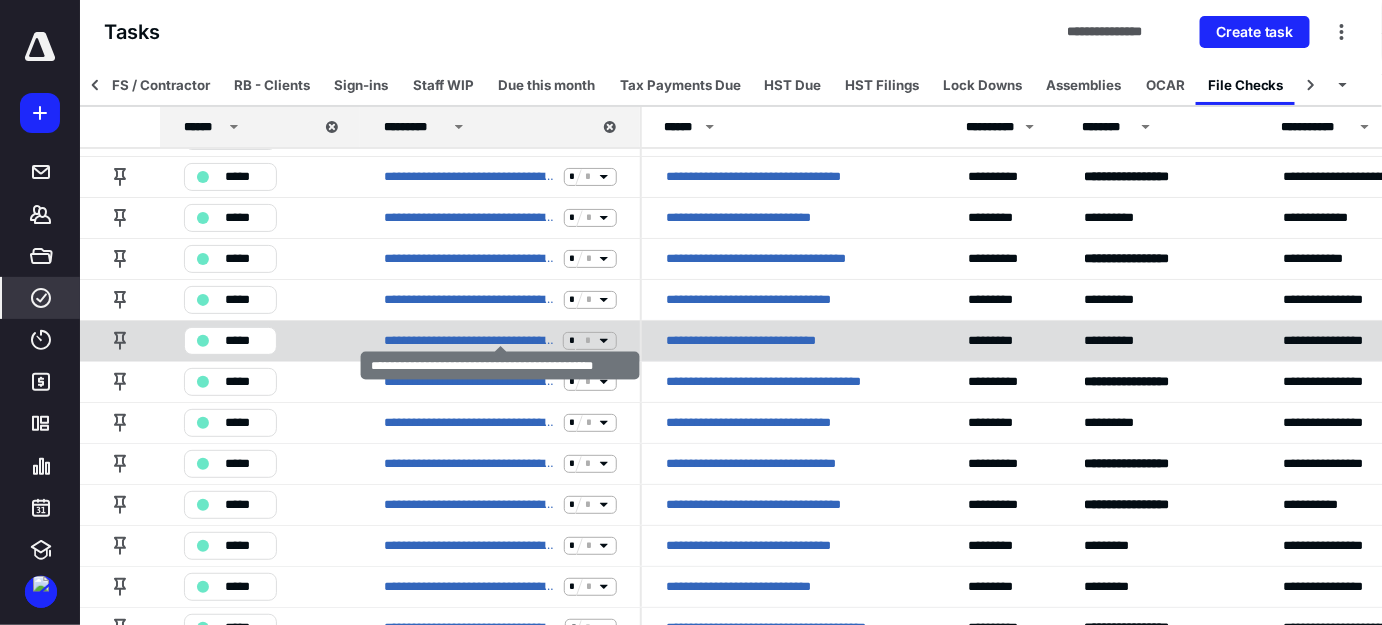 scroll, scrollTop: 2636, scrollLeft: 0, axis: vertical 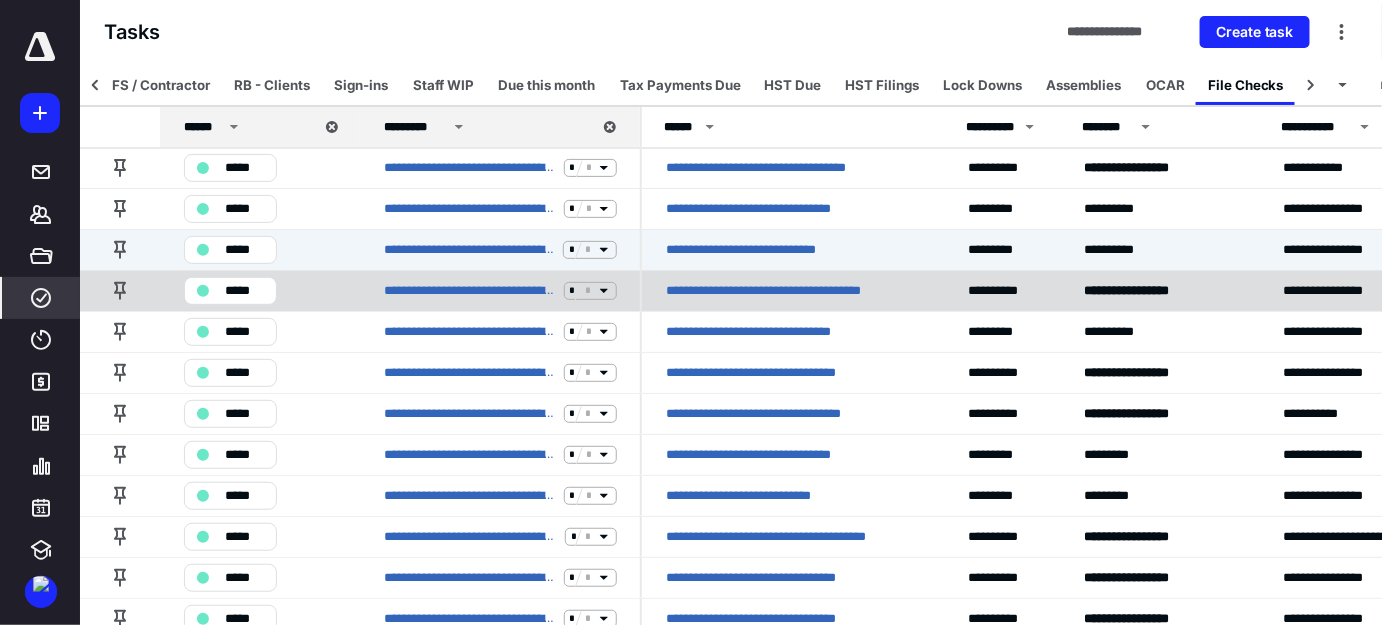 click 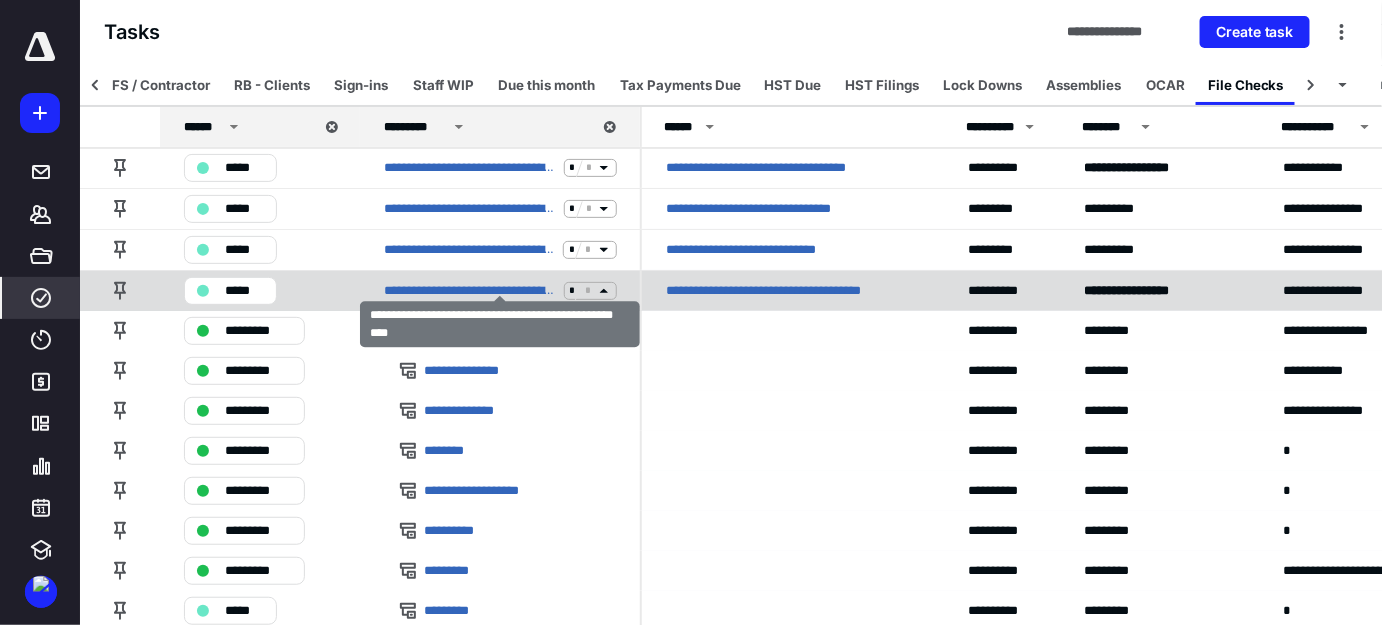 click 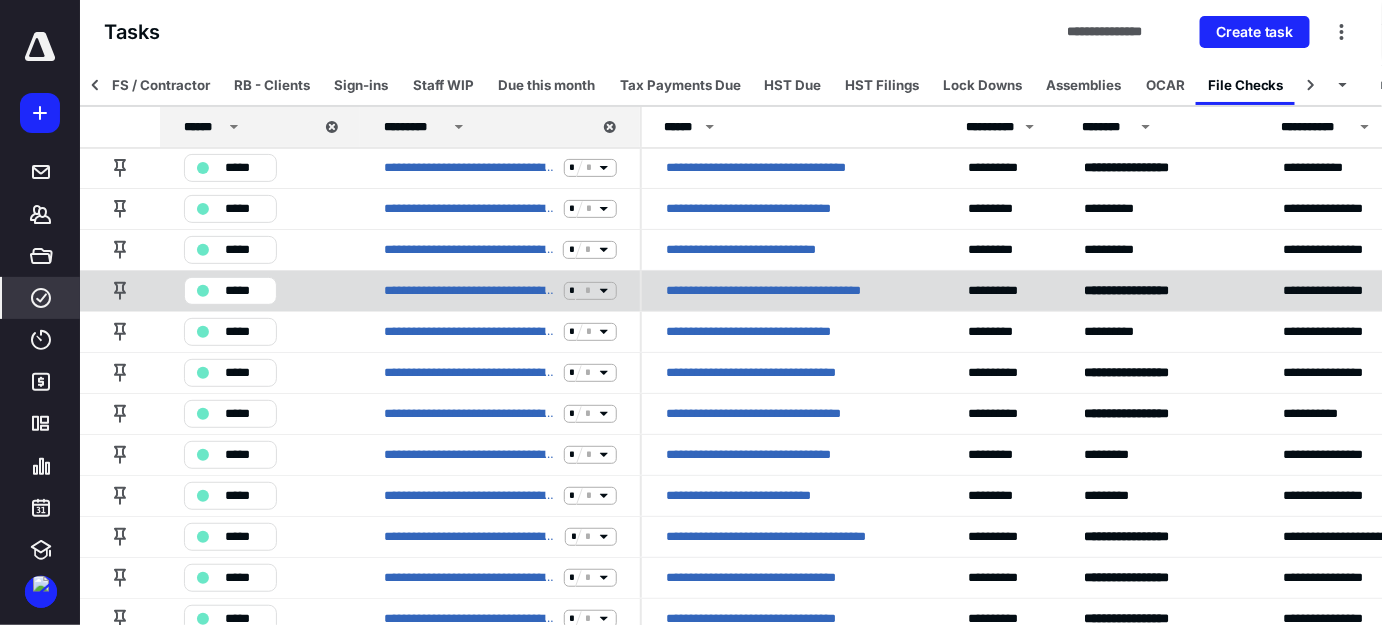 click 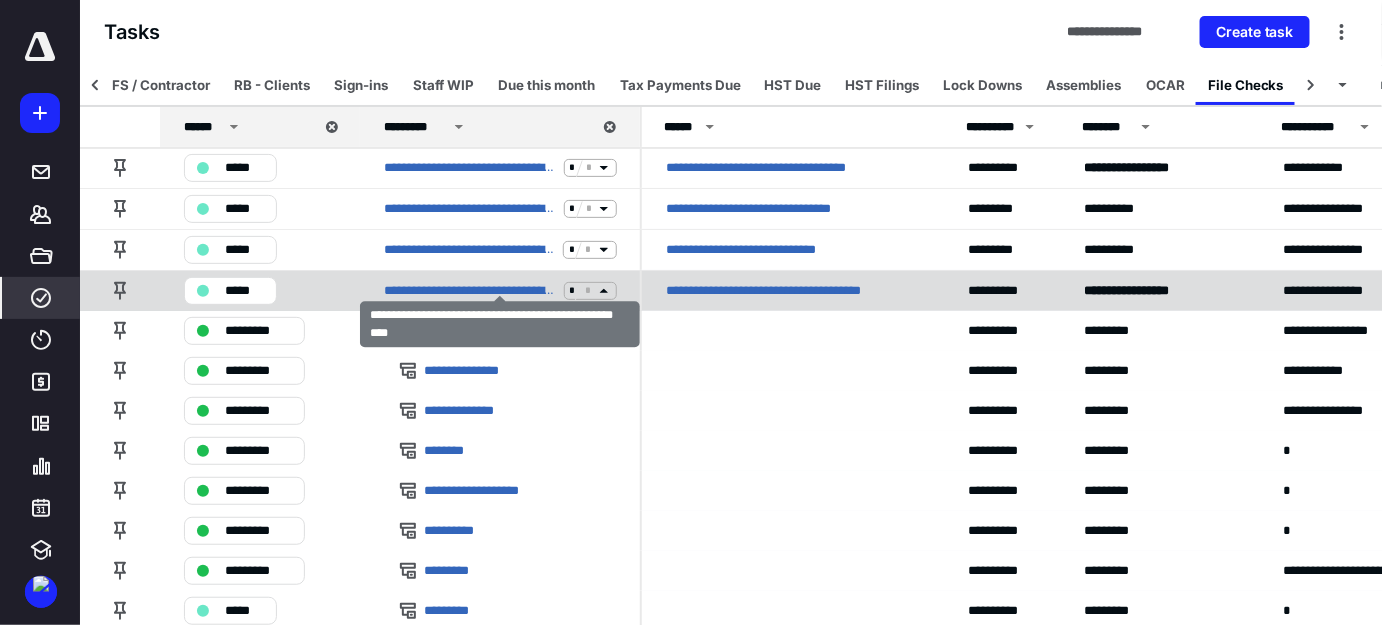 click 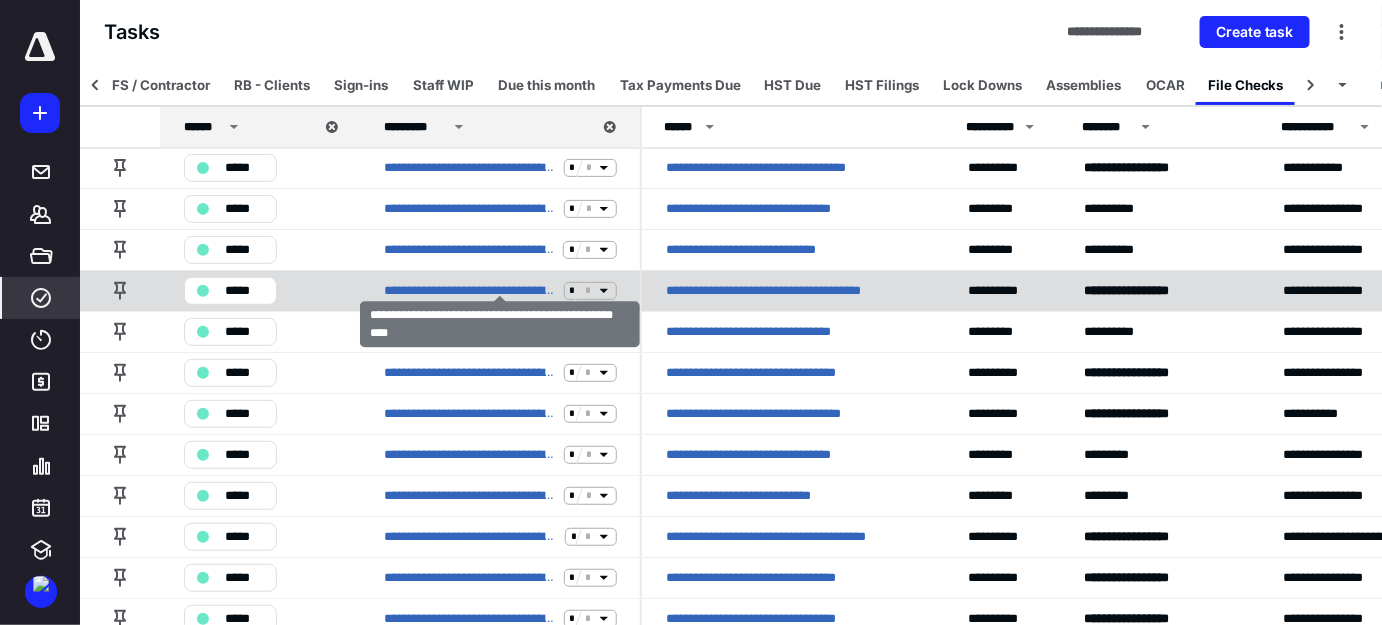 scroll, scrollTop: 2727, scrollLeft: 0, axis: vertical 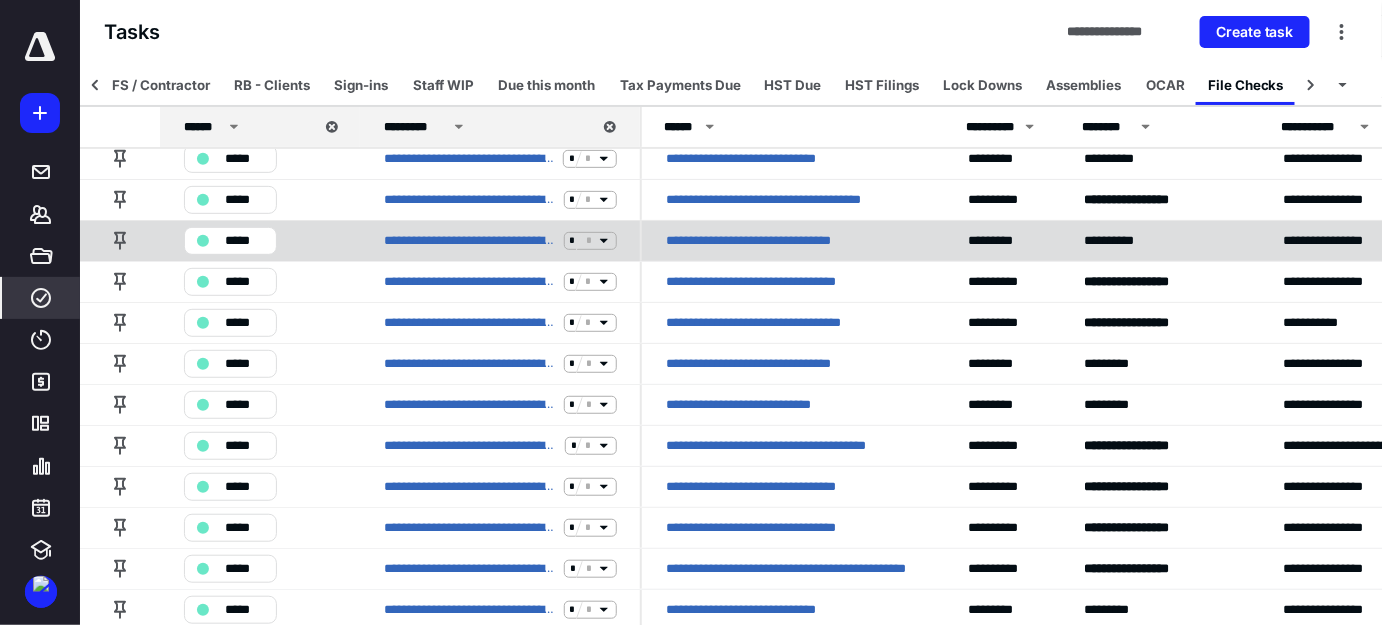 click 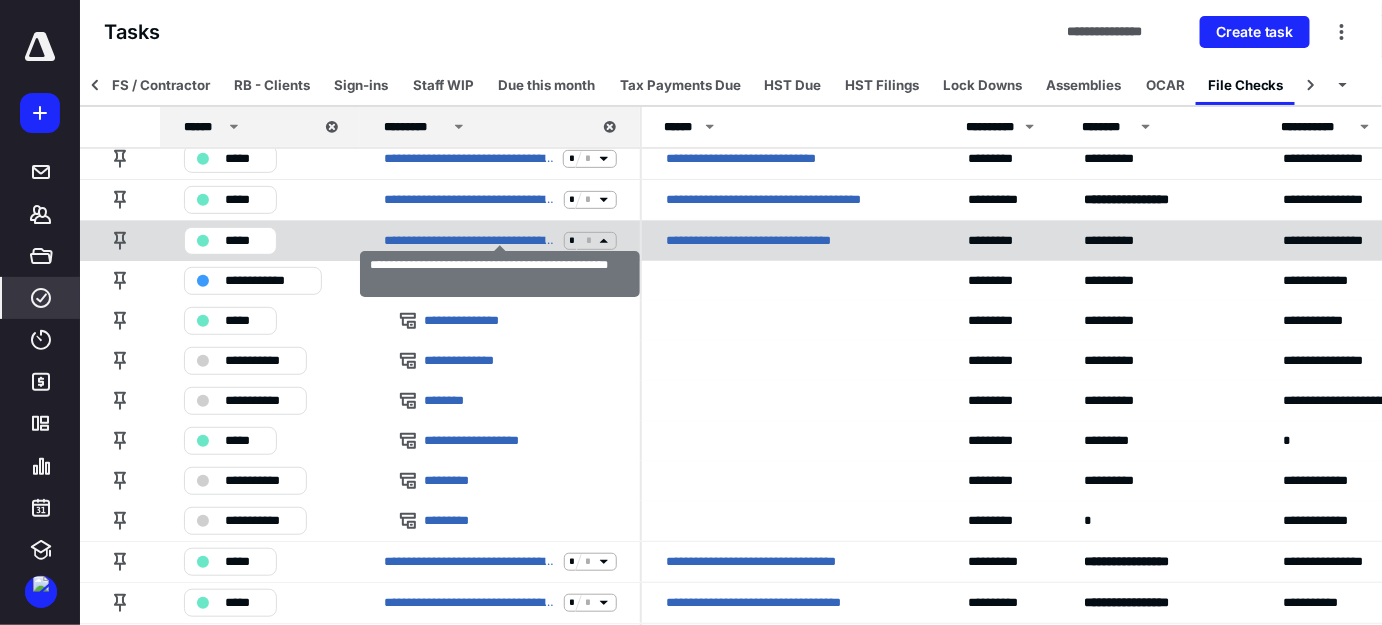 click 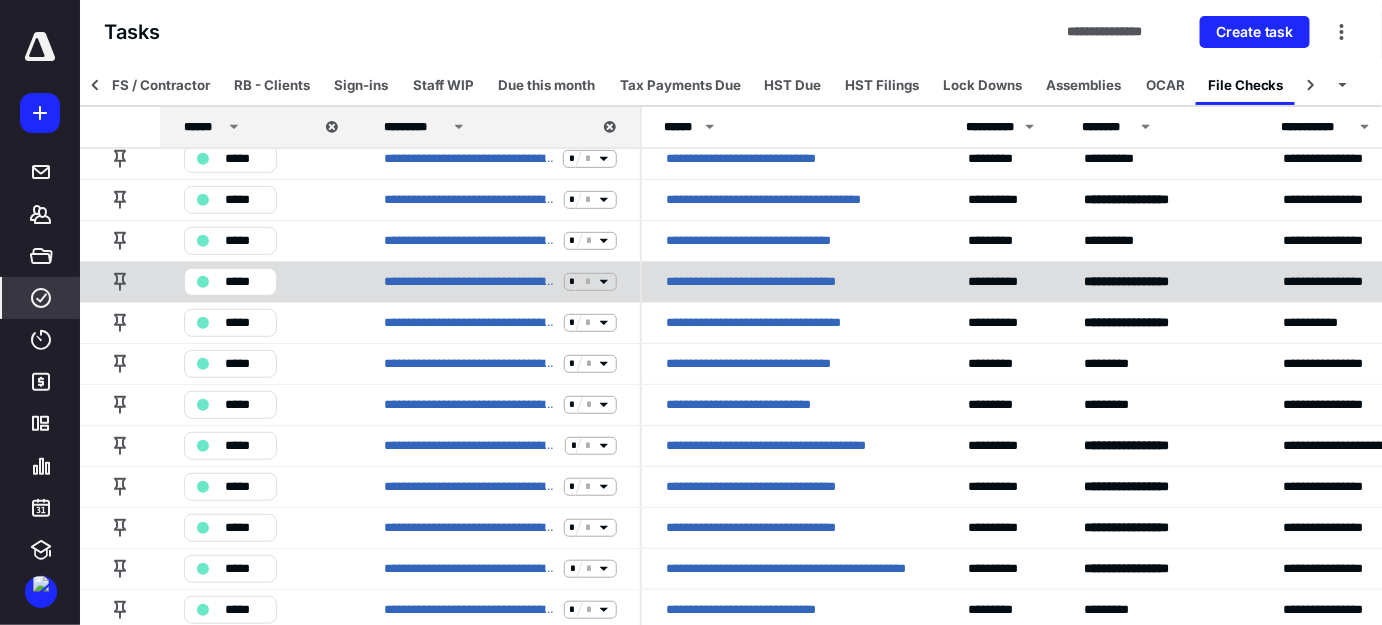 click 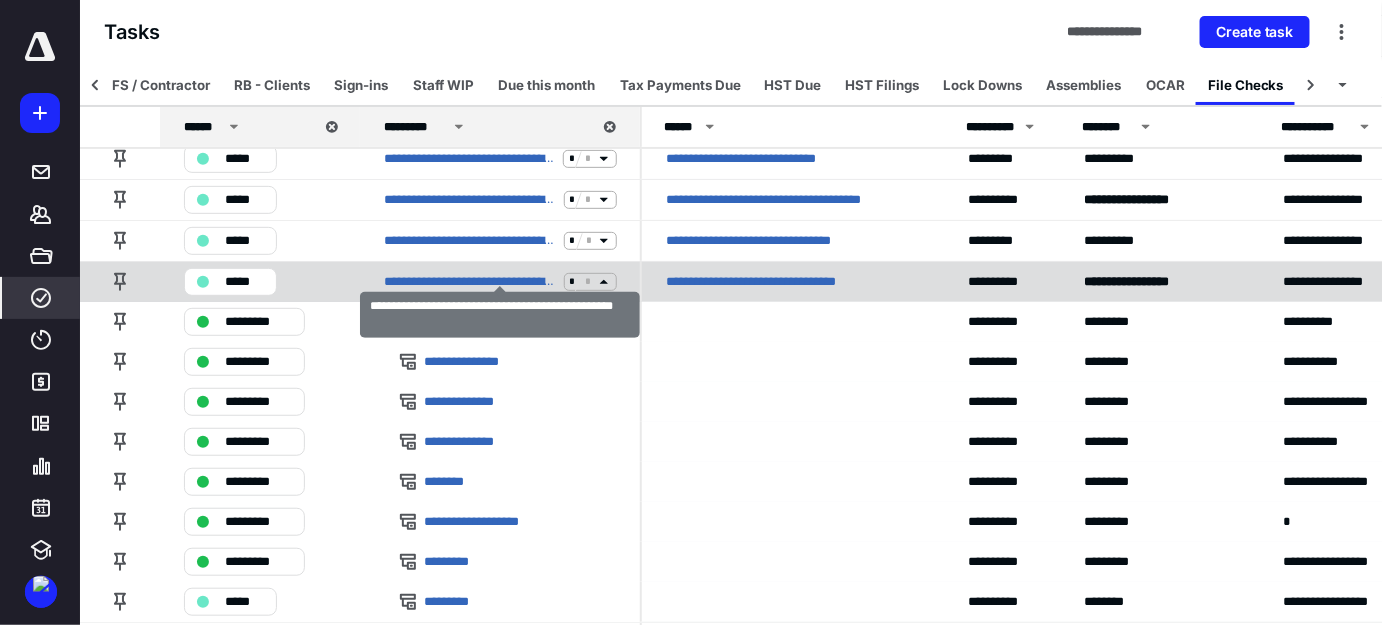 click 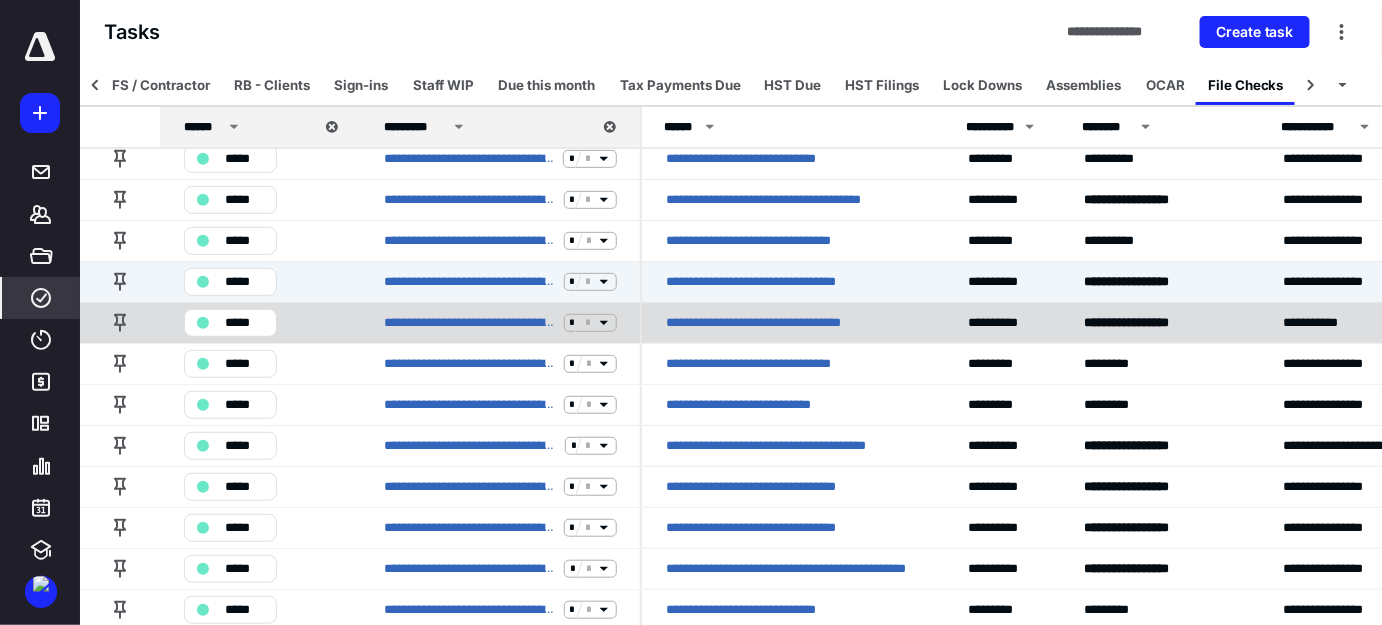click 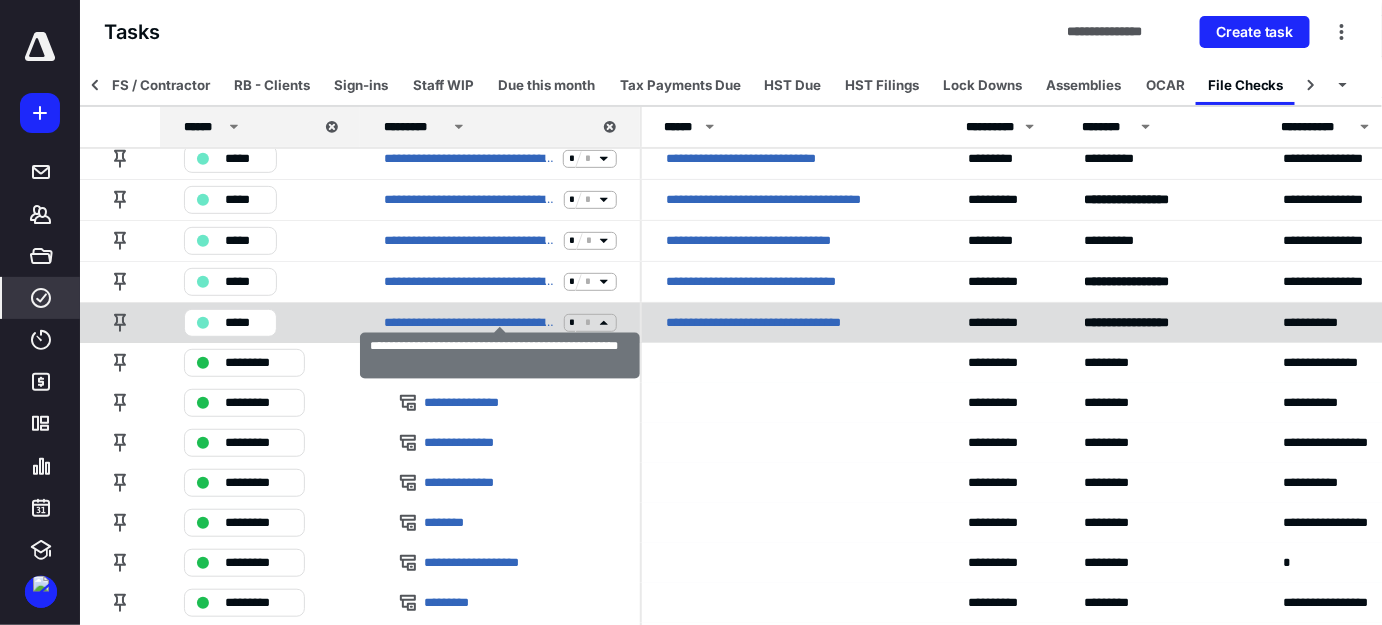 click 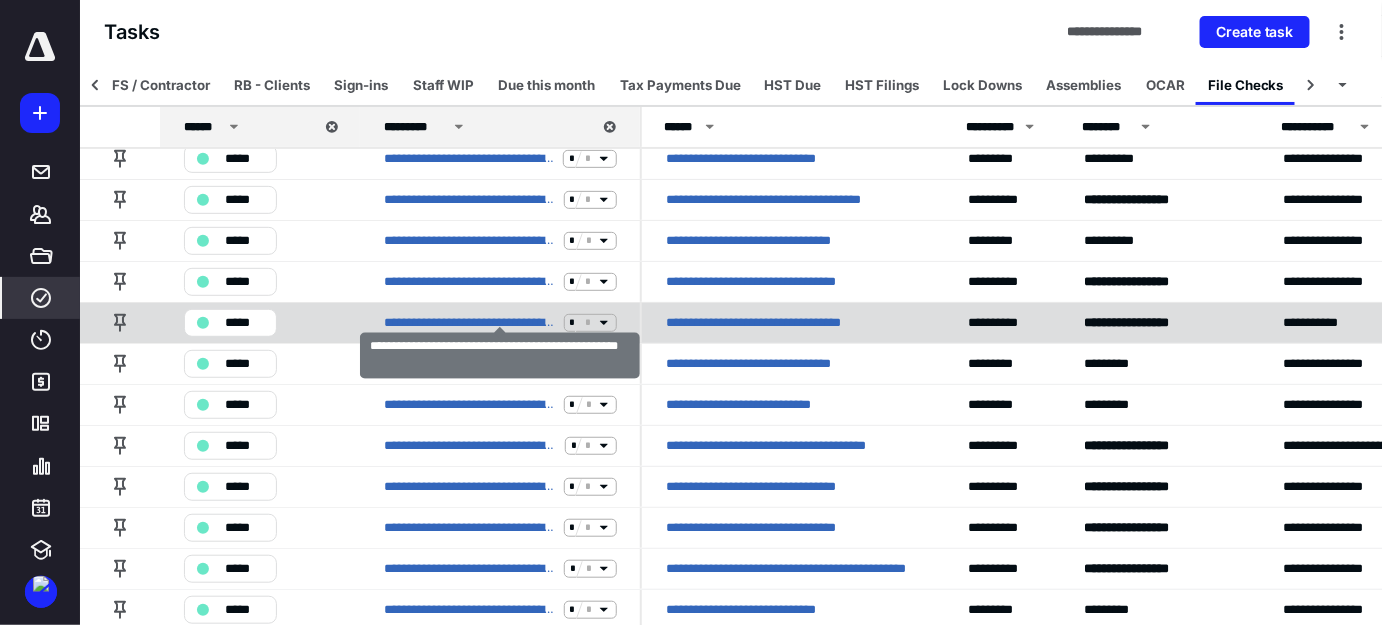 scroll, scrollTop: 2818, scrollLeft: 0, axis: vertical 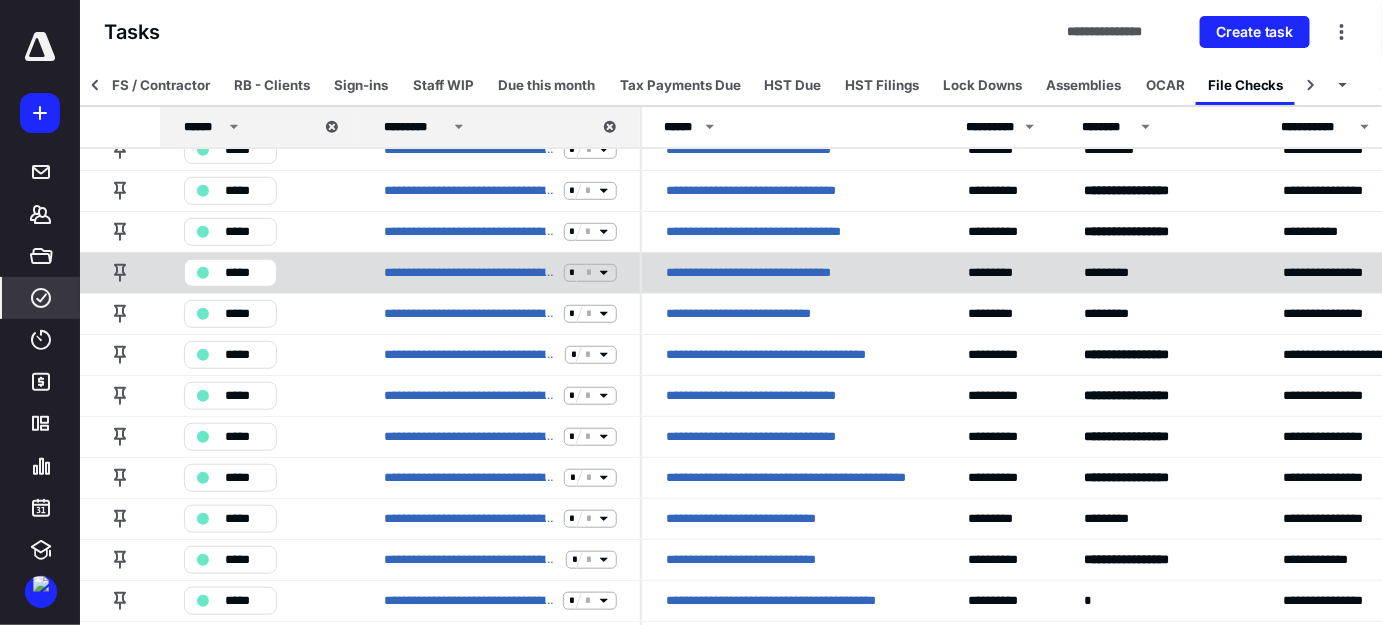 click 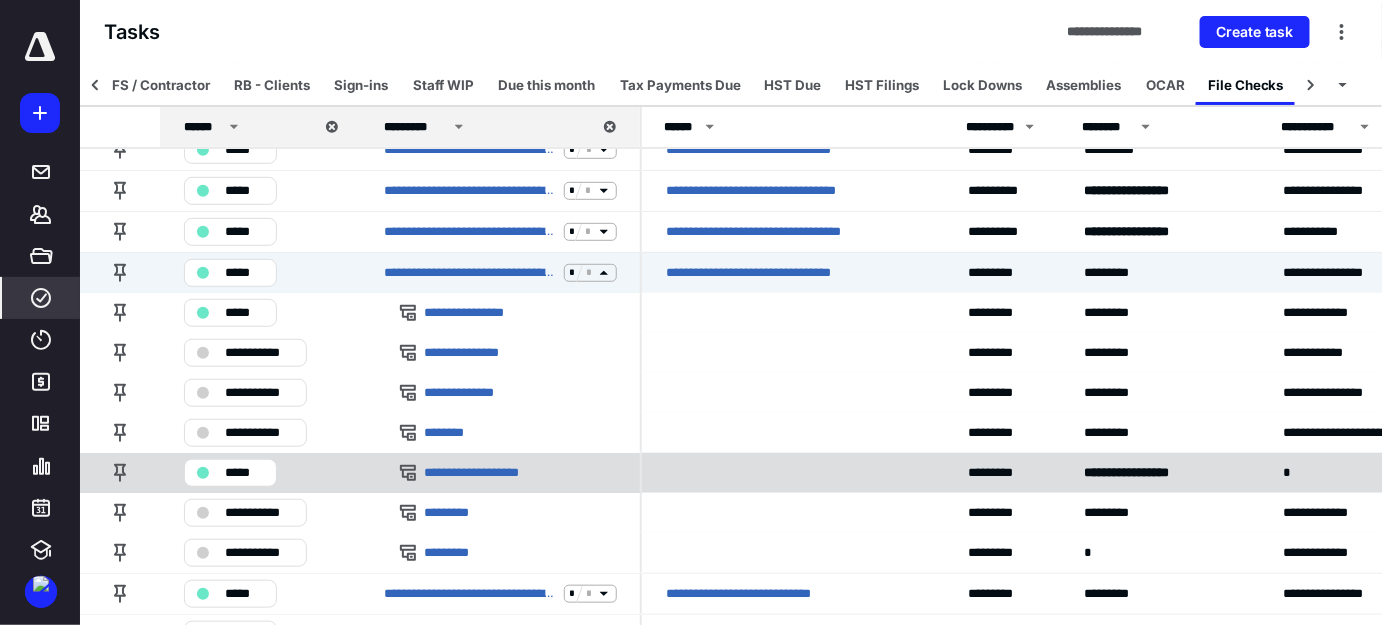 click on "*****" at bounding box center [244, 473] 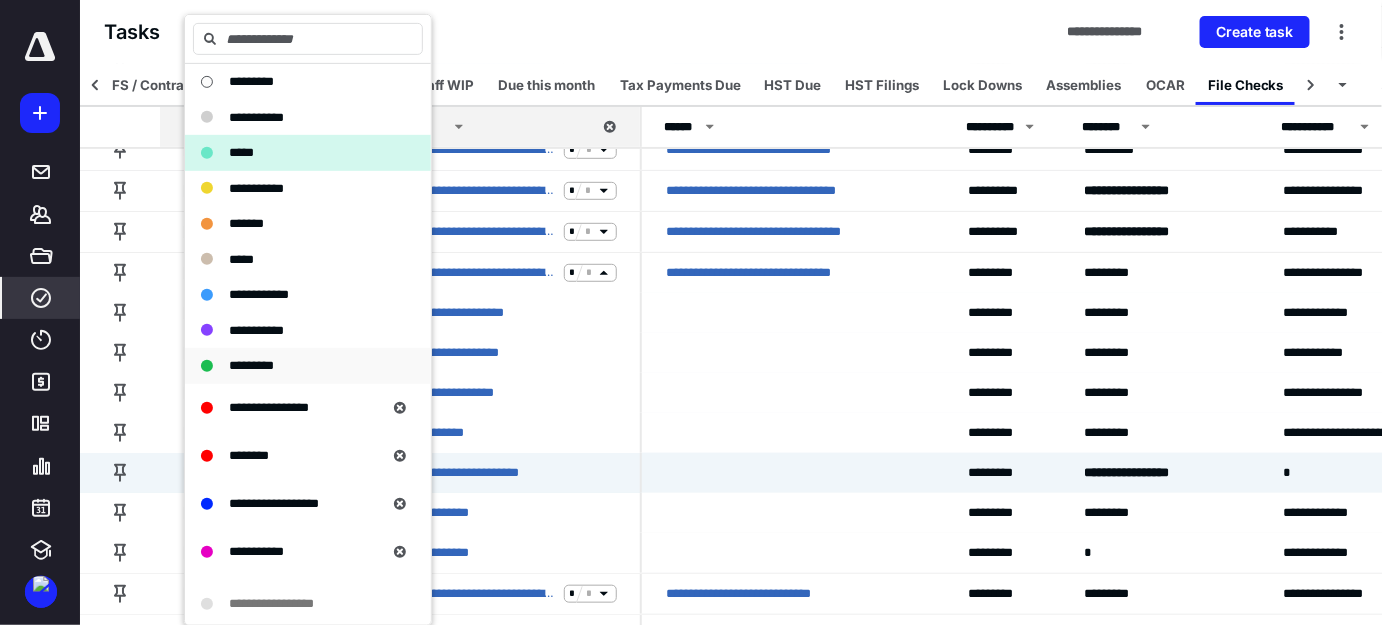 click on "*********" at bounding box center [251, 365] 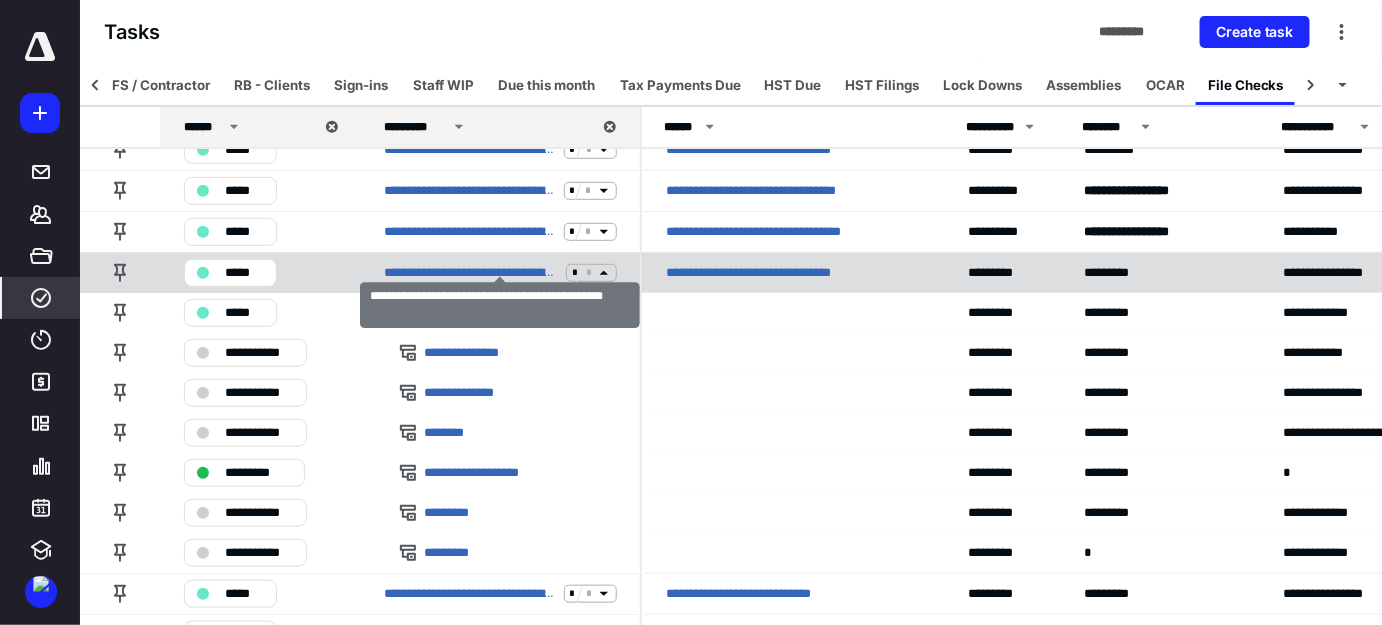 click 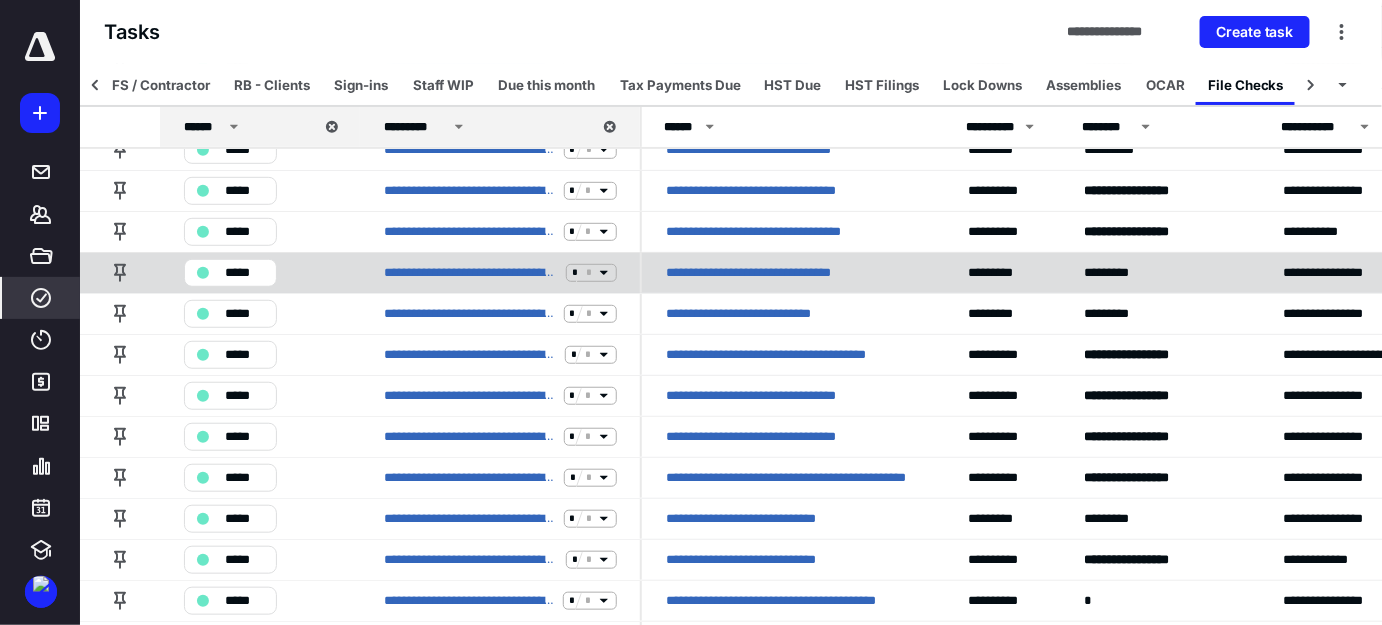 scroll, scrollTop: 2909, scrollLeft: 0, axis: vertical 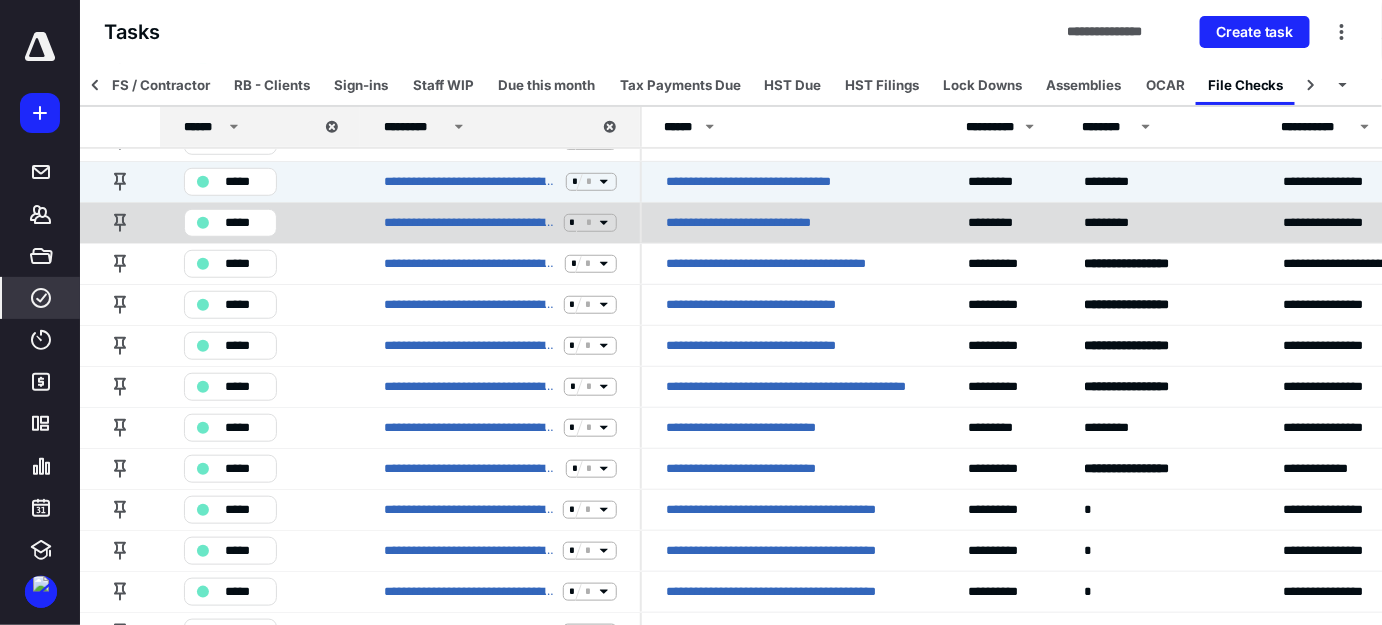 click 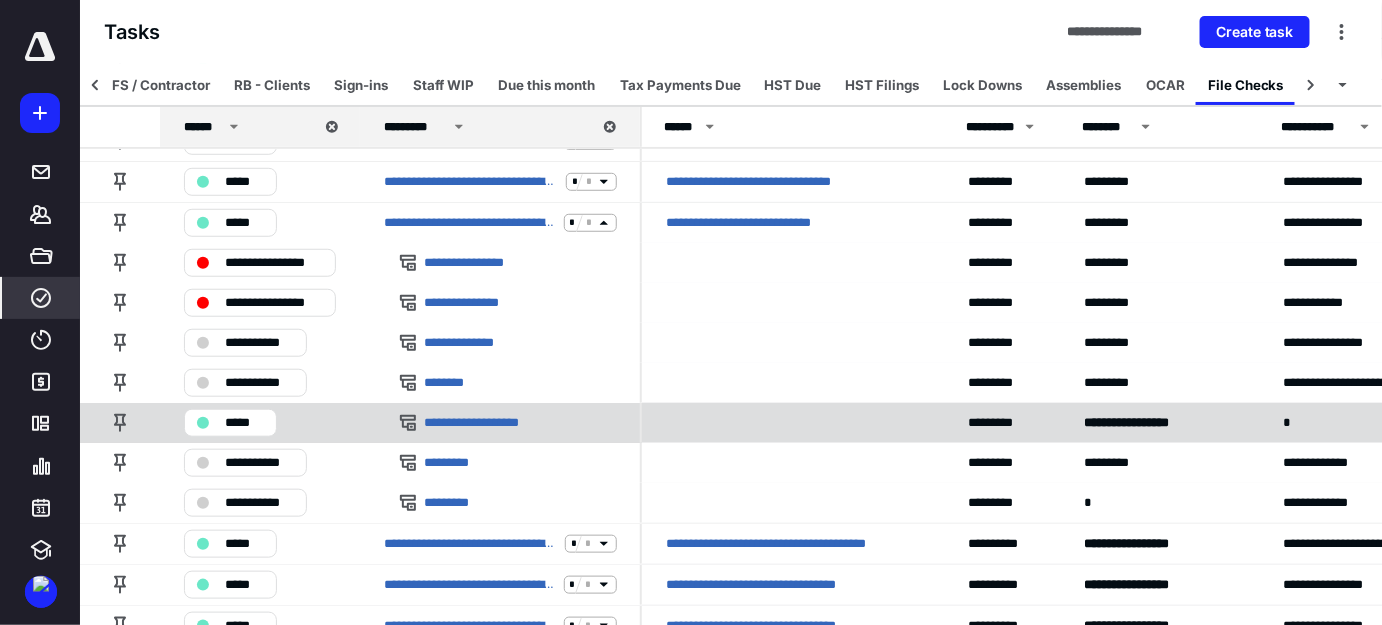 click on "*****" at bounding box center [244, 423] 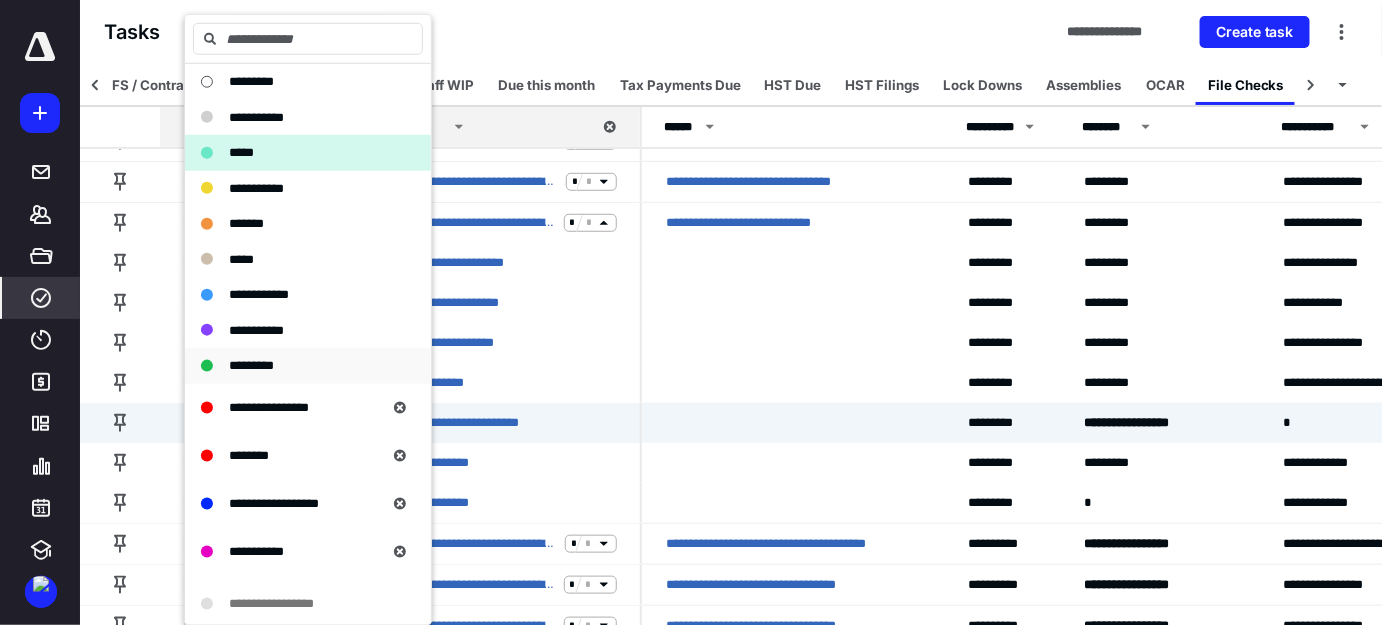 click on "*********" at bounding box center [251, 365] 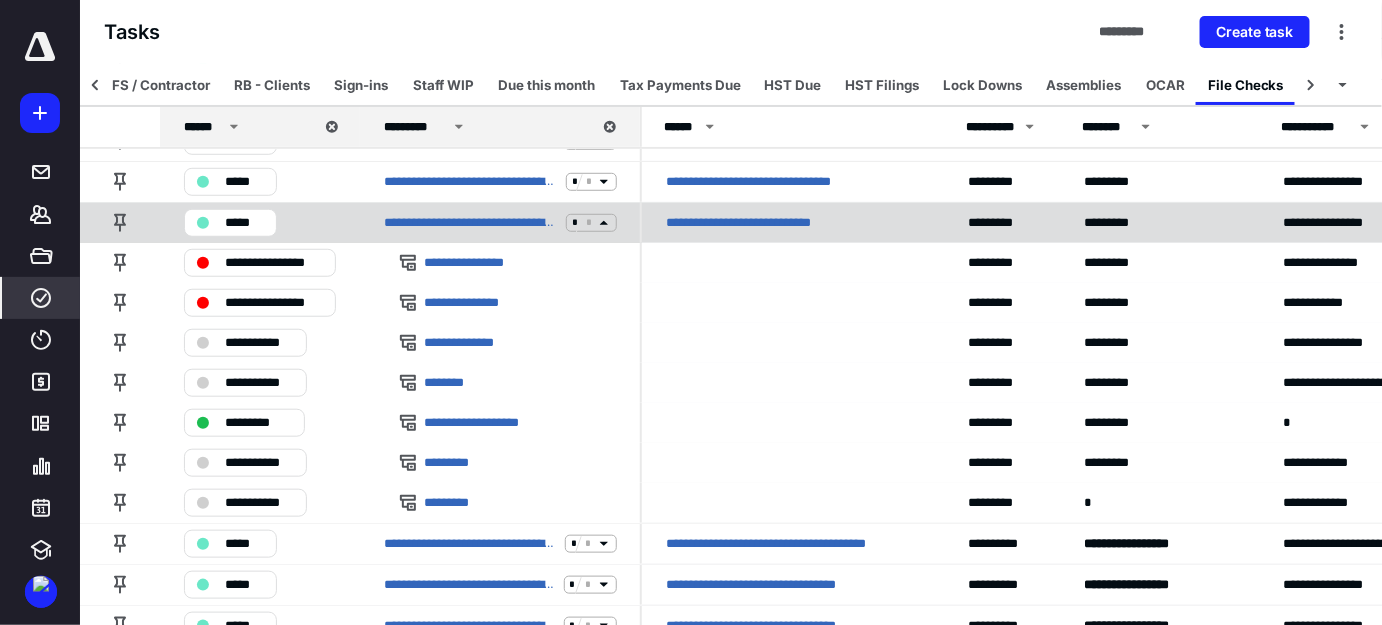 click 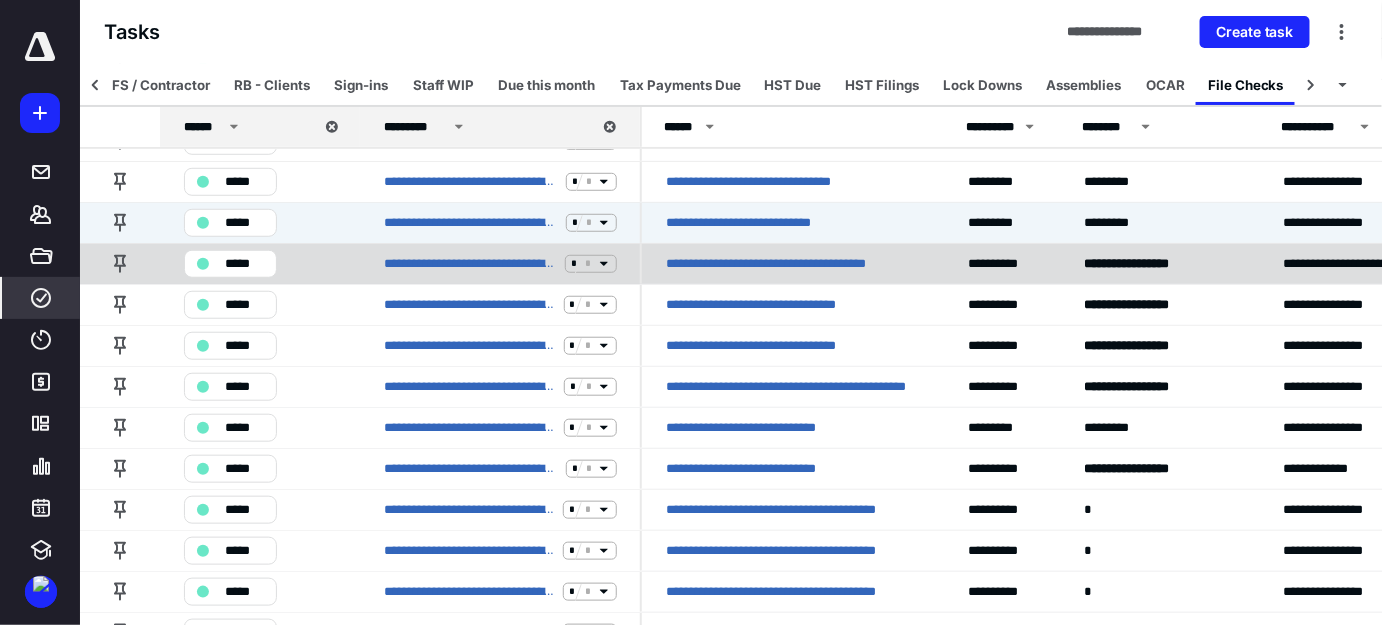 click 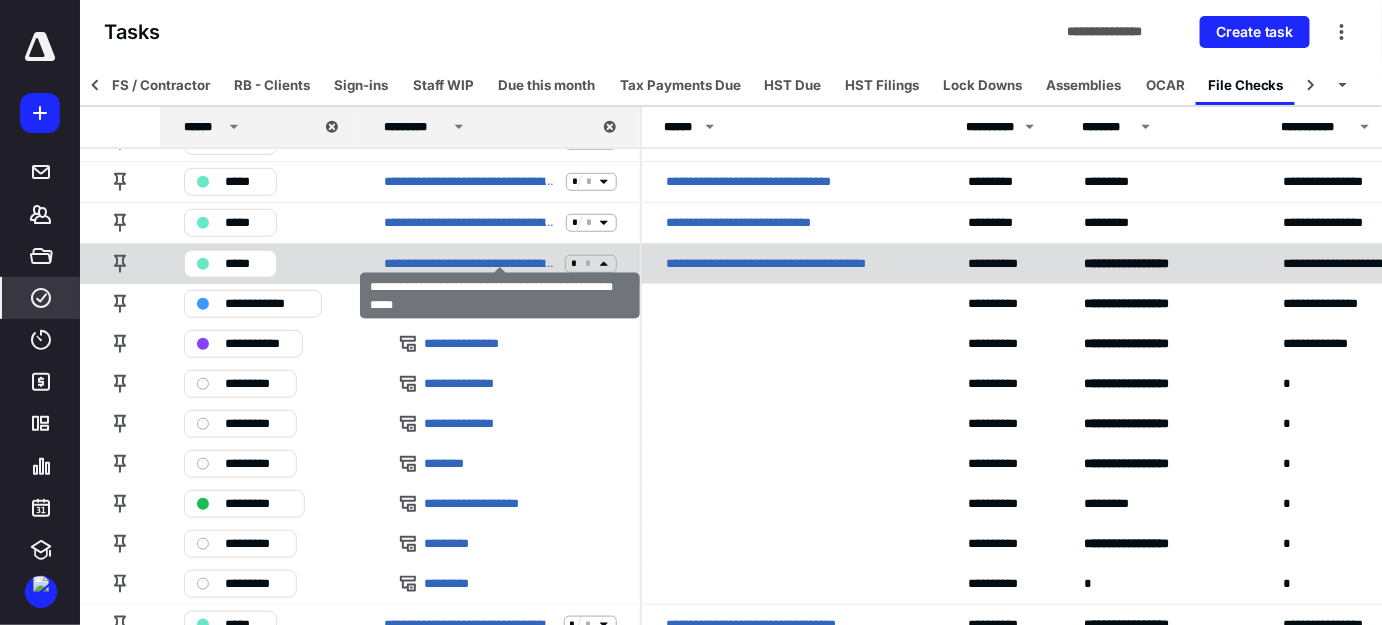 click 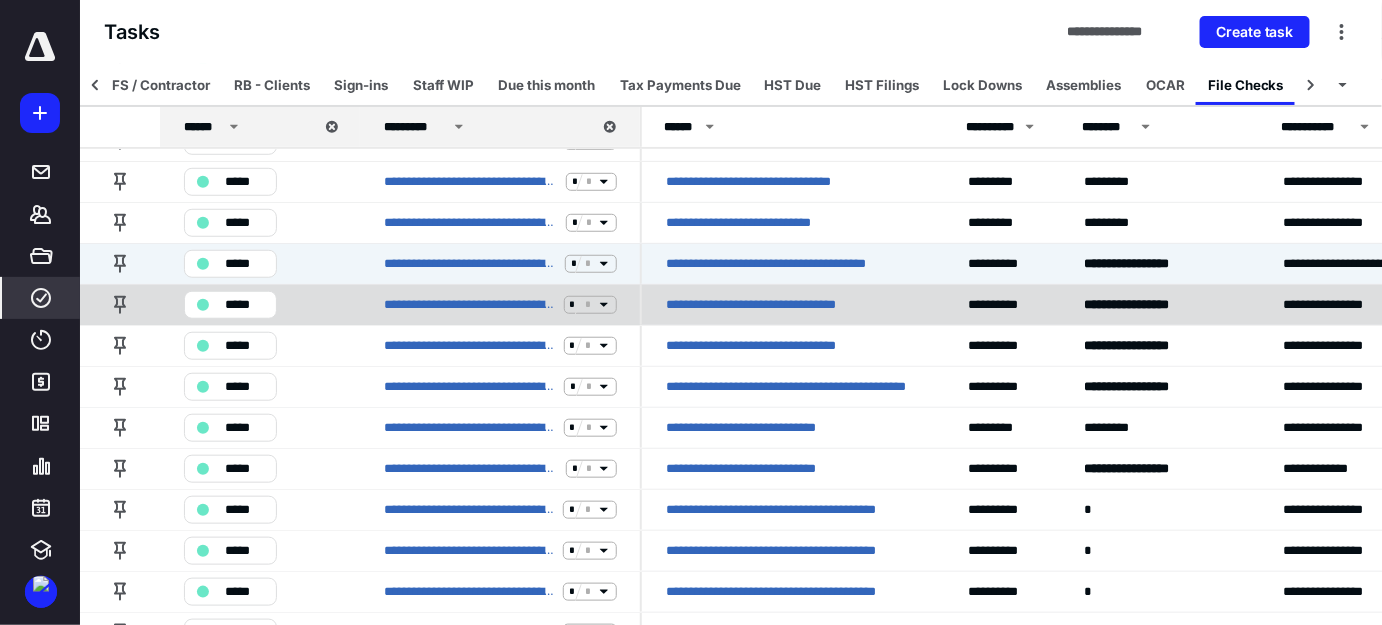 click 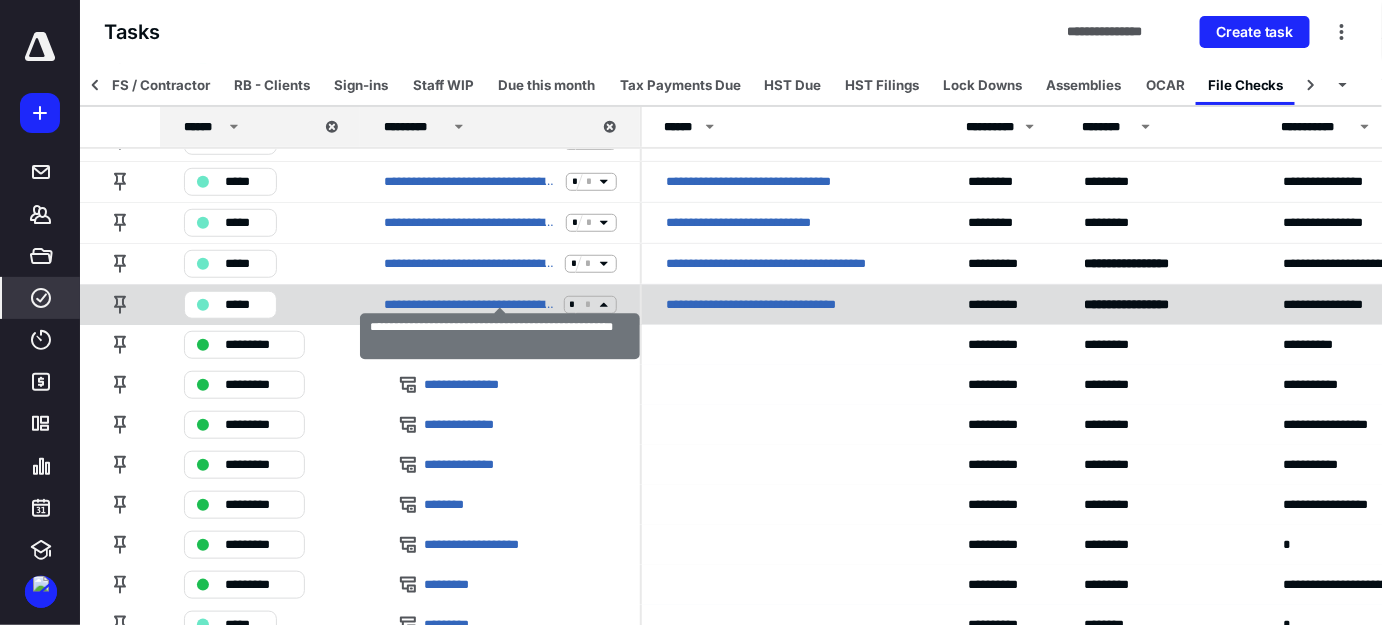 click 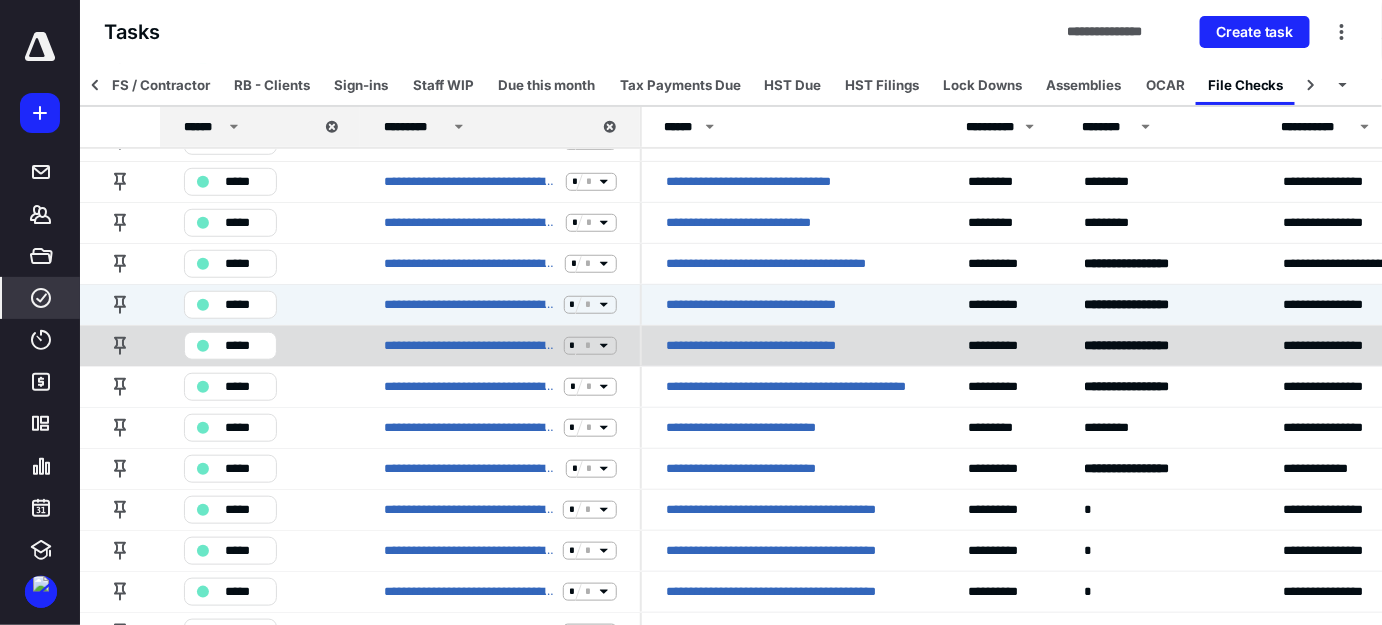 click 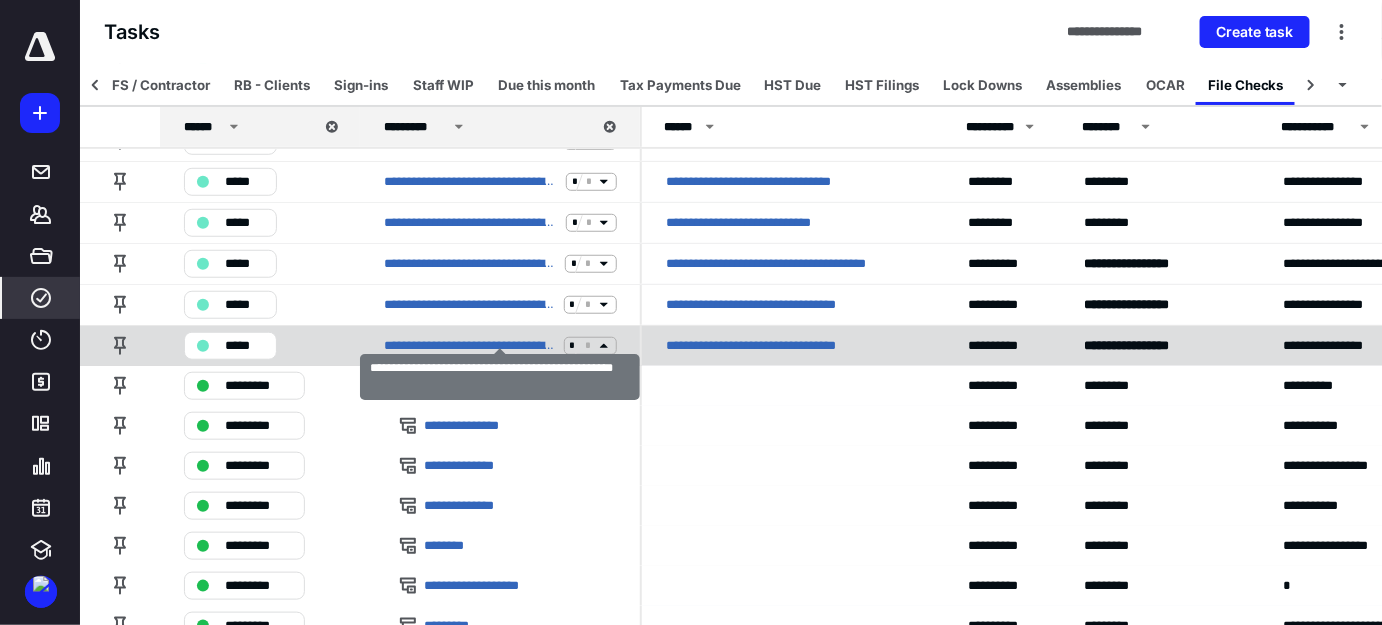 click 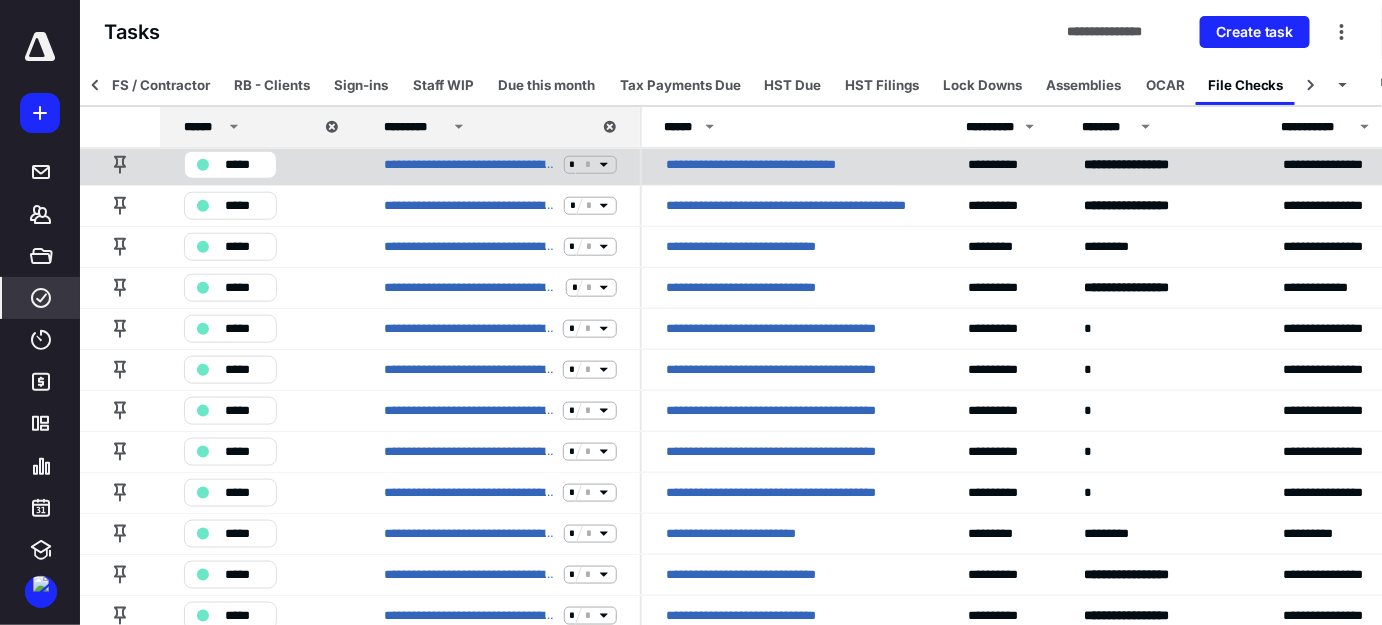 scroll, scrollTop: 3000, scrollLeft: 0, axis: vertical 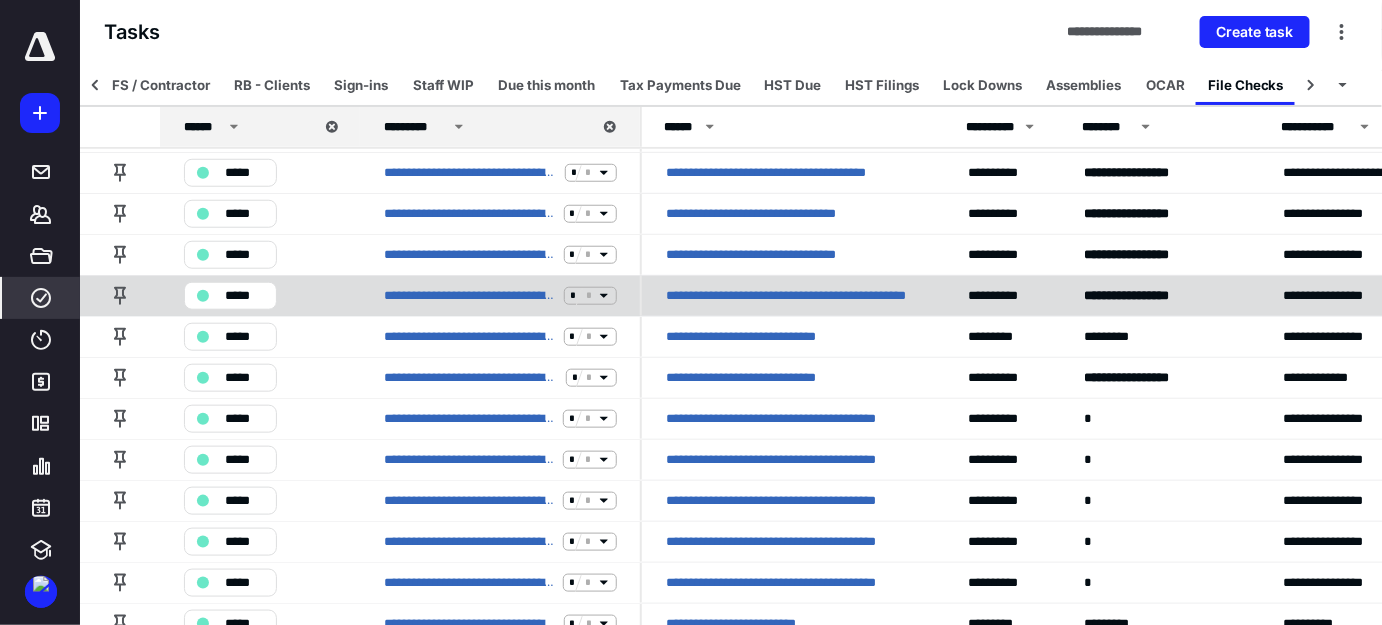 click 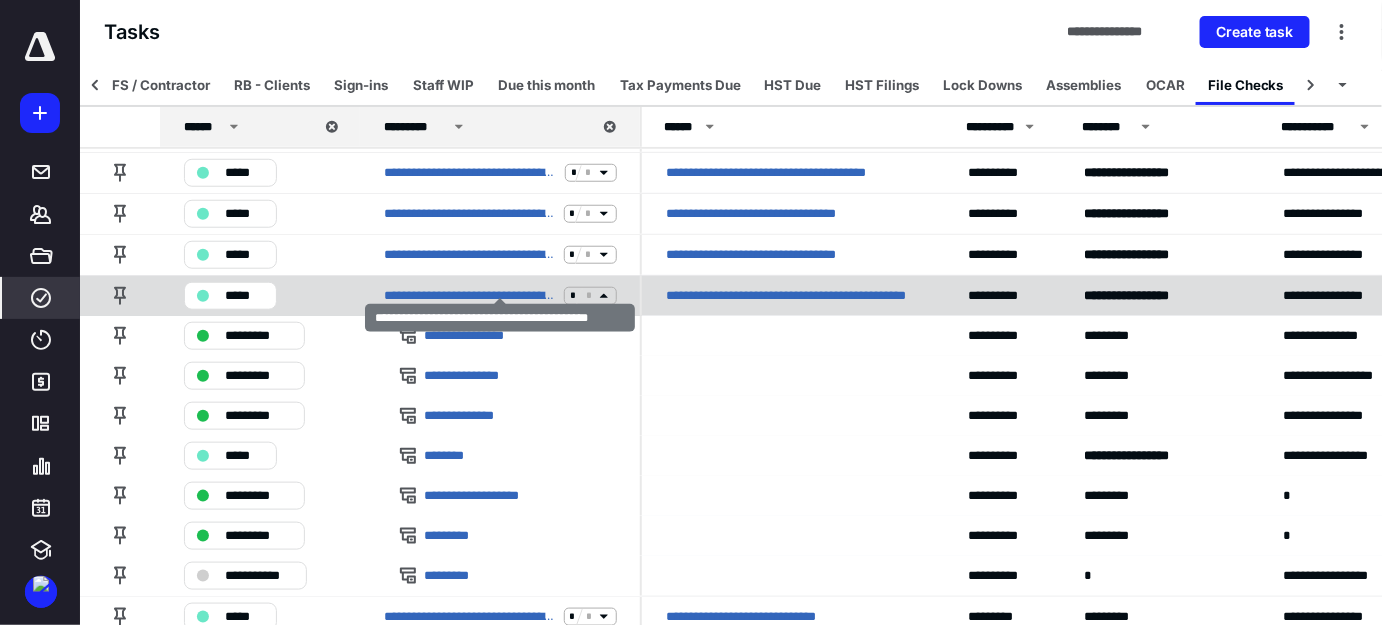 click 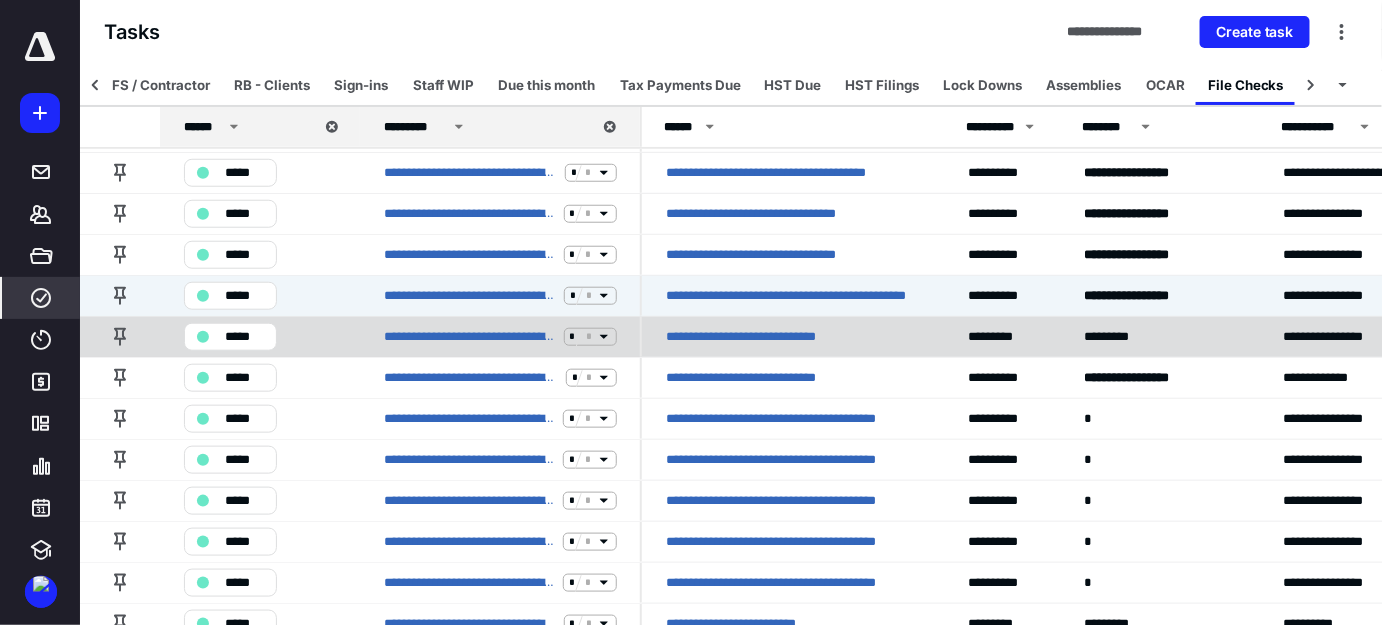 click 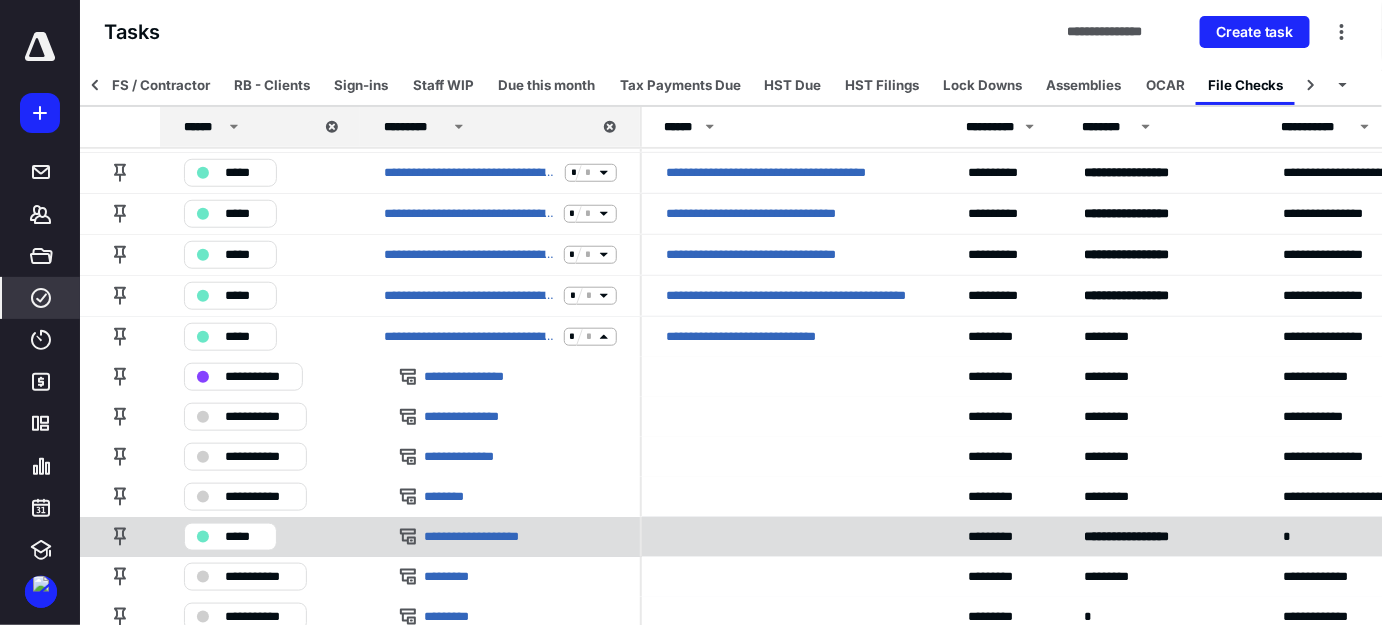 click on "*****" at bounding box center [244, 537] 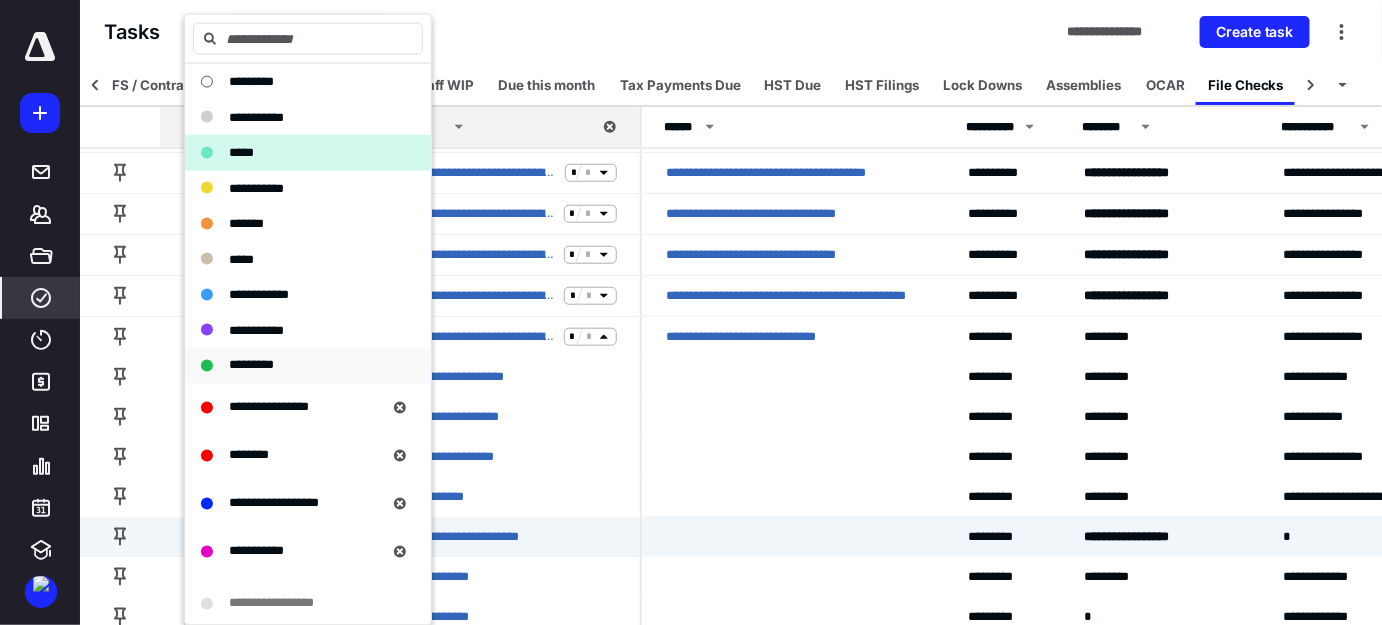 click on "*********" at bounding box center (251, 365) 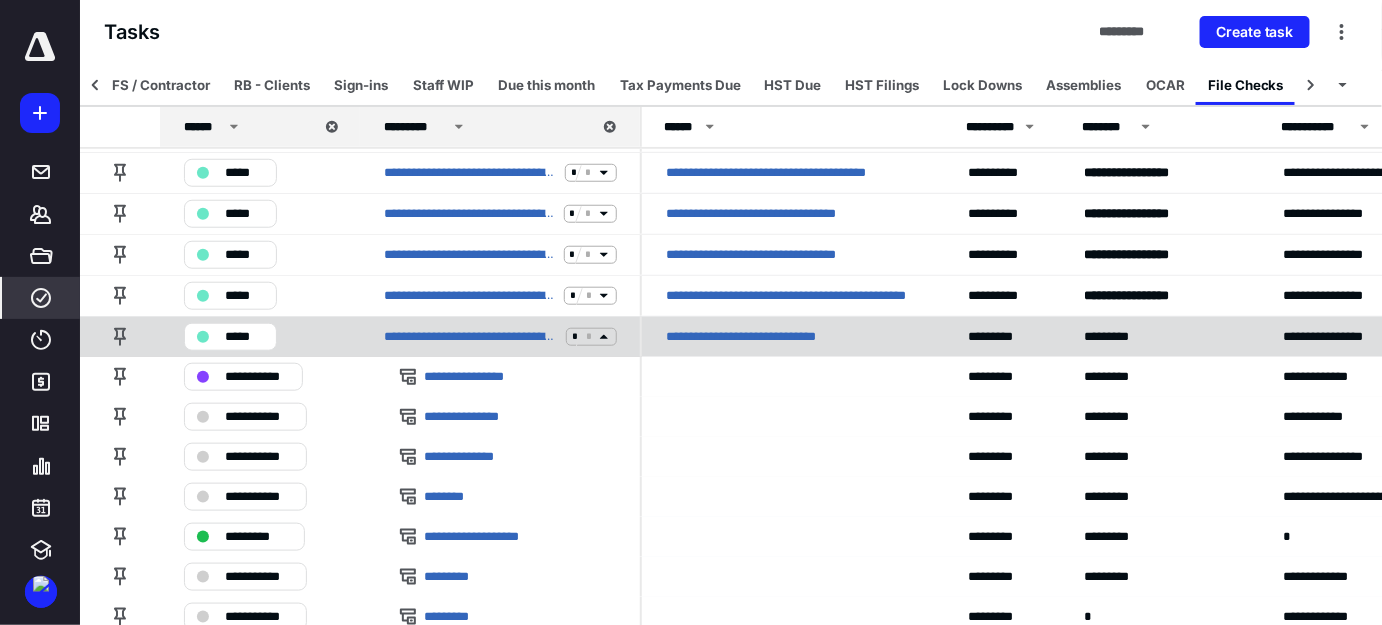 click 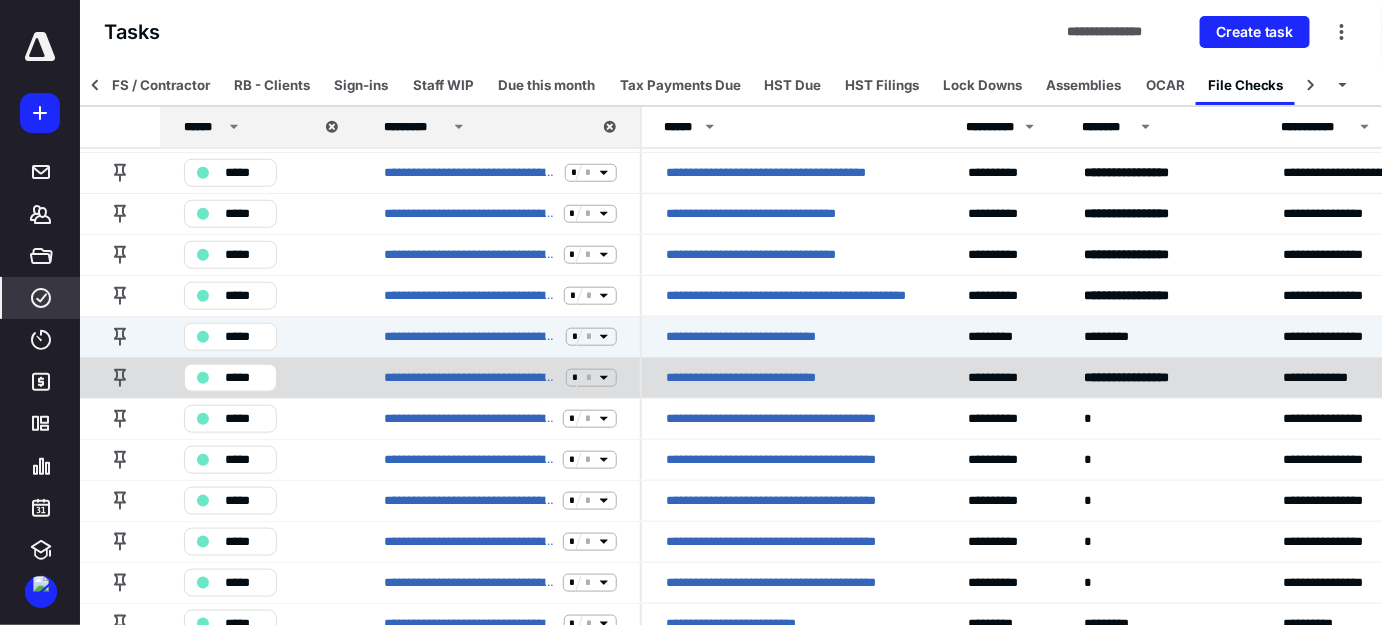 click 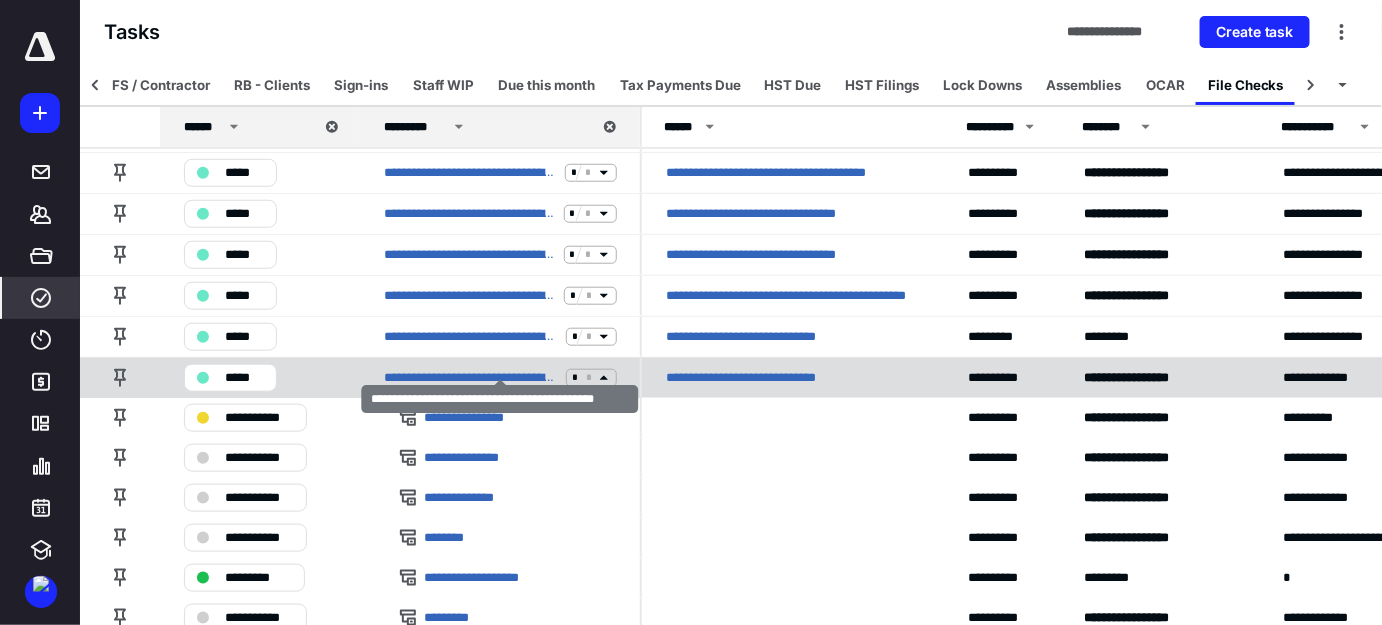 click 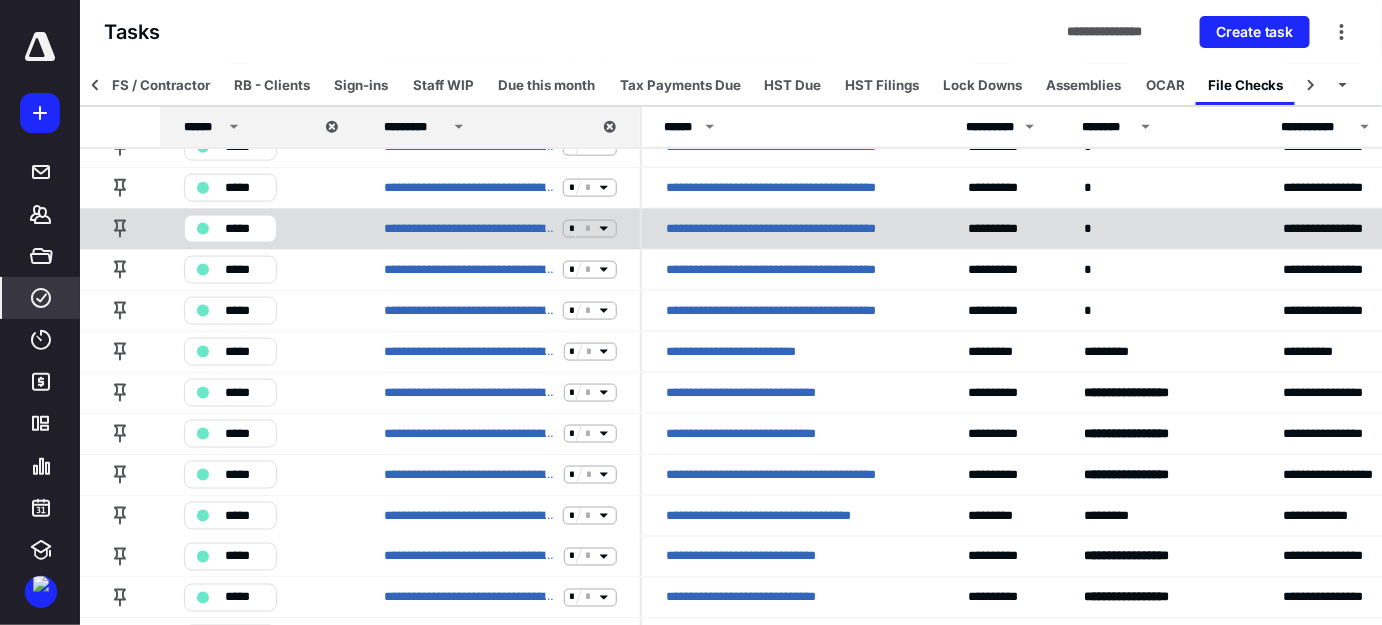 scroll, scrollTop: 3363, scrollLeft: 0, axis: vertical 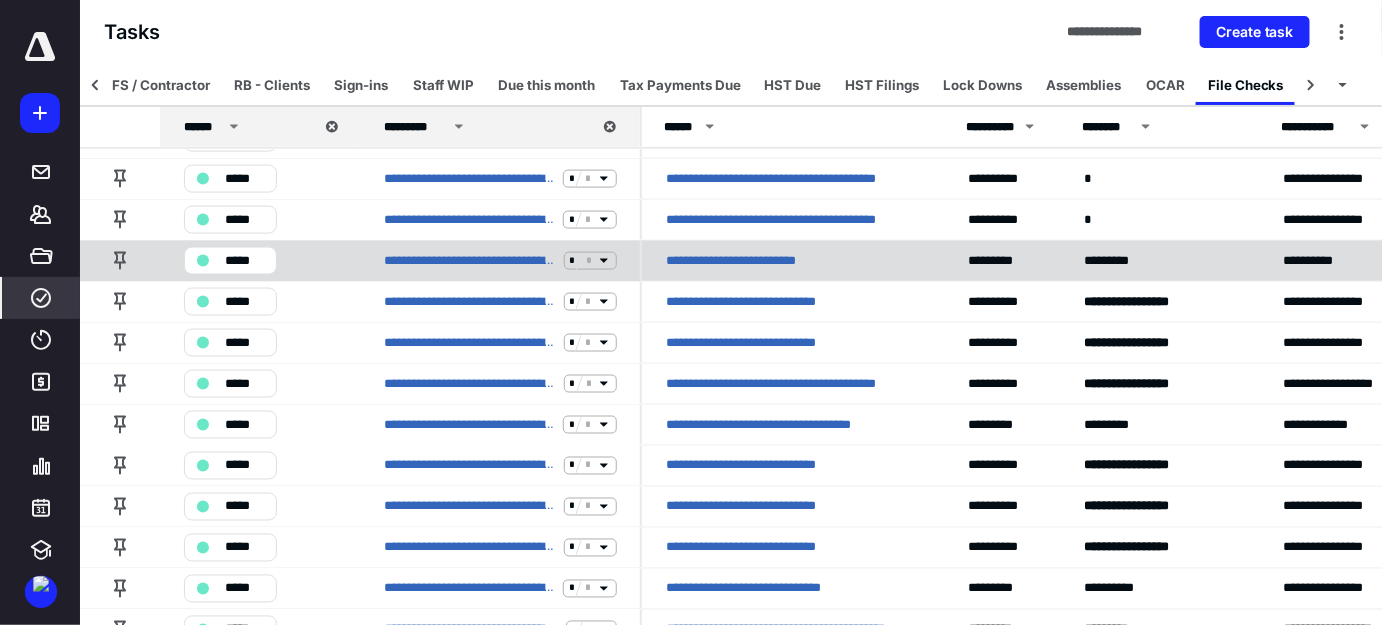 click 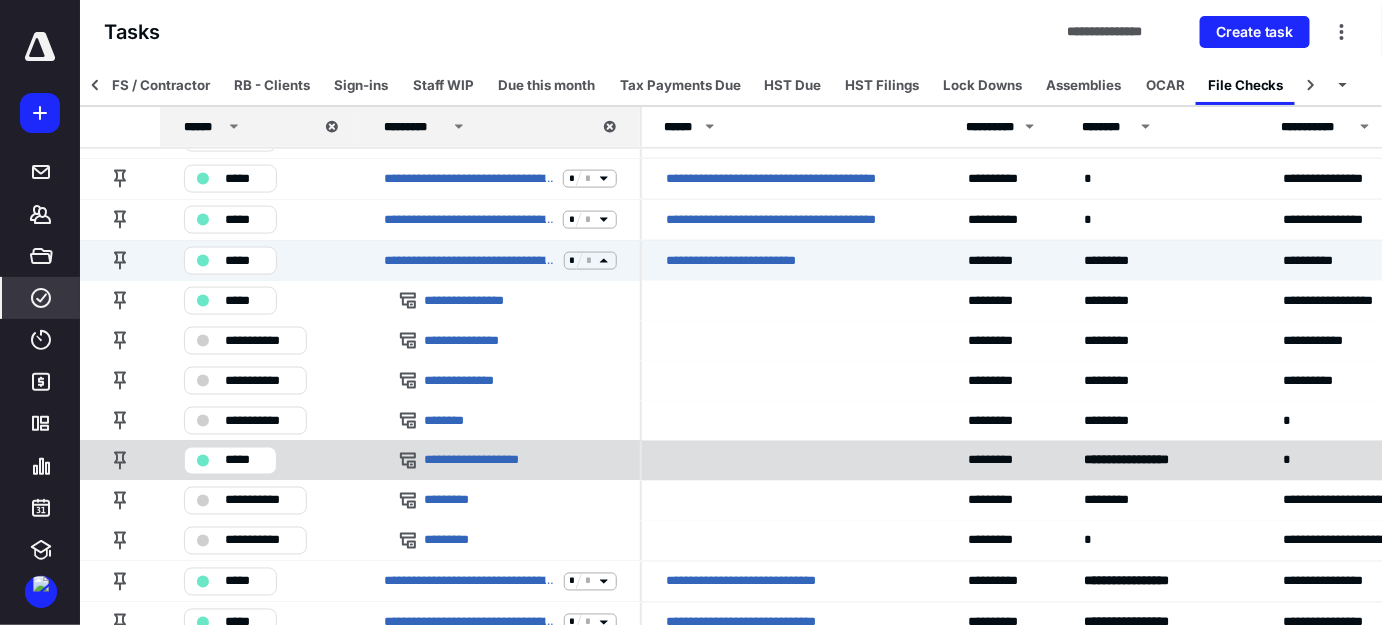click on "*****" at bounding box center [244, 461] 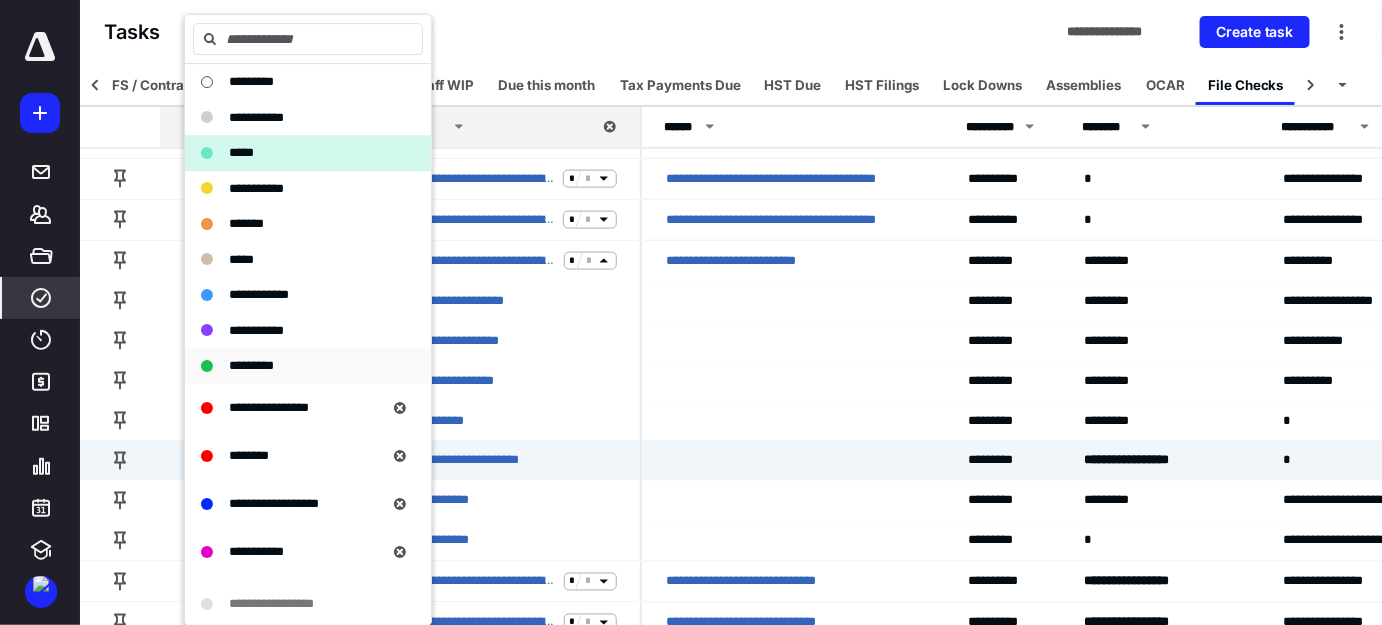 click on "*********" at bounding box center (251, 365) 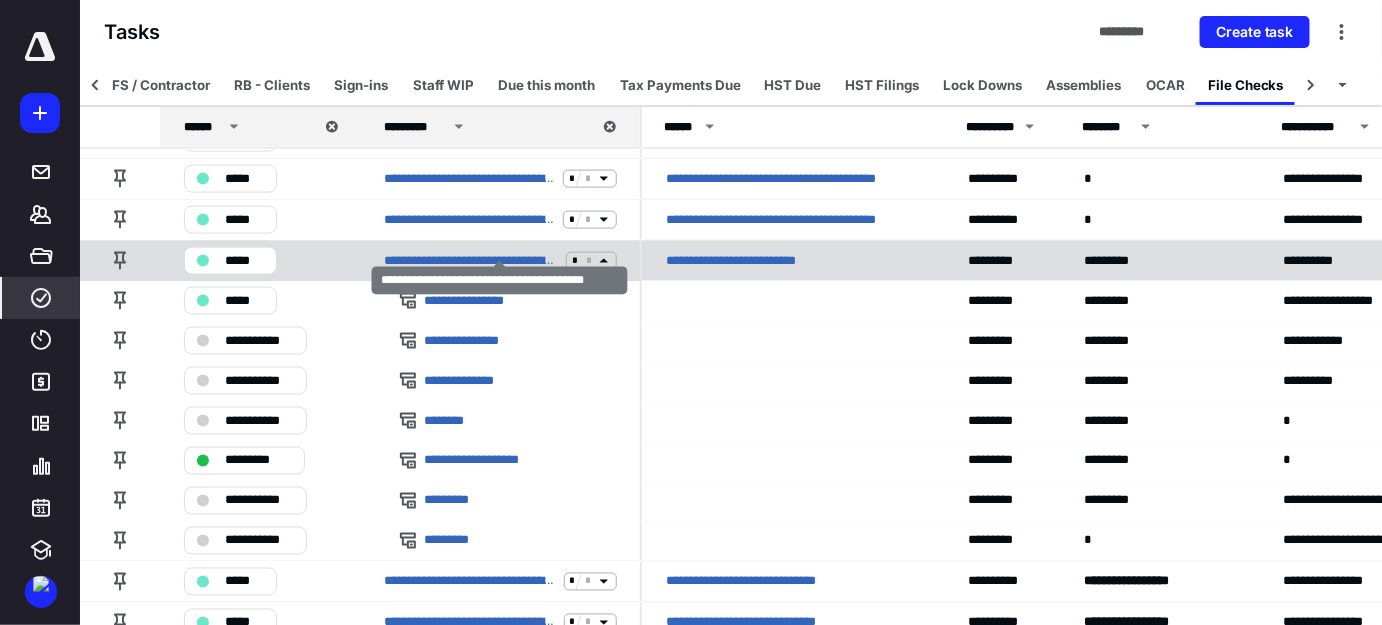 click 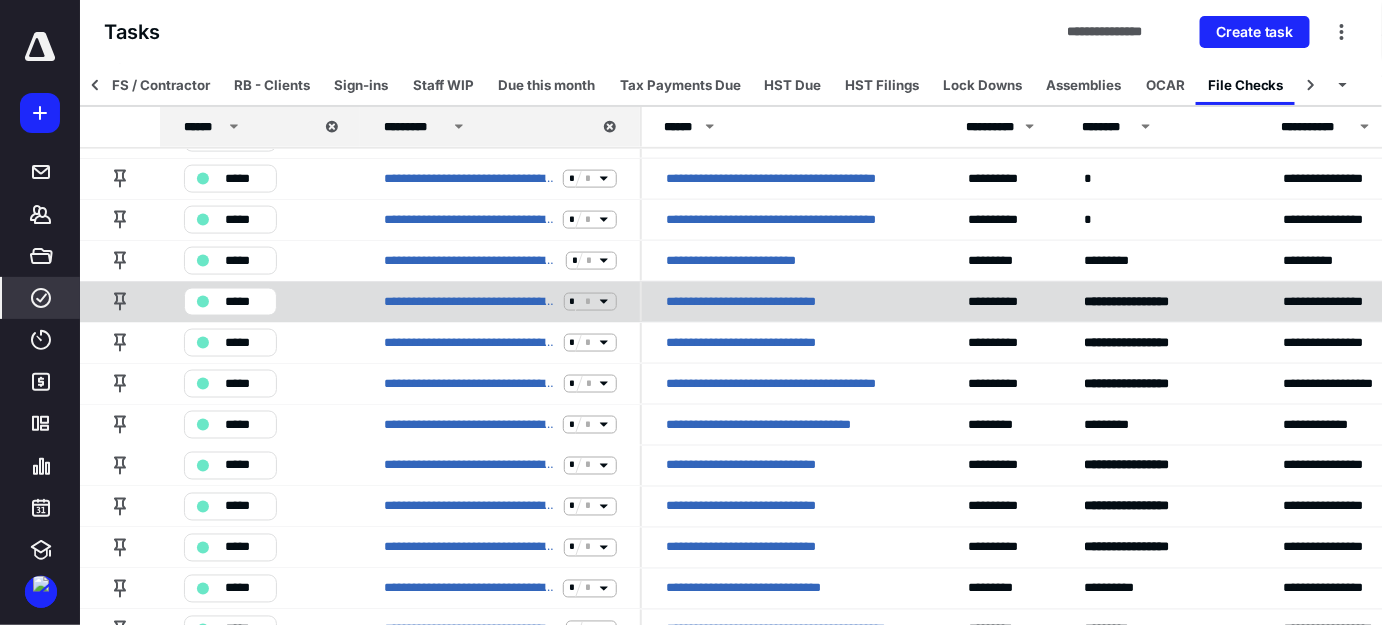 click 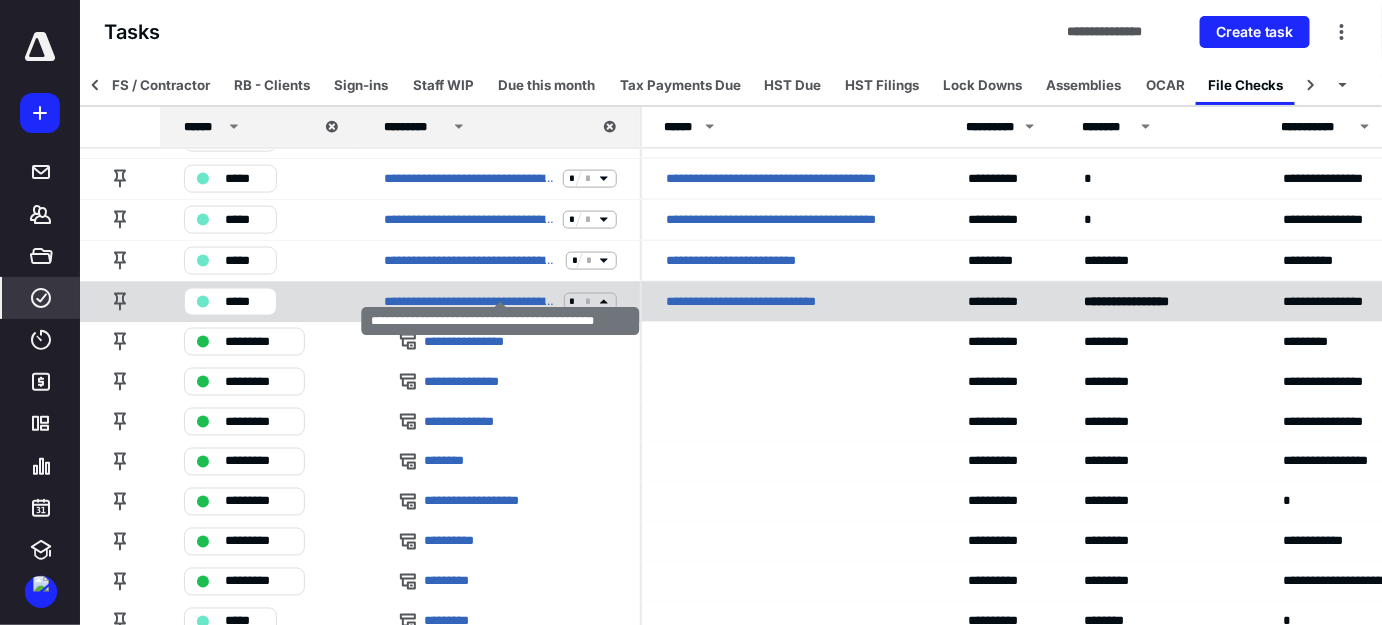 click 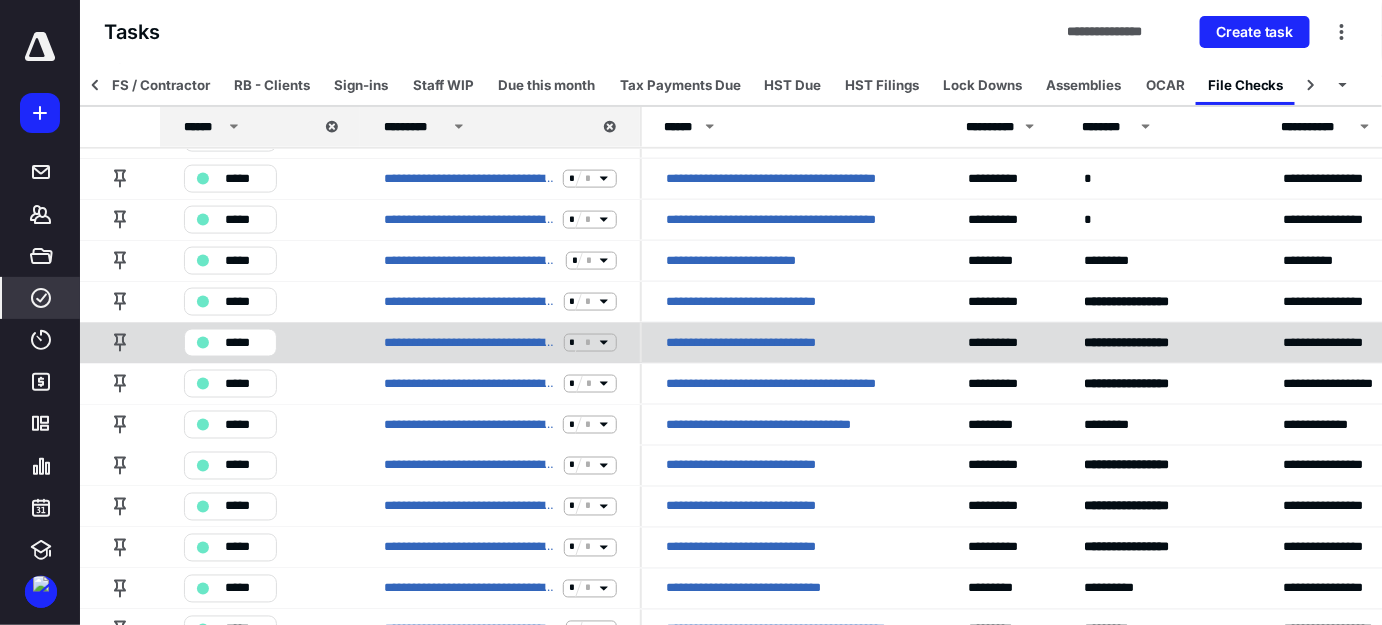 click 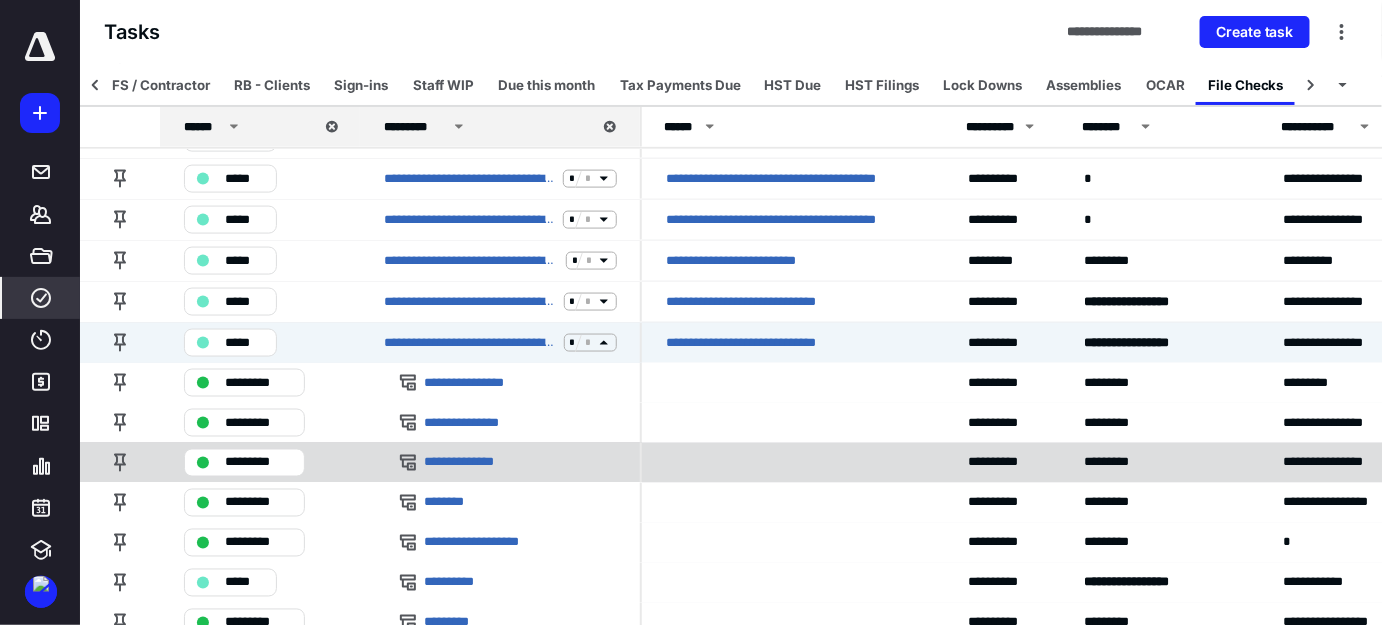 scroll, scrollTop: 3454, scrollLeft: 0, axis: vertical 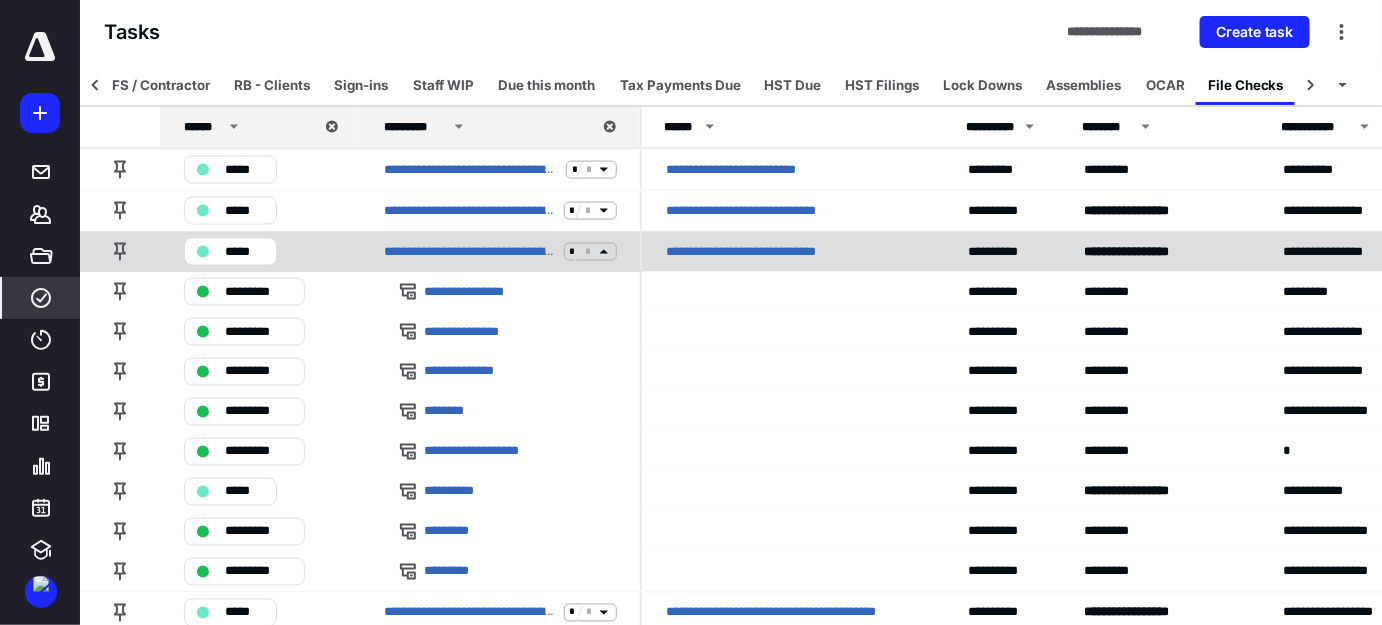 click 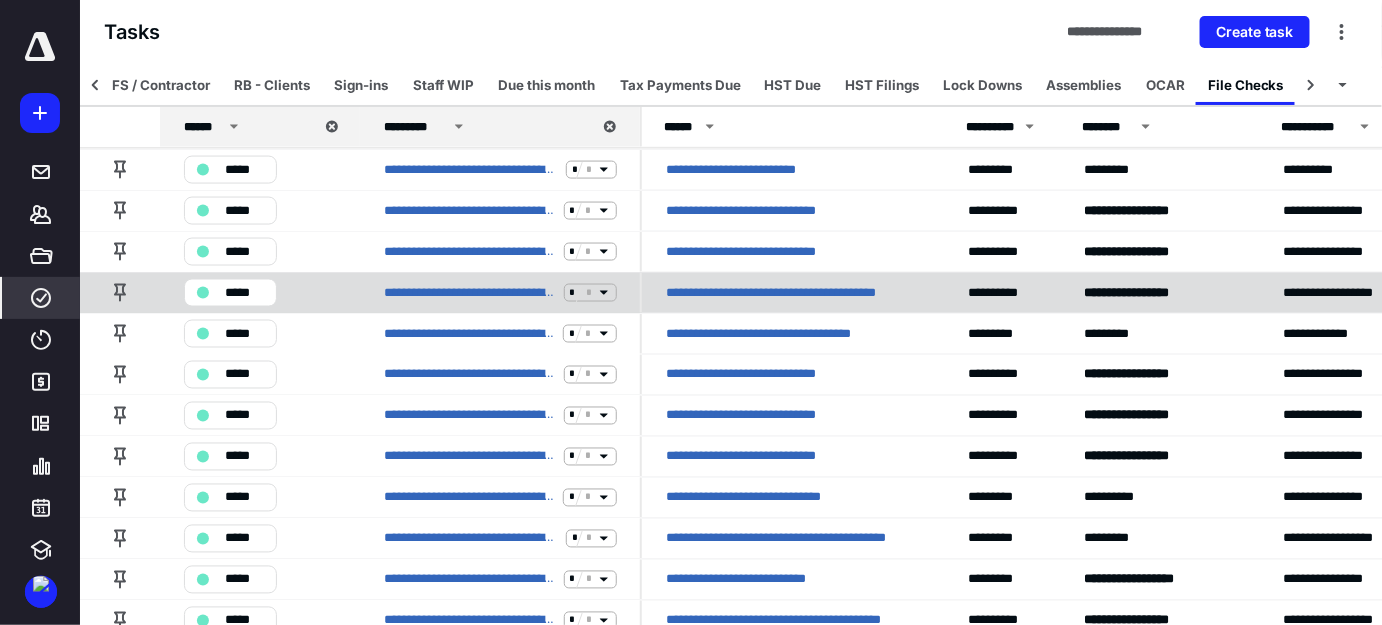 click 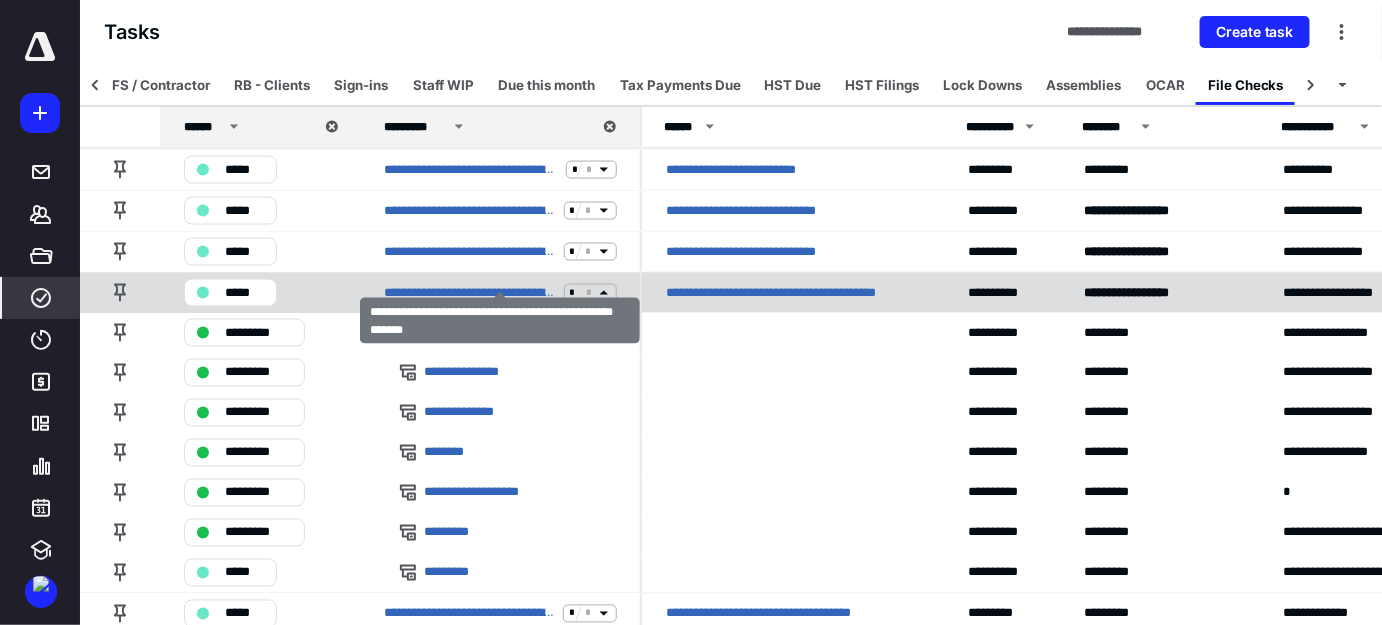 click 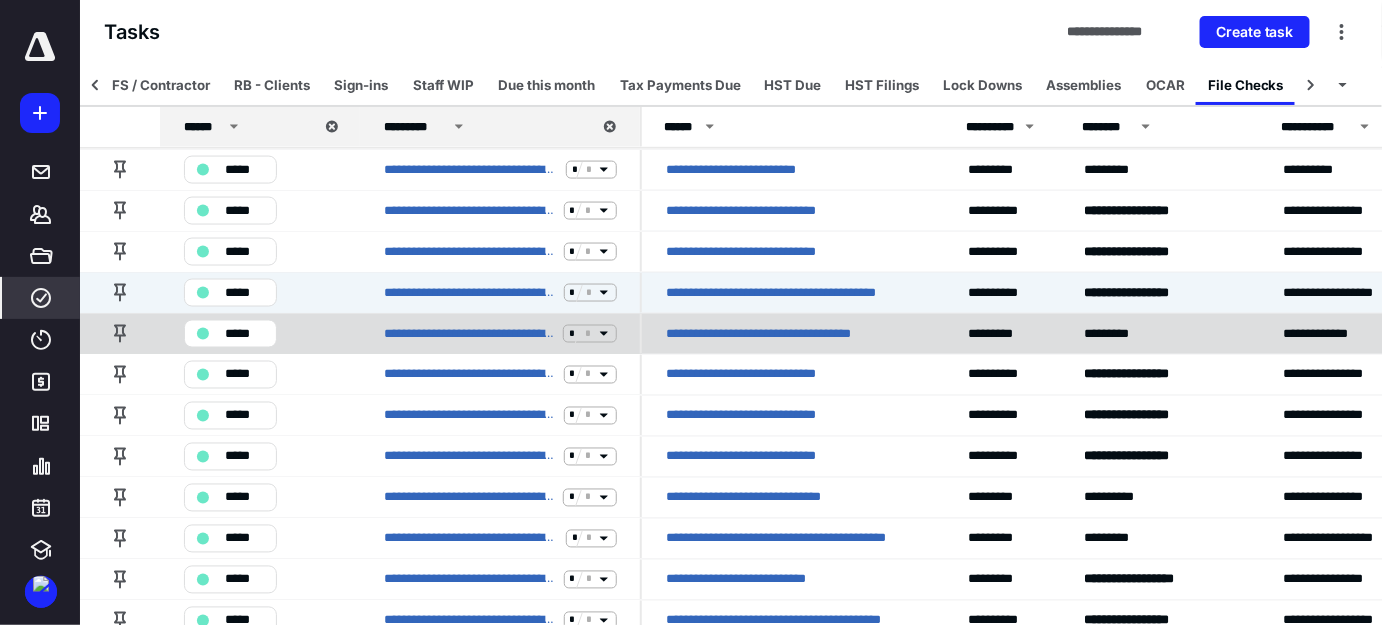 click 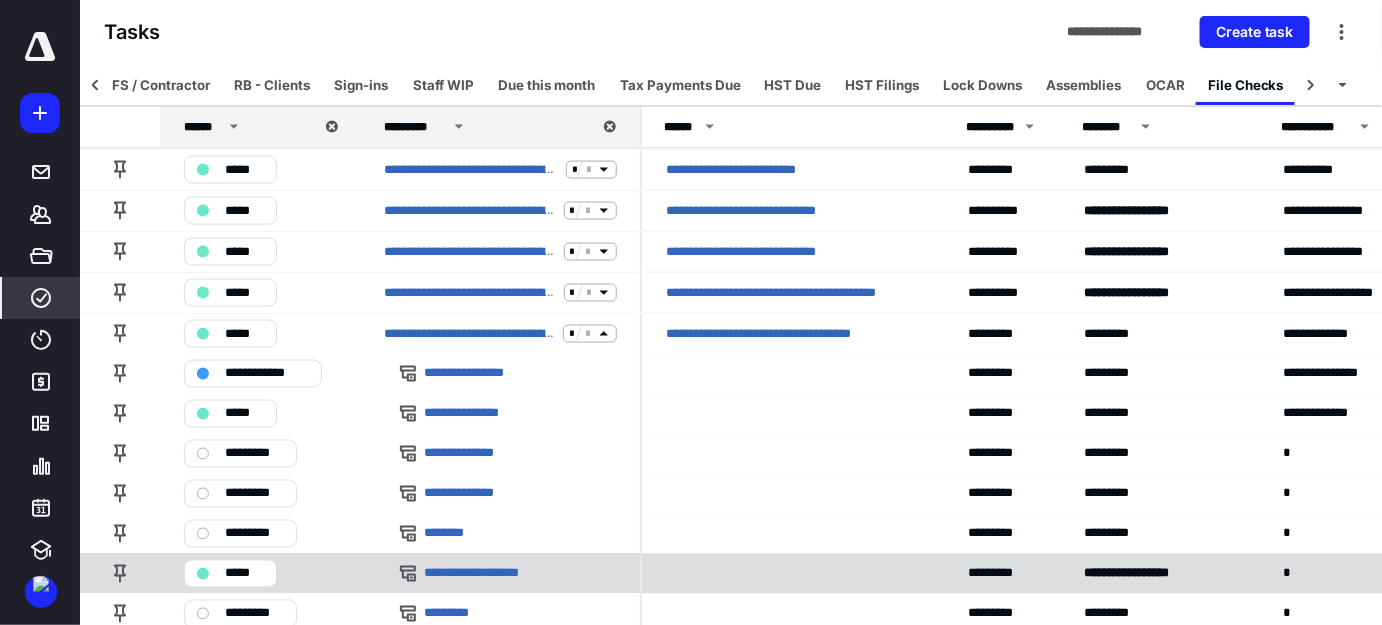 click on "*****" at bounding box center [244, 574] 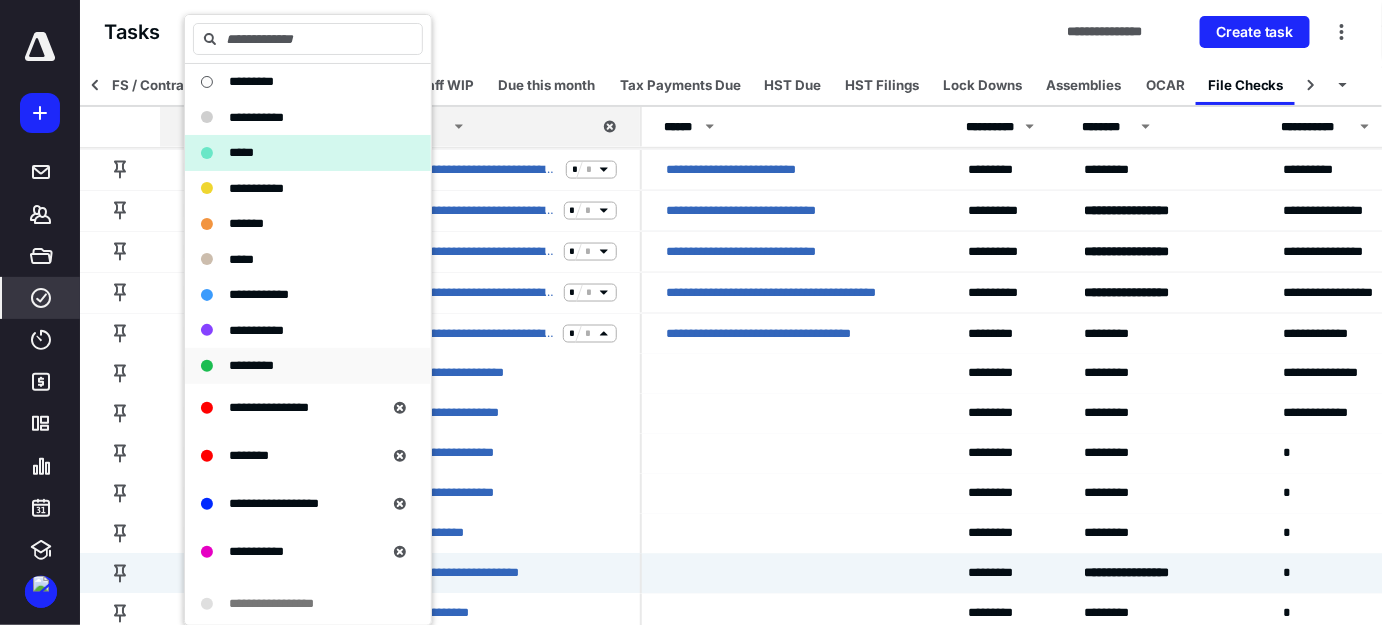 click on "*********" at bounding box center (251, 365) 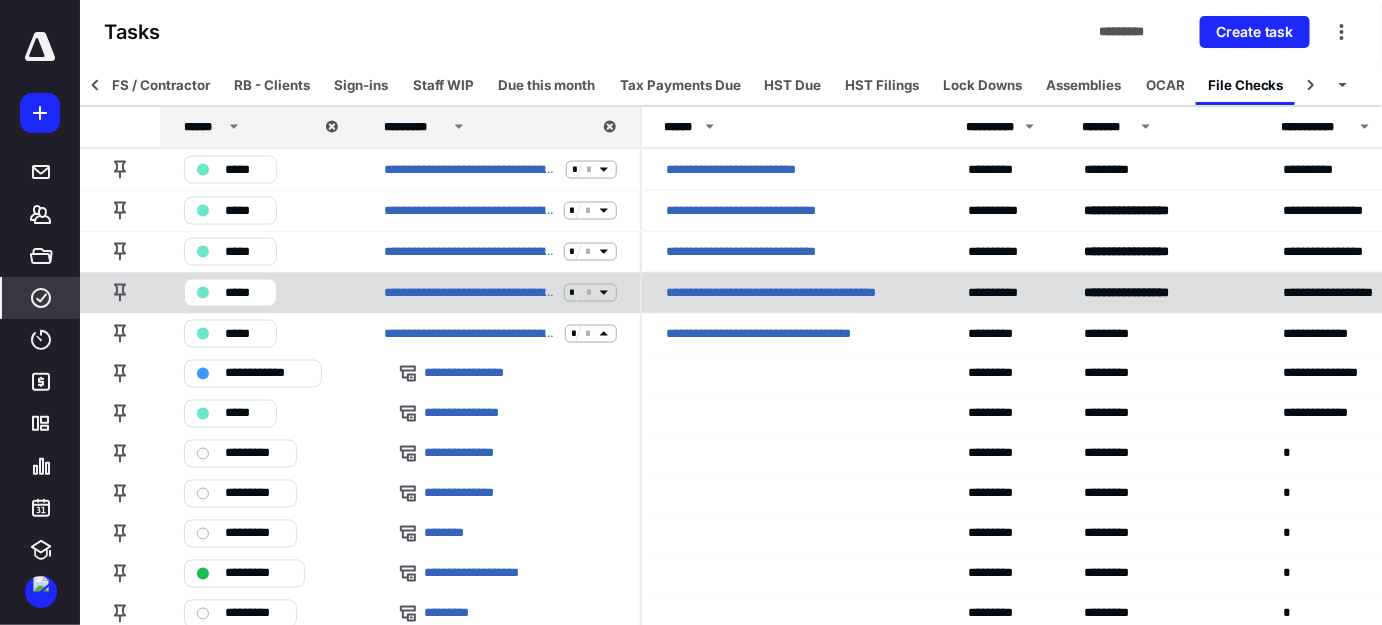 scroll, scrollTop: 3413, scrollLeft: 0, axis: vertical 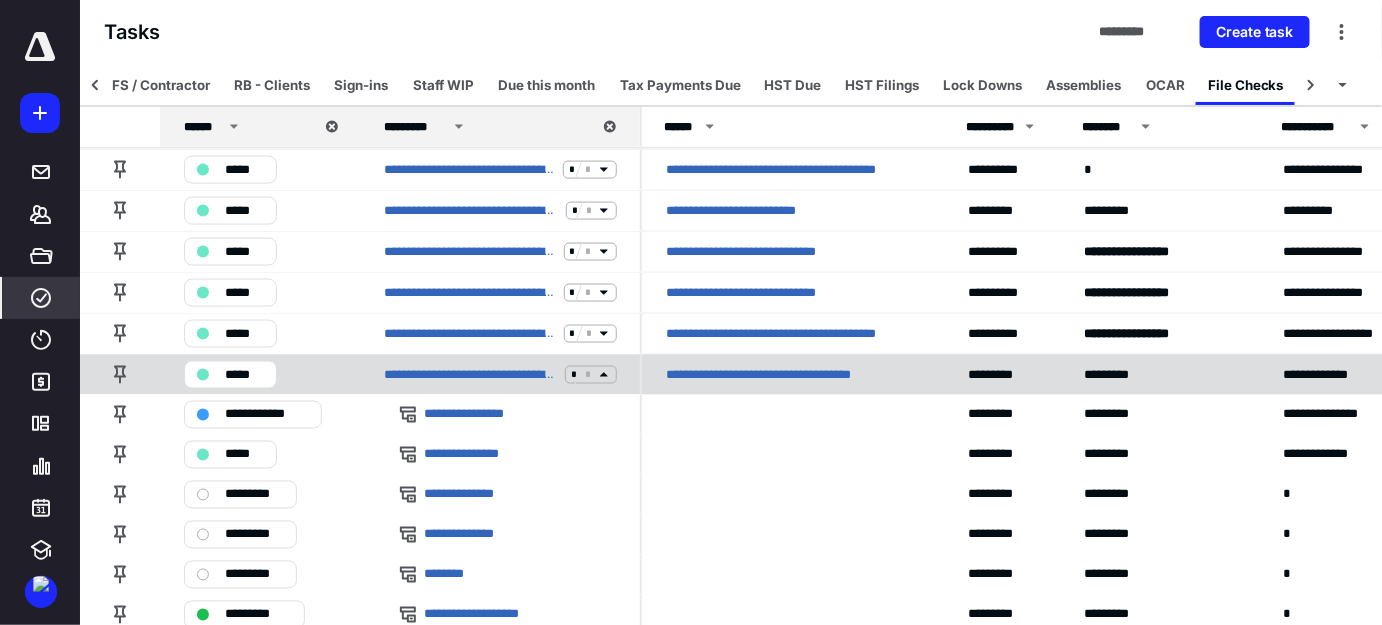 click 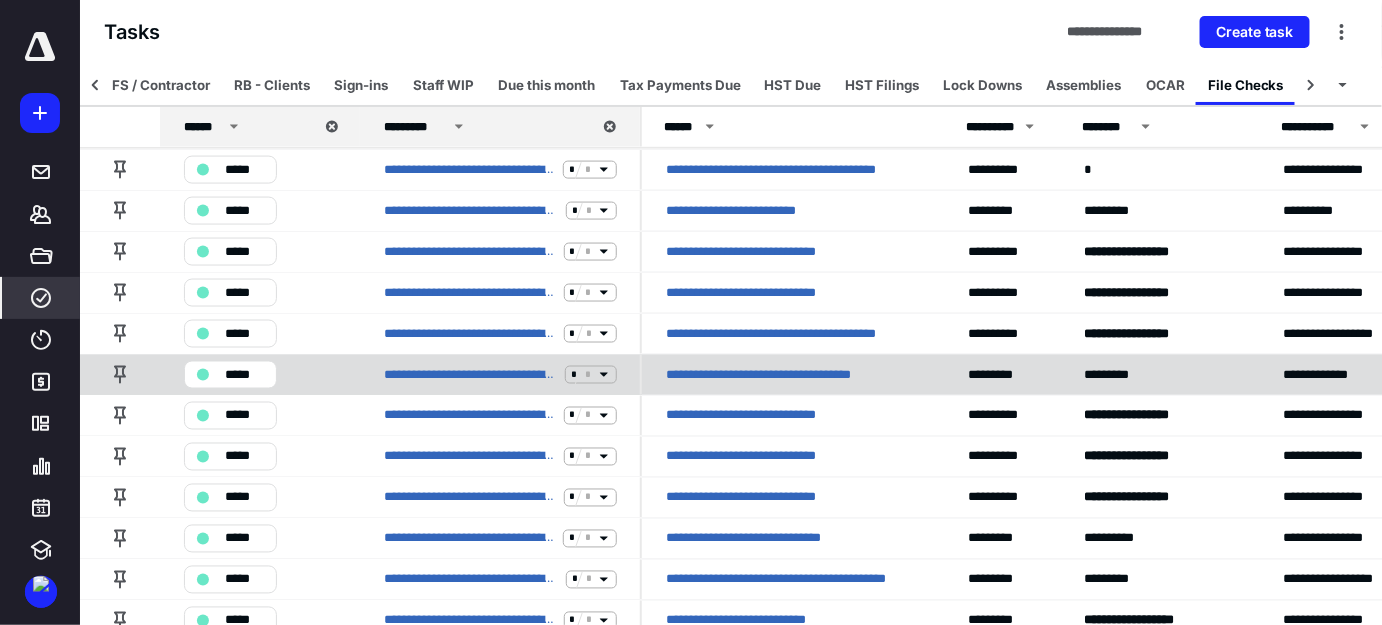 scroll, scrollTop: 3595, scrollLeft: 0, axis: vertical 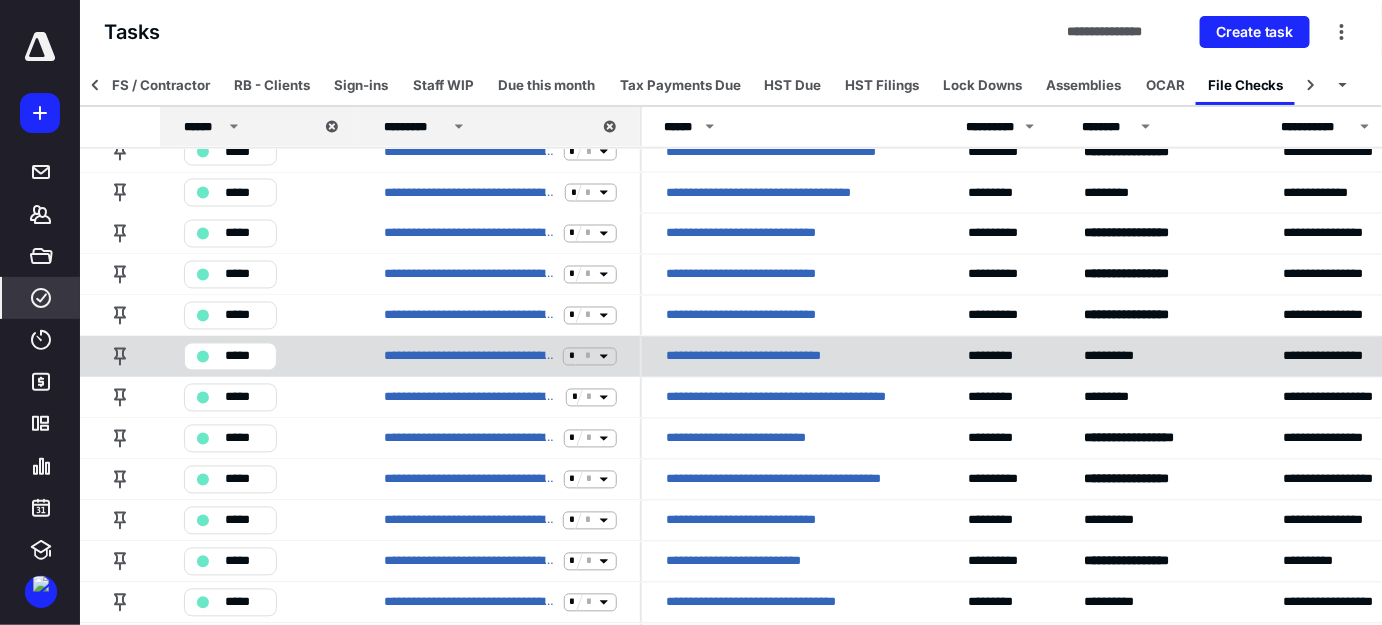 click 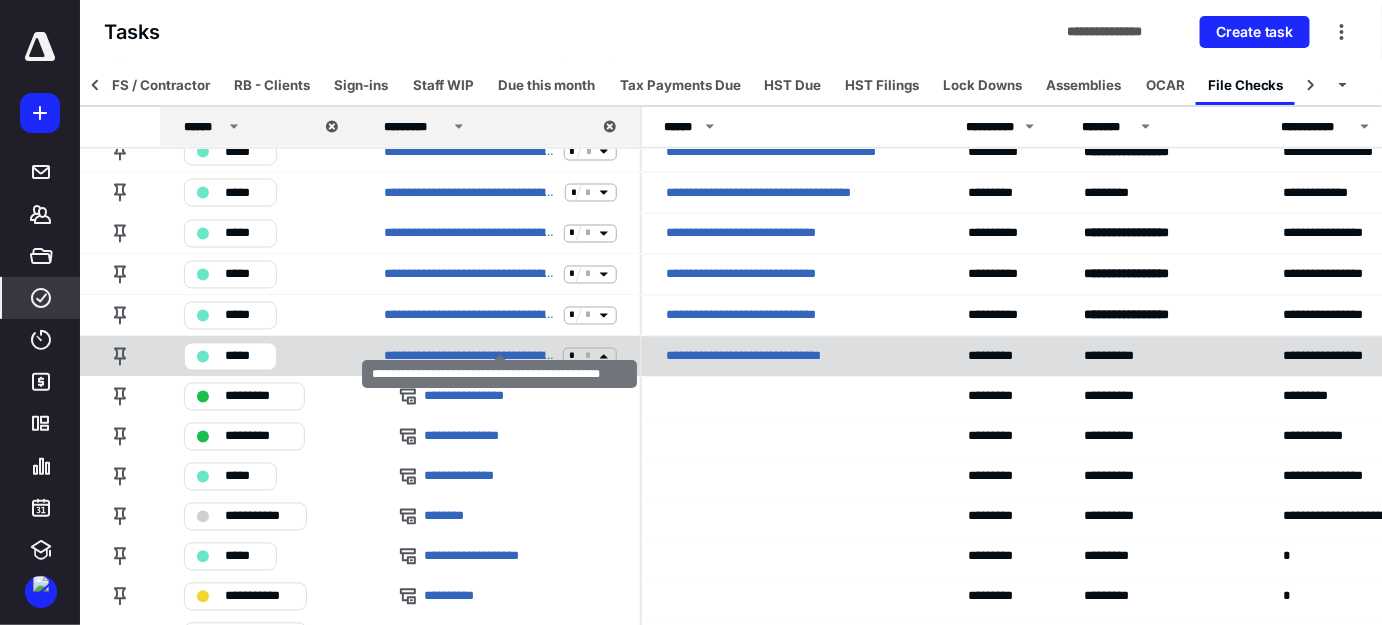 click 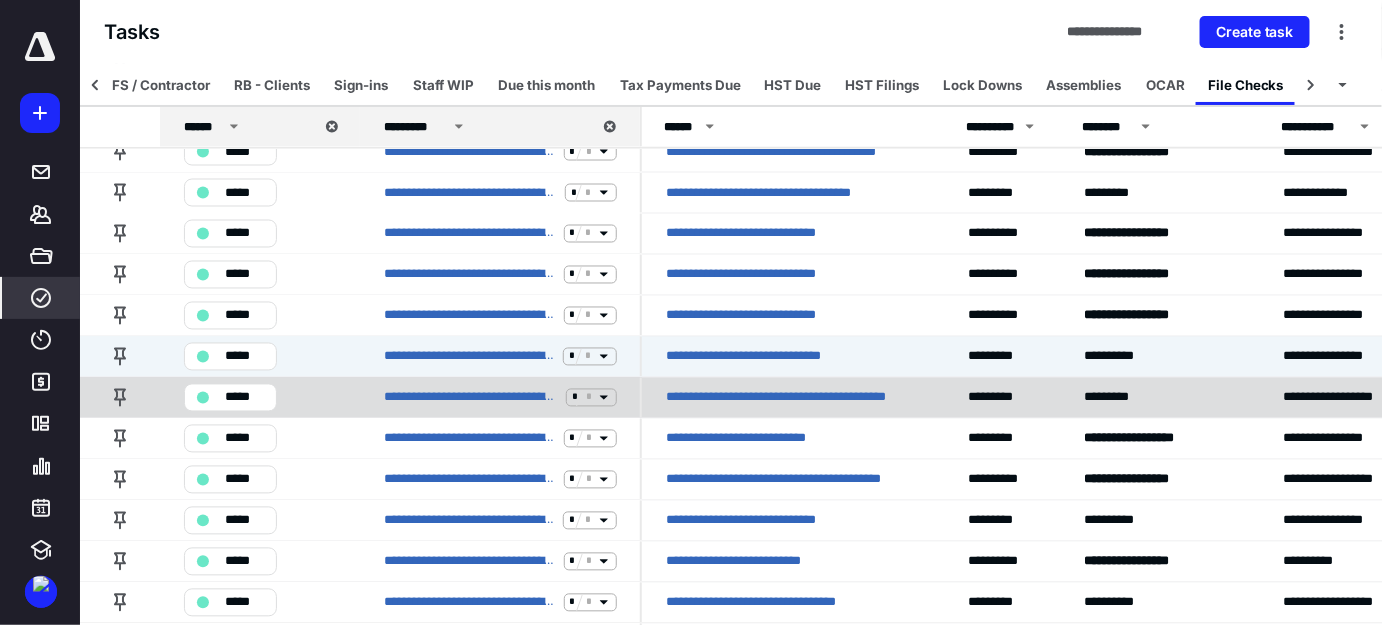 click 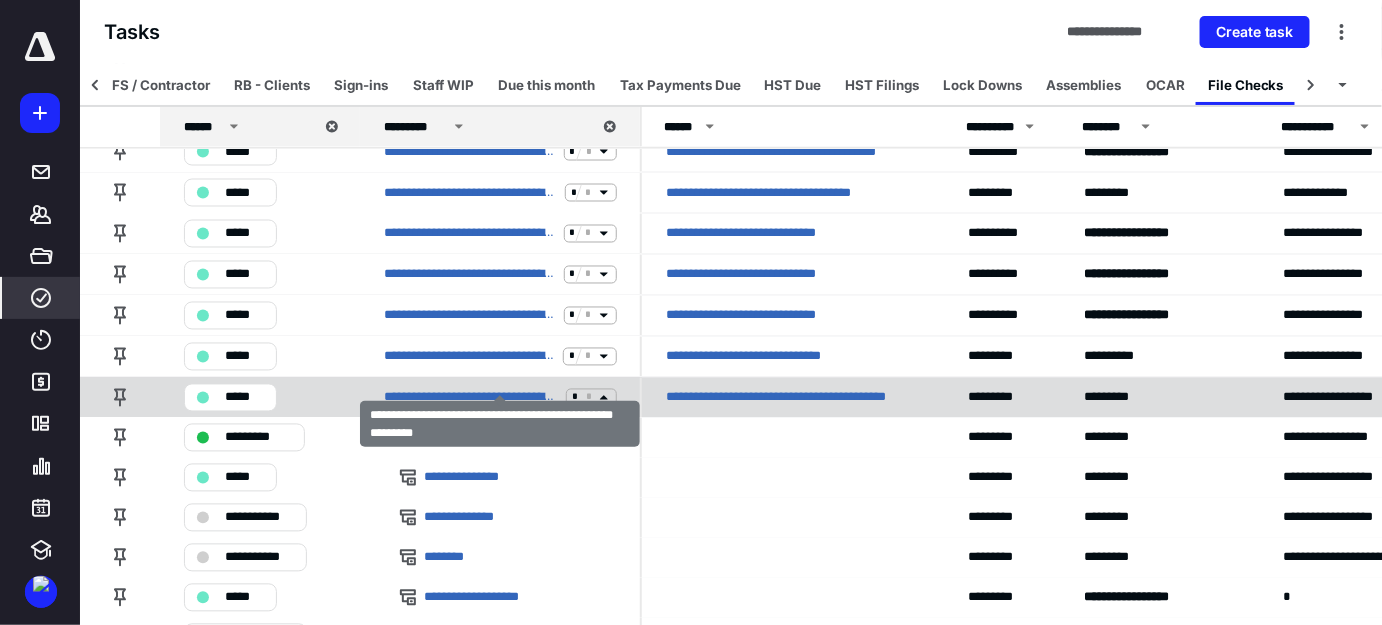 scroll, scrollTop: 3686, scrollLeft: 0, axis: vertical 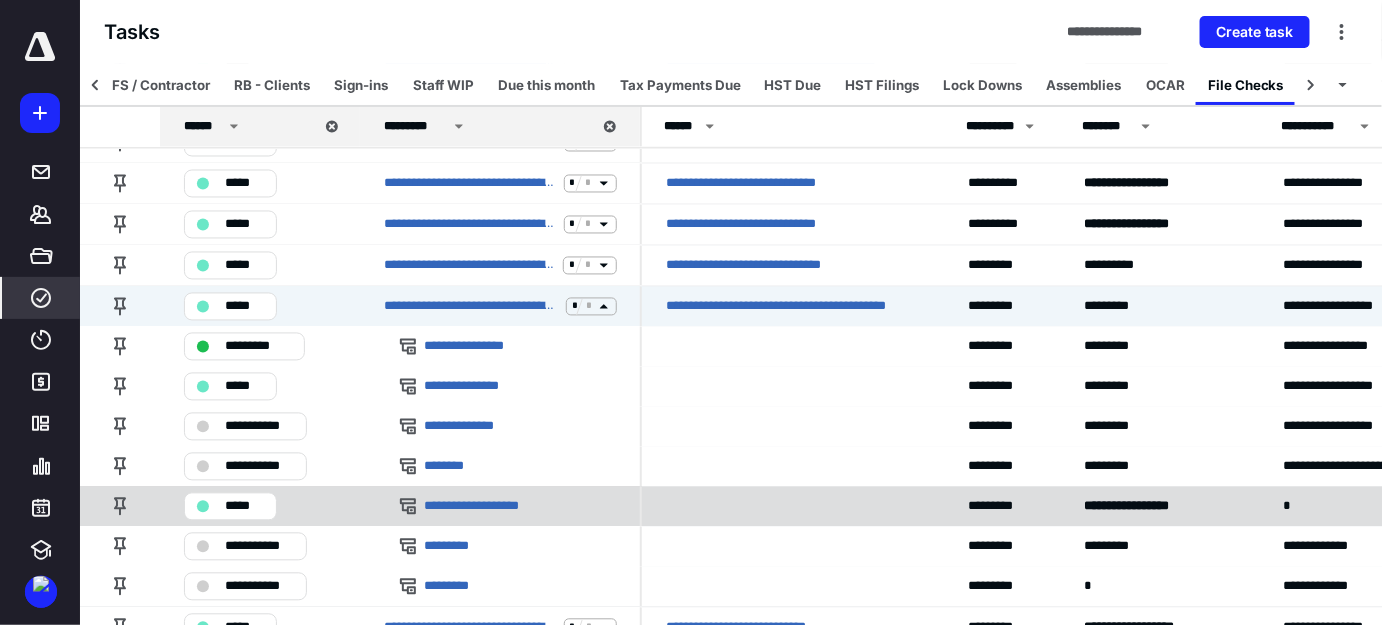 click on "*****" at bounding box center (244, 507) 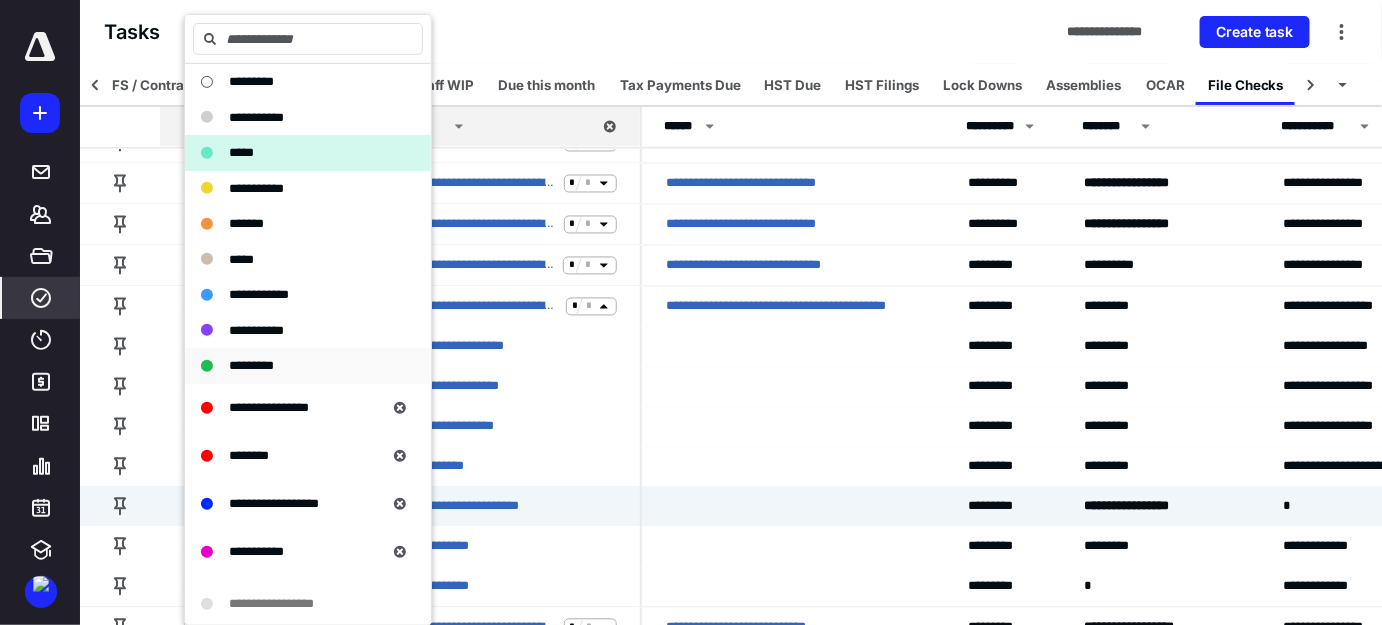 click on "*********" at bounding box center [251, 365] 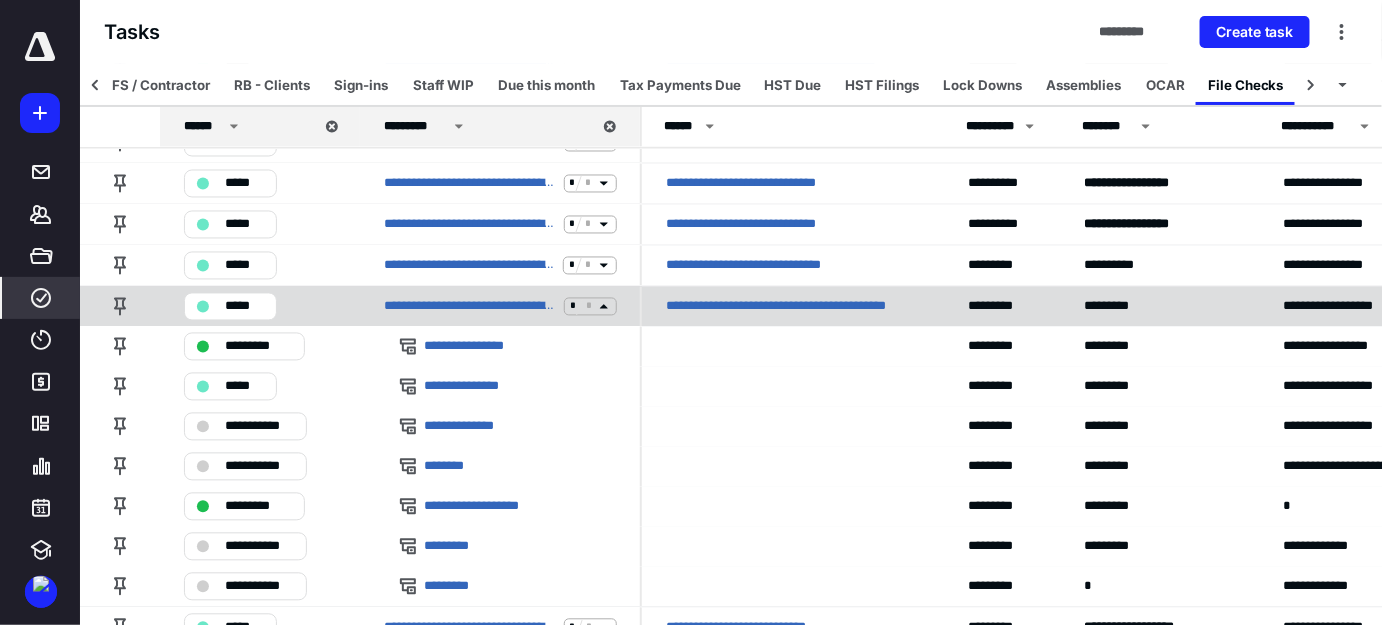 click 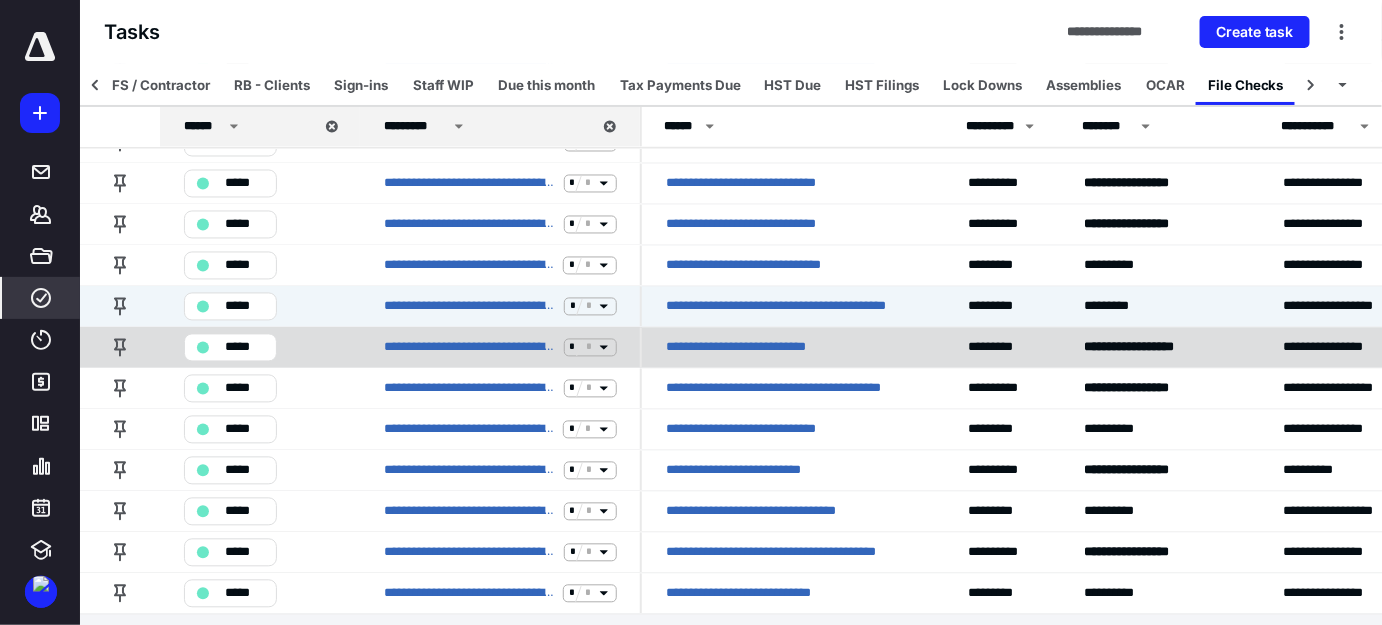 click 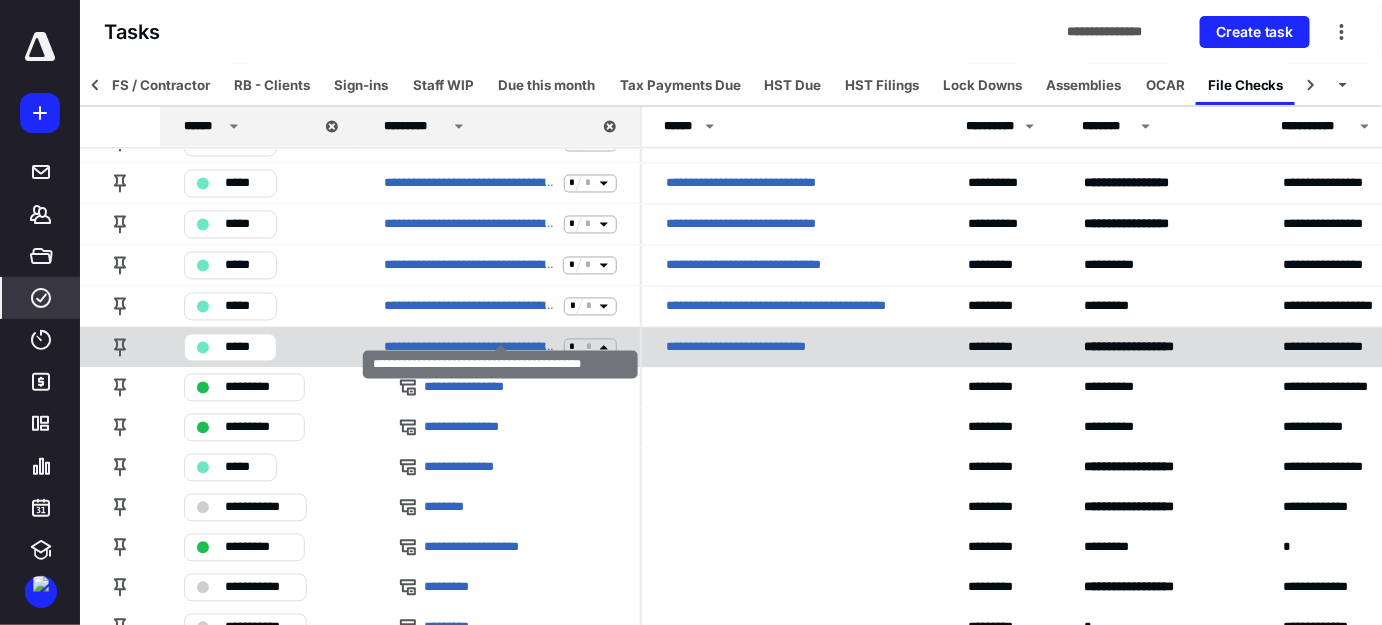 click 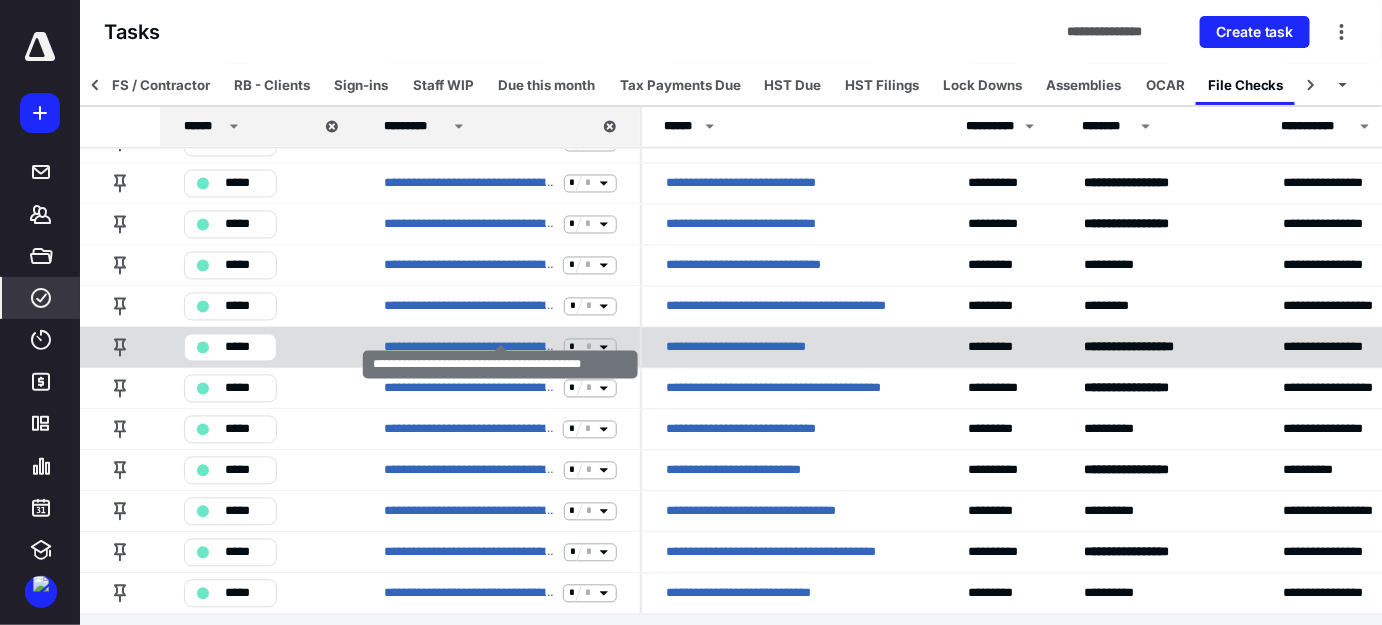 scroll, scrollTop: 3690, scrollLeft: 0, axis: vertical 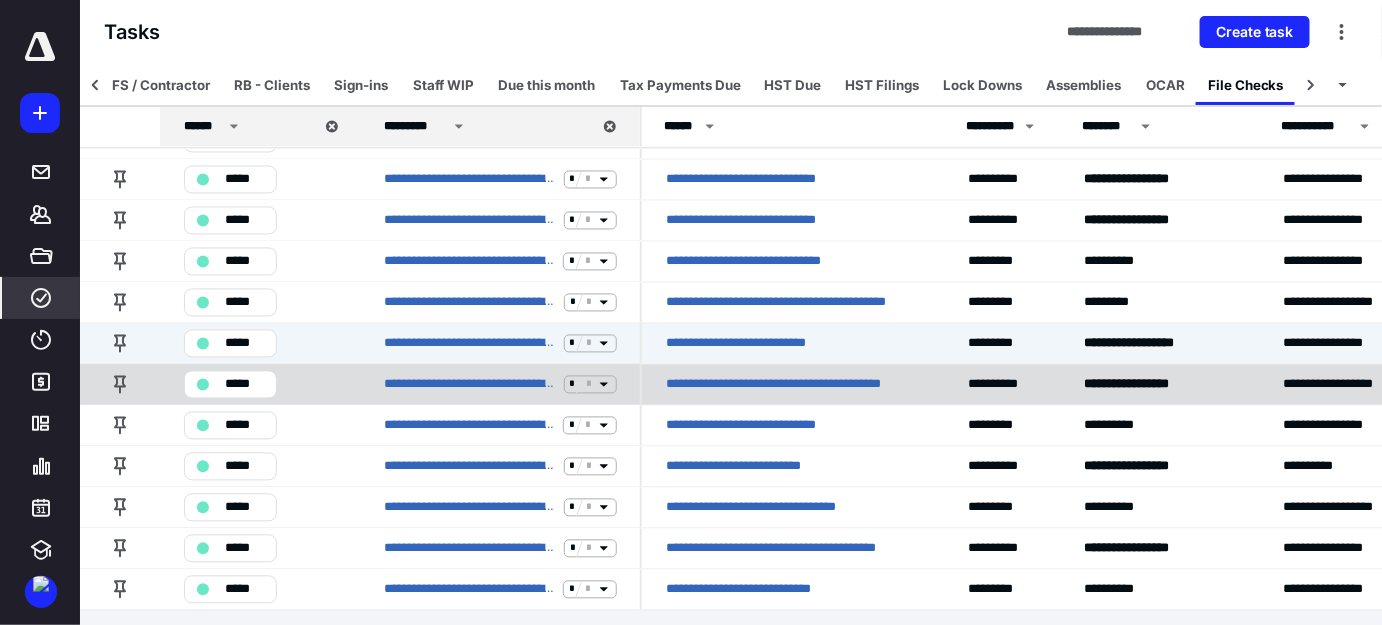click 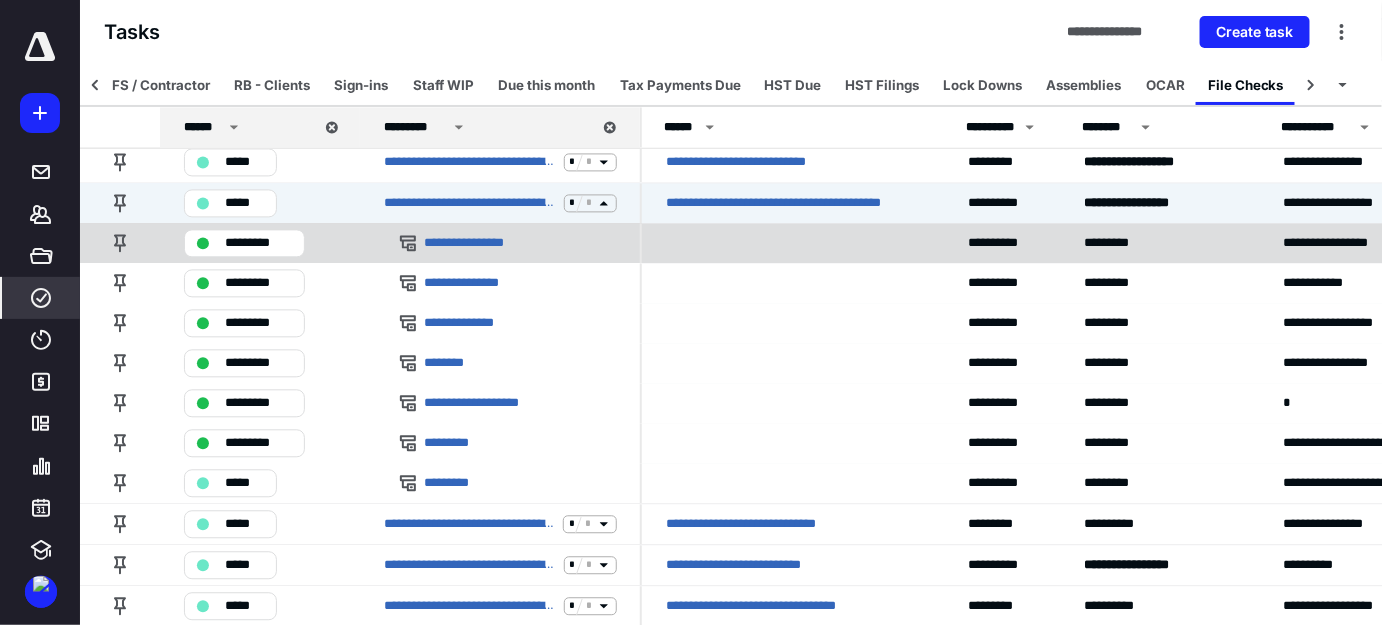 scroll, scrollTop: 3781, scrollLeft: 0, axis: vertical 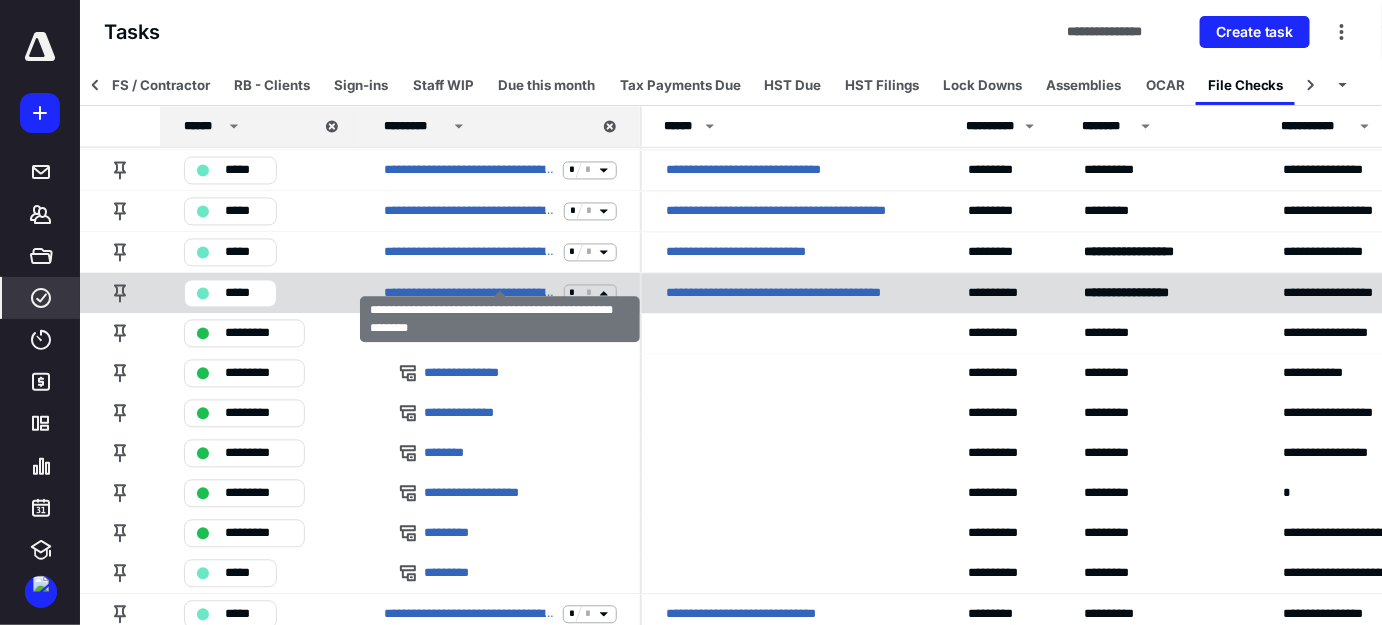 click 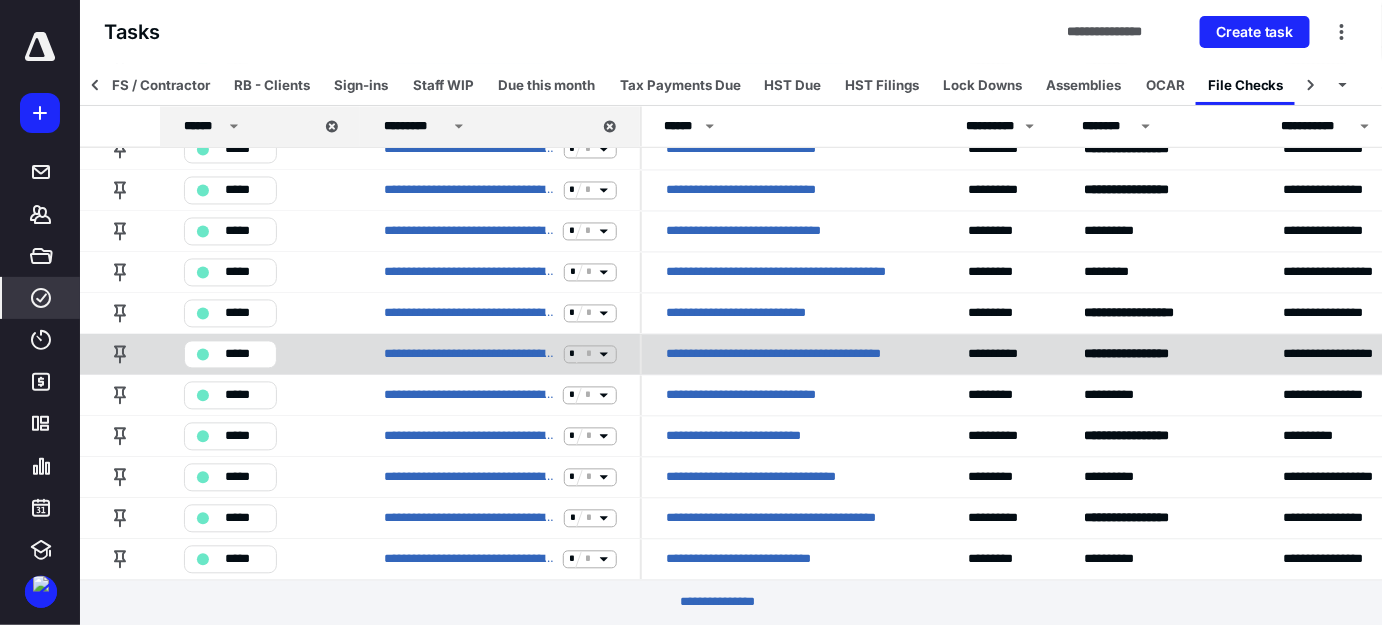 scroll, scrollTop: 3690, scrollLeft: 0, axis: vertical 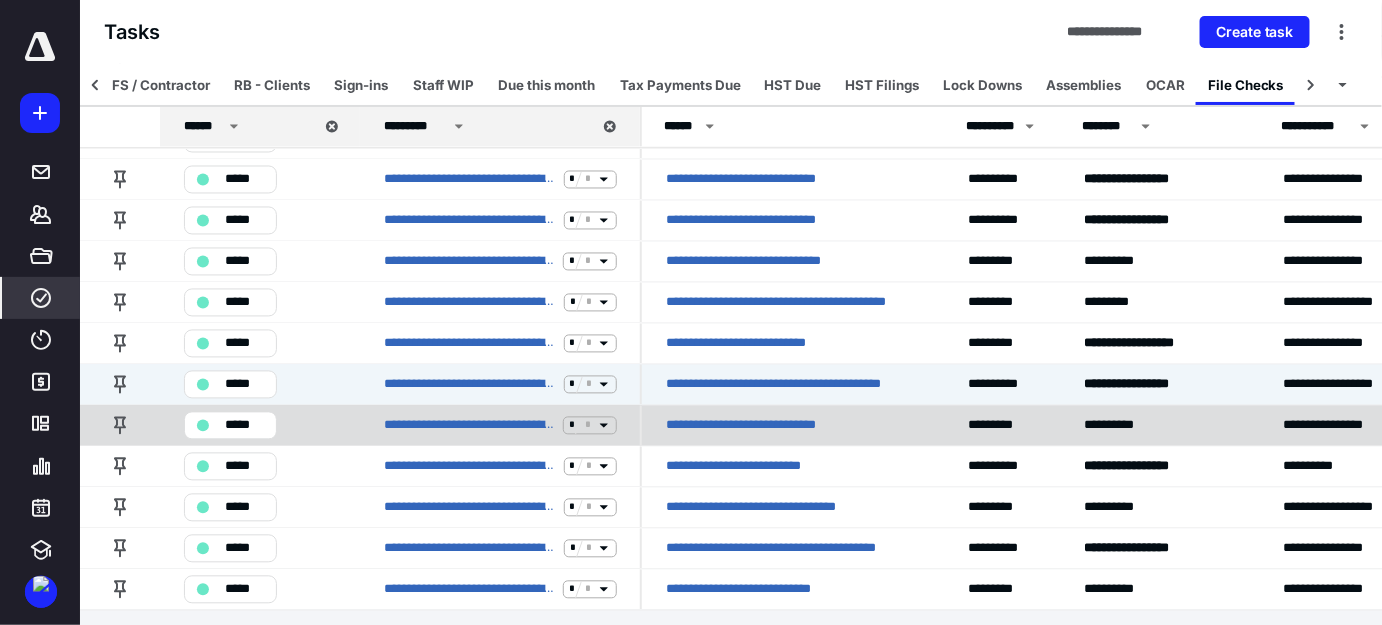 click 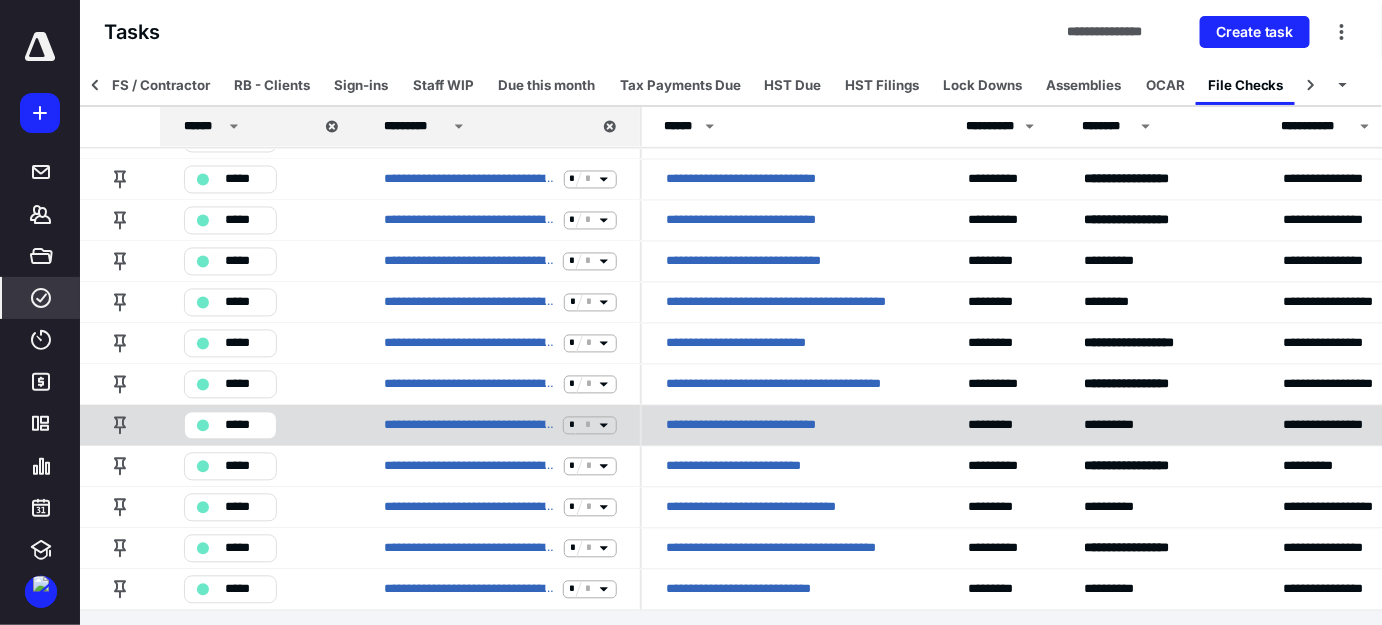 scroll, scrollTop: 3781, scrollLeft: 0, axis: vertical 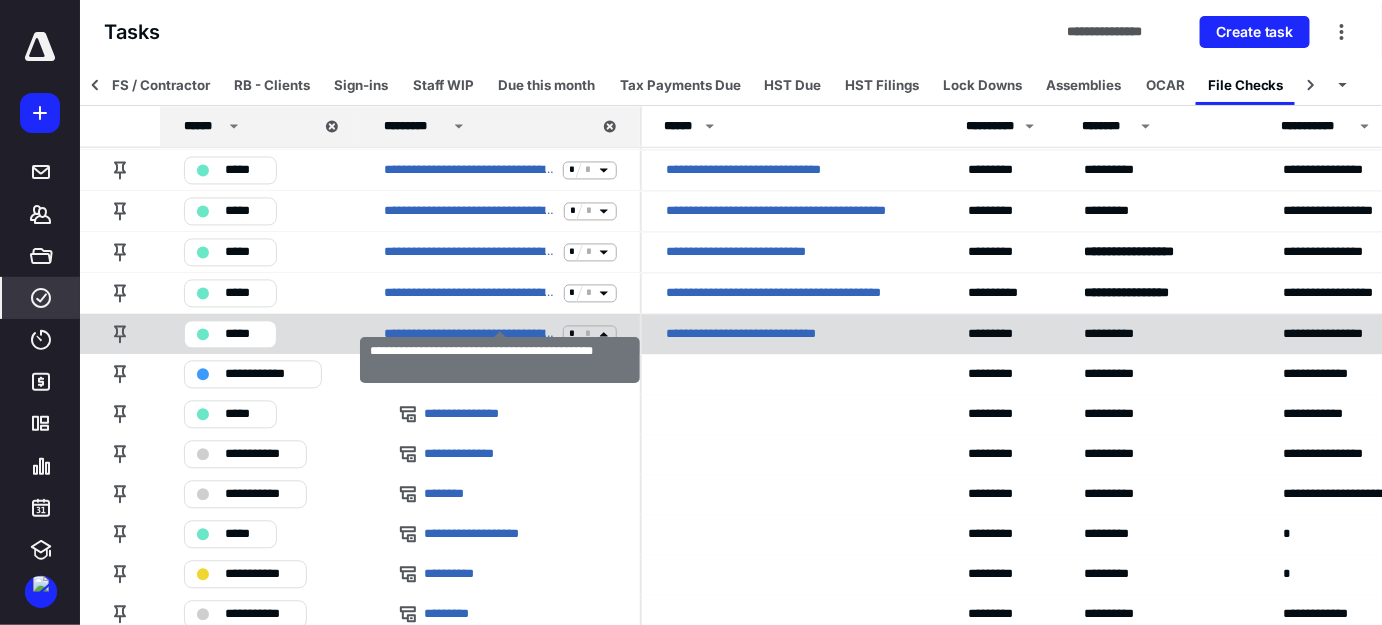 click 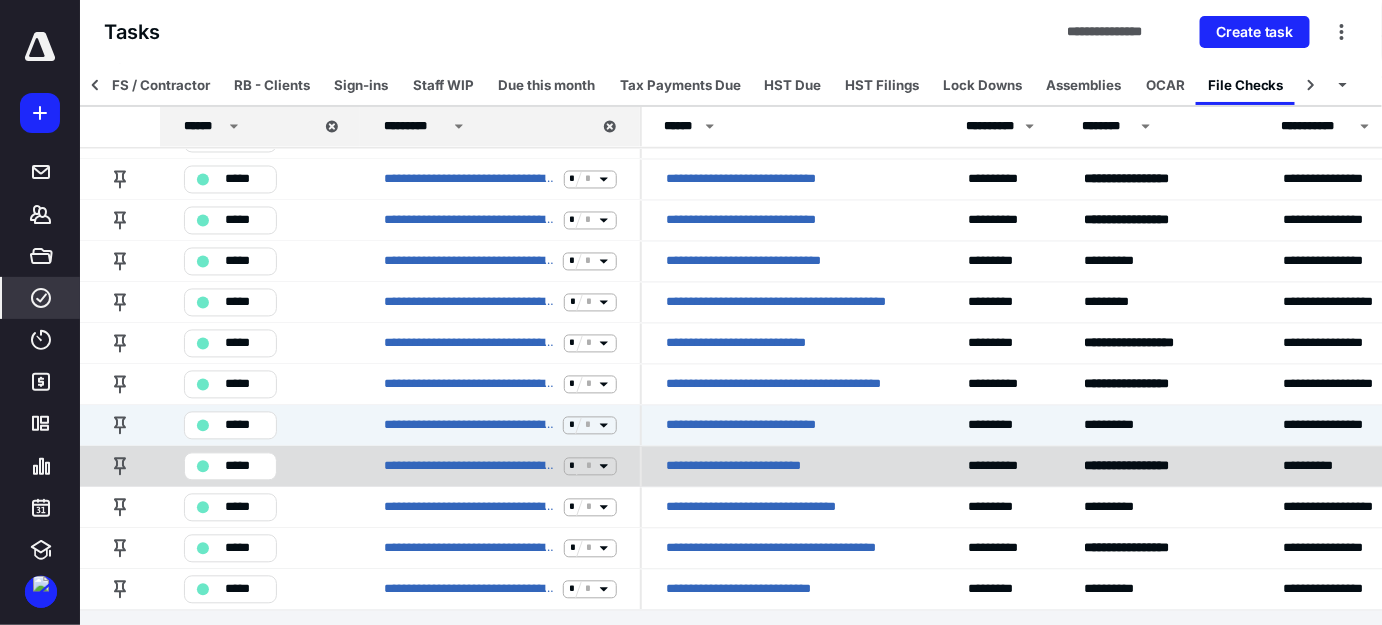 click 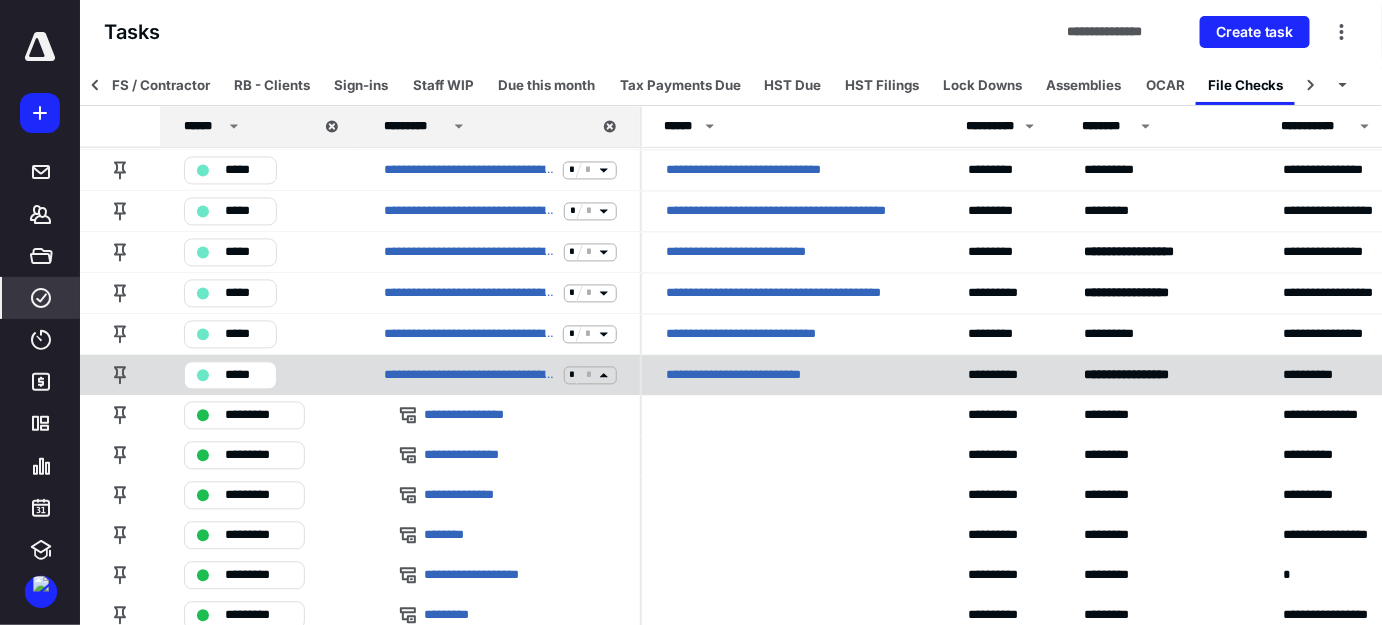 scroll, scrollTop: 3872, scrollLeft: 0, axis: vertical 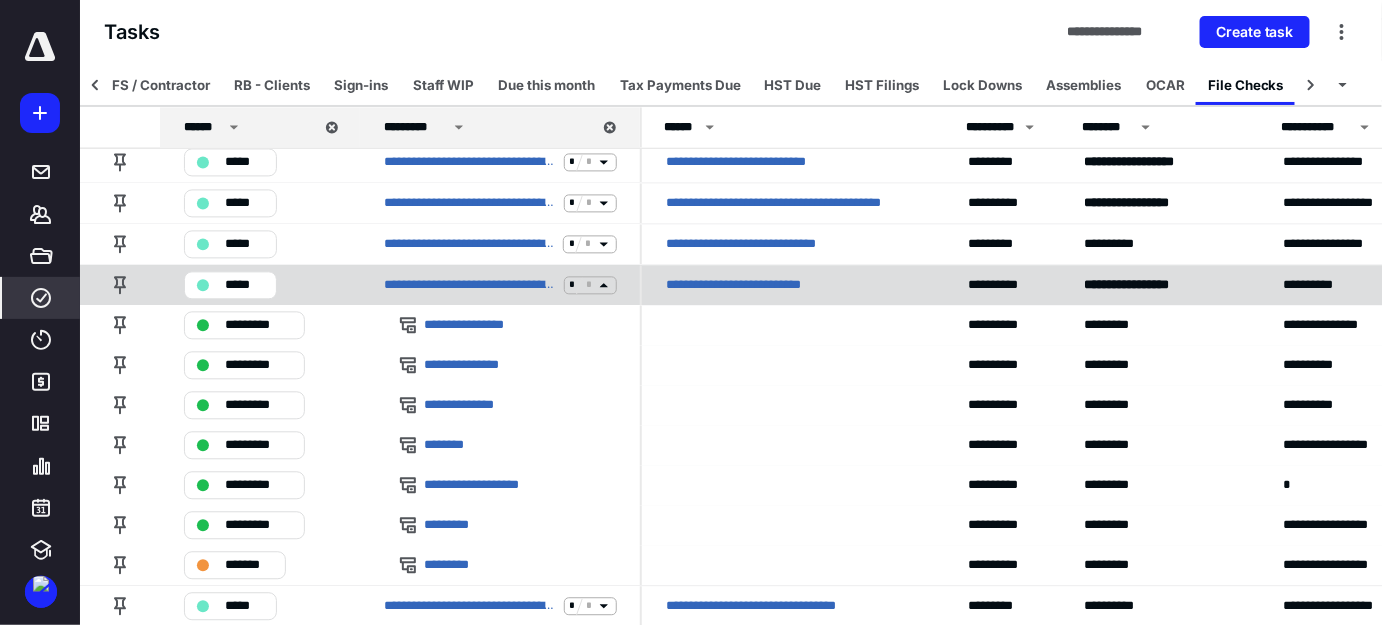 click 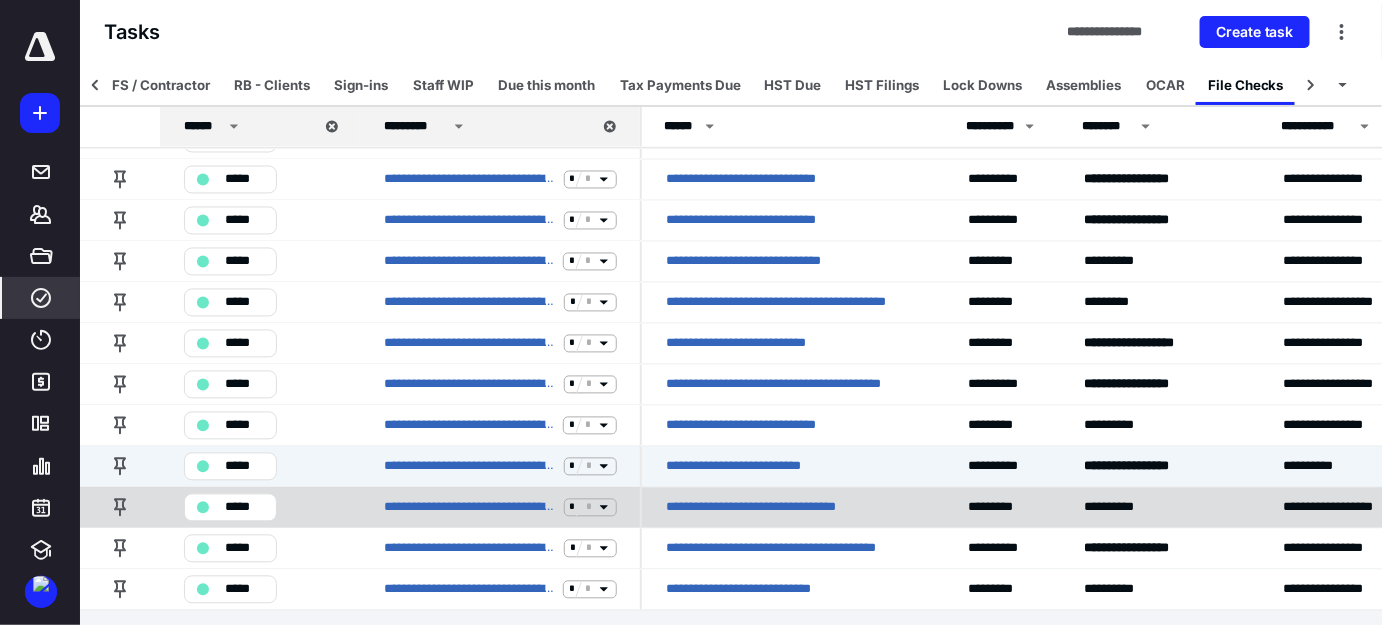 click 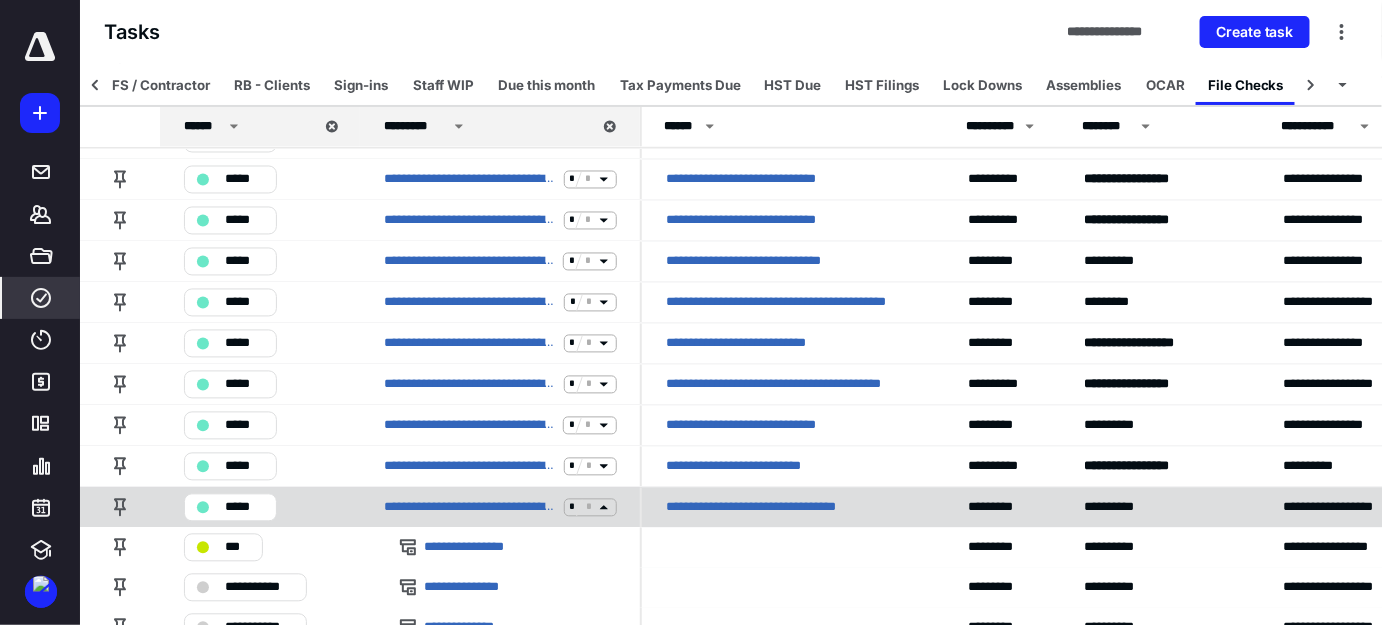 scroll, scrollTop: 3872, scrollLeft: 0, axis: vertical 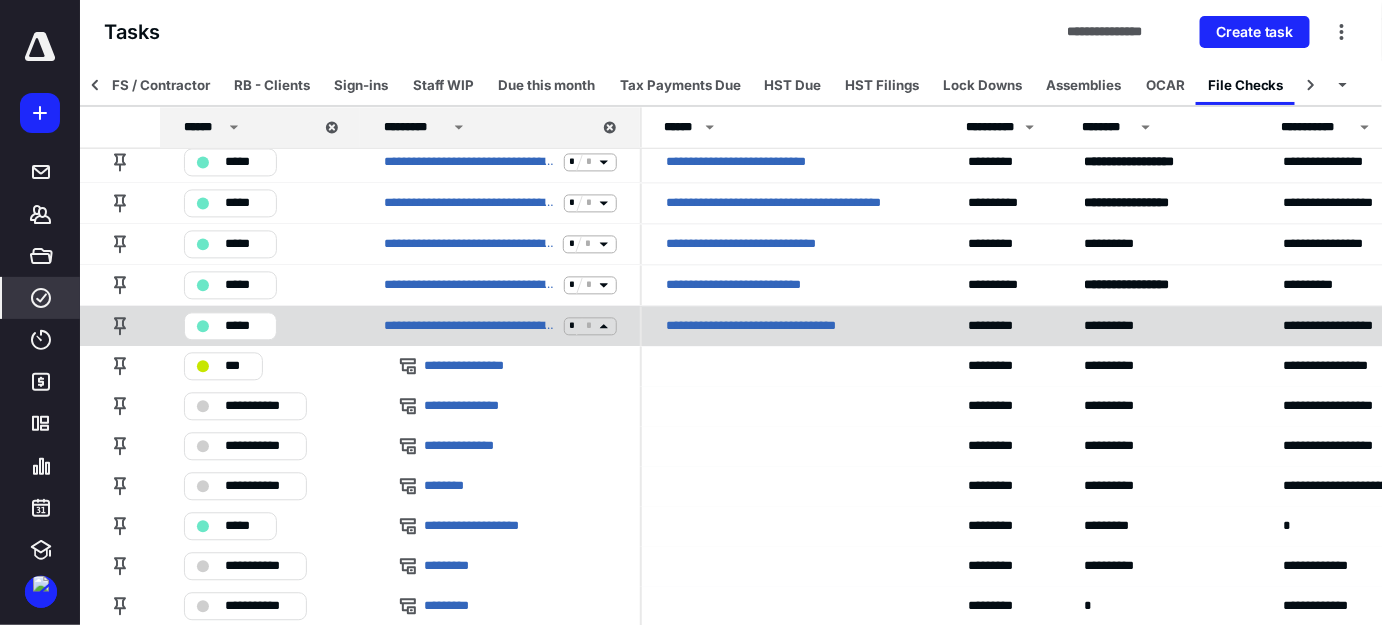 click 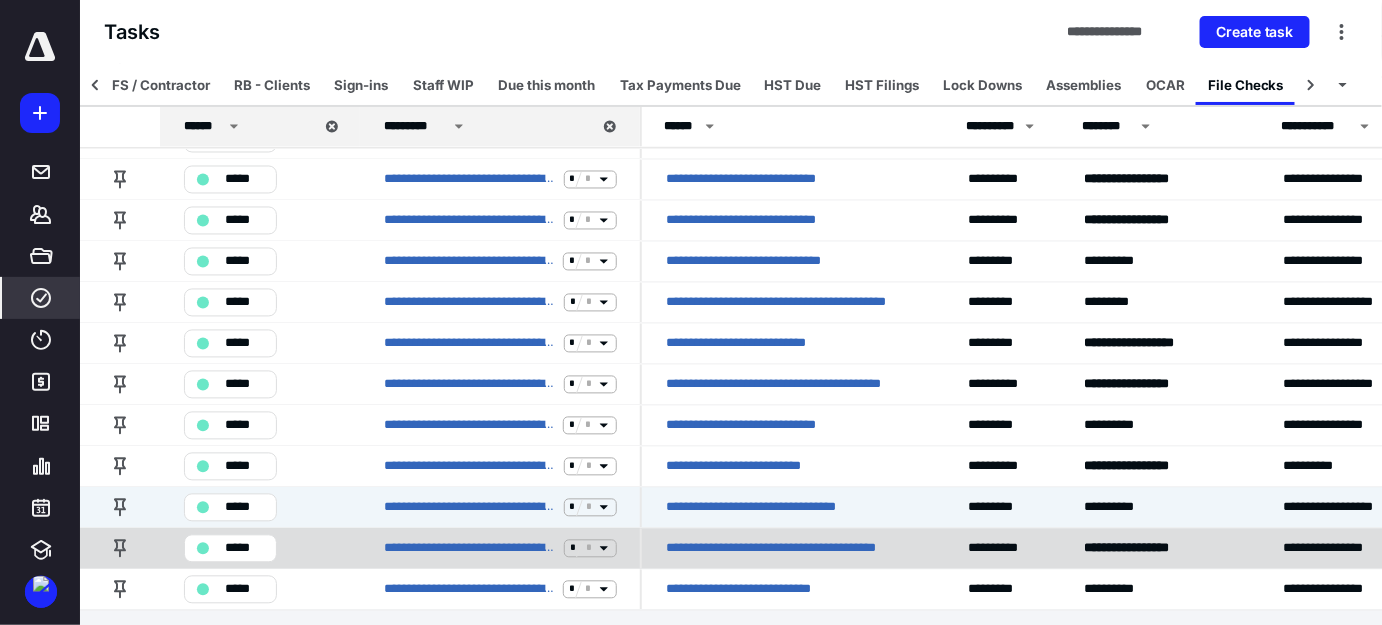 click 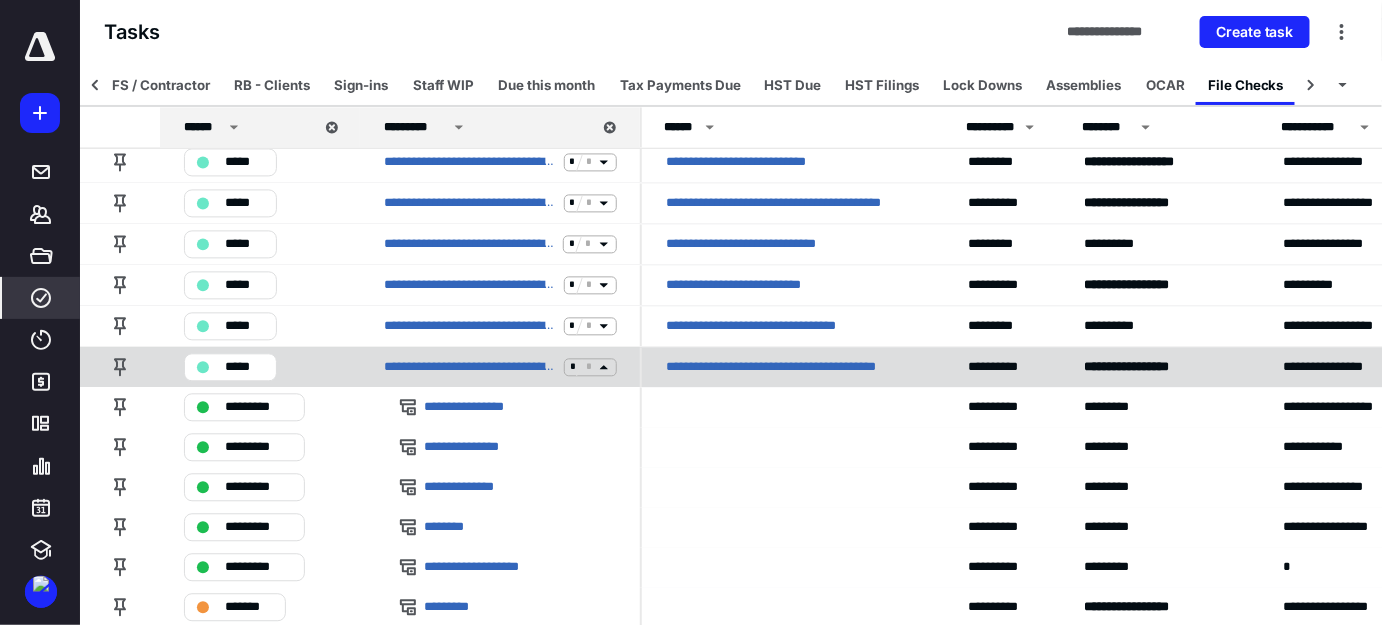 scroll, scrollTop: 3963, scrollLeft: 0, axis: vertical 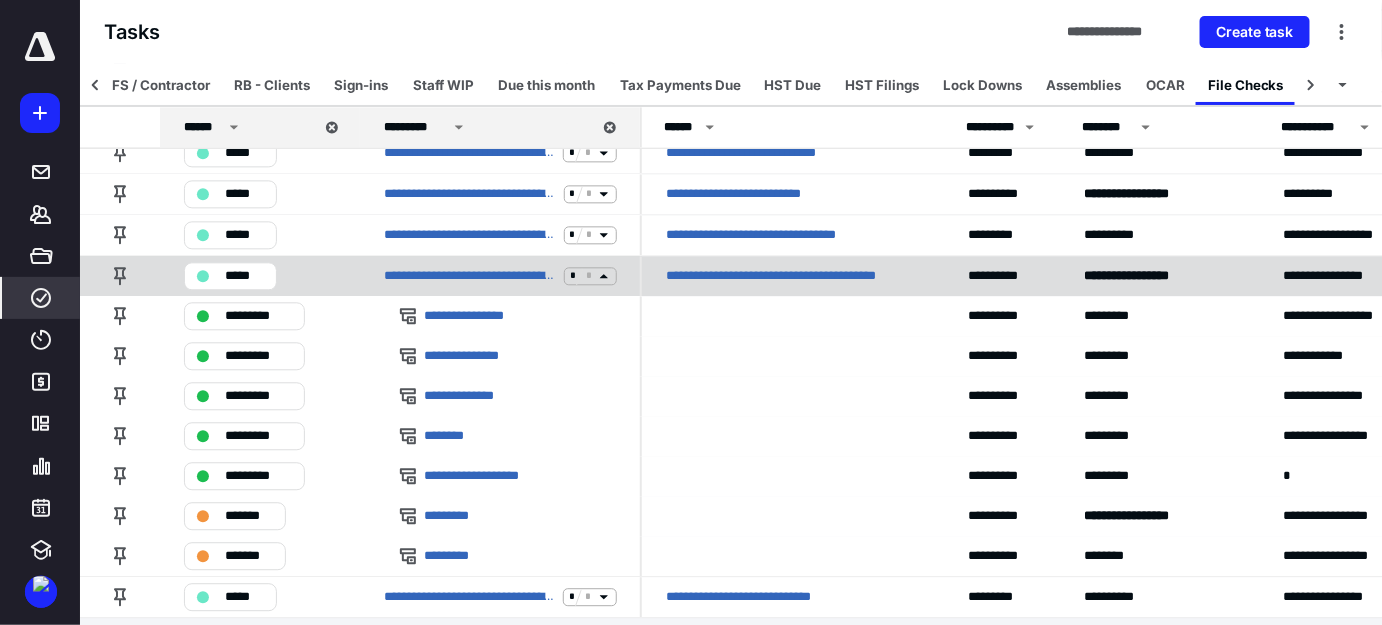 click 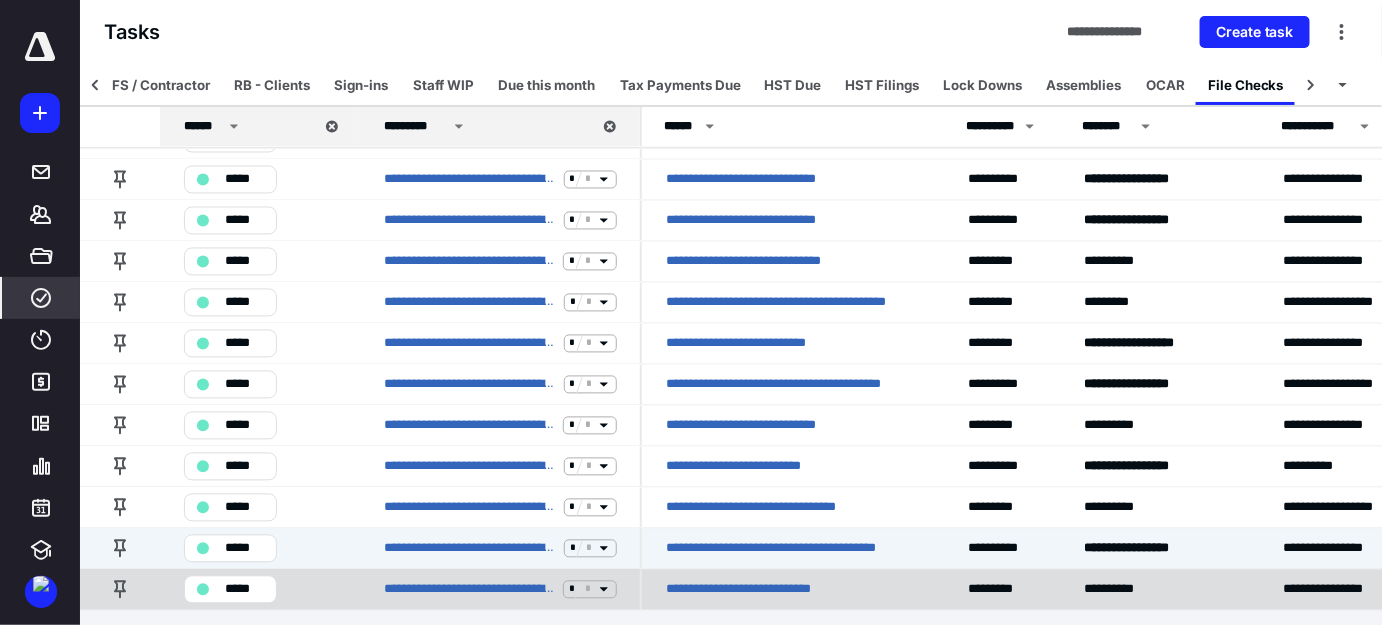 click 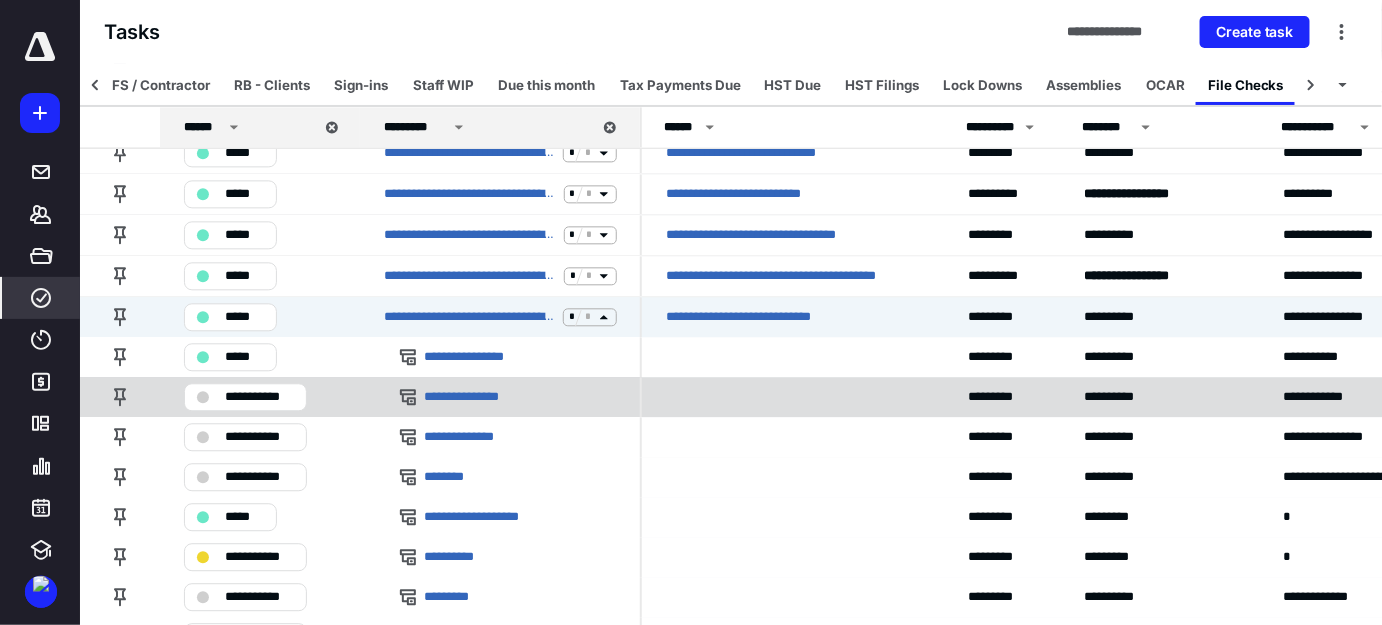 scroll, scrollTop: 4010, scrollLeft: 0, axis: vertical 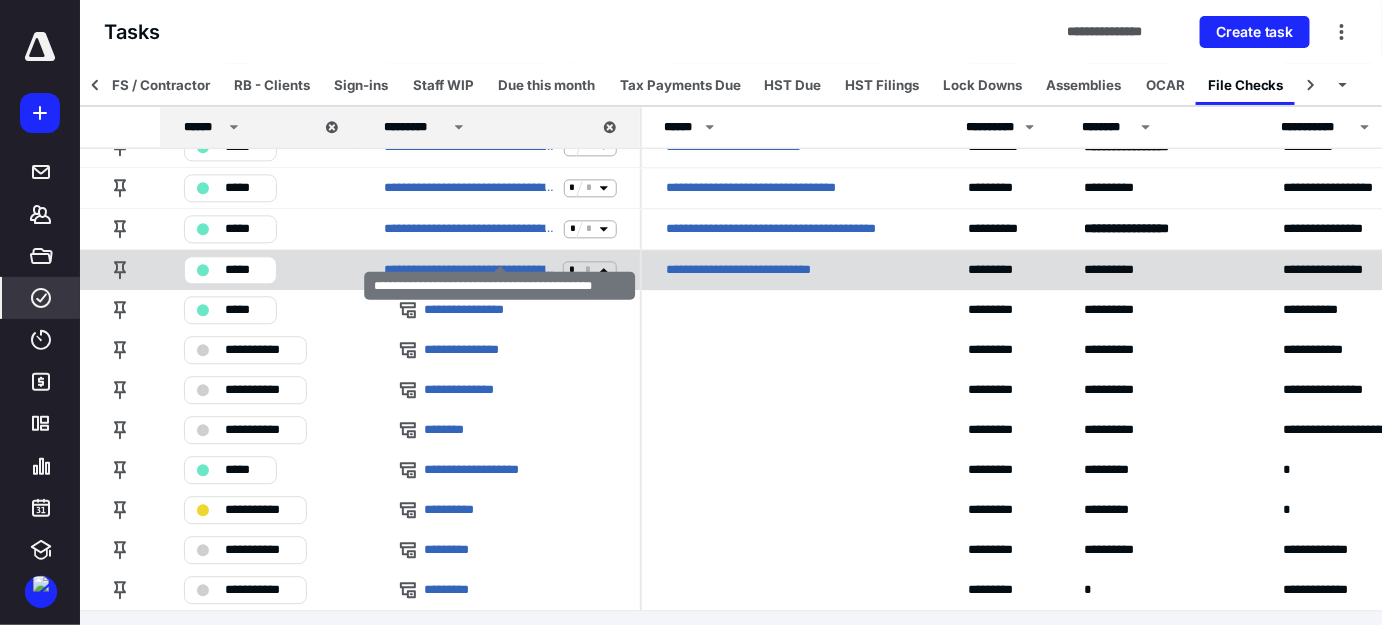 click 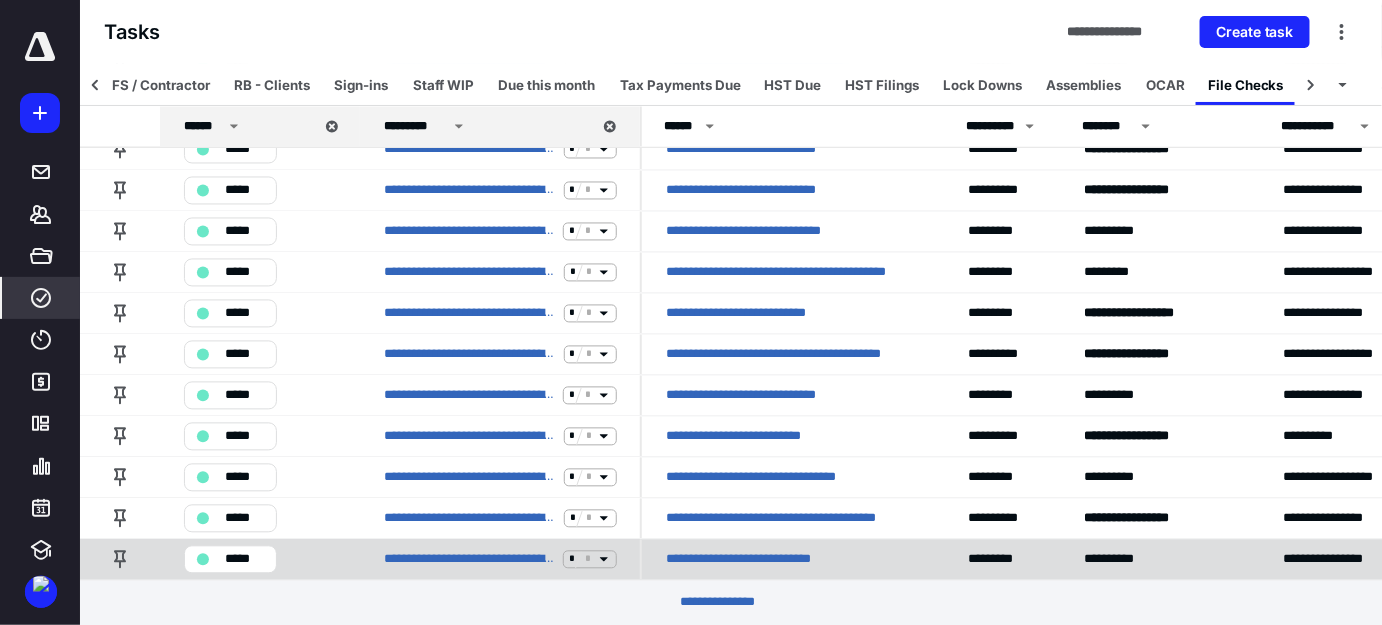 scroll, scrollTop: 3690, scrollLeft: 0, axis: vertical 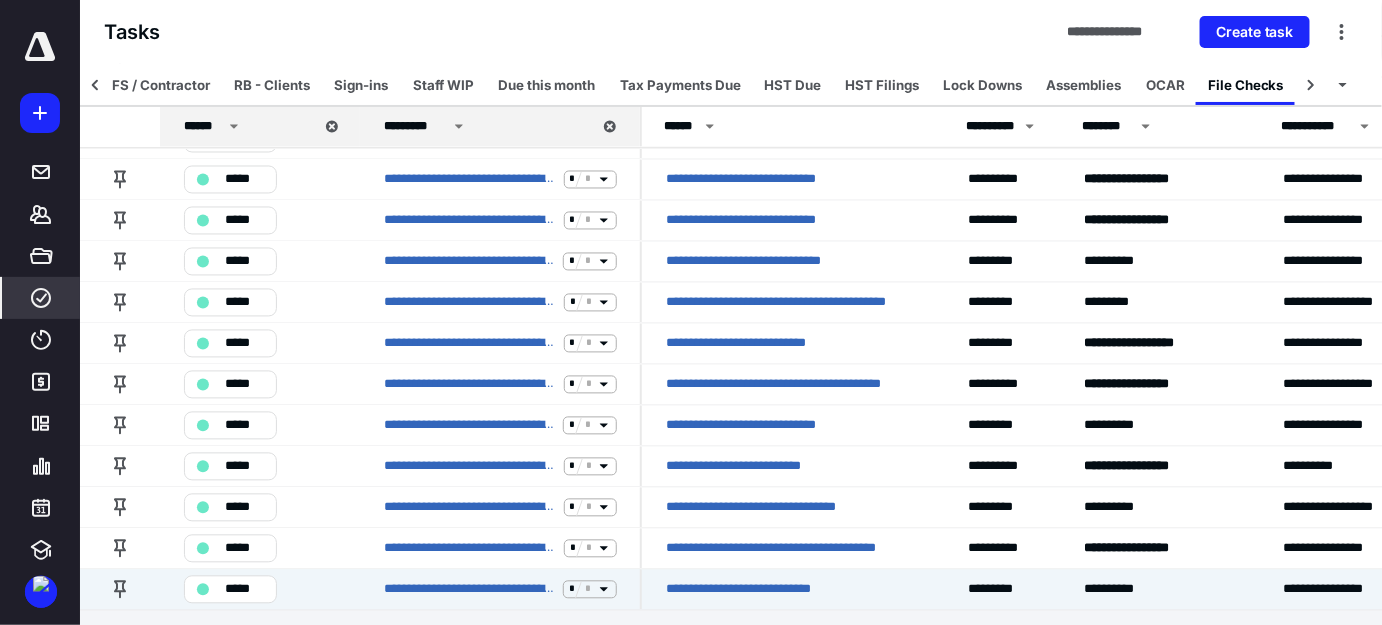 click on "********* *****" at bounding box center (731, 633) 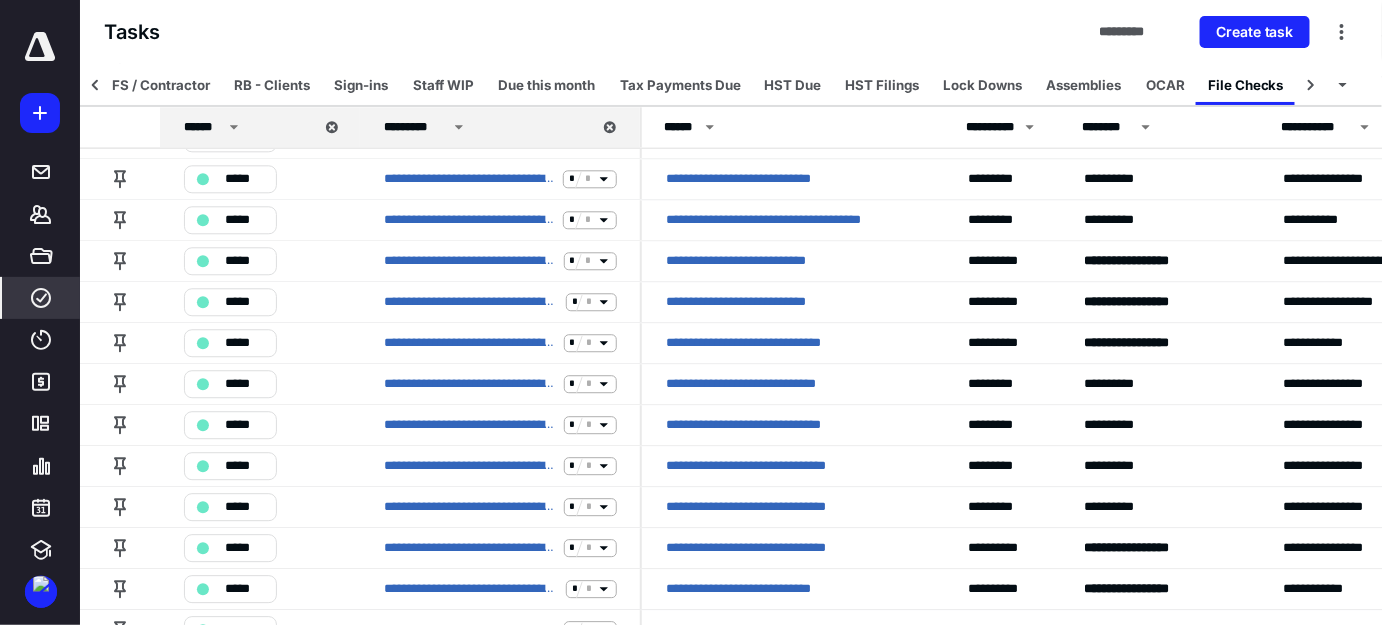 scroll, scrollTop: 4010, scrollLeft: 0, axis: vertical 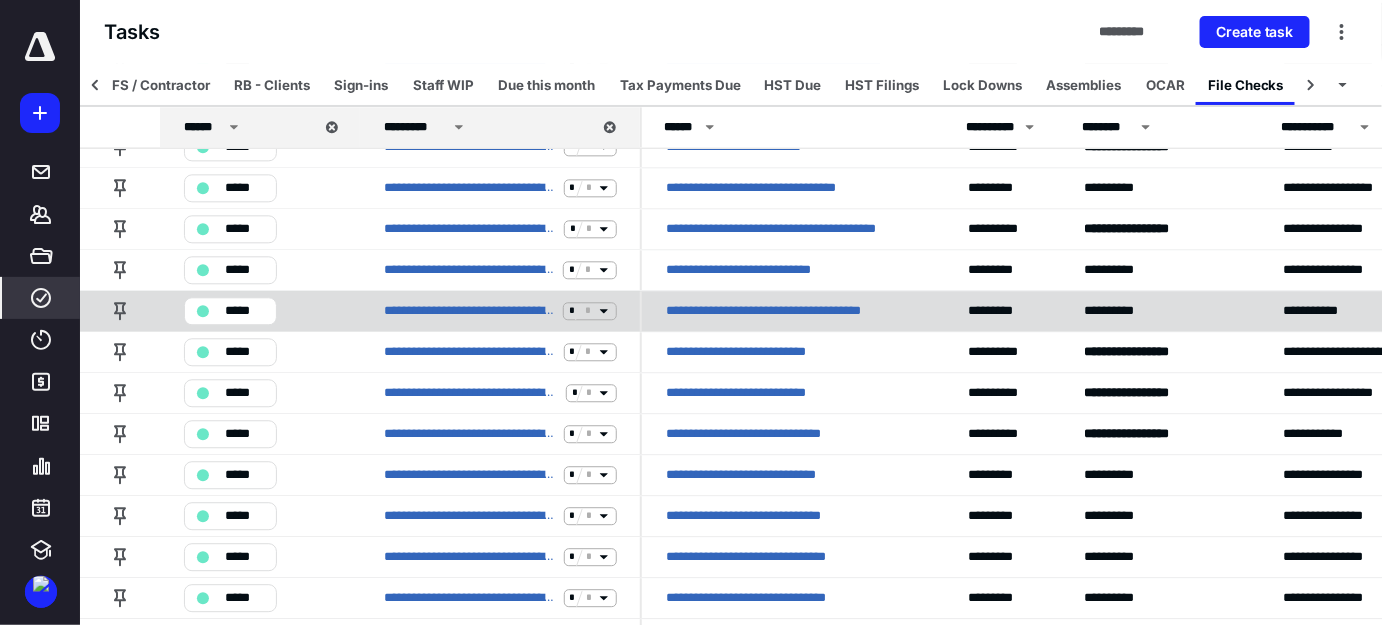 click 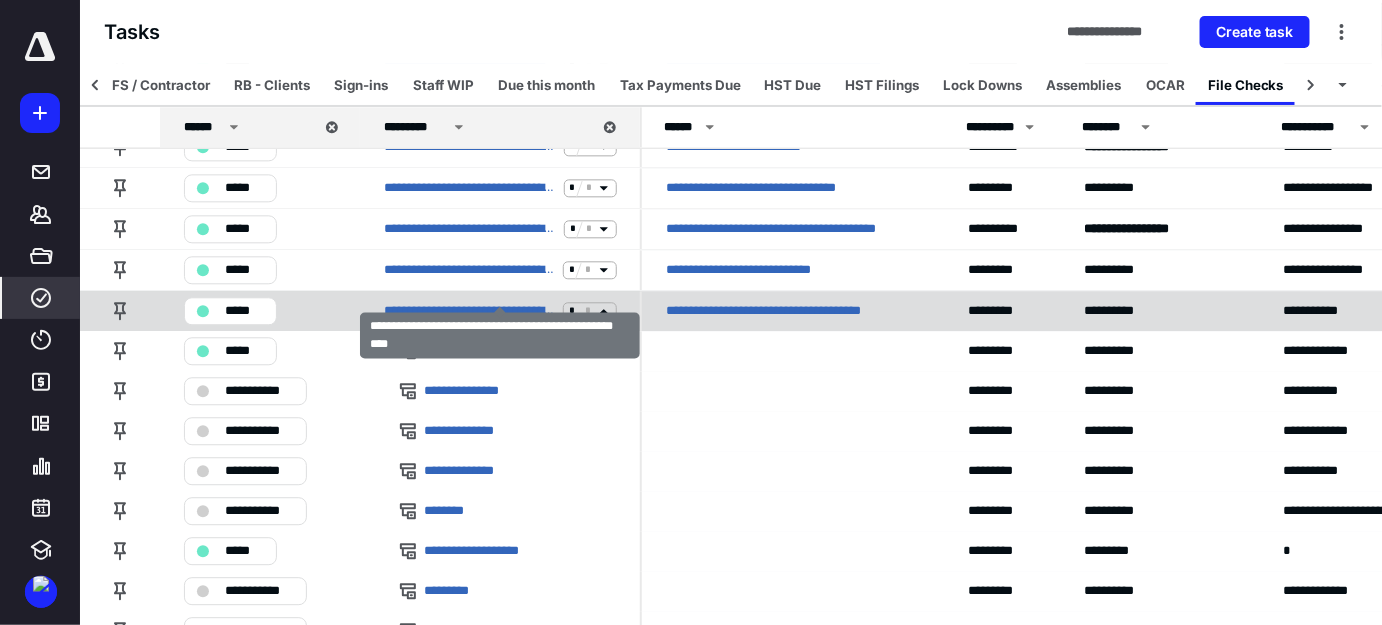 click 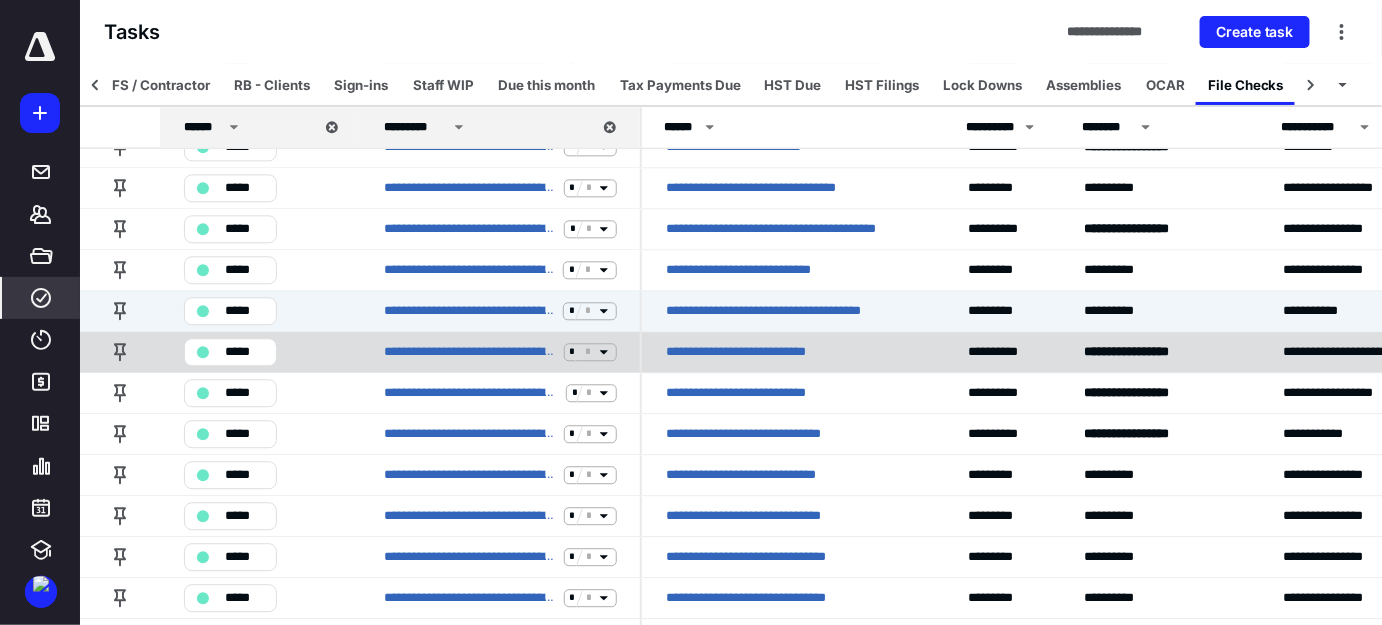 click 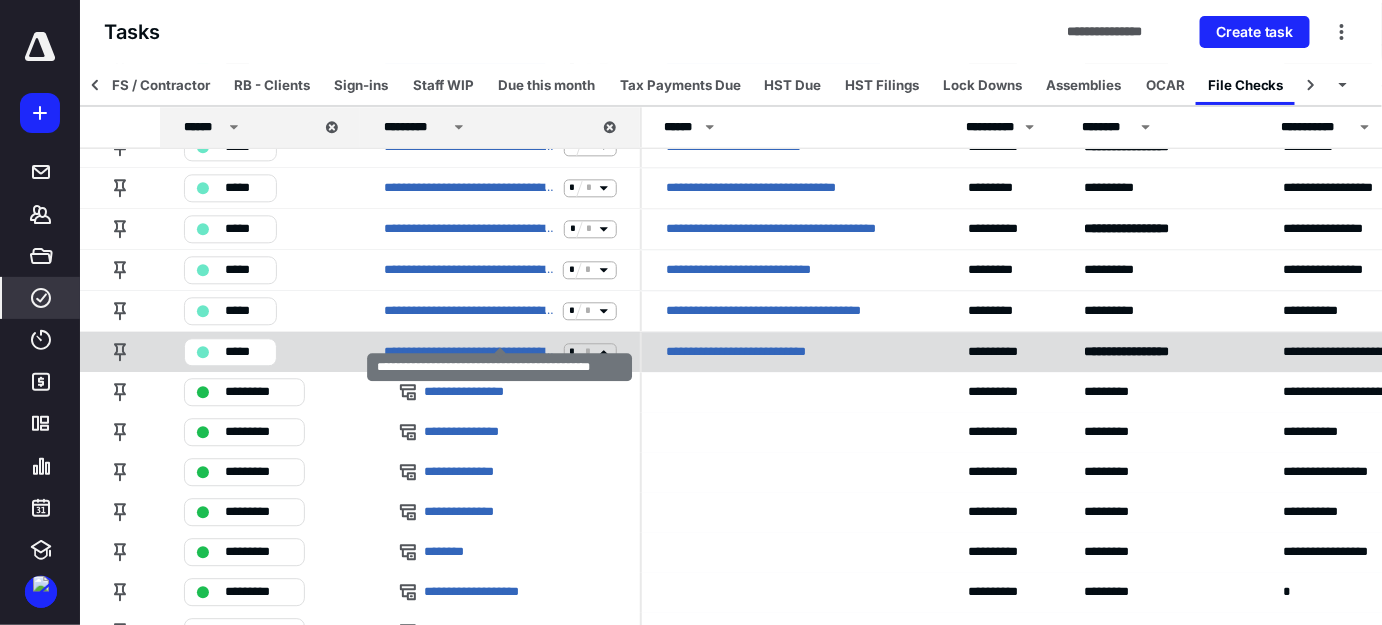 scroll, scrollTop: 4101, scrollLeft: 0, axis: vertical 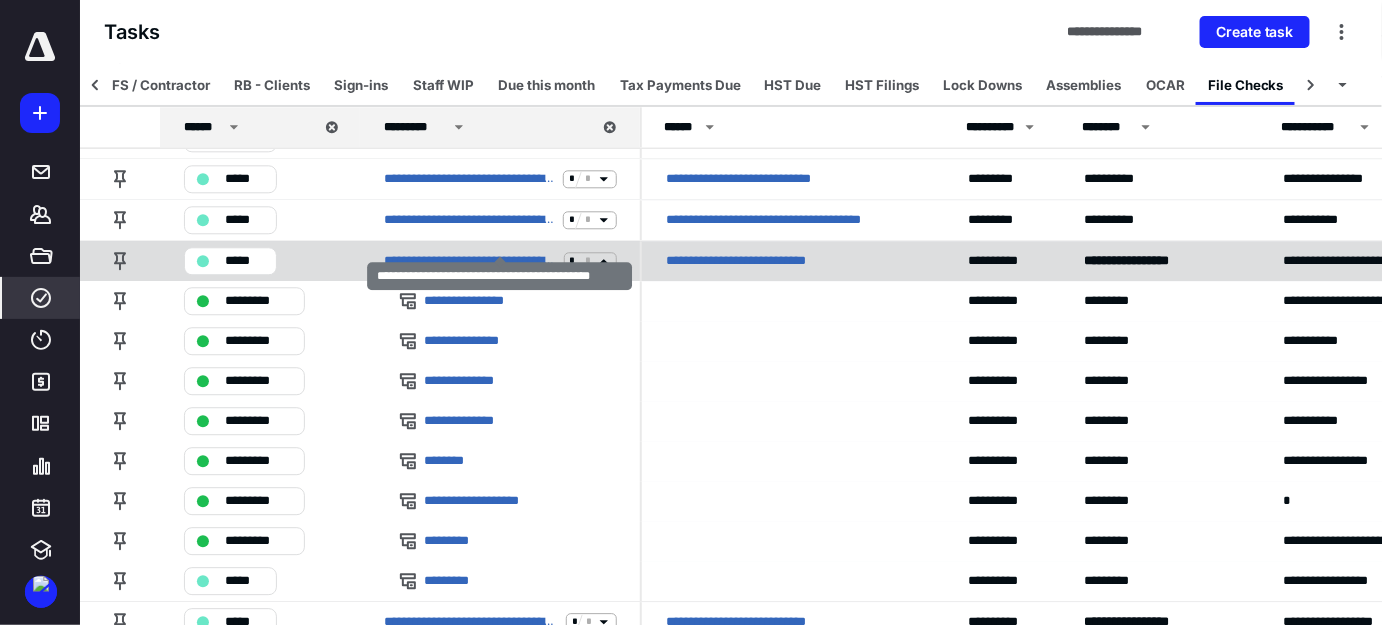 click 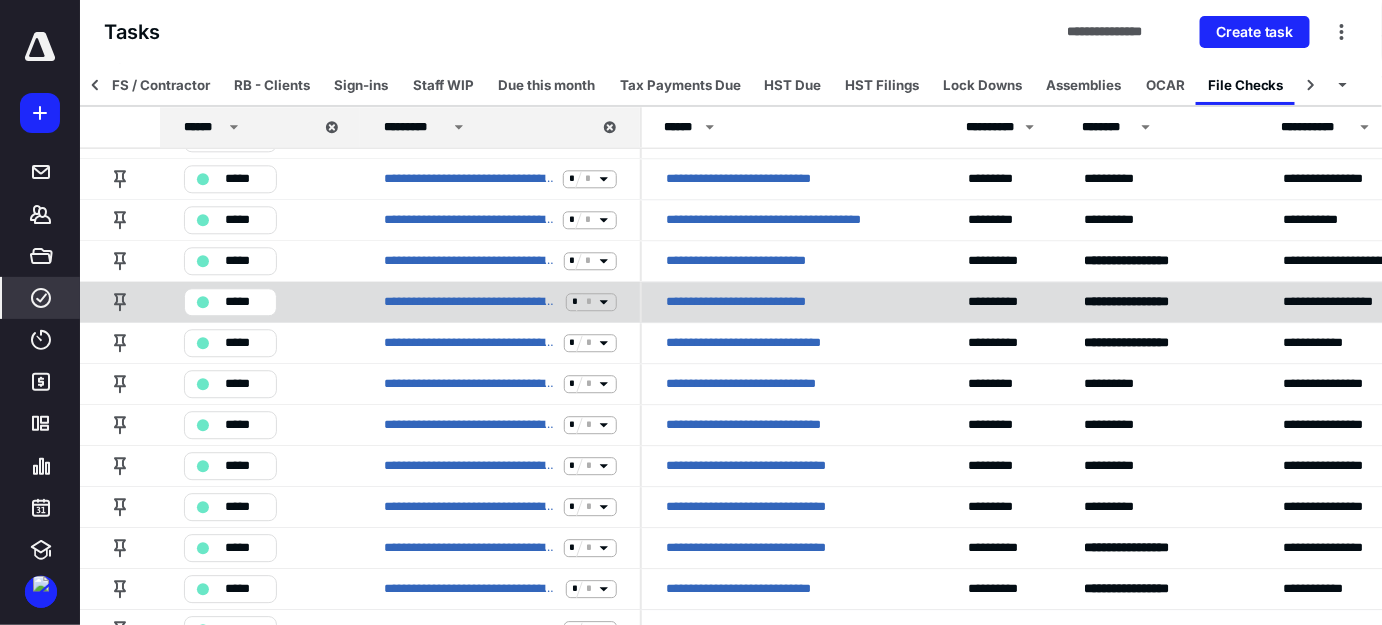 click 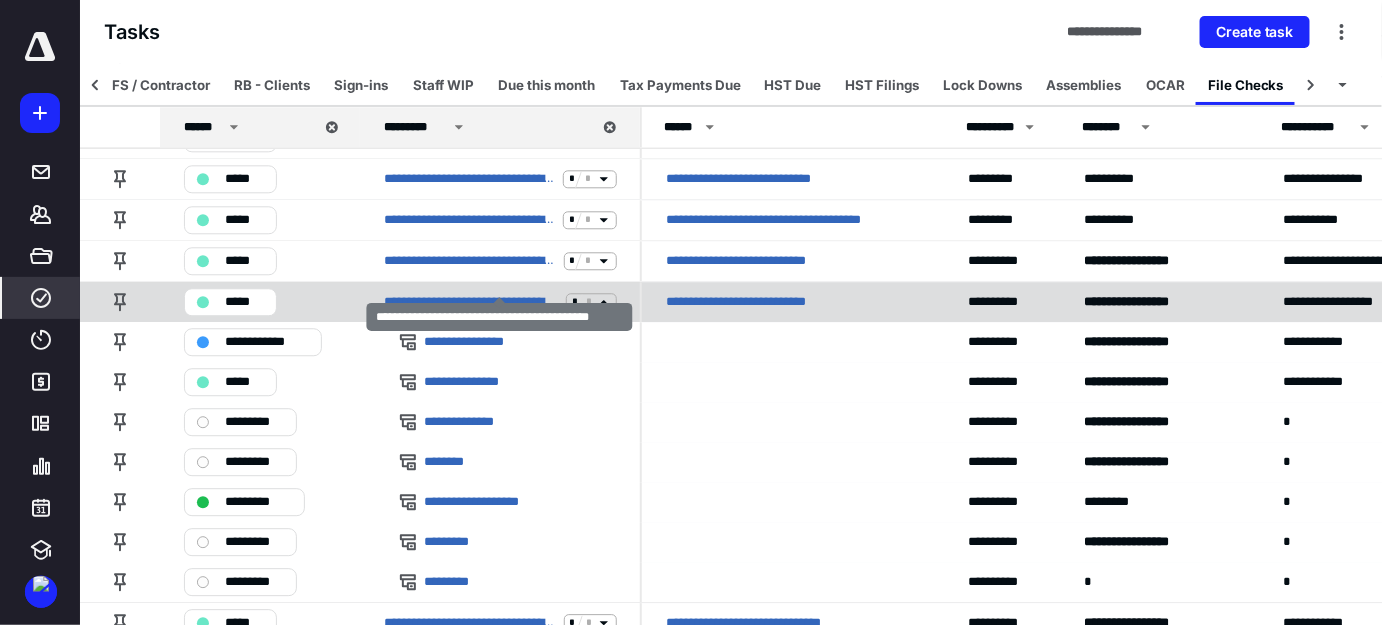 click 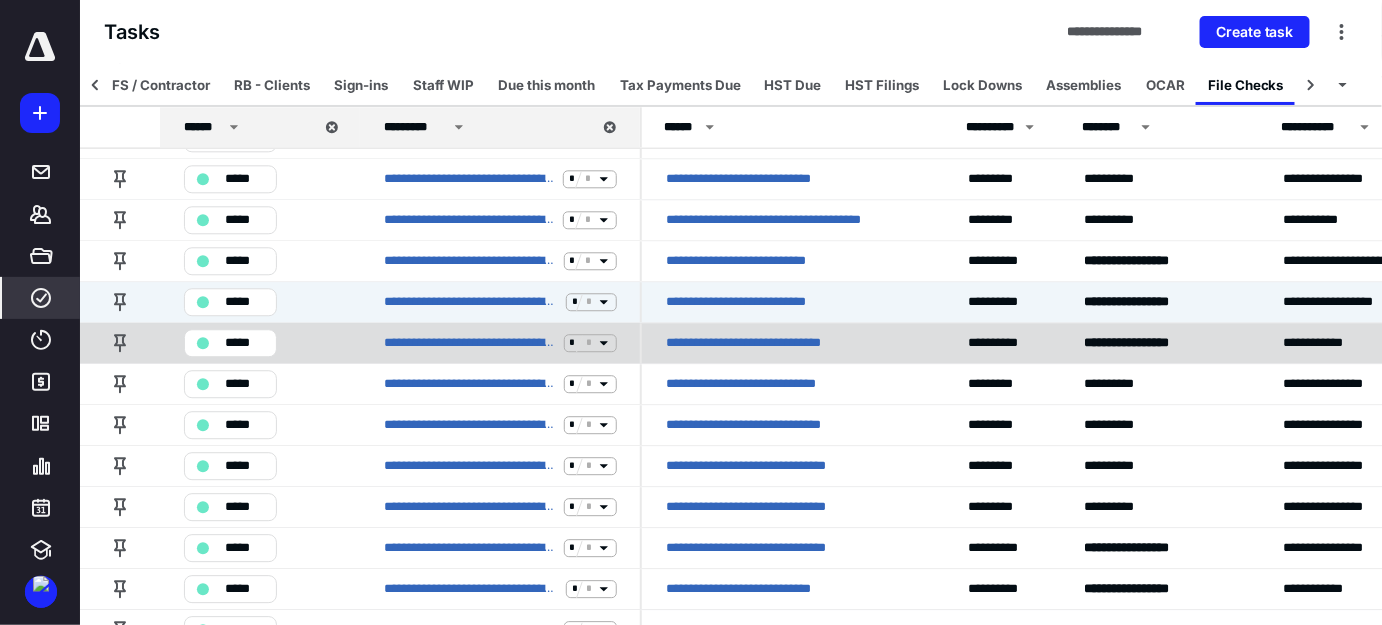 click 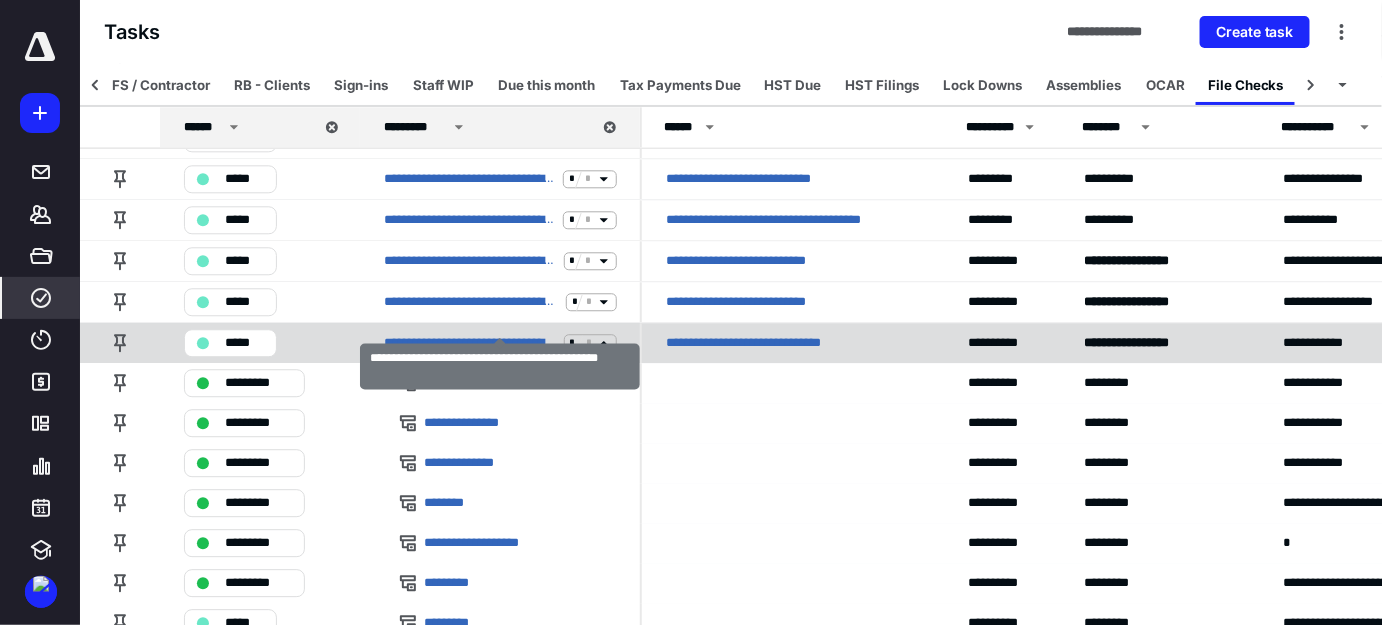click 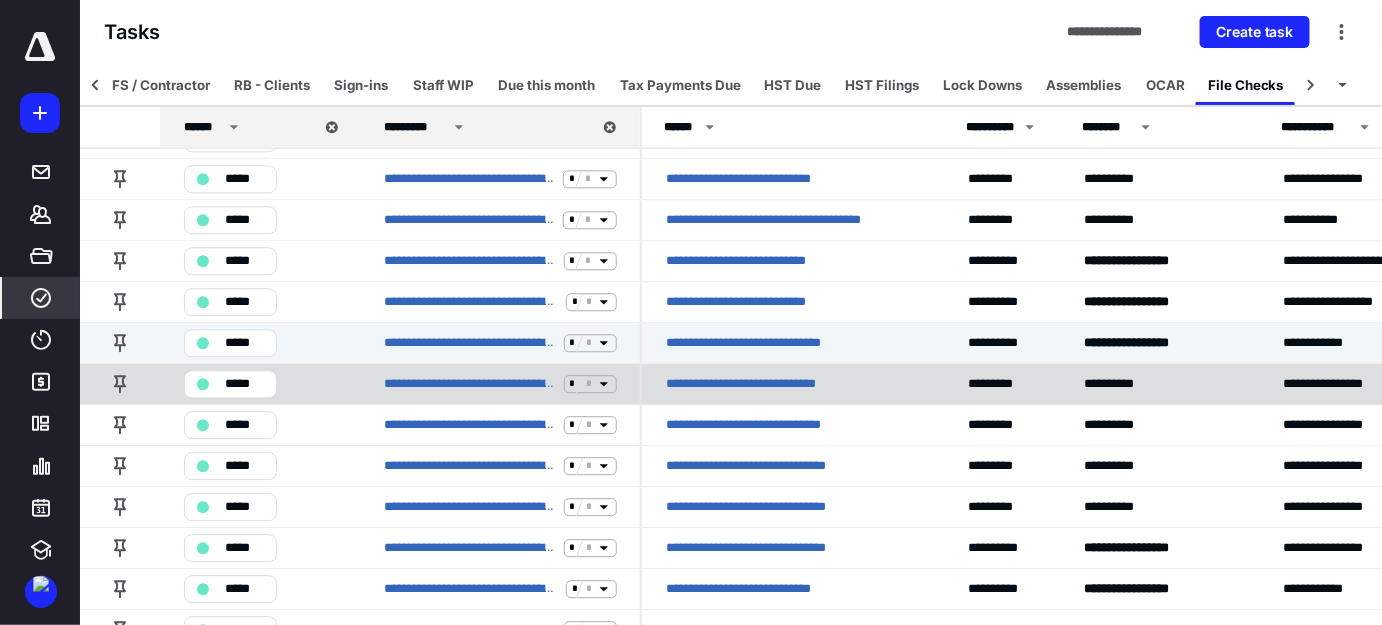 click 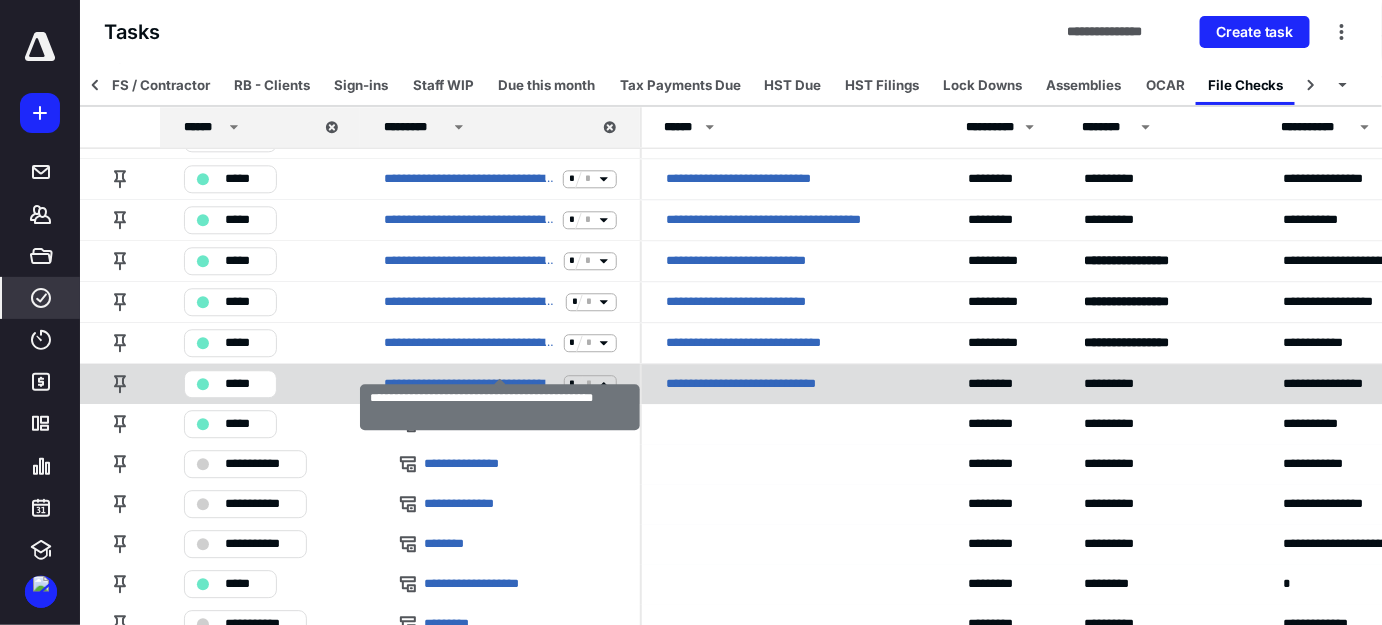 click 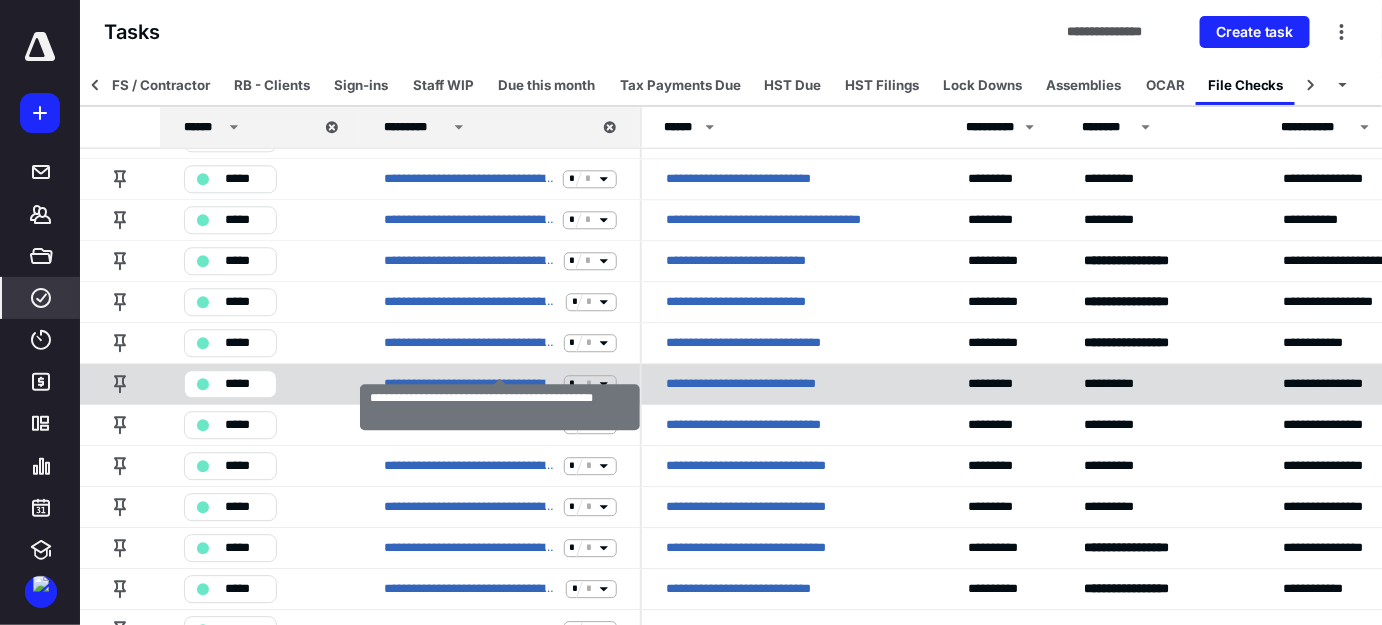 scroll, scrollTop: 4192, scrollLeft: 0, axis: vertical 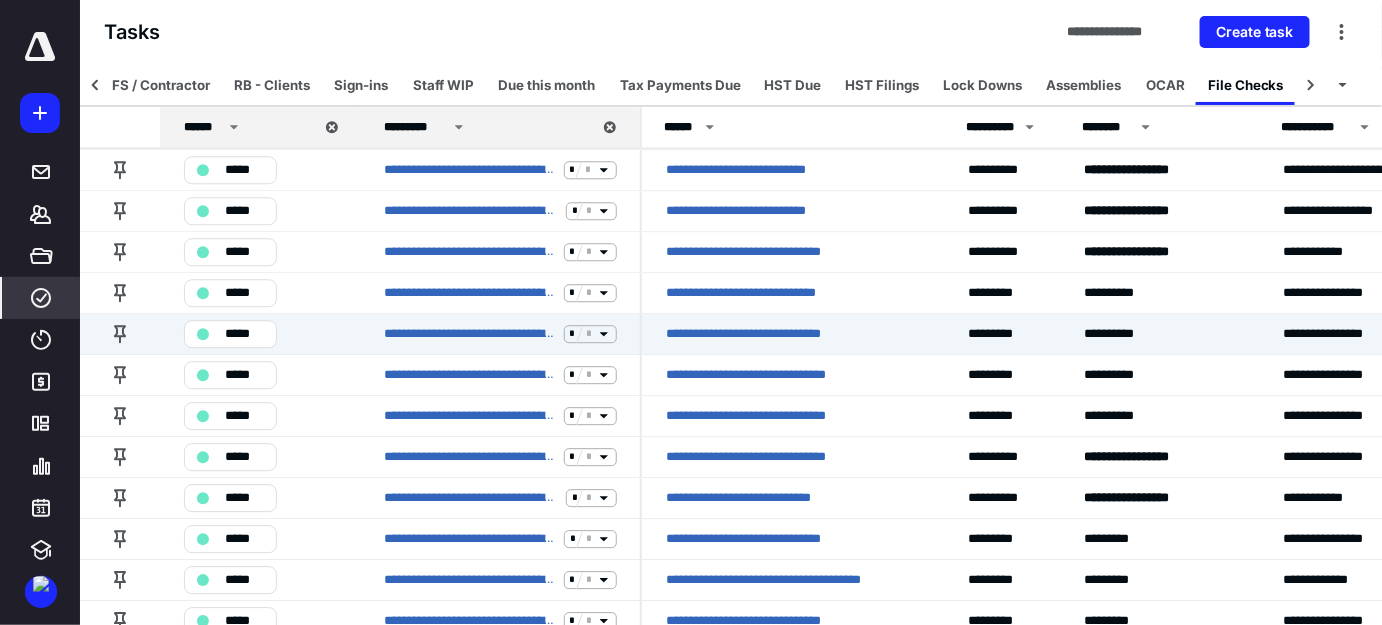 click 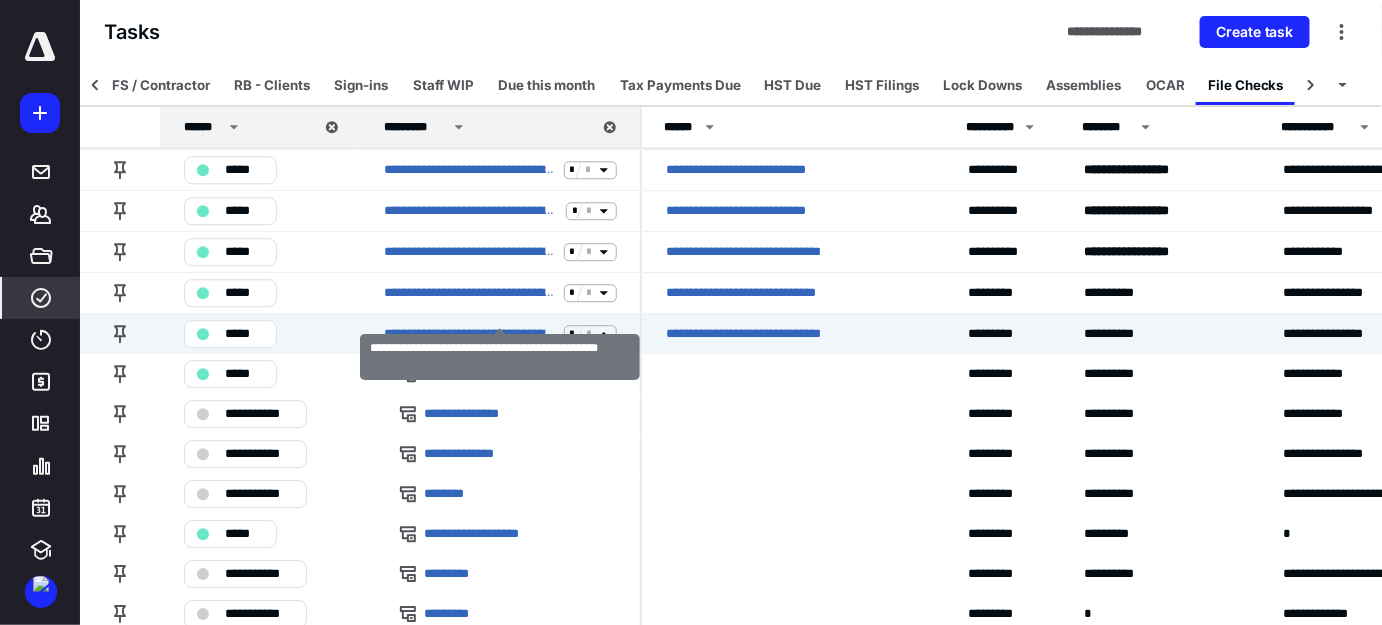 click 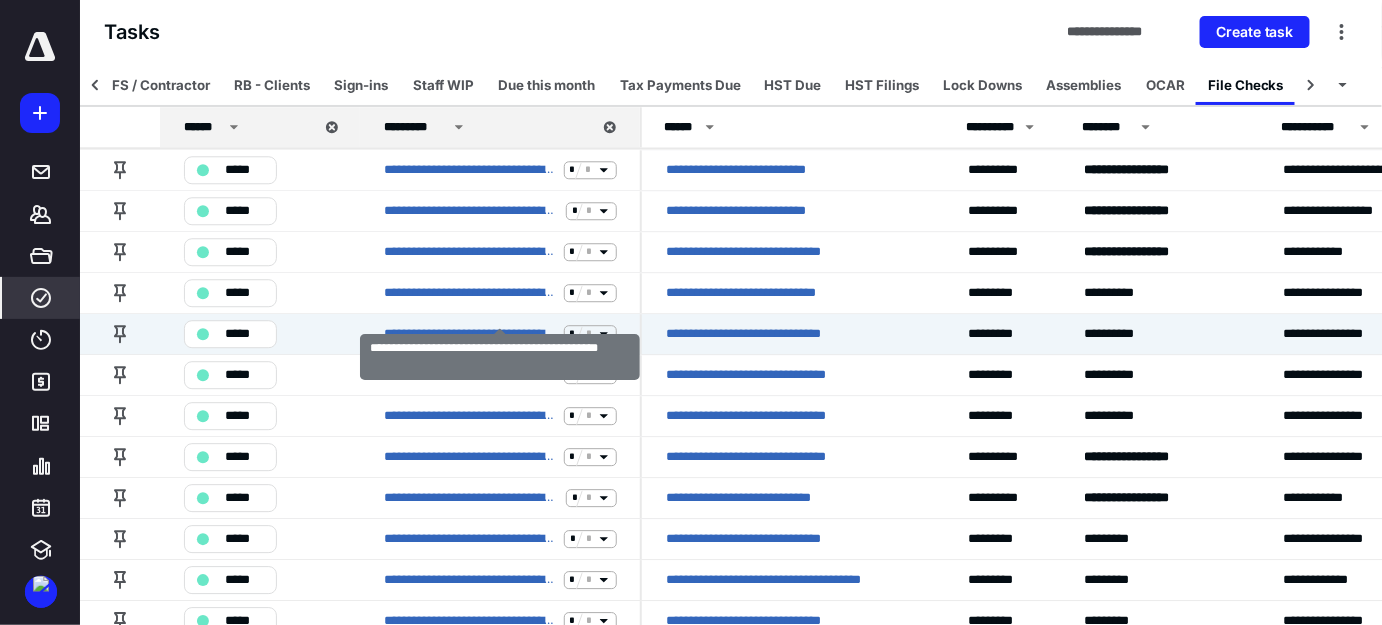 scroll, scrollTop: 4283, scrollLeft: 0, axis: vertical 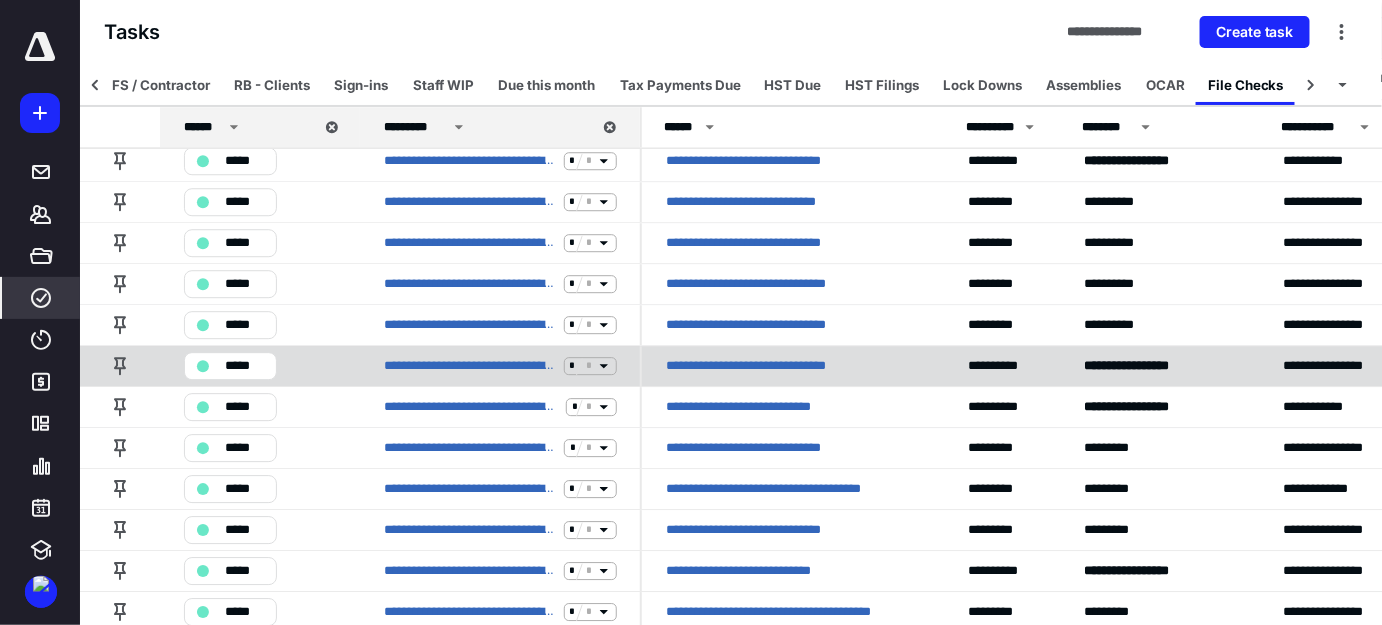 click 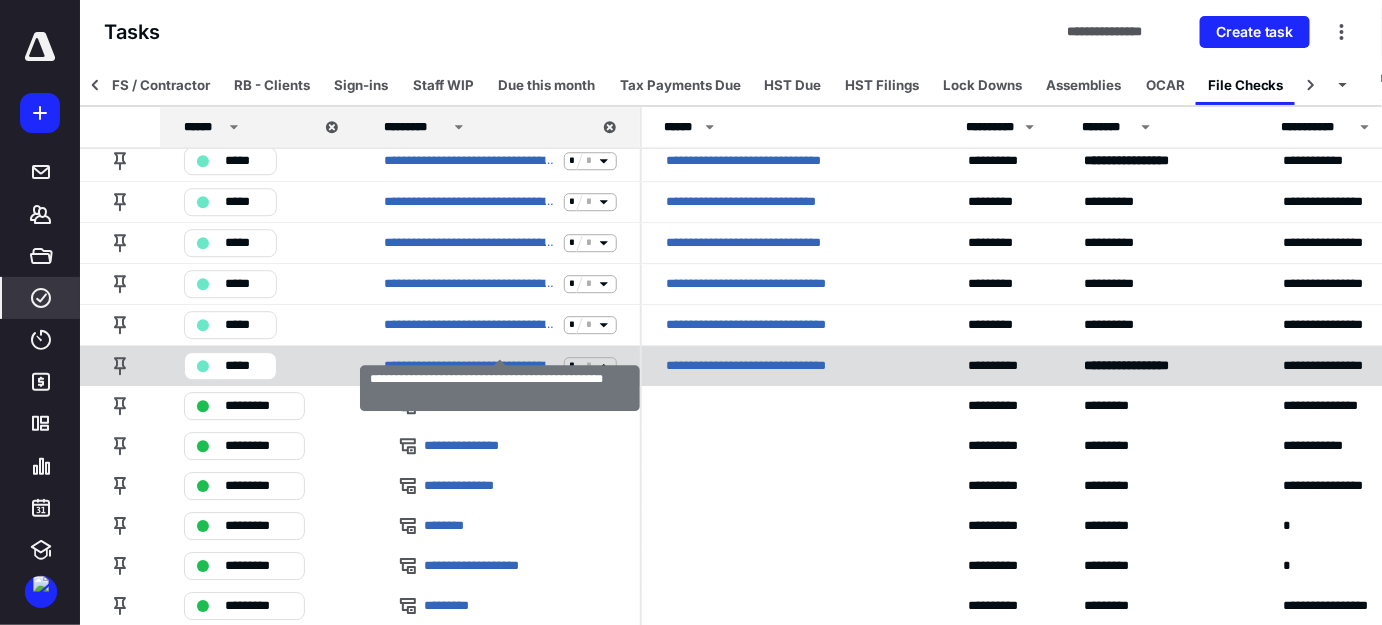click 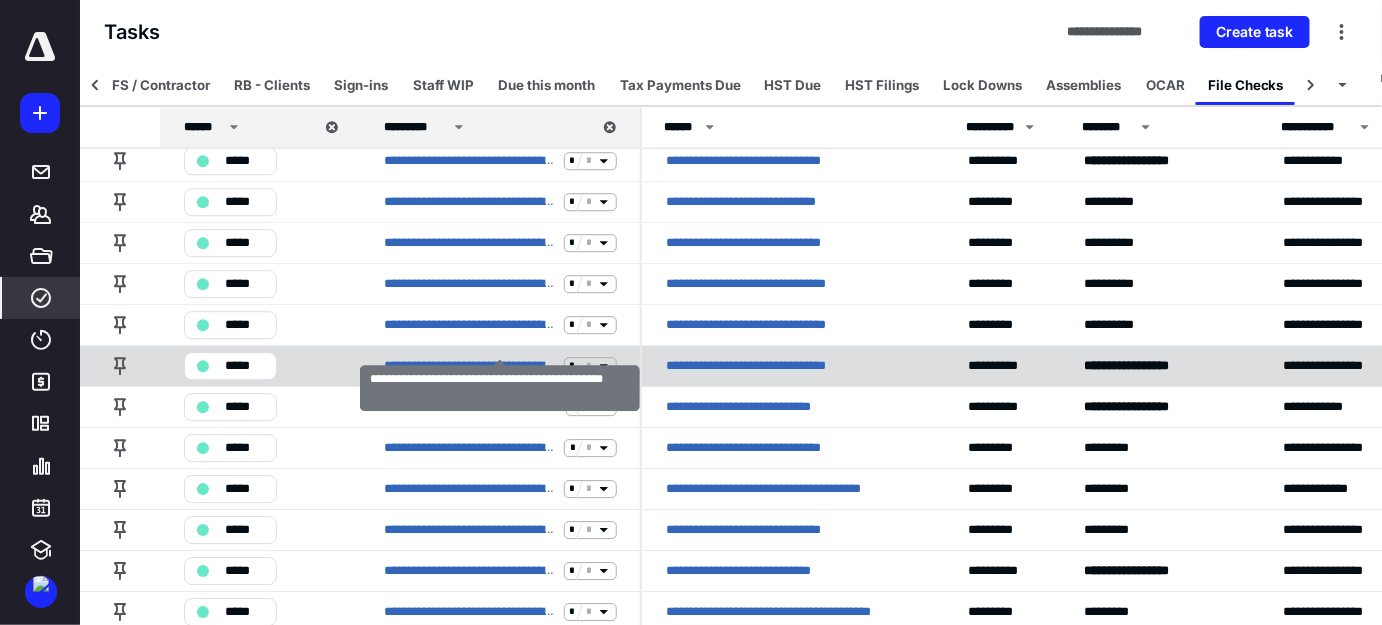 scroll, scrollTop: 4374, scrollLeft: 0, axis: vertical 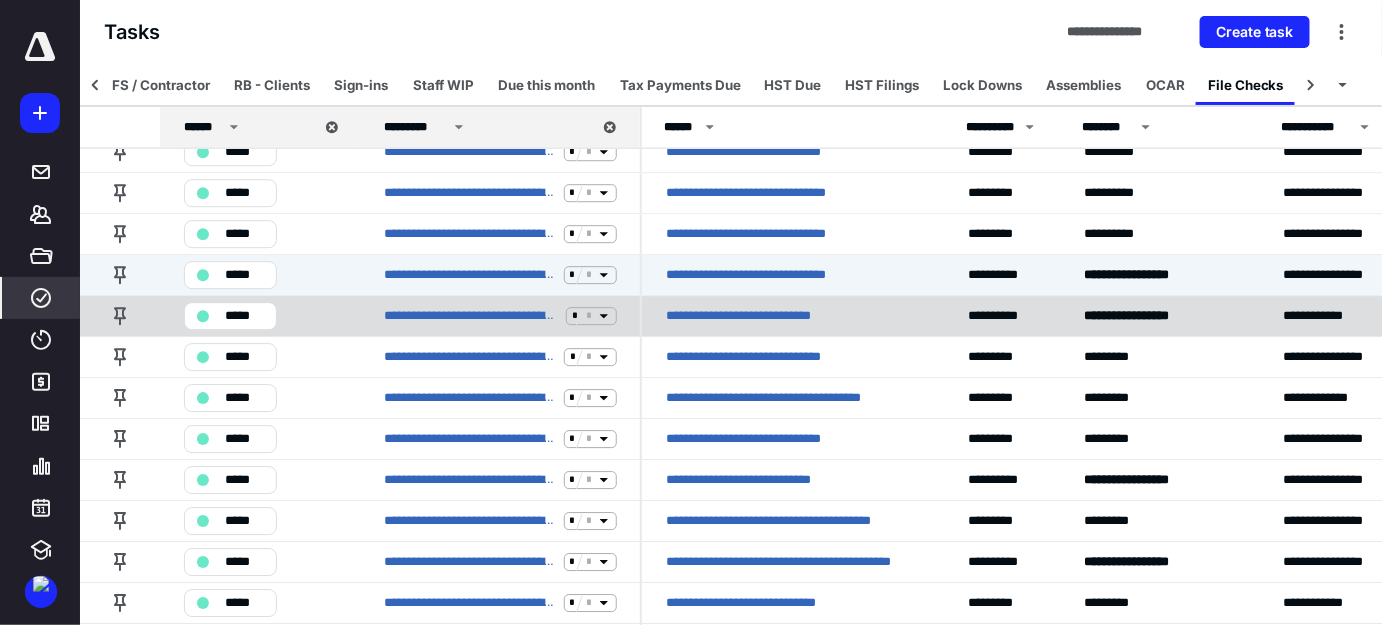 click 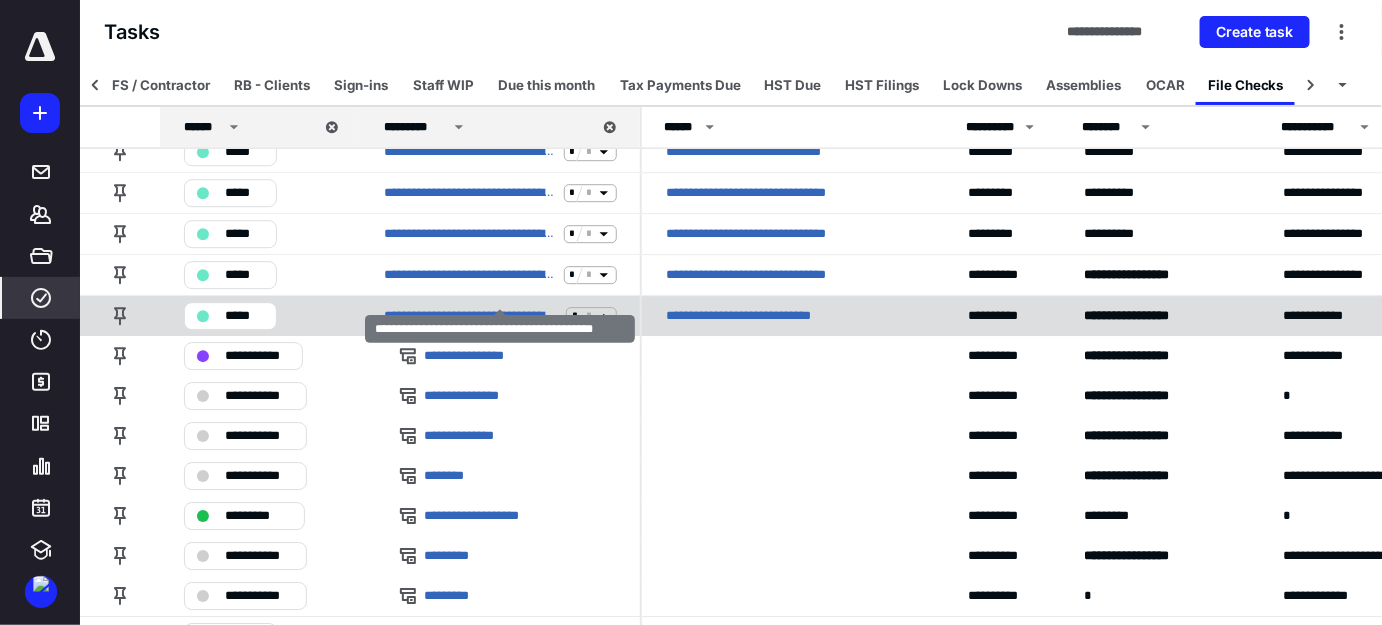 click 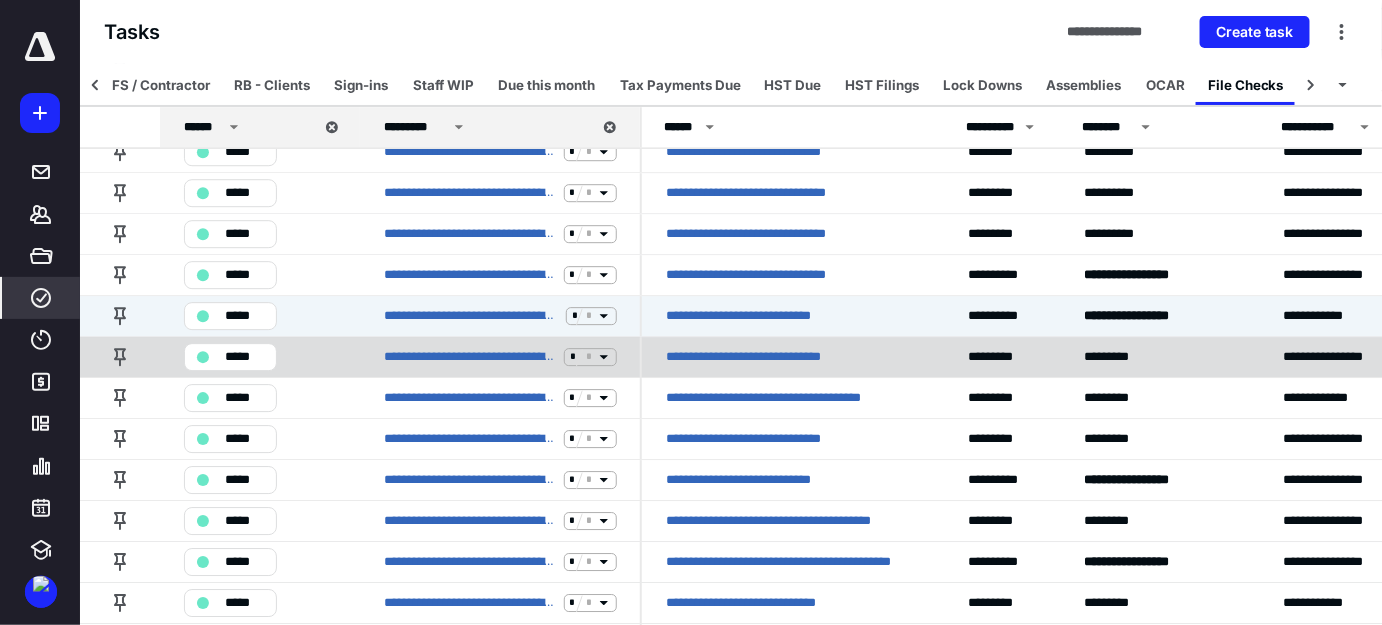click 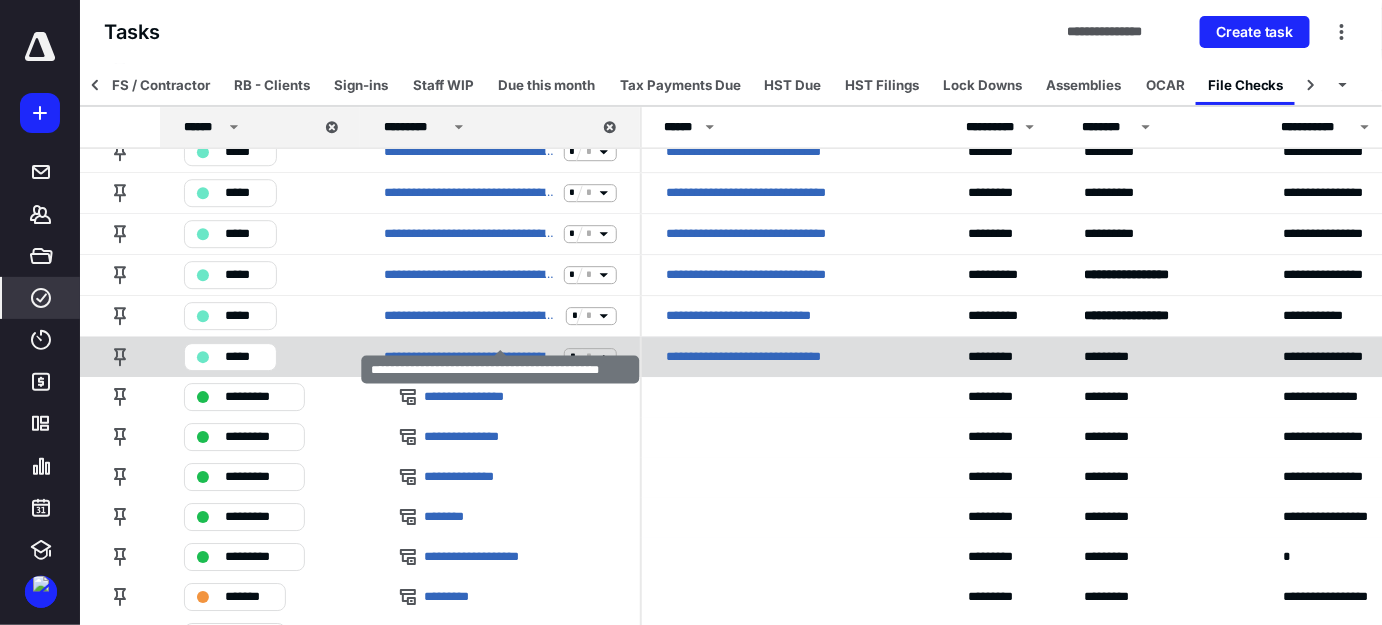 click 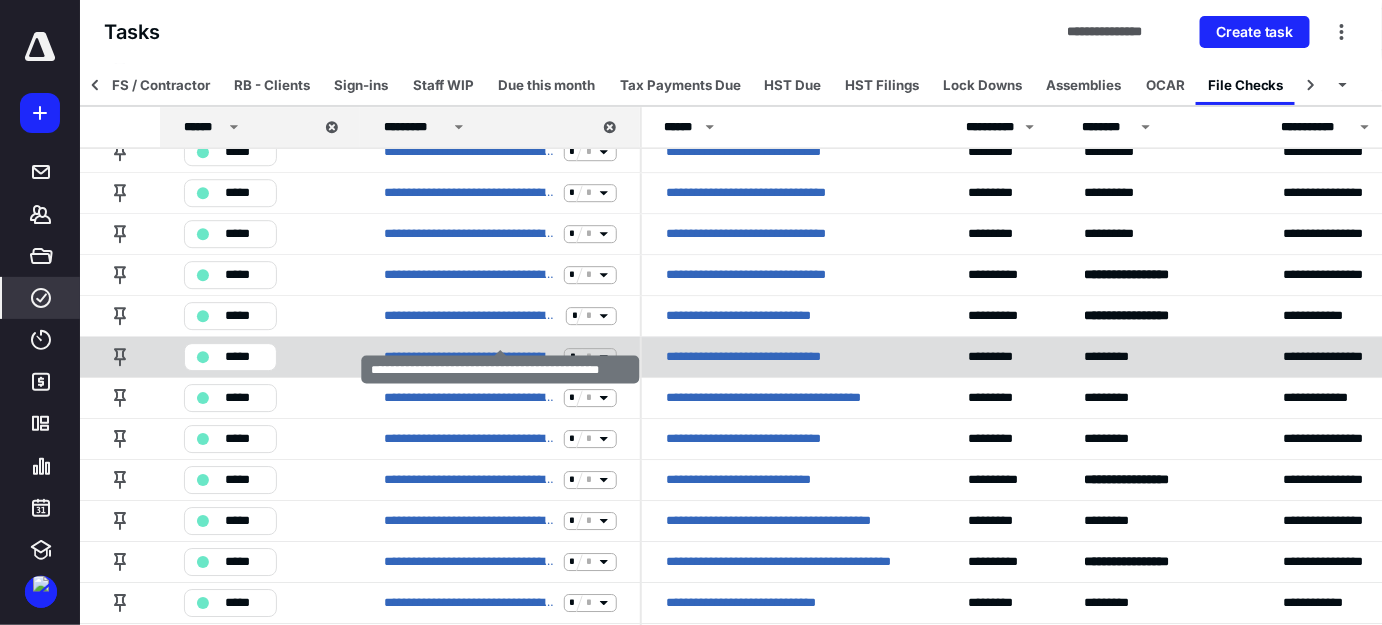 scroll, scrollTop: 4465, scrollLeft: 0, axis: vertical 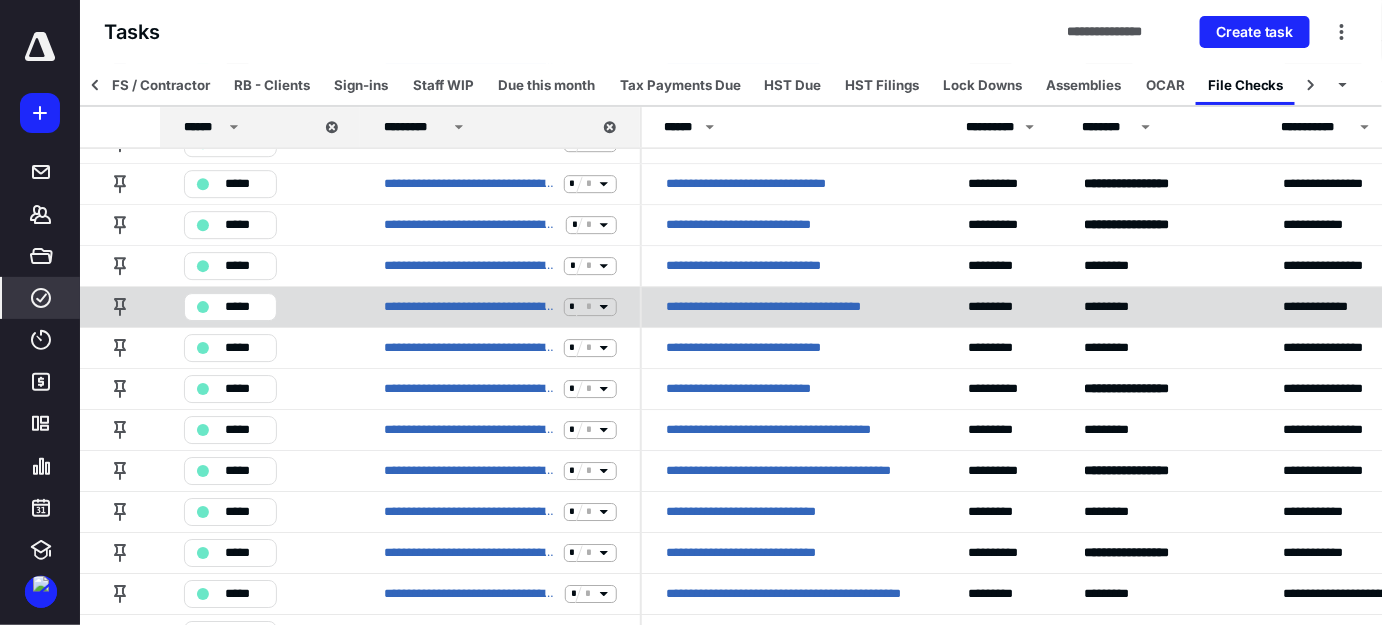click 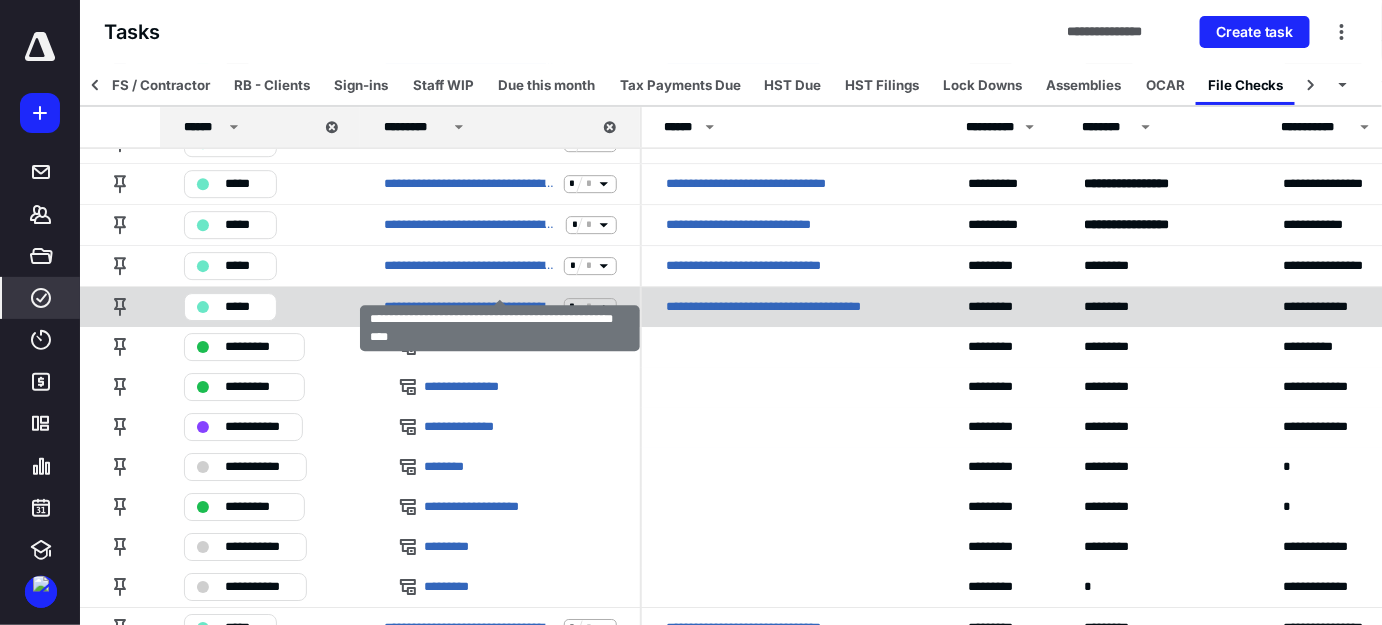 click 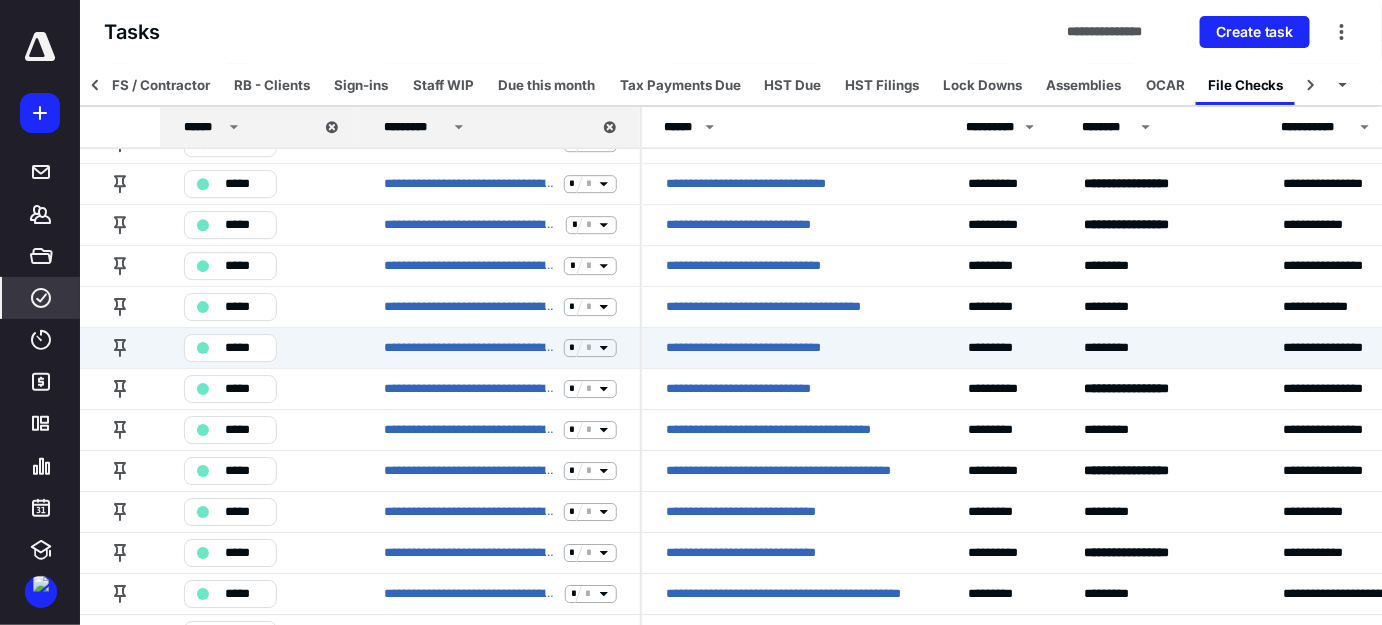 click 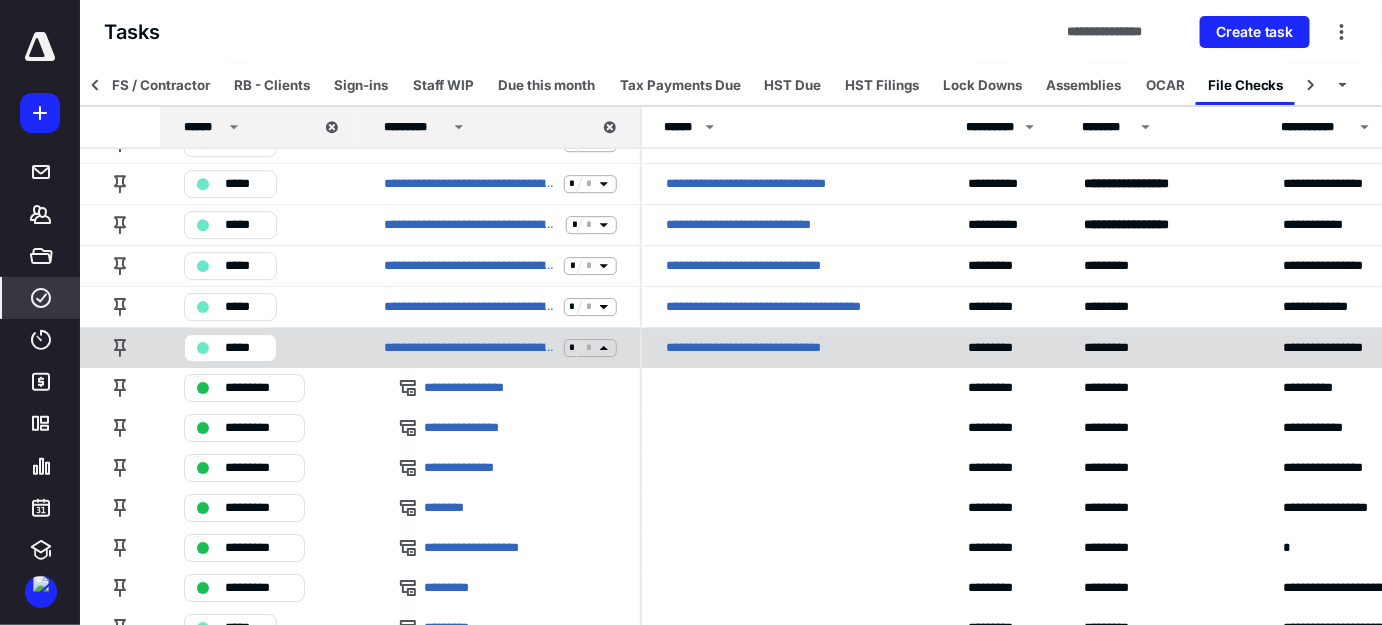 click 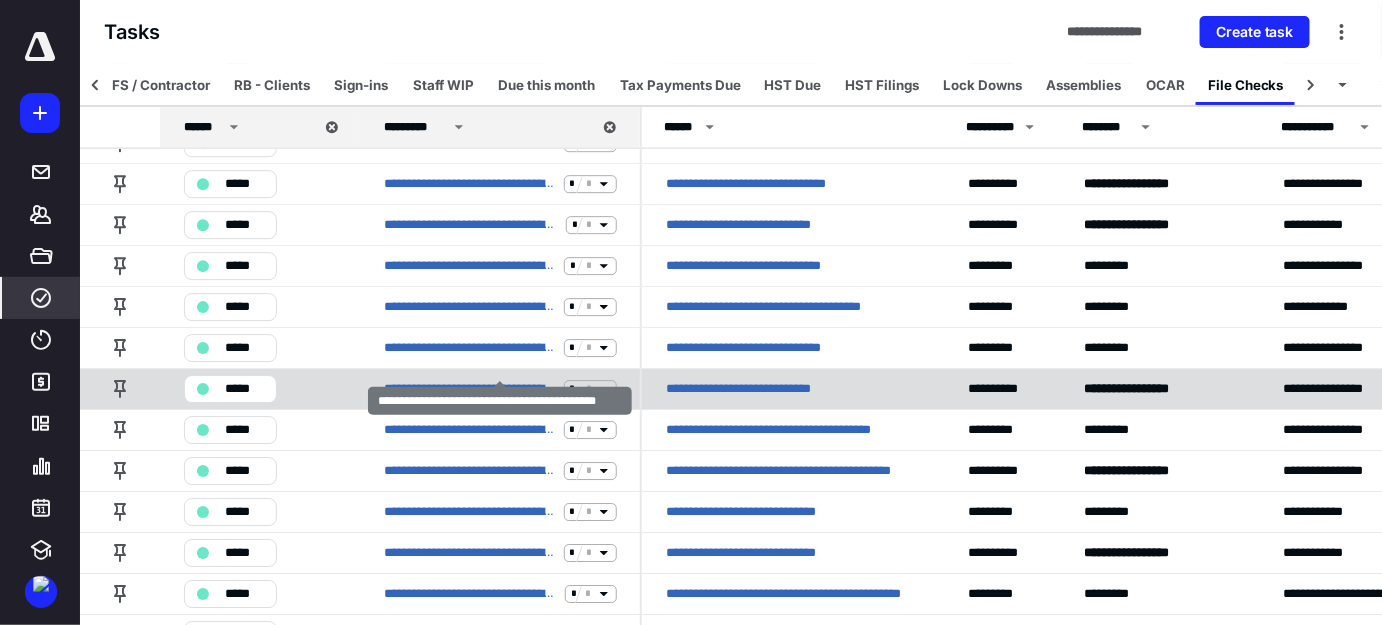 click 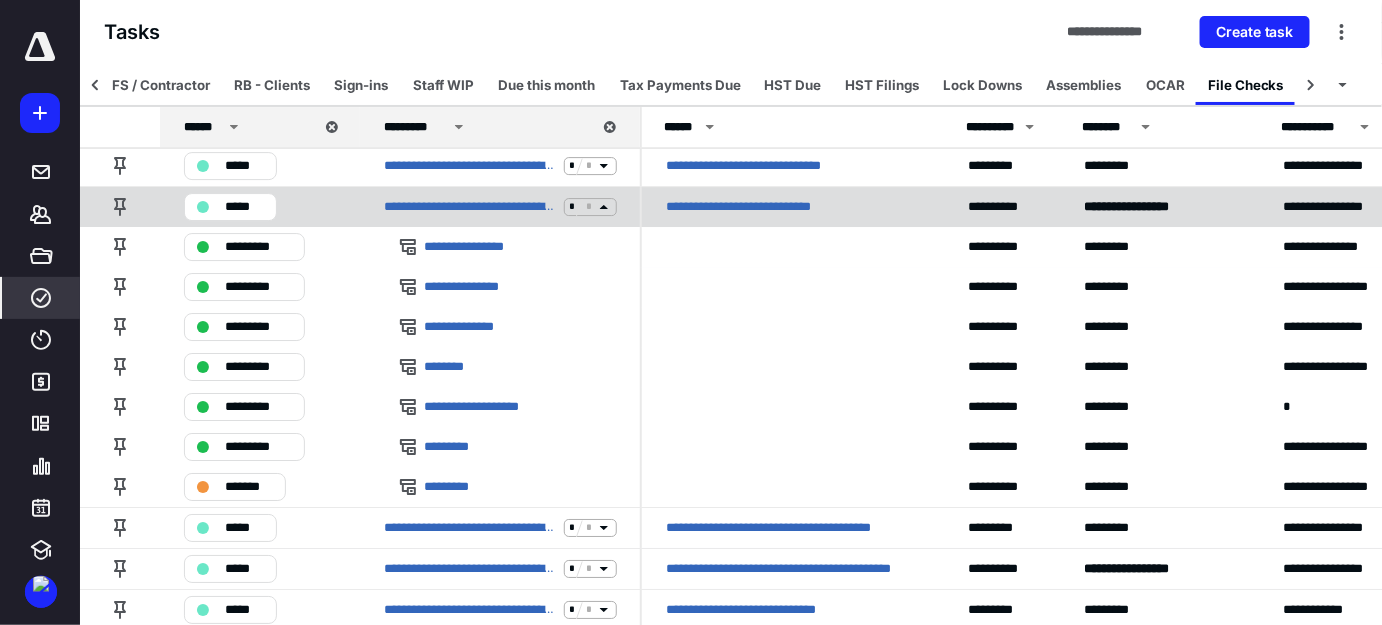 scroll, scrollTop: 4556, scrollLeft: 0, axis: vertical 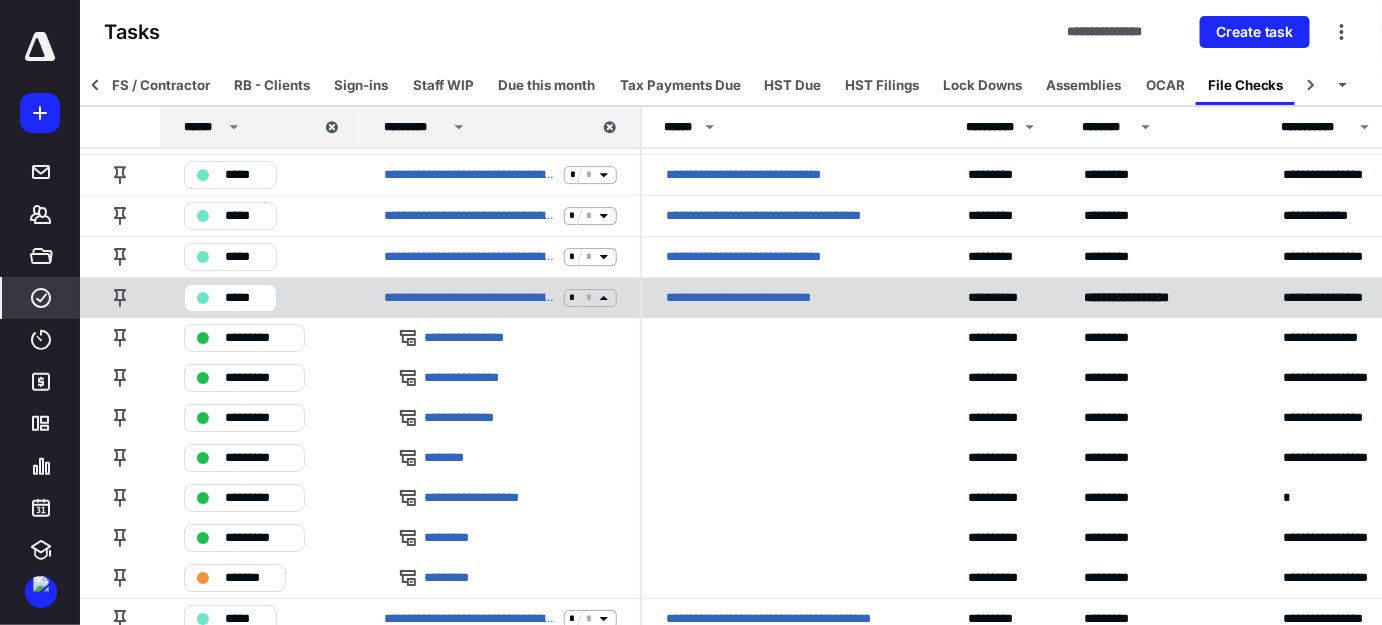 click 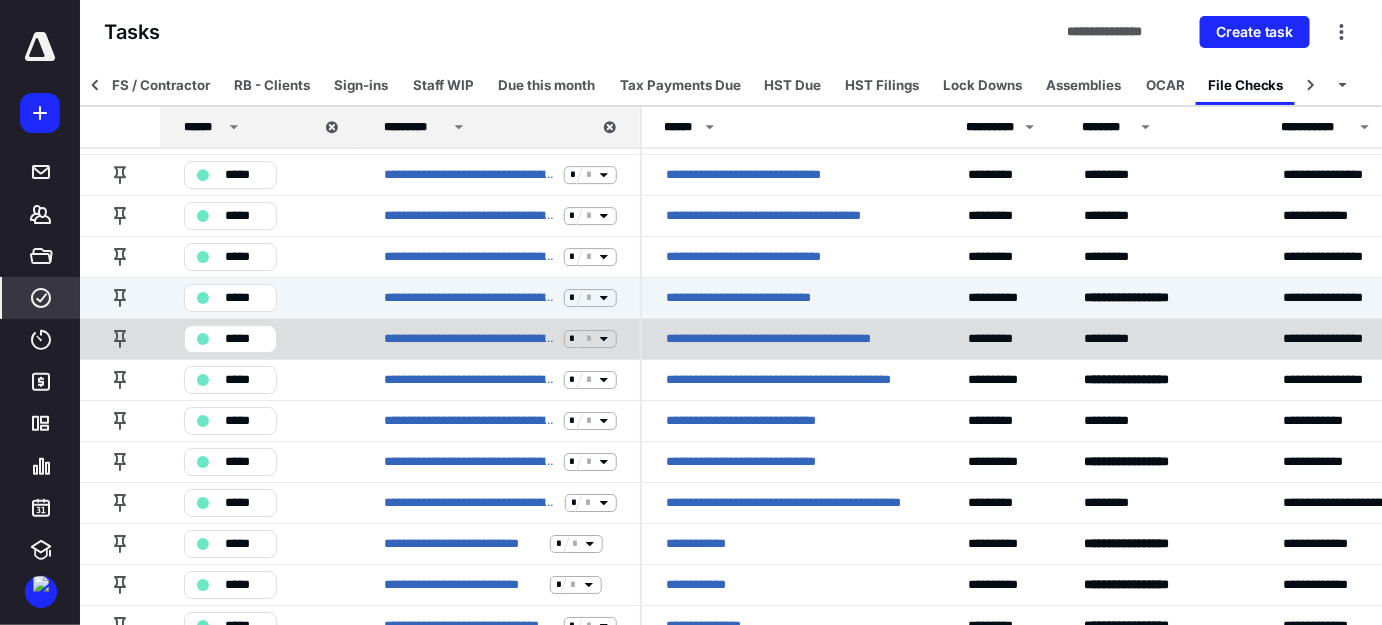 click 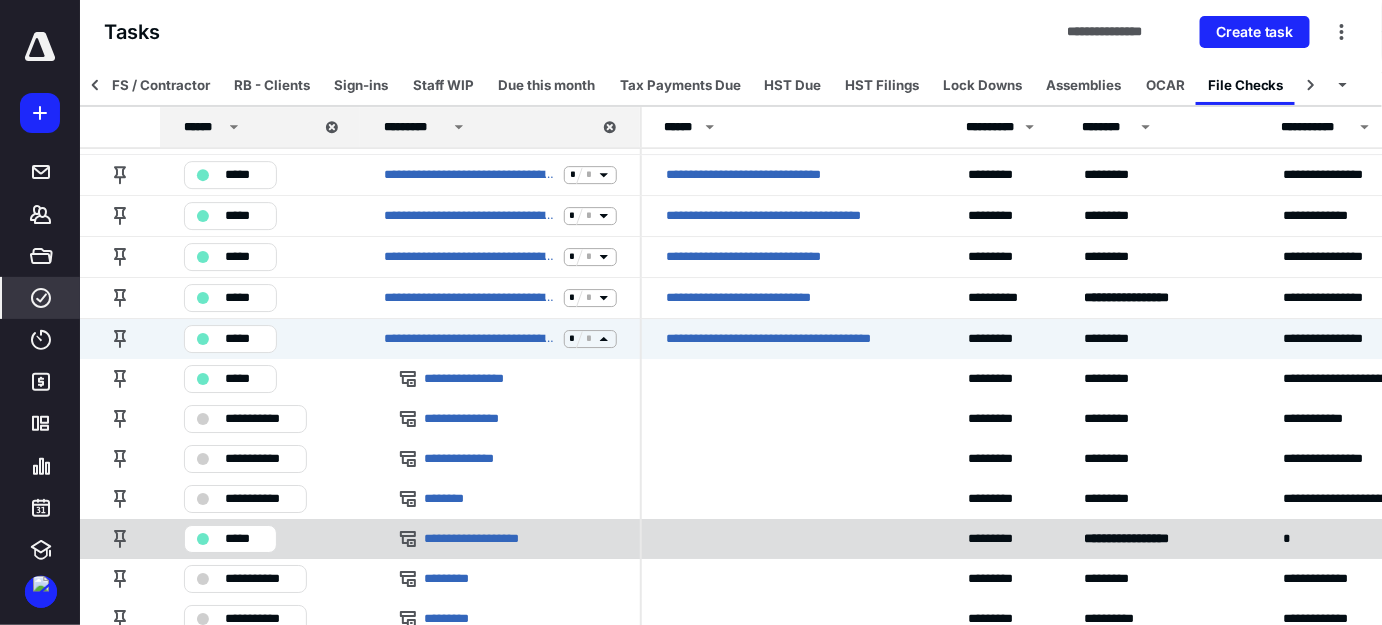 click on "*****" at bounding box center [244, 539] 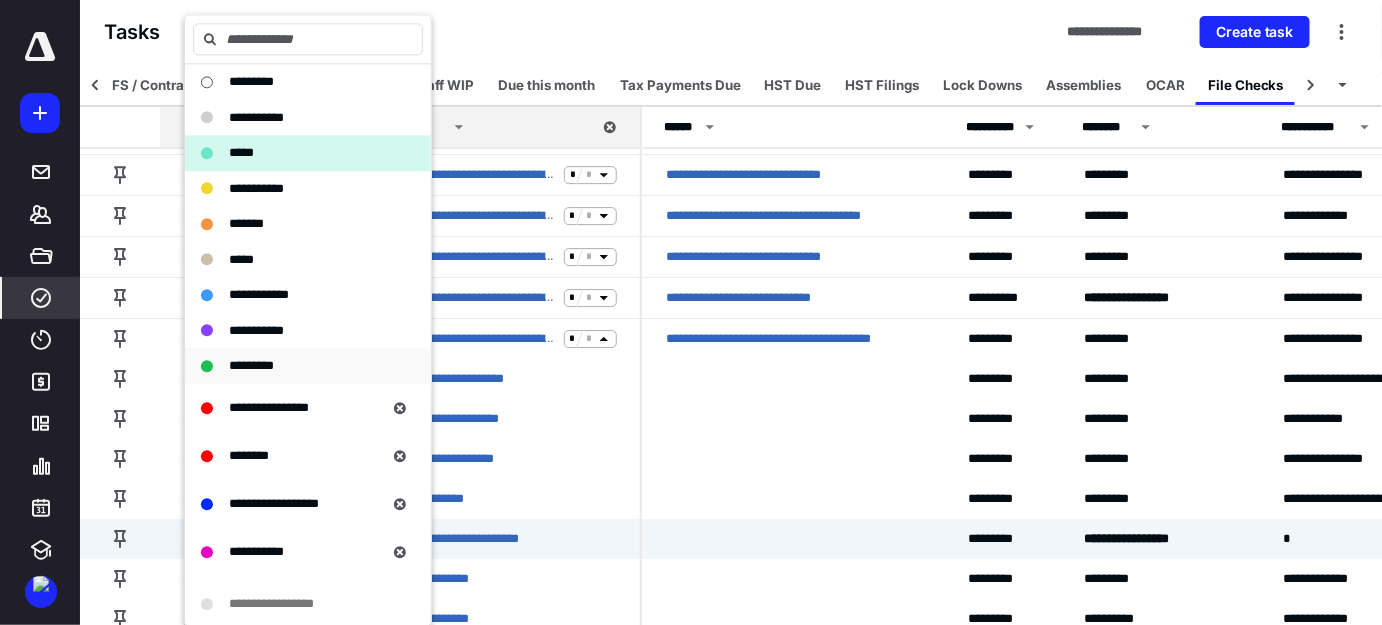 click on "*********" at bounding box center [251, 365] 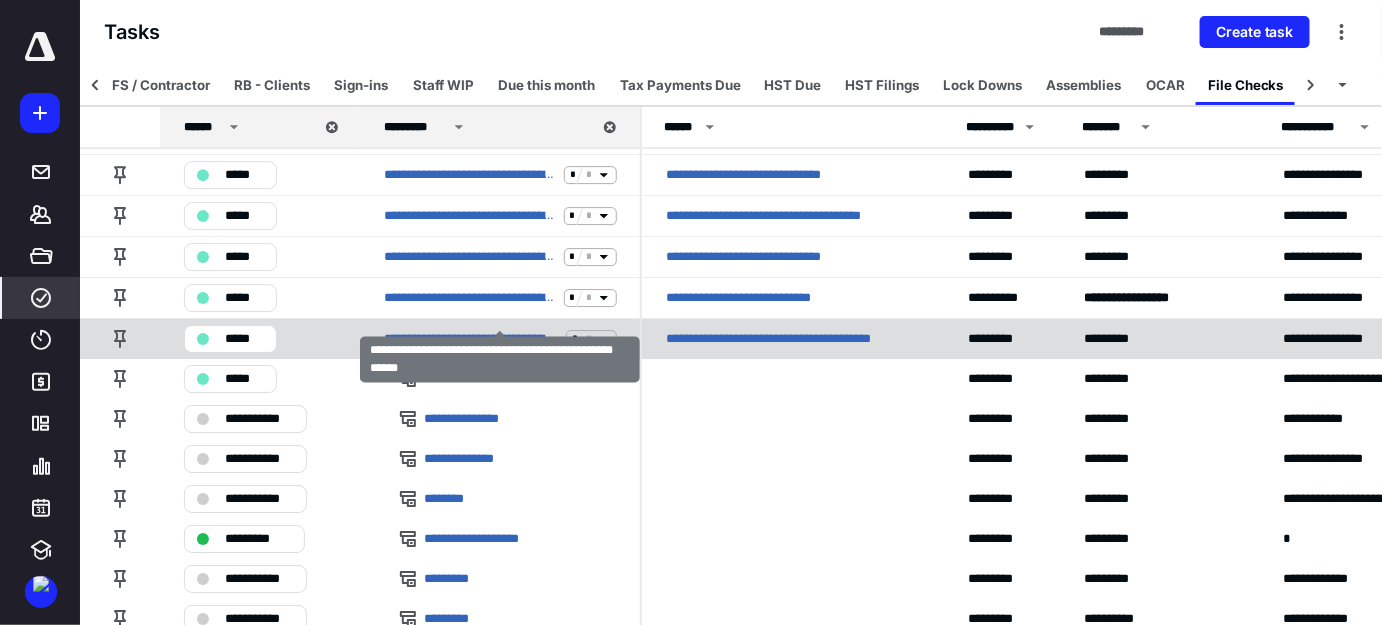 click 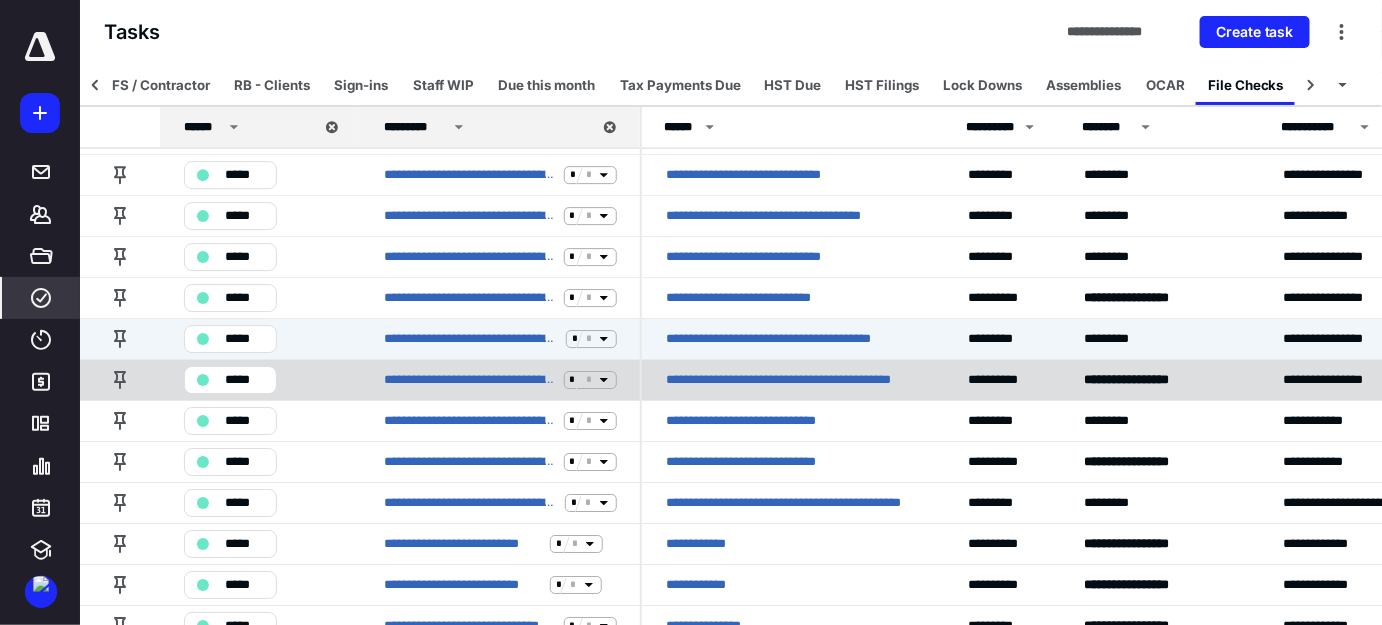 click 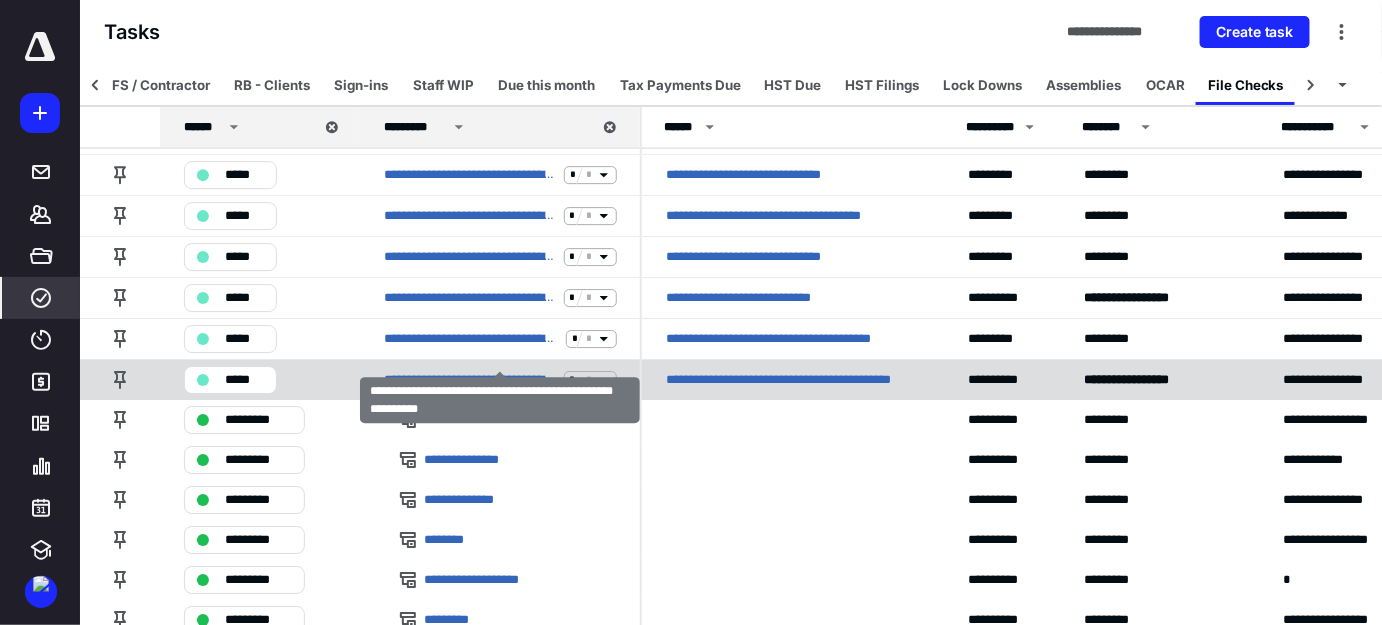scroll, scrollTop: 4647, scrollLeft: 0, axis: vertical 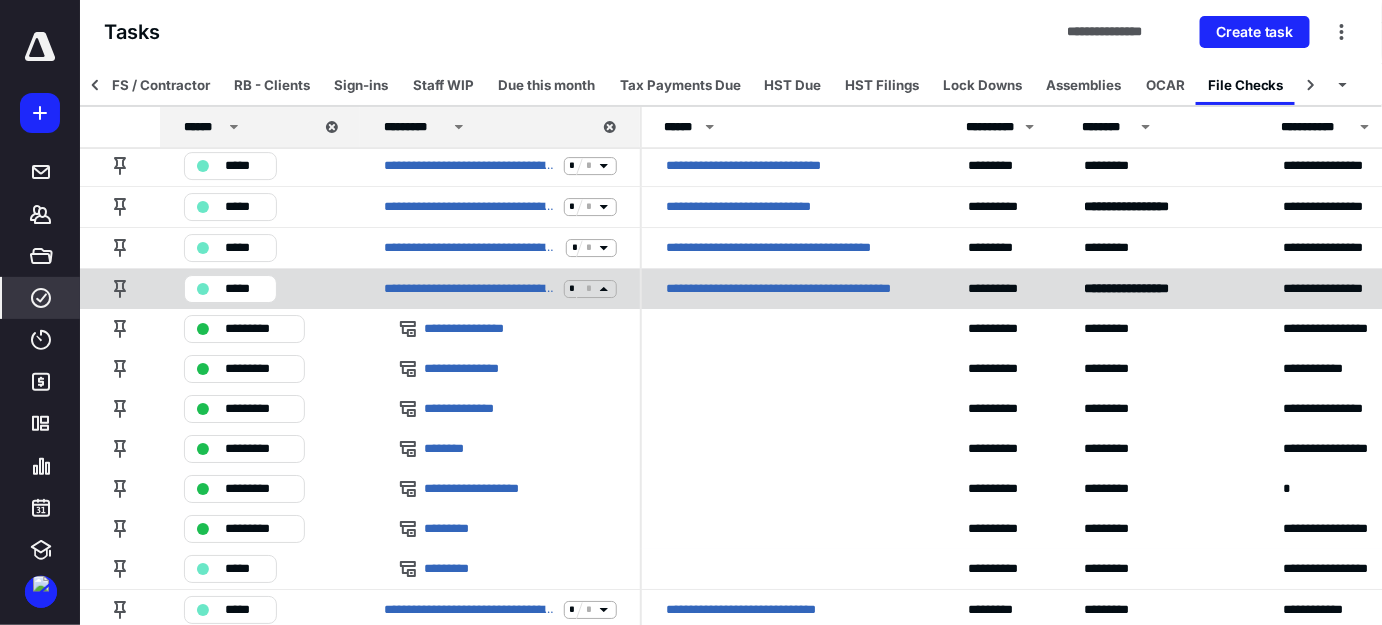 click 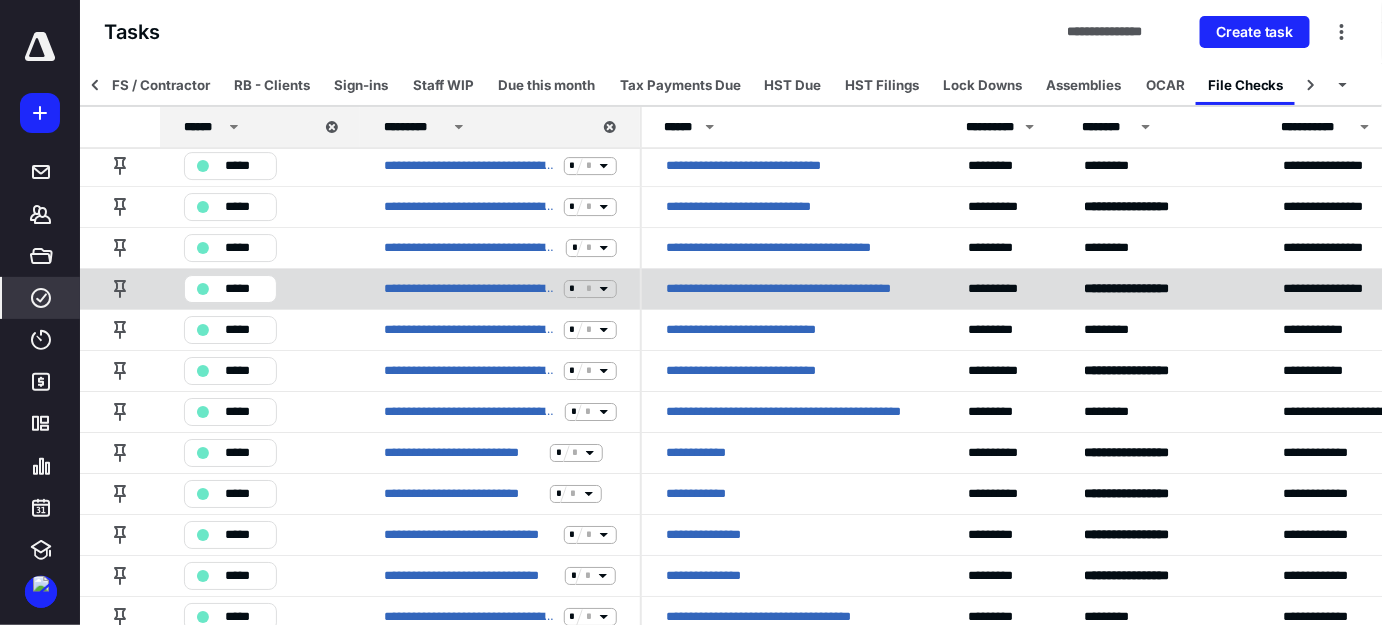 click 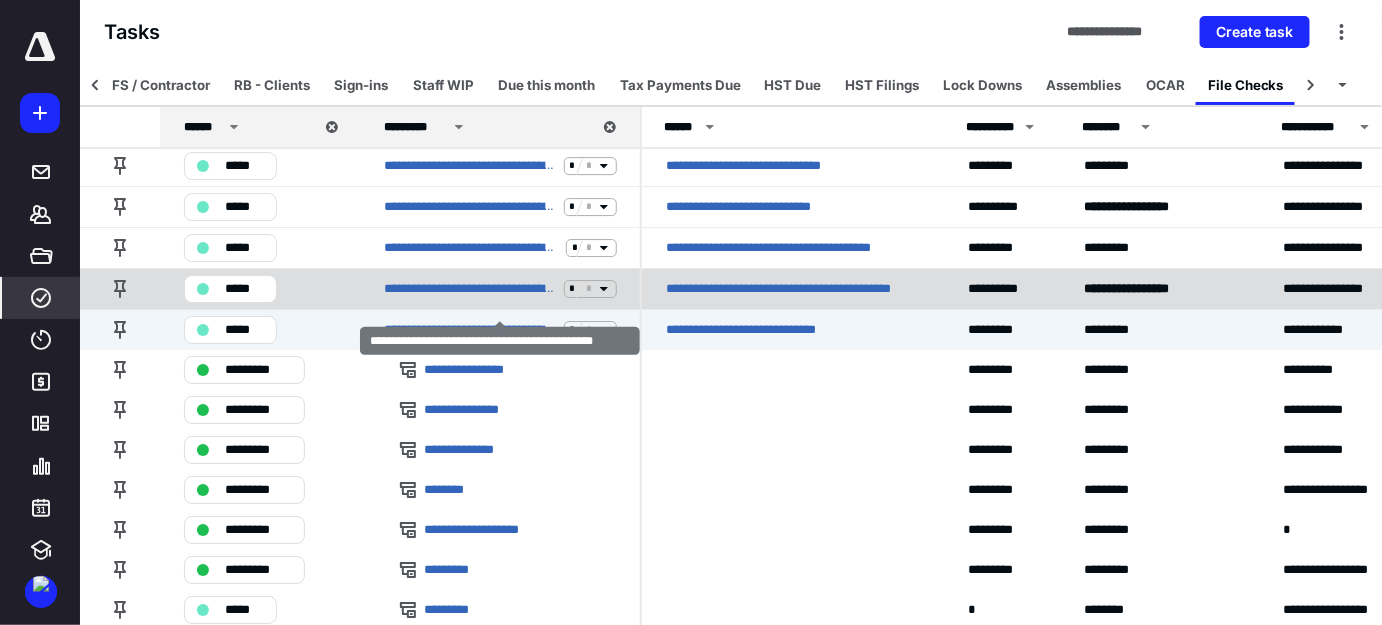 click 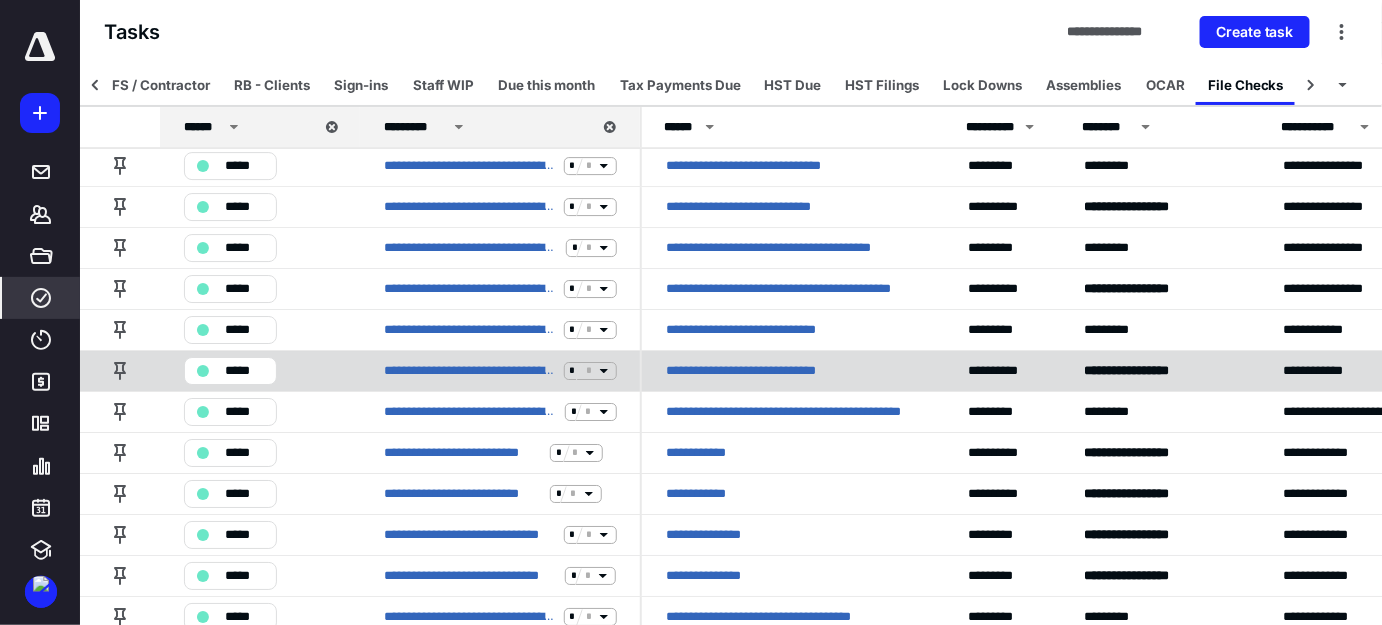 click 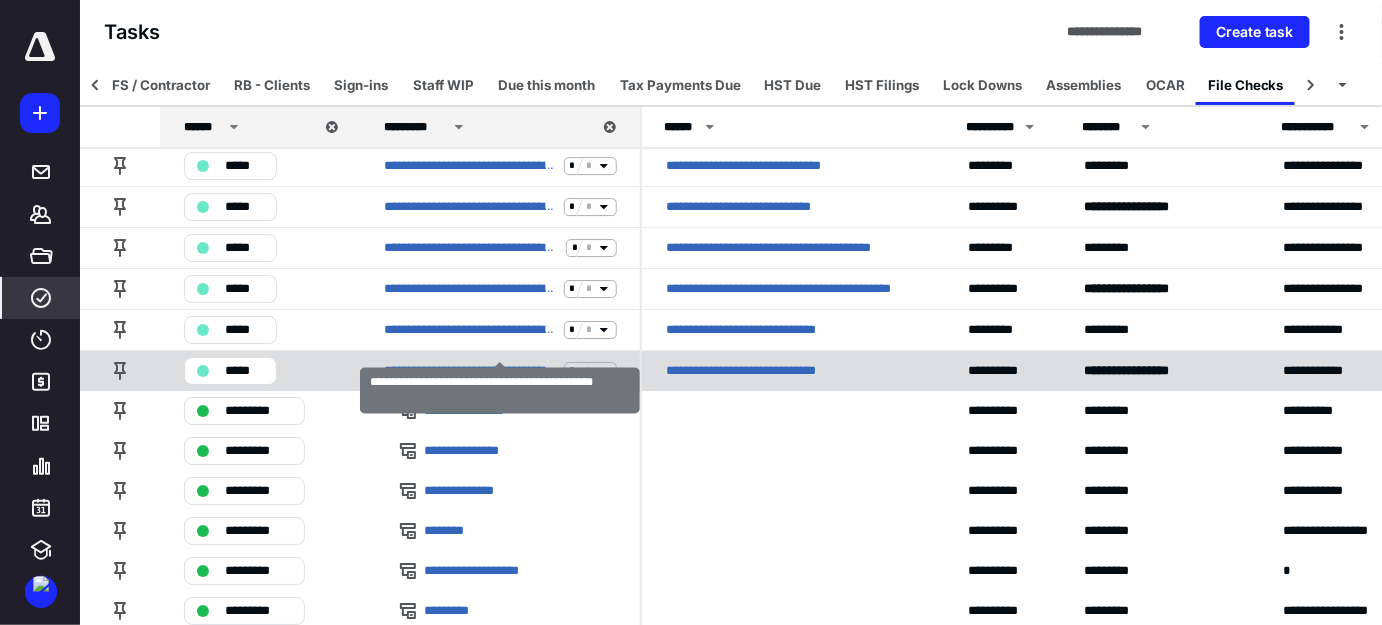 click 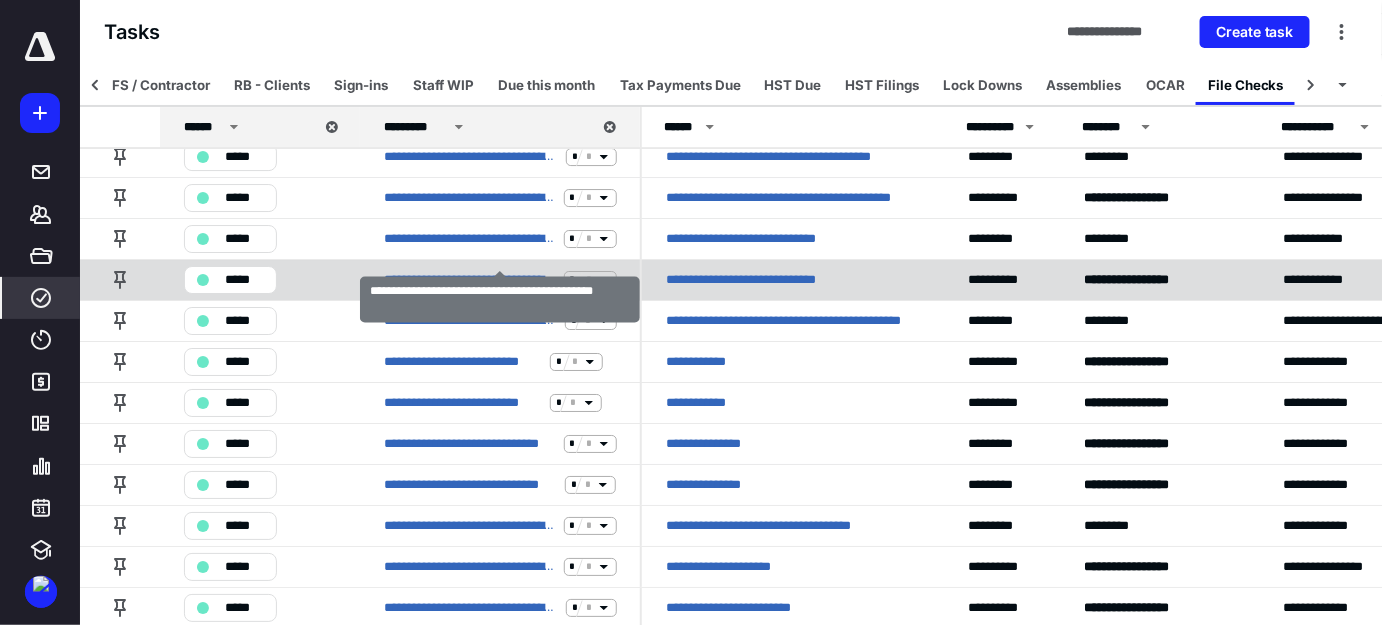 scroll, scrollTop: 4829, scrollLeft: 0, axis: vertical 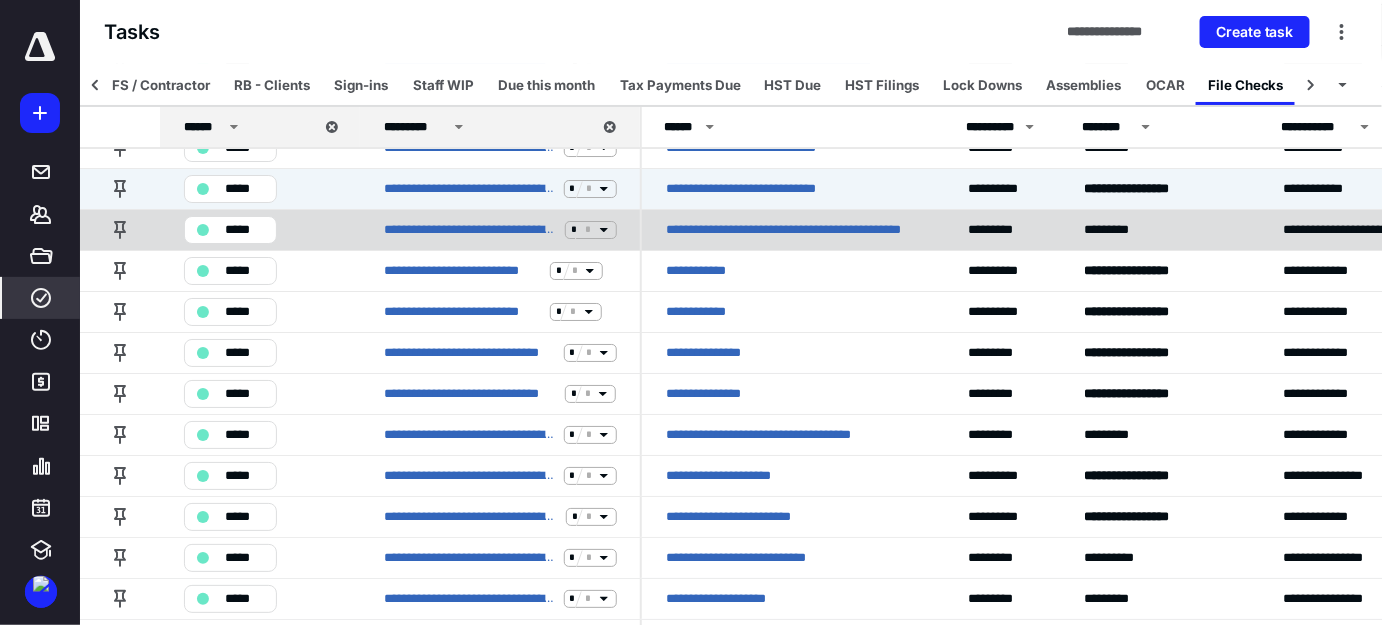 click 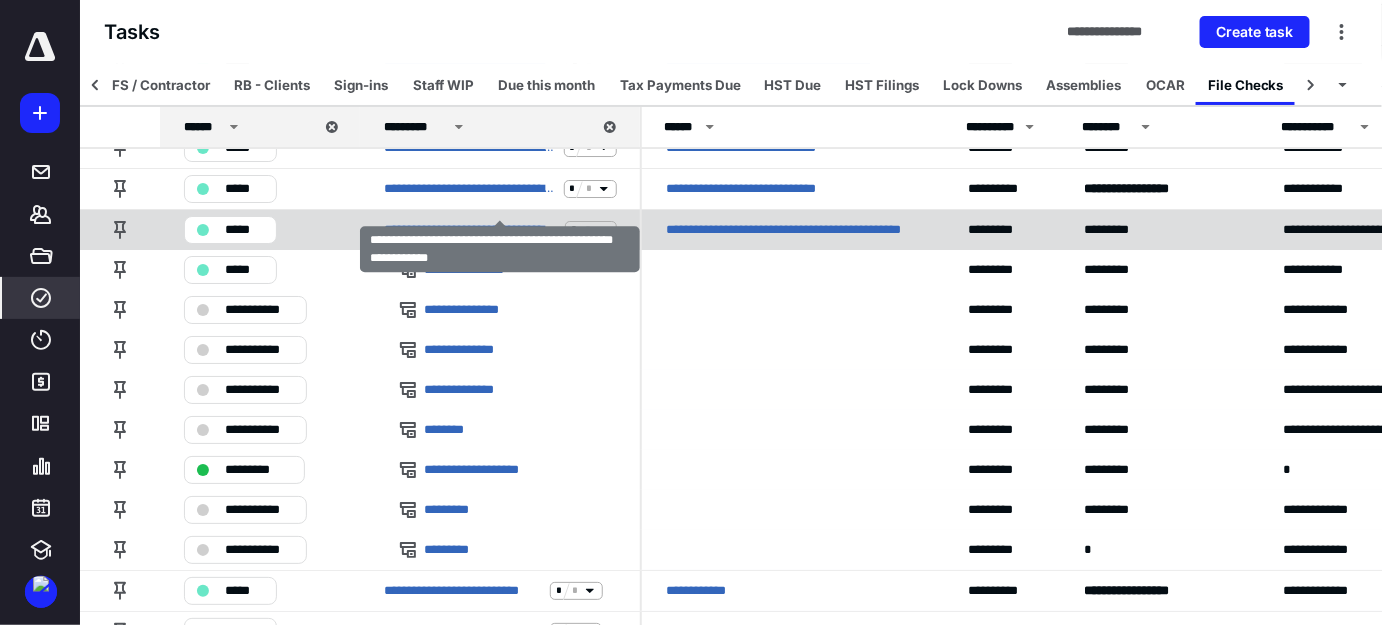 click 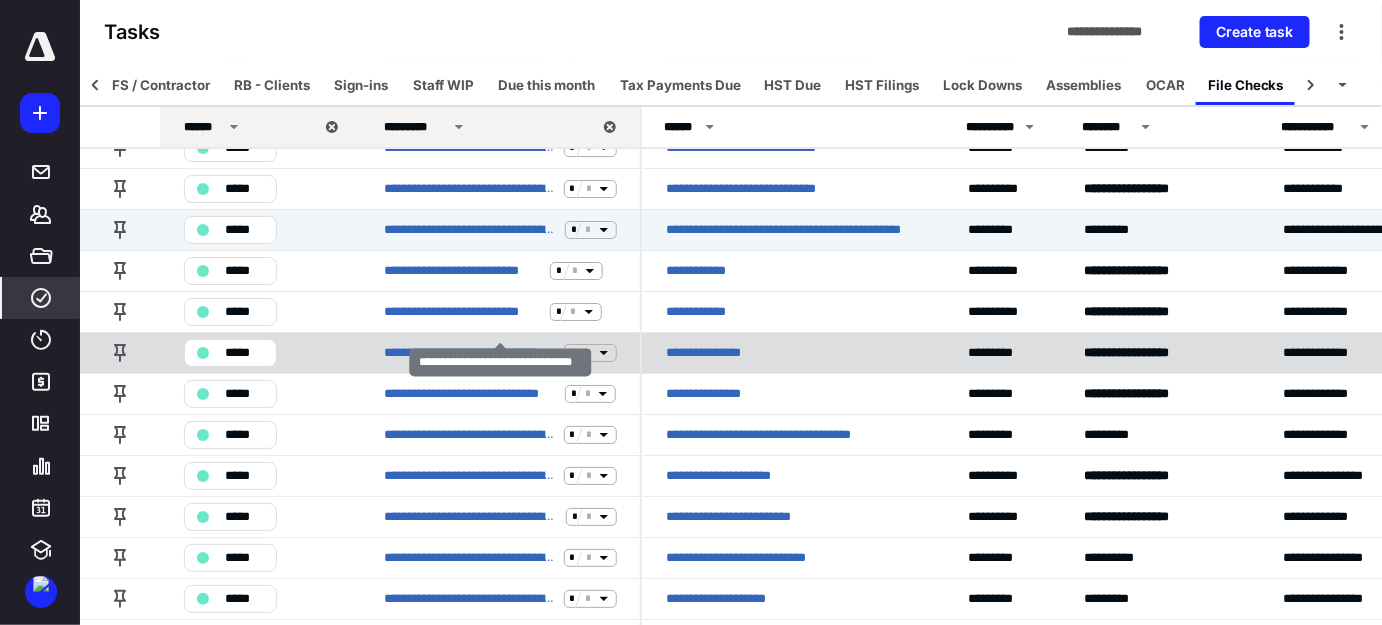 click on "*" at bounding box center (589, 352) 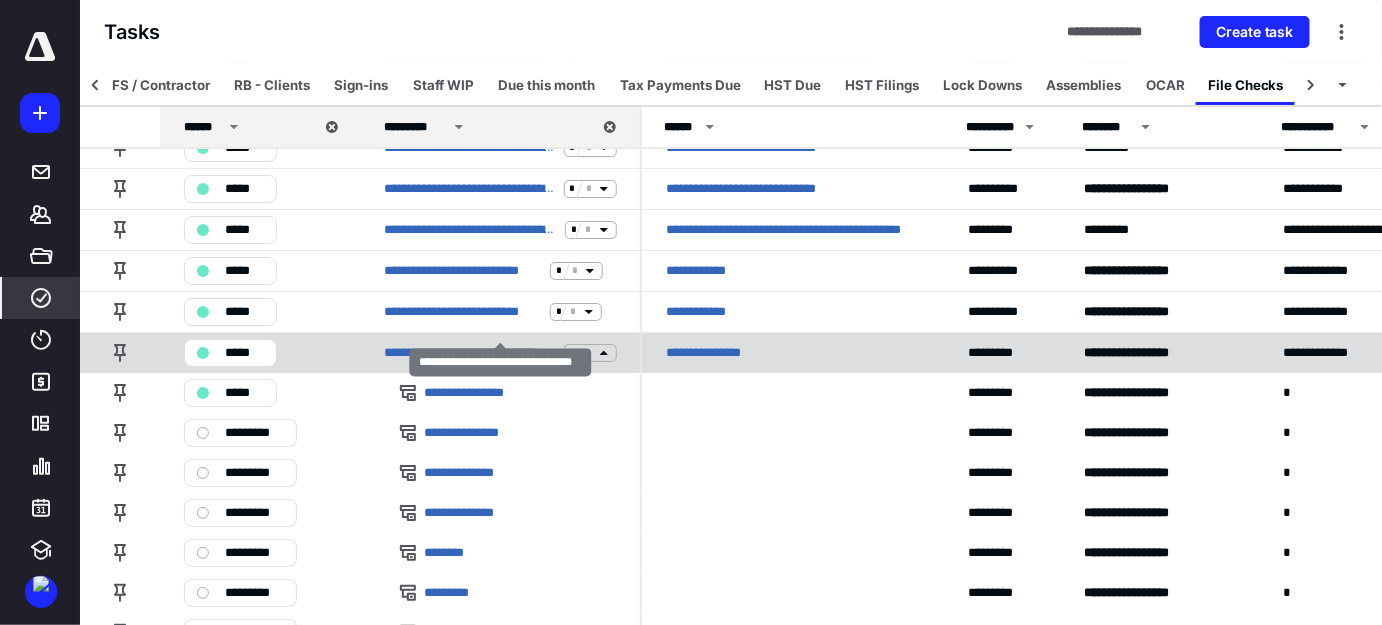 click on "*" at bounding box center [589, 352] 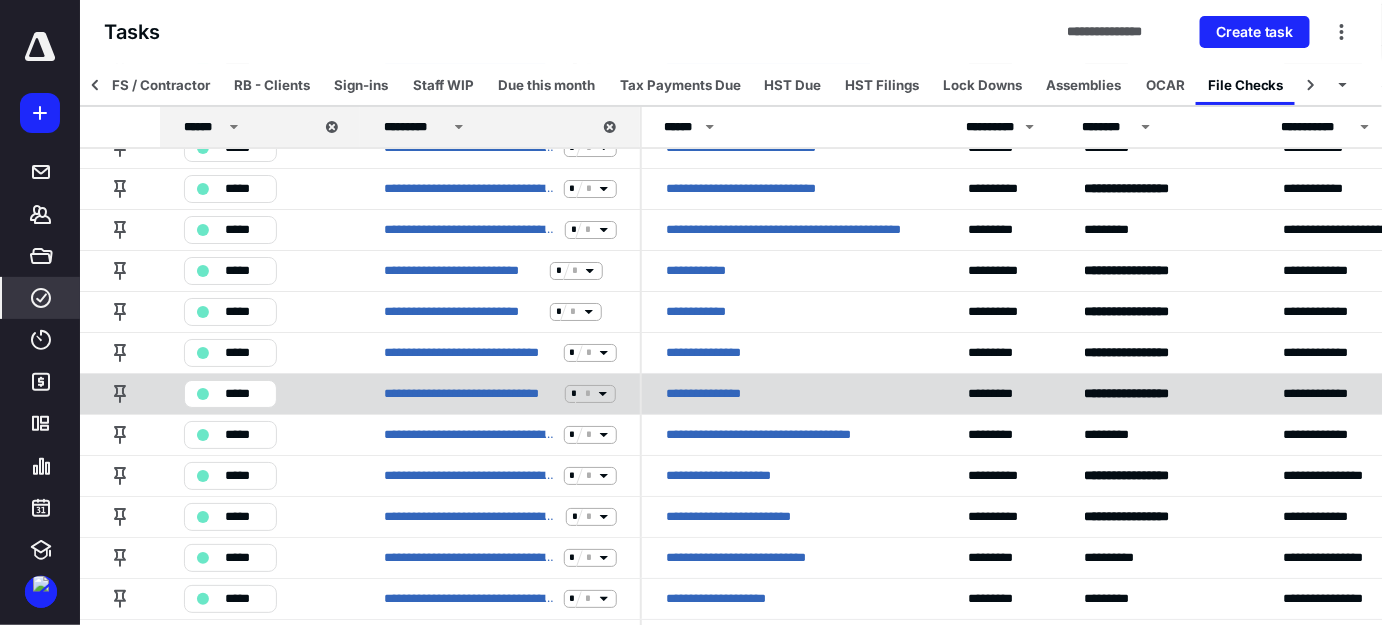 click 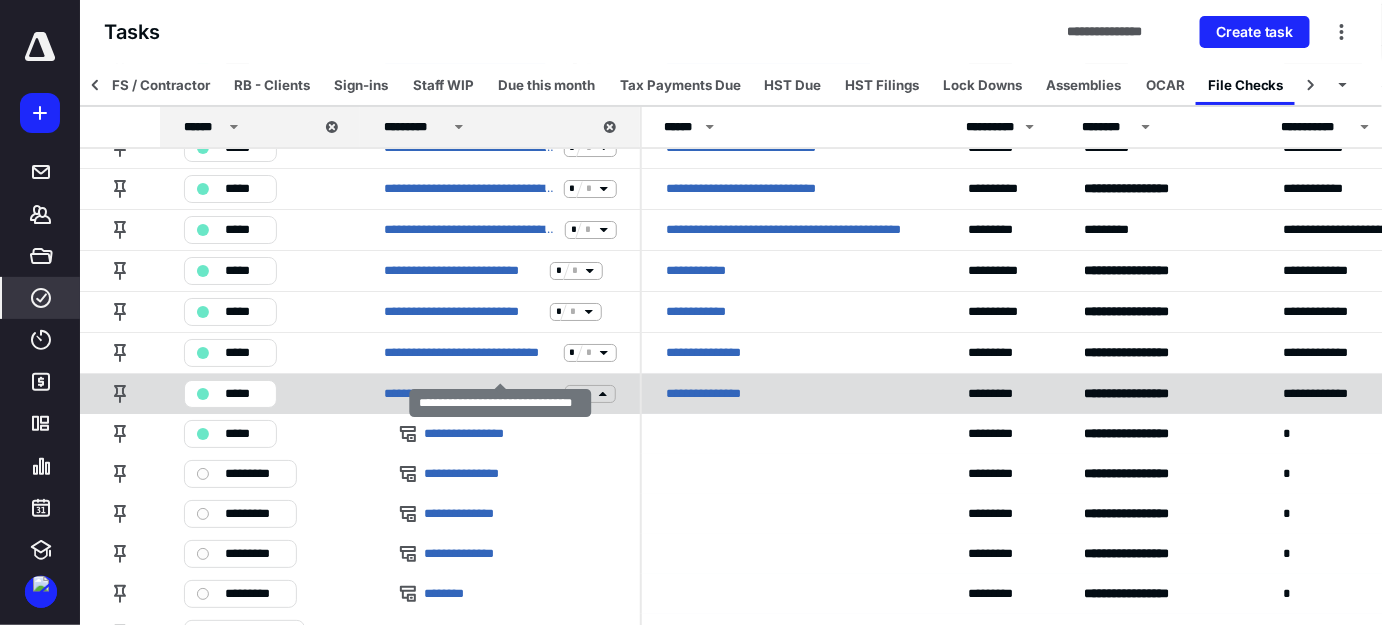 click 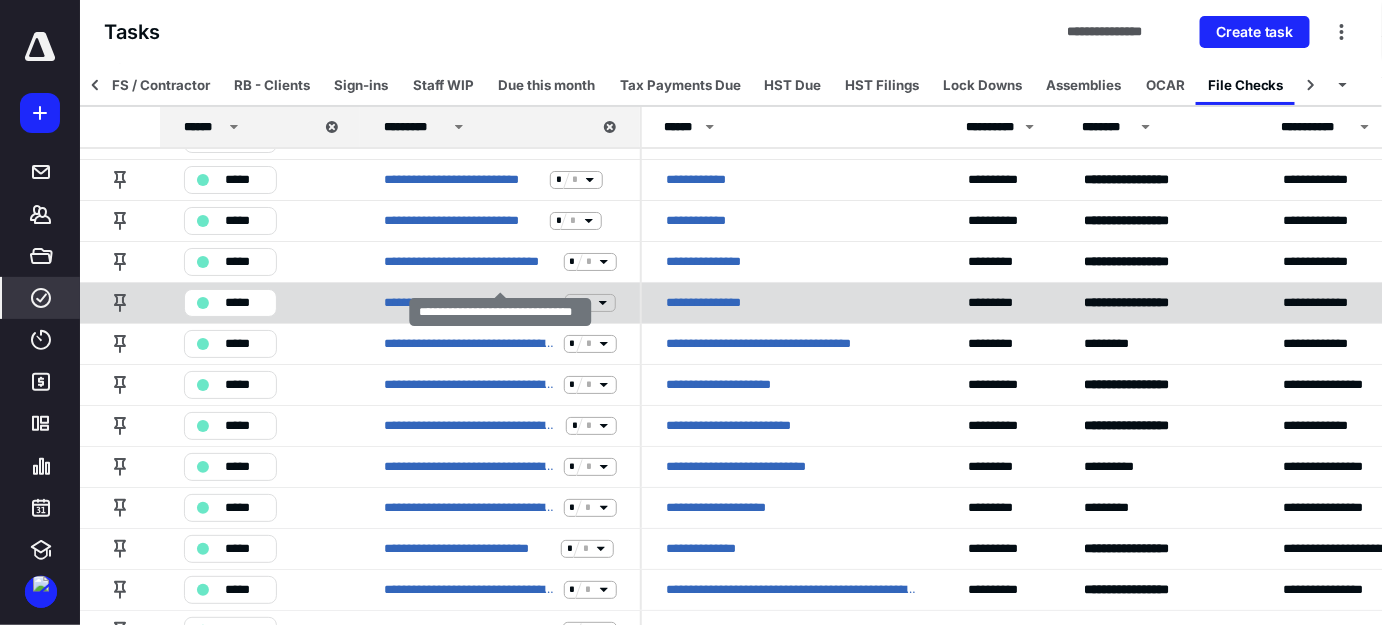 scroll, scrollTop: 5010, scrollLeft: 0, axis: vertical 